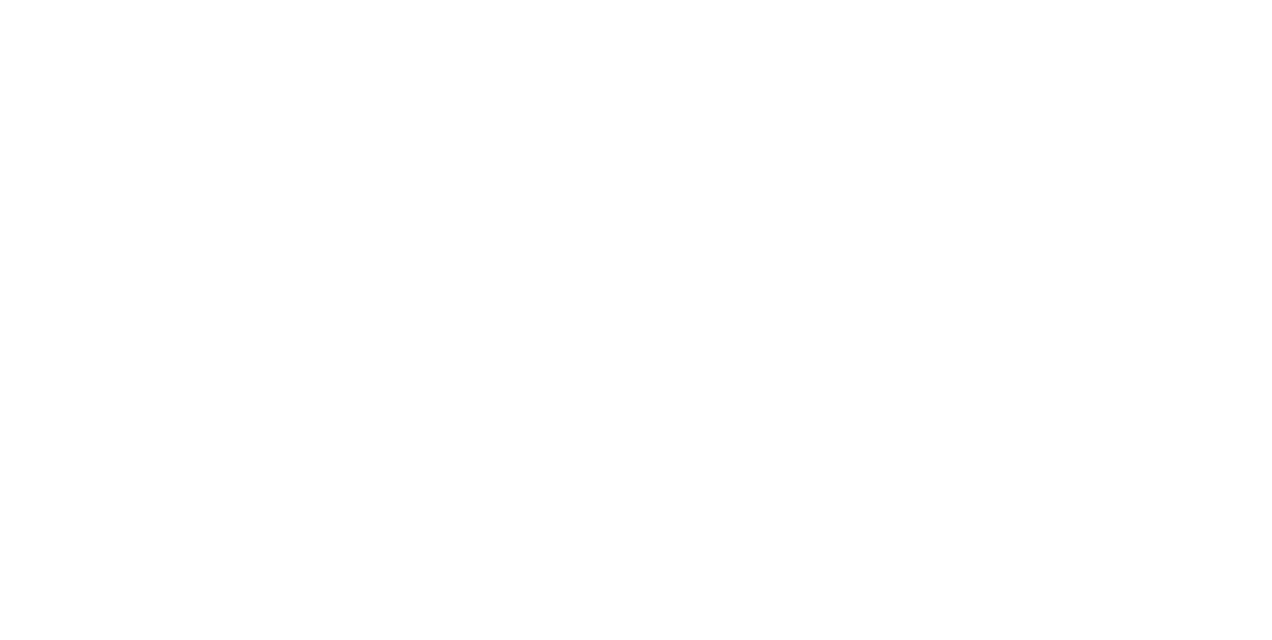 scroll, scrollTop: 0, scrollLeft: 0, axis: both 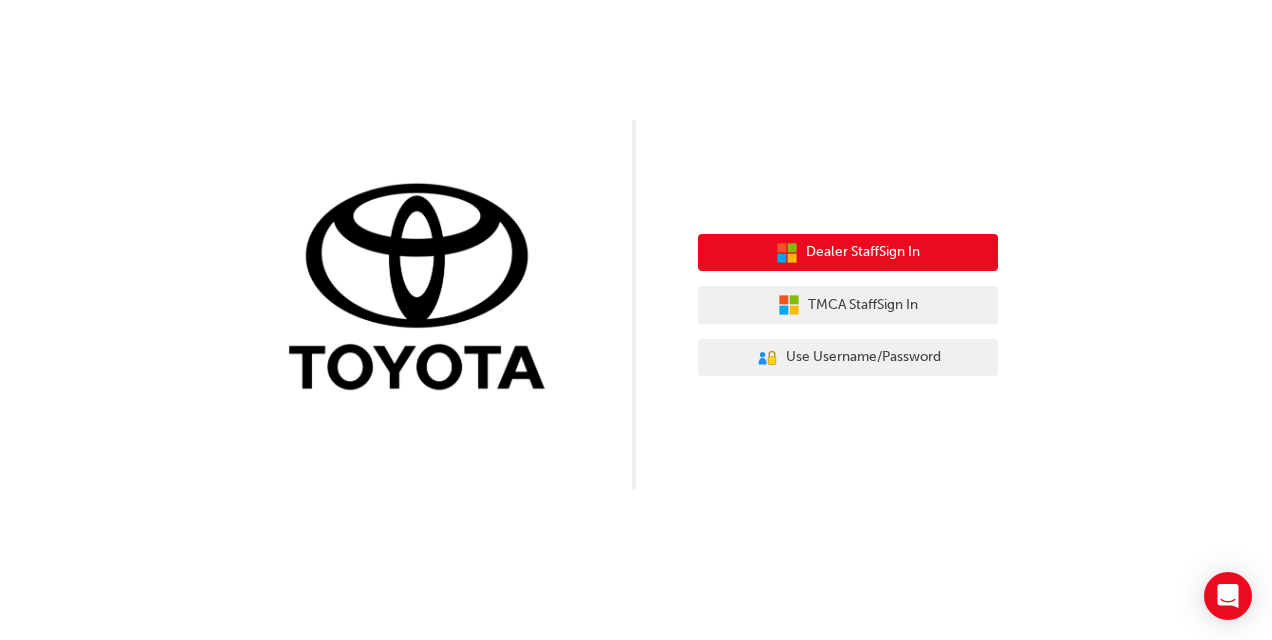 click on "Dealer Staff  Sign In" at bounding box center [863, 252] 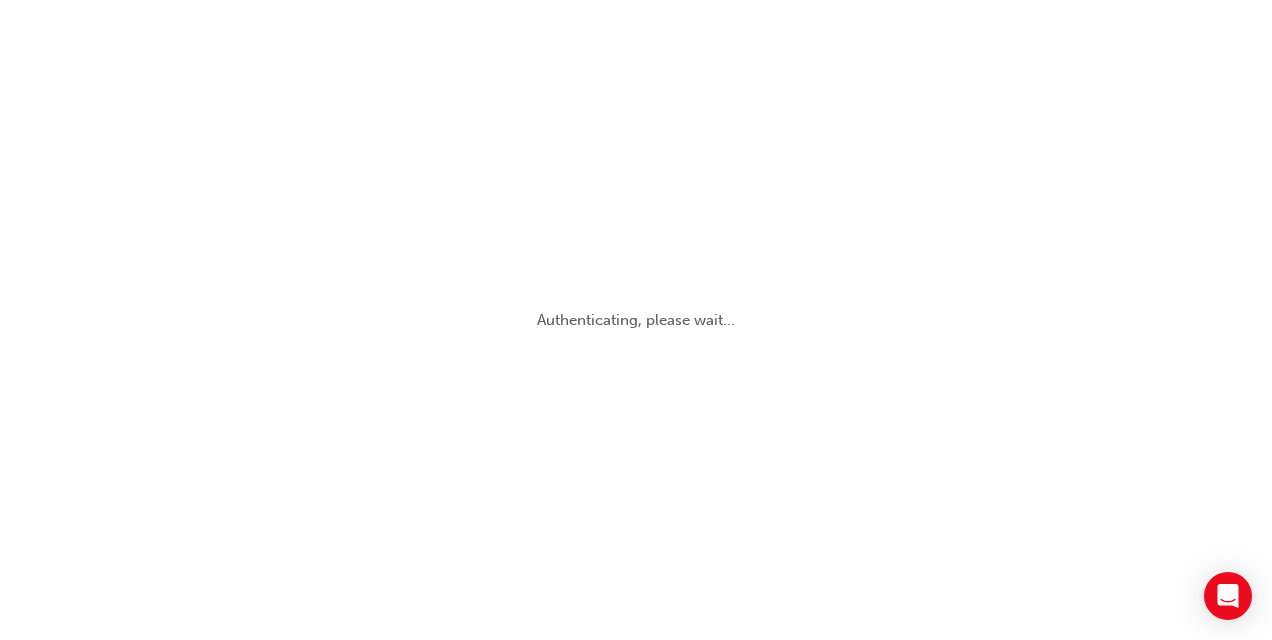 scroll, scrollTop: 0, scrollLeft: 0, axis: both 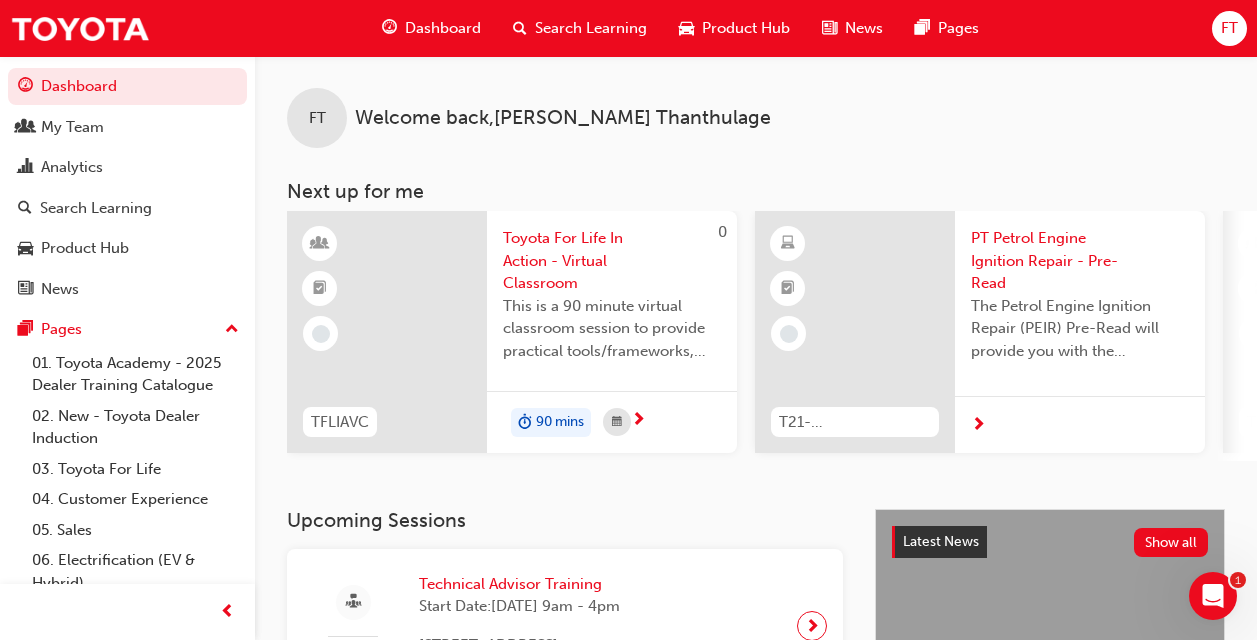 click on "Search Learning" at bounding box center [591, 28] 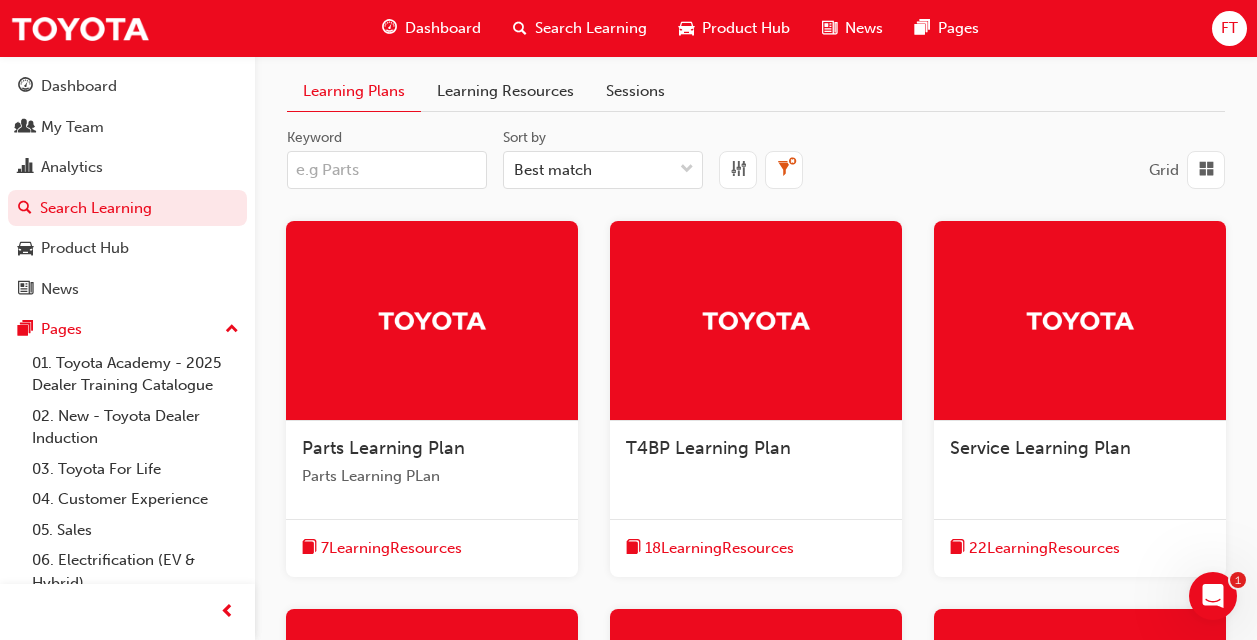 click on "Keyword" at bounding box center (387, 170) 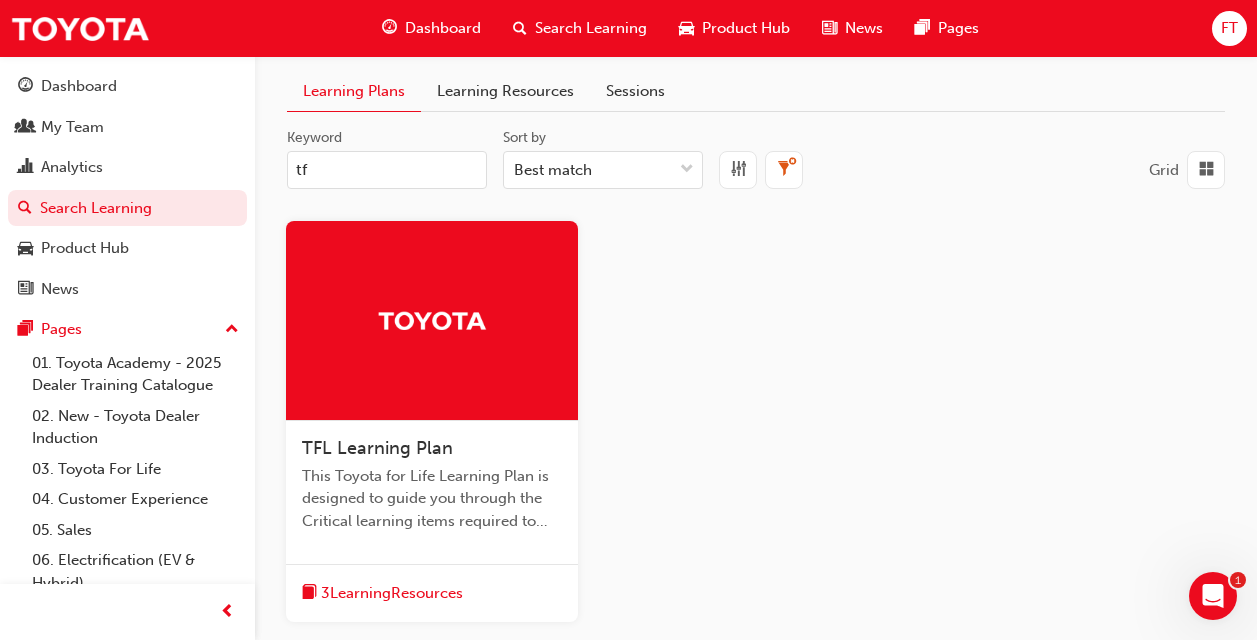 type on "t" 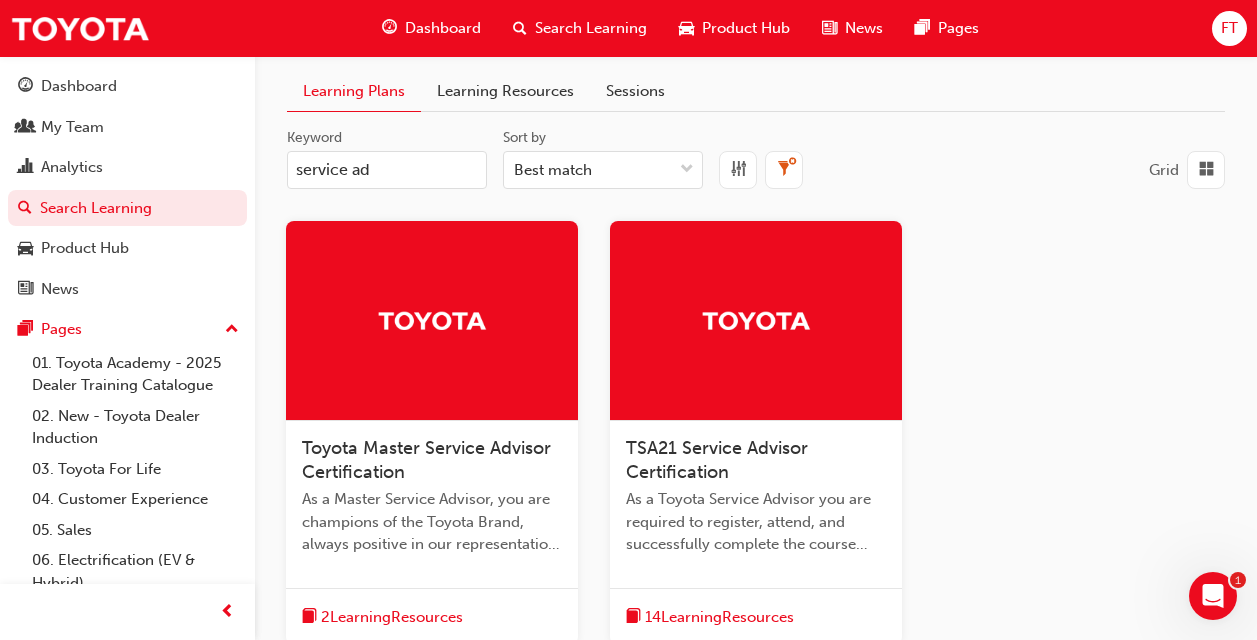 type on "service ad" 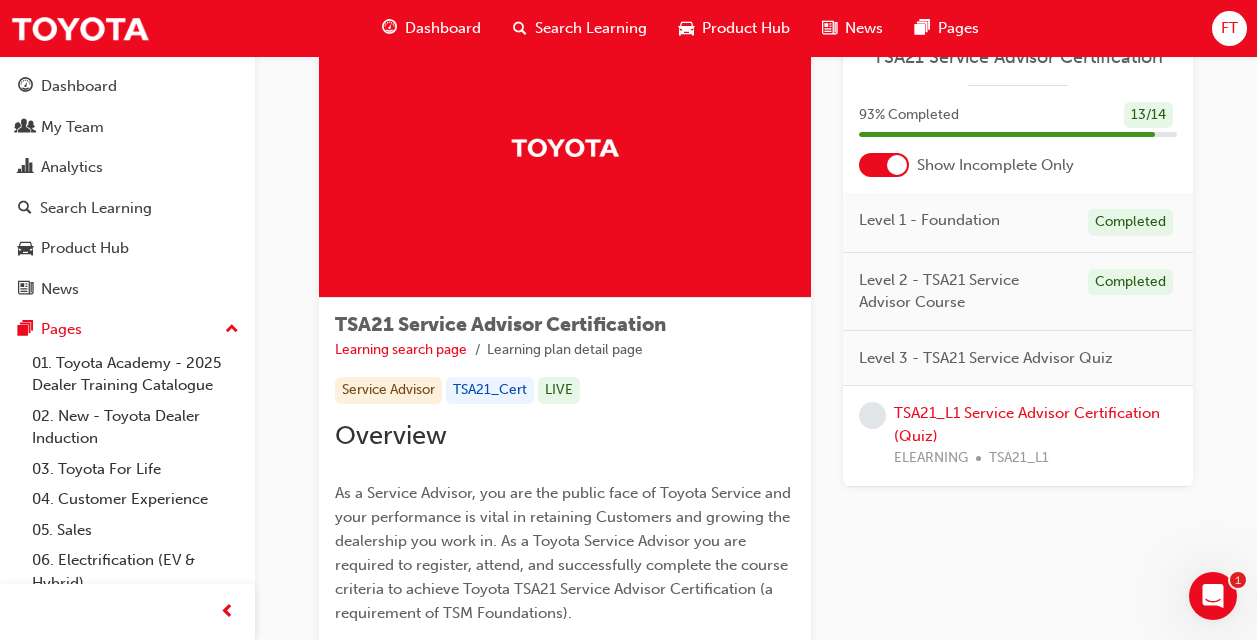 scroll, scrollTop: 120, scrollLeft: 0, axis: vertical 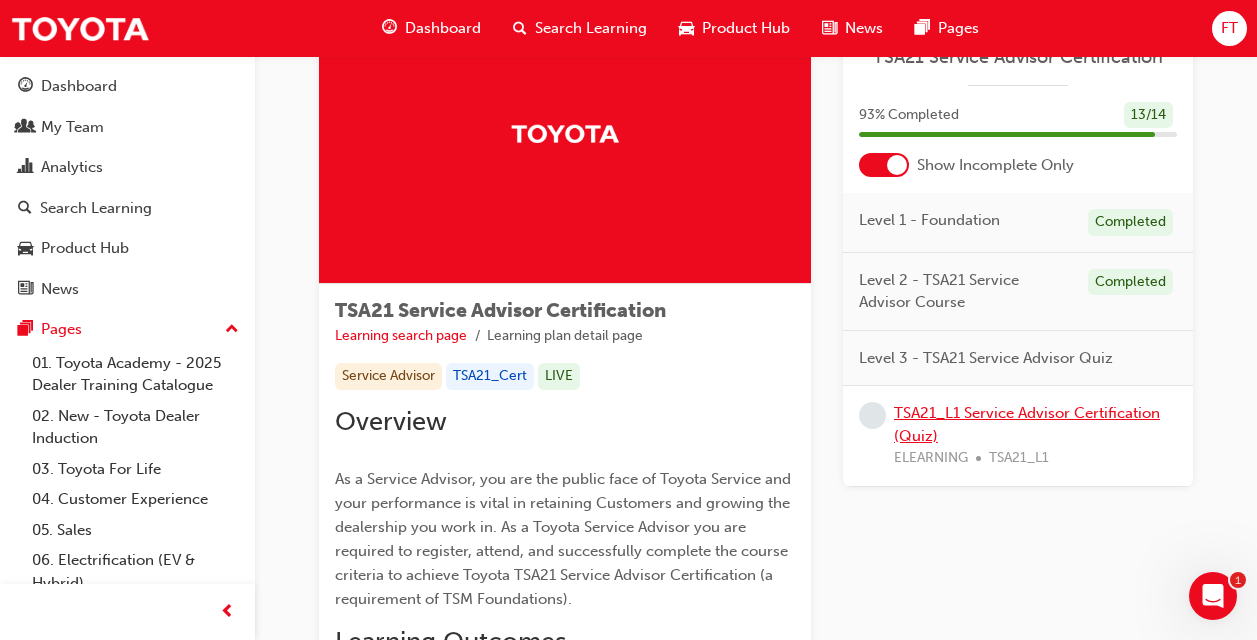click on "TSA21_L1 Service Advisor Certification (Quiz)" at bounding box center [1027, 424] 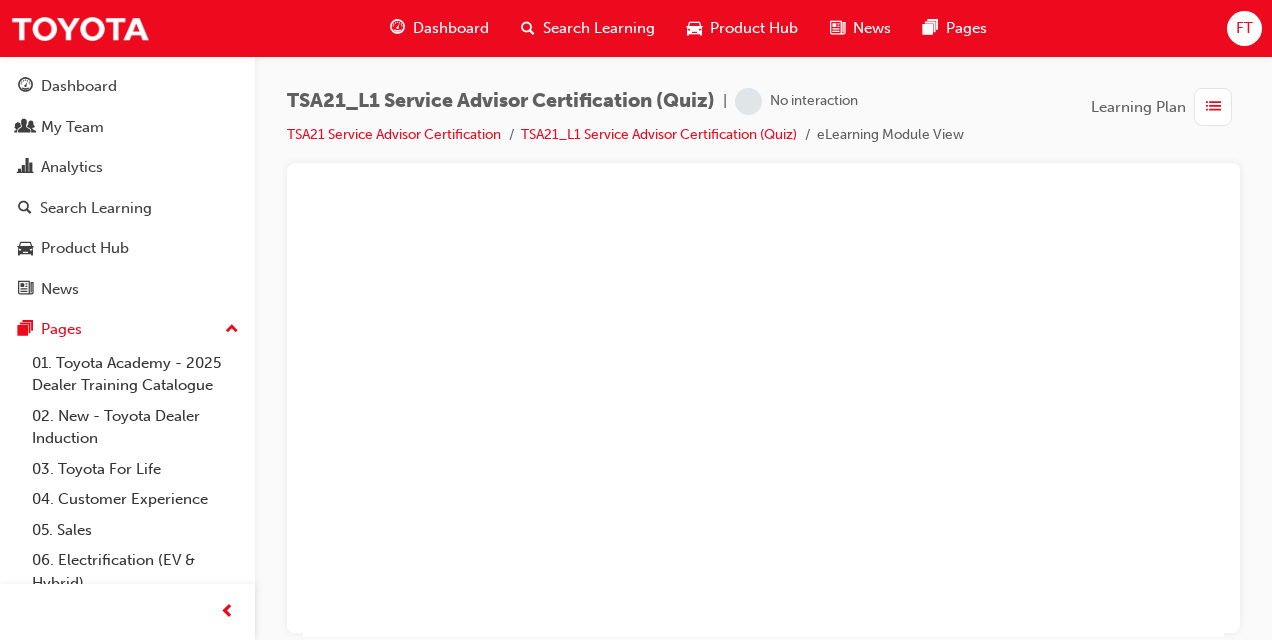 scroll, scrollTop: 0, scrollLeft: 0, axis: both 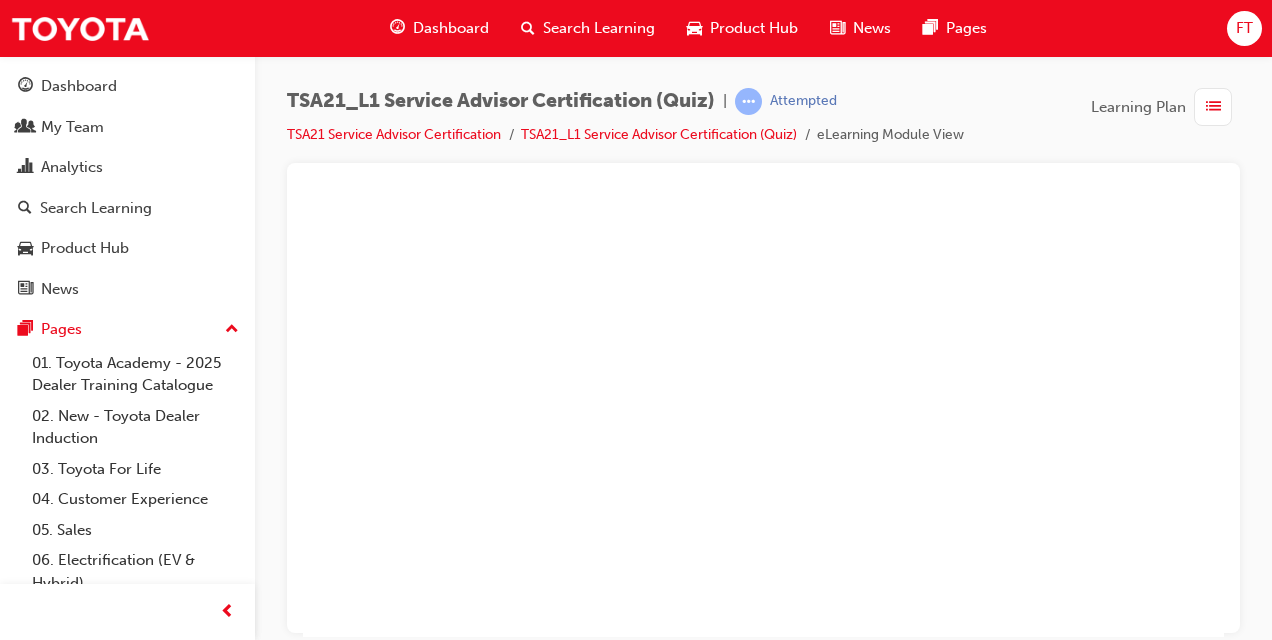 drag, startPoint x: 1215, startPoint y: 604, endPoint x: 1517, endPoint y: 389, distance: 370.71417 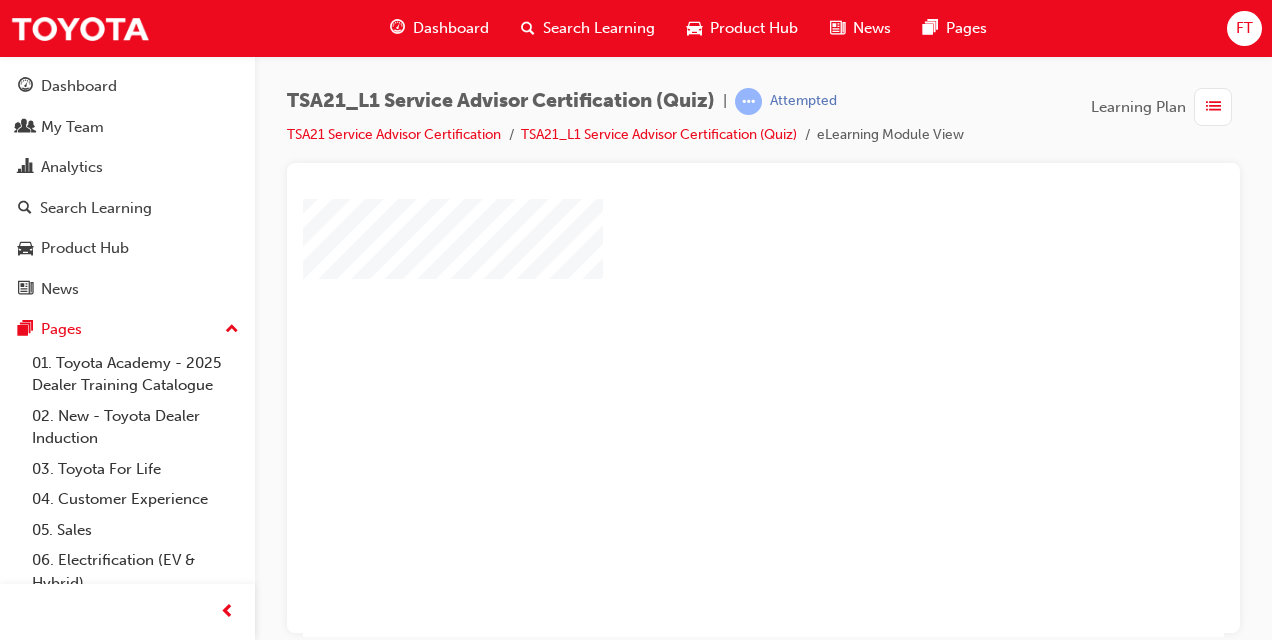 scroll, scrollTop: 0, scrollLeft: 0, axis: both 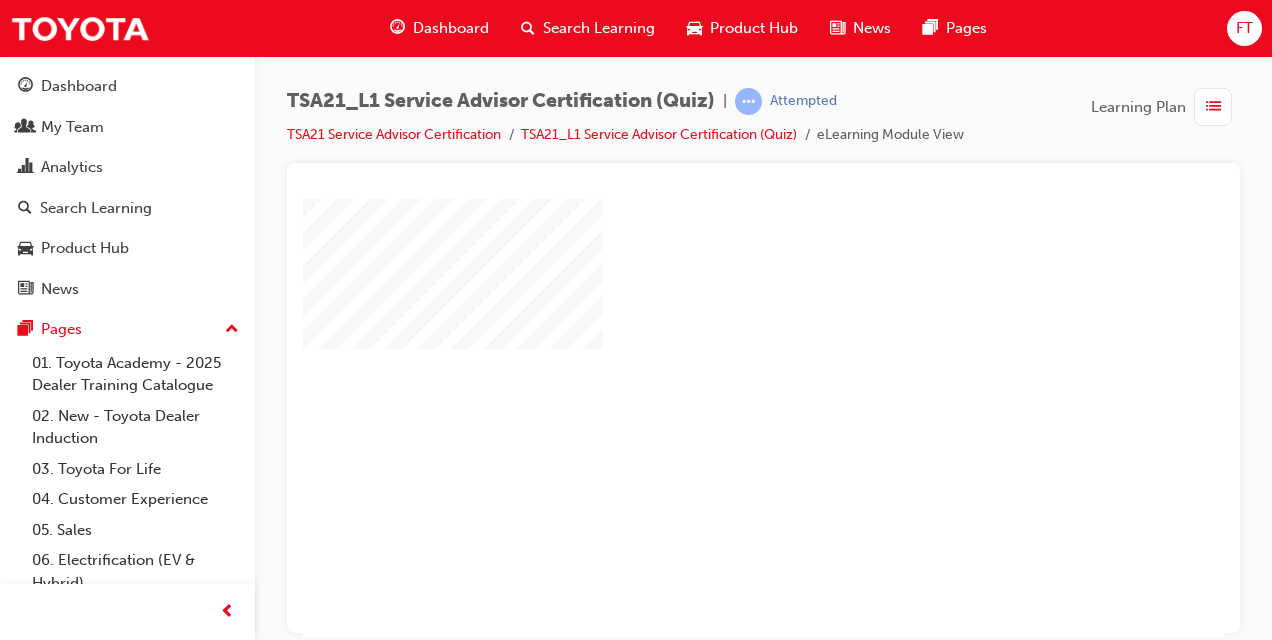 click at bounding box center (706, 359) 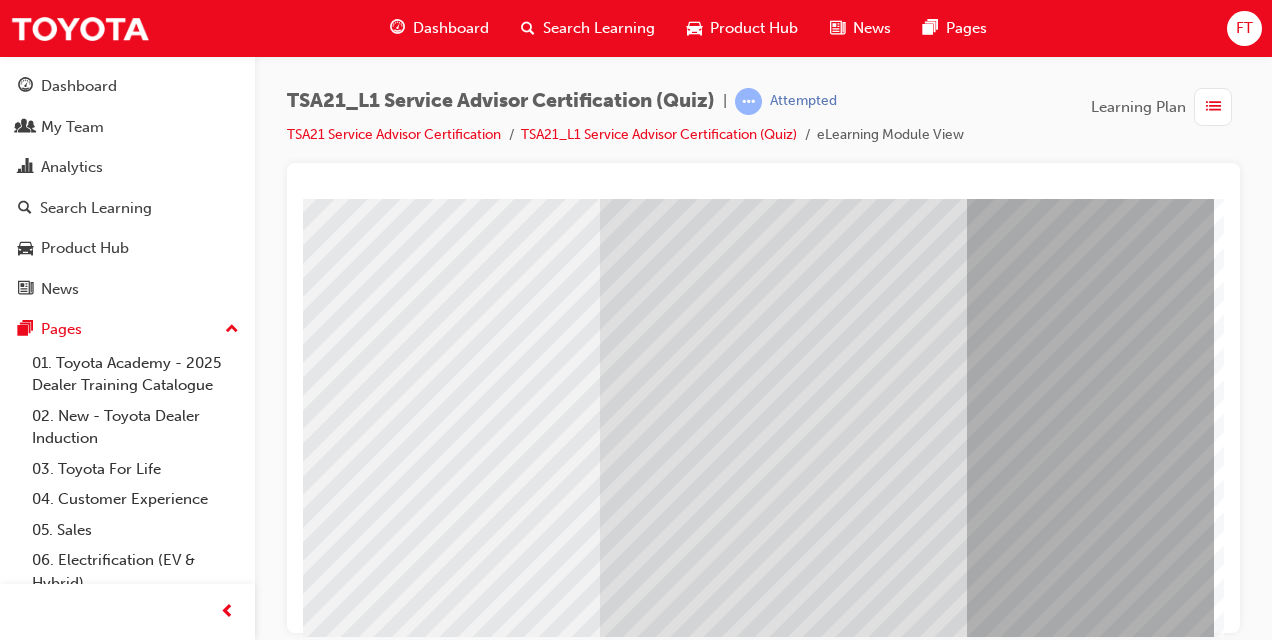 scroll, scrollTop: 0, scrollLeft: 454, axis: horizontal 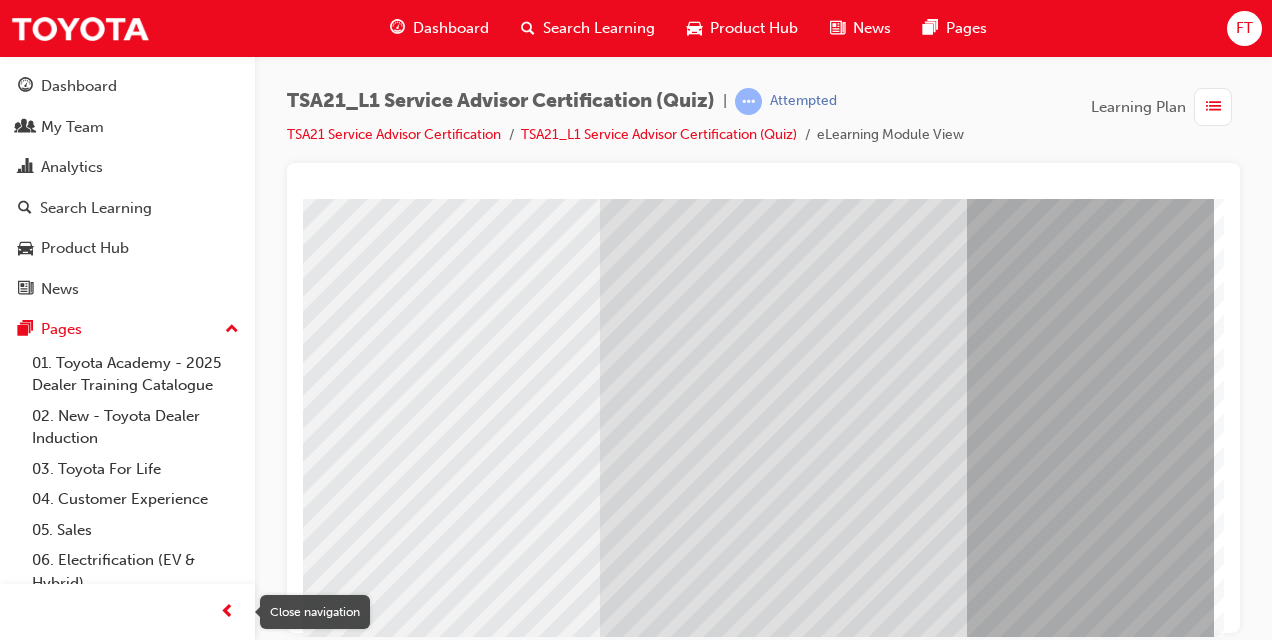 click at bounding box center [227, 612] 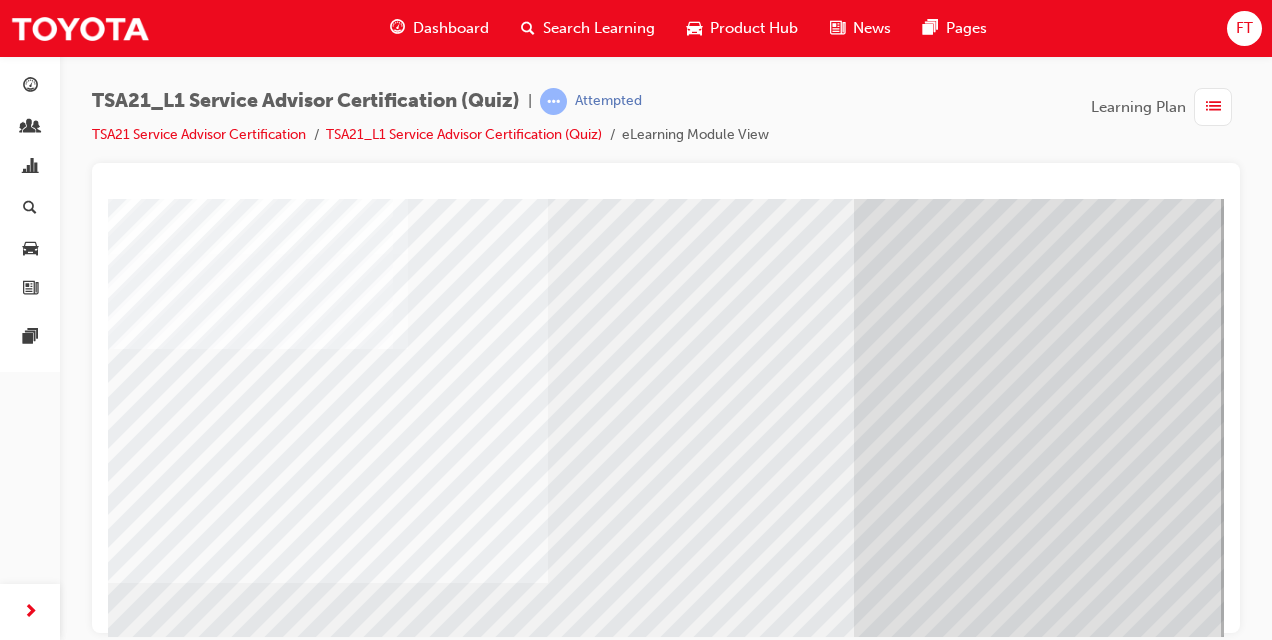 scroll, scrollTop: 184, scrollLeft: 0, axis: vertical 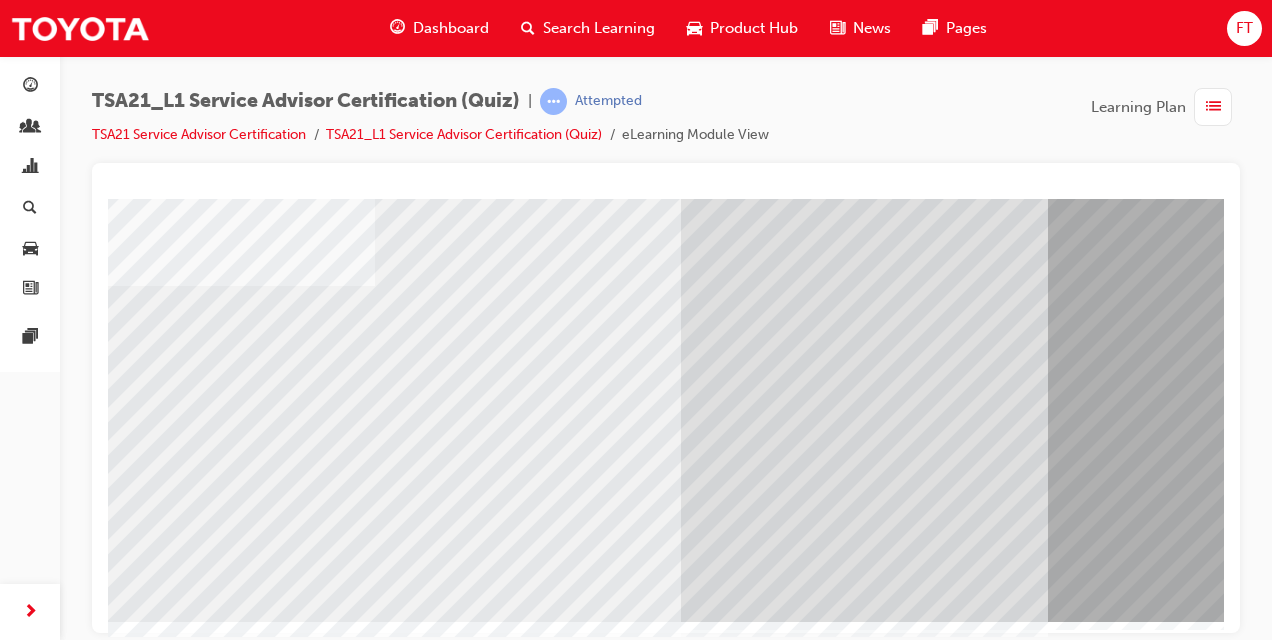 click at bounding box center [37, 3646] 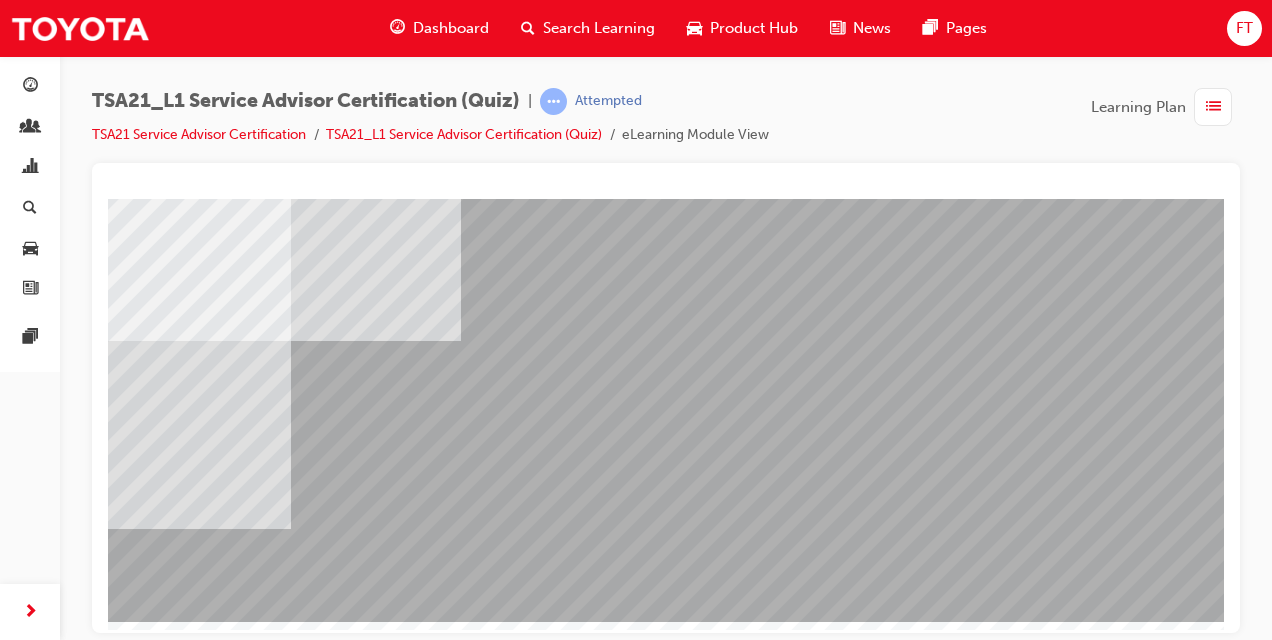 scroll, scrollTop: 0, scrollLeft: 0, axis: both 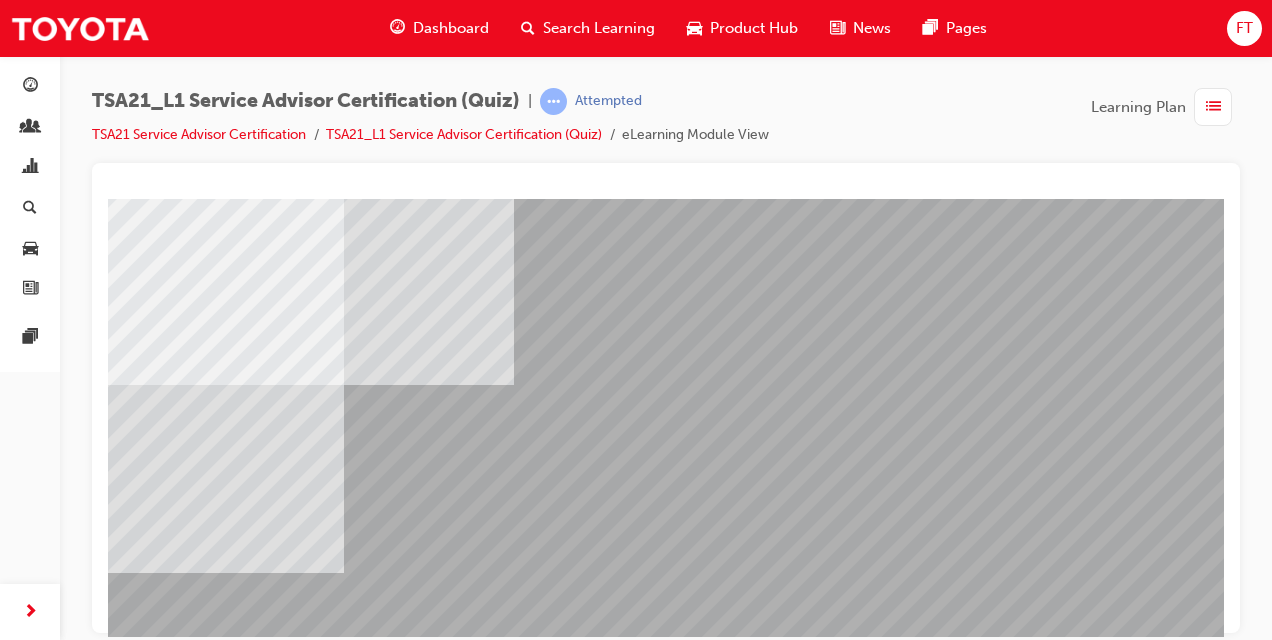 click at bounding box center (90, 2676) 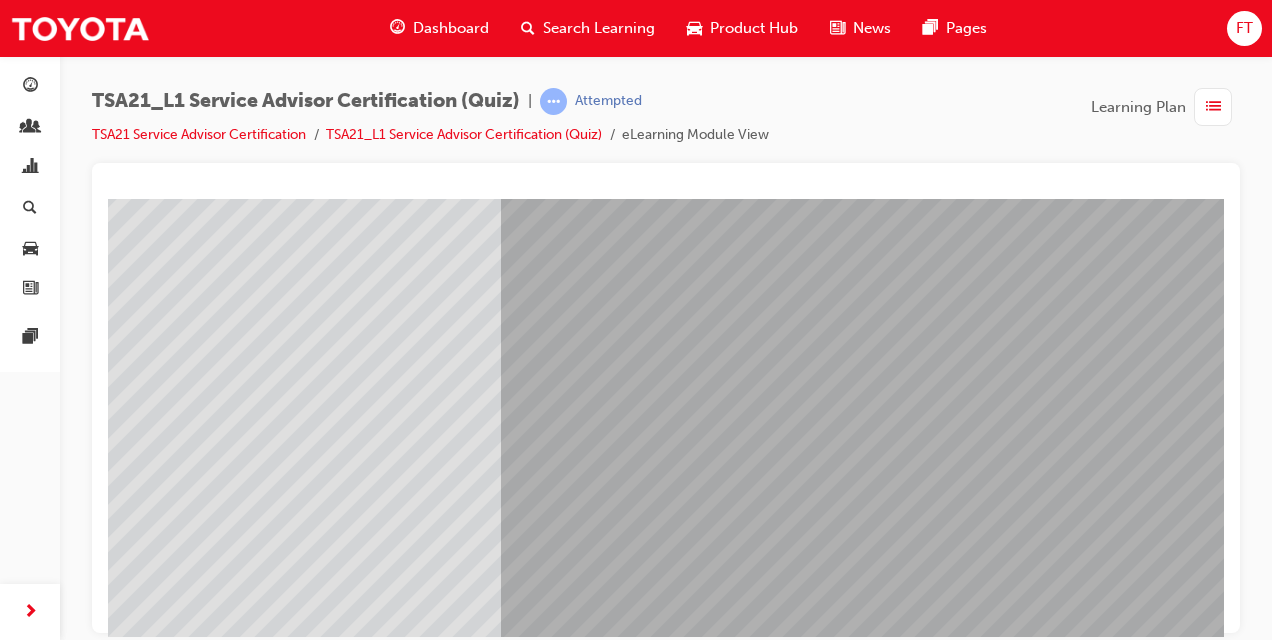scroll, scrollTop: 0, scrollLeft: 0, axis: both 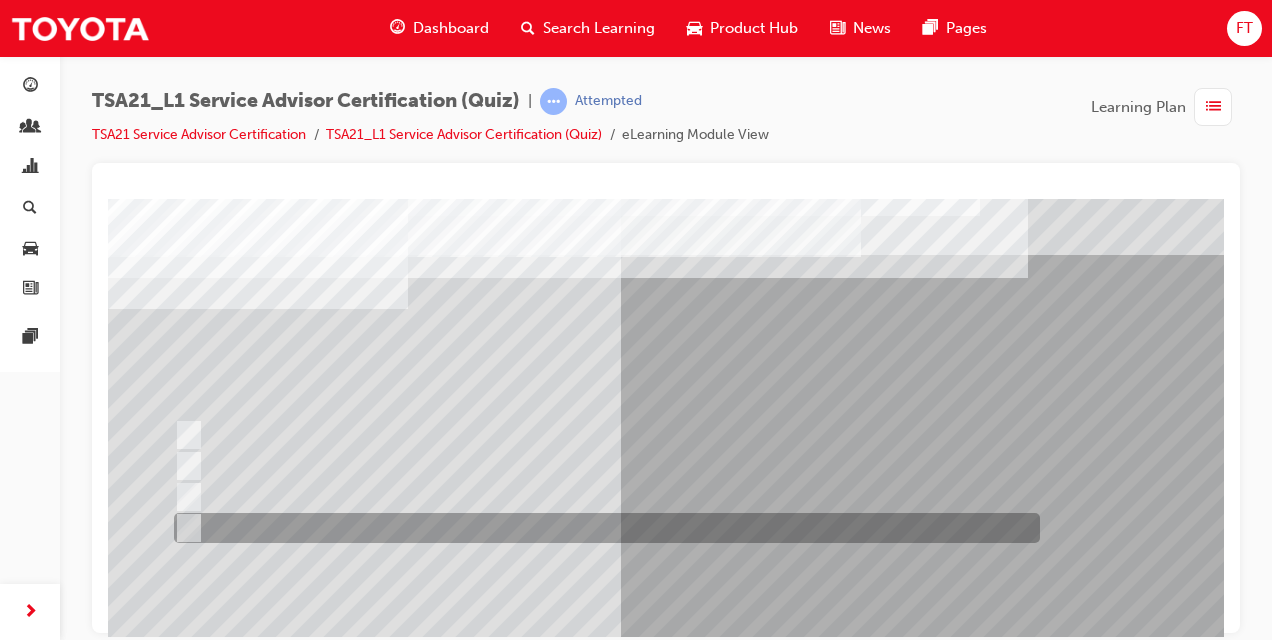 click at bounding box center [185, 528] 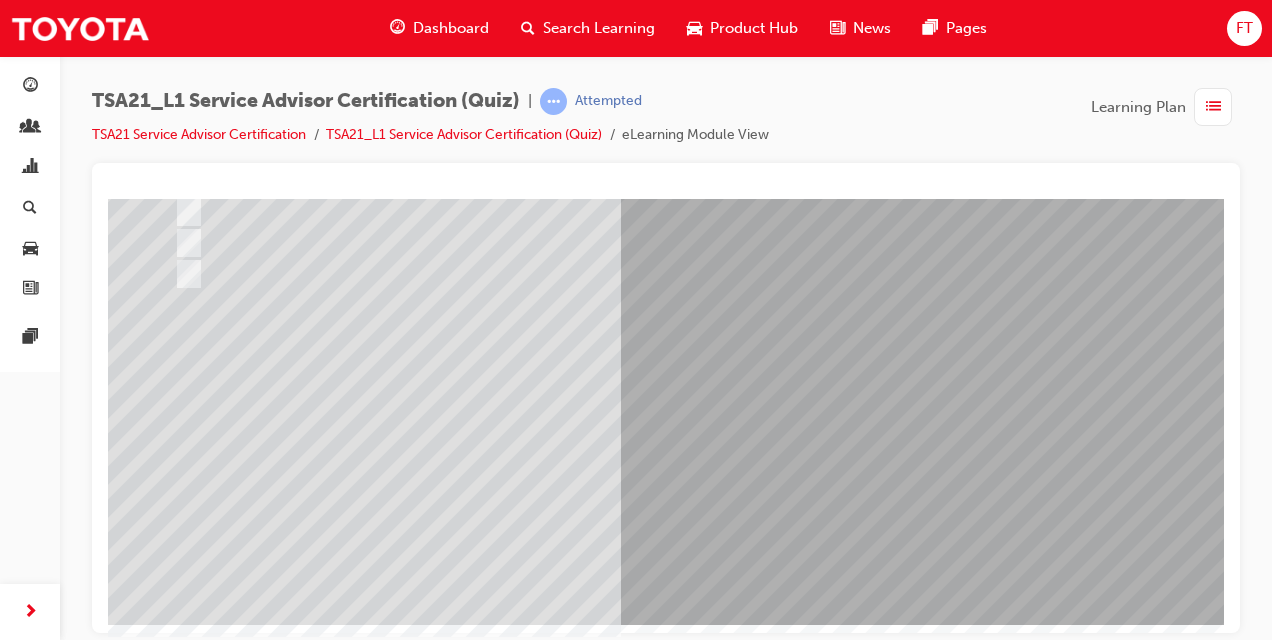 scroll, scrollTop: 297, scrollLeft: 0, axis: vertical 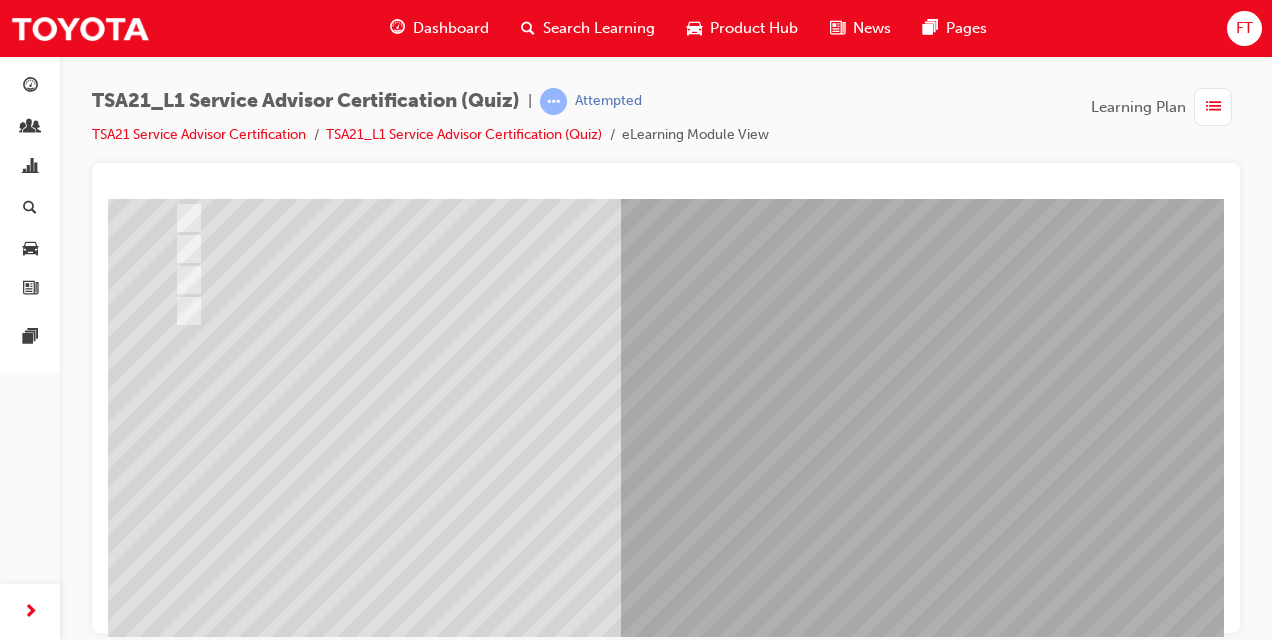 click at bounding box center [180, 3490] 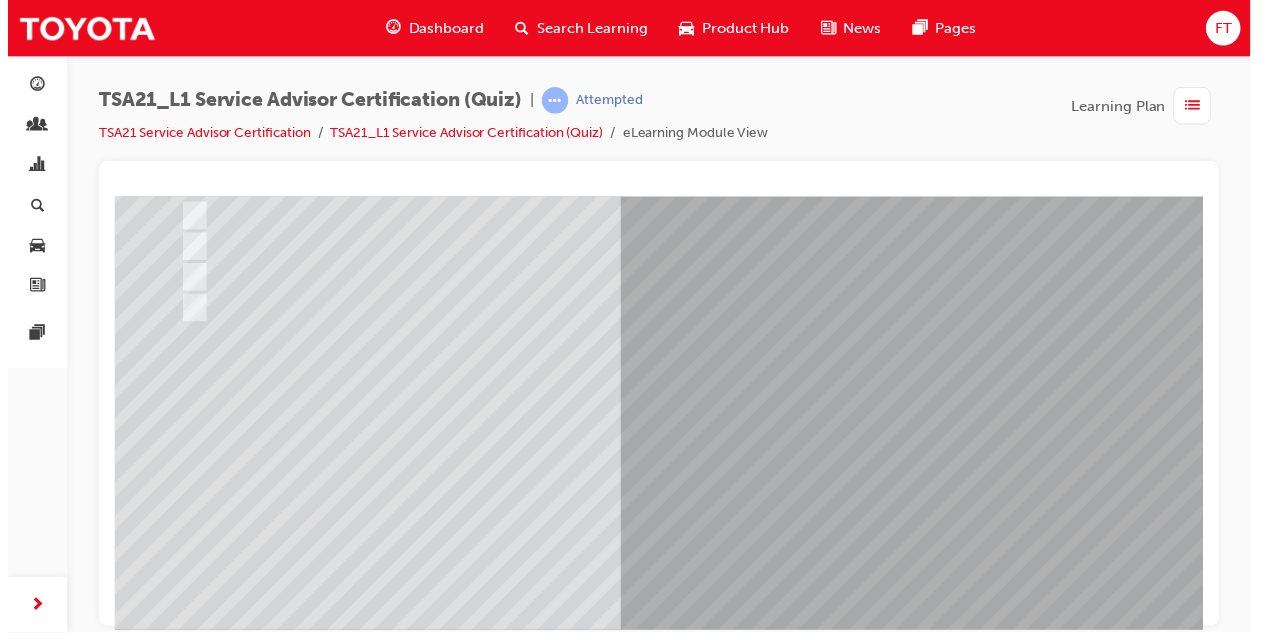 scroll, scrollTop: 0, scrollLeft: 0, axis: both 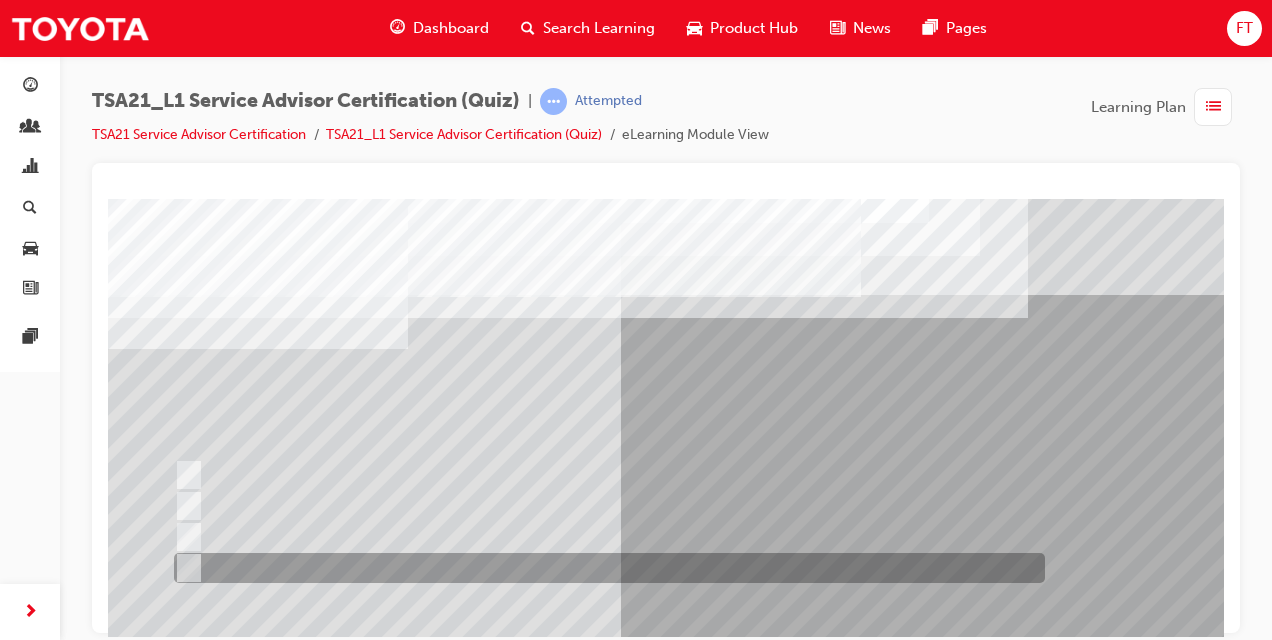 click at bounding box center [604, 568] 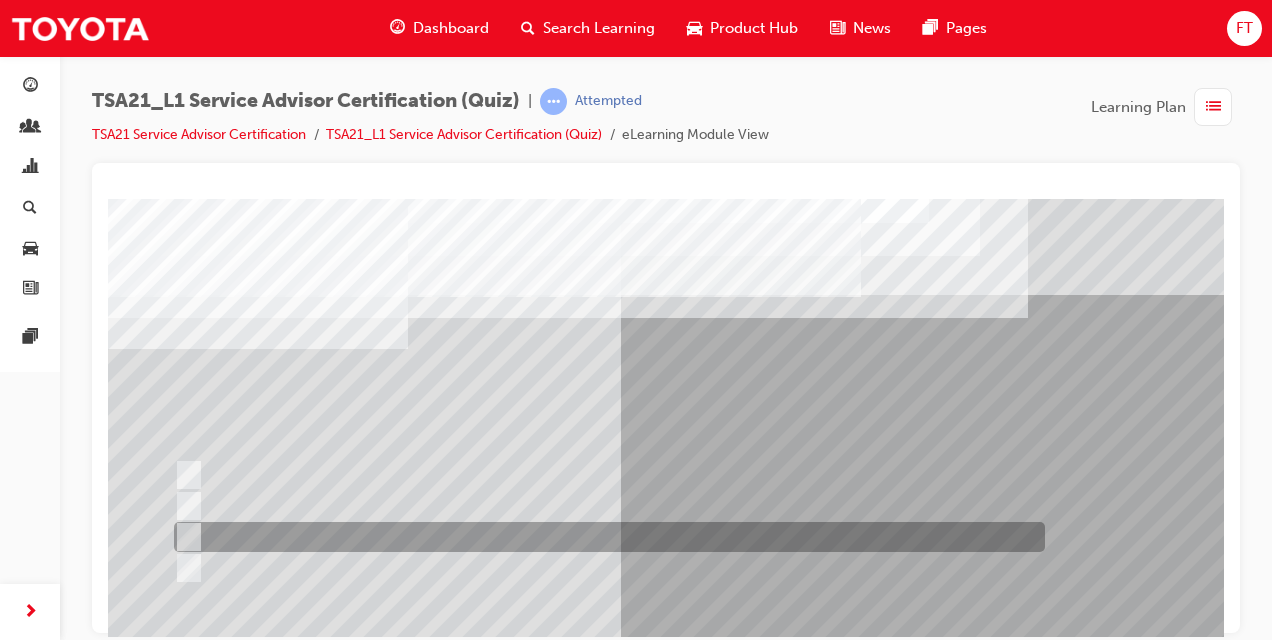 click at bounding box center (185, 537) 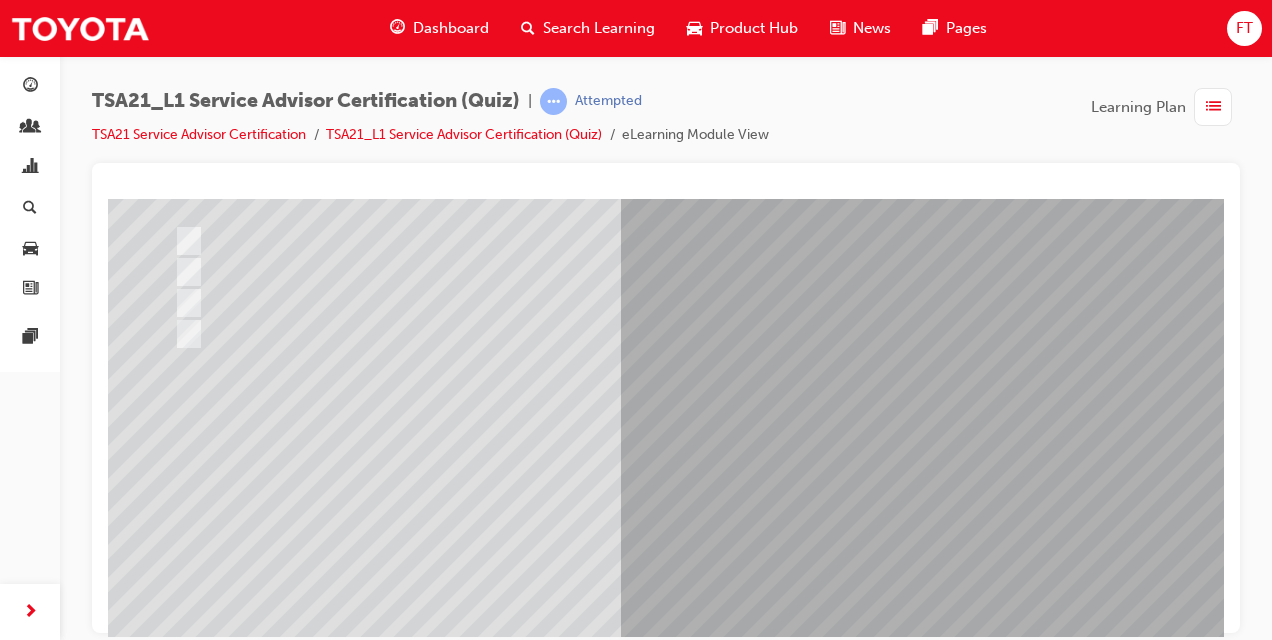 scroll, scrollTop: 253, scrollLeft: 0, axis: vertical 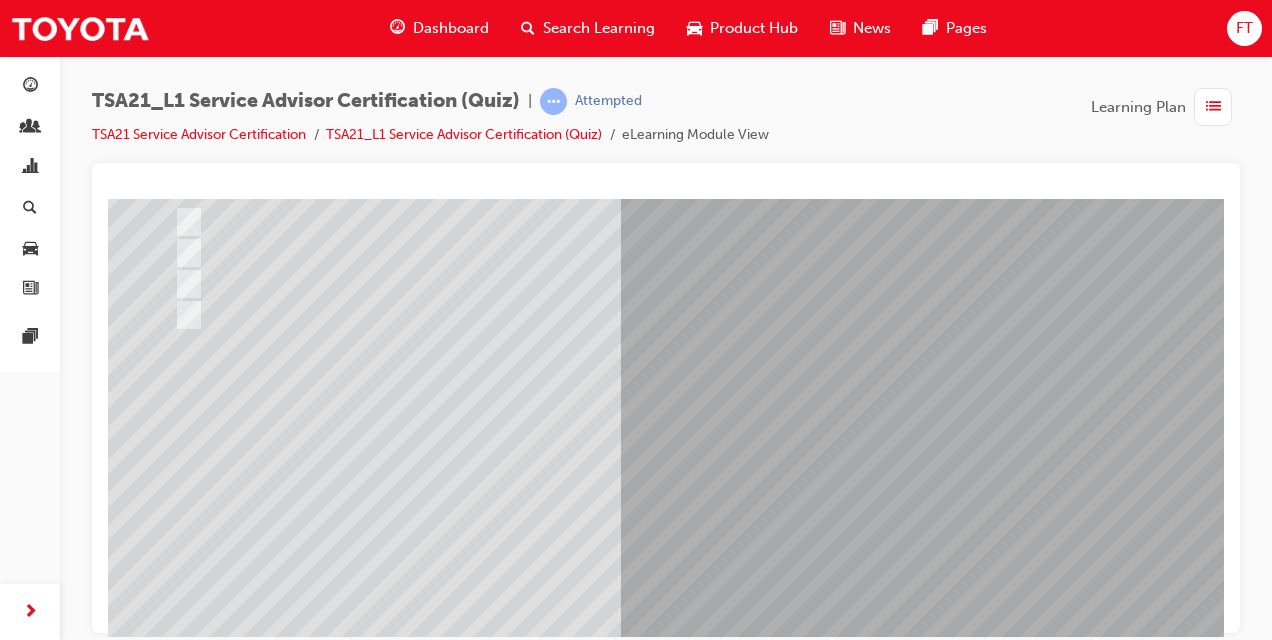 click at bounding box center [180, 3494] 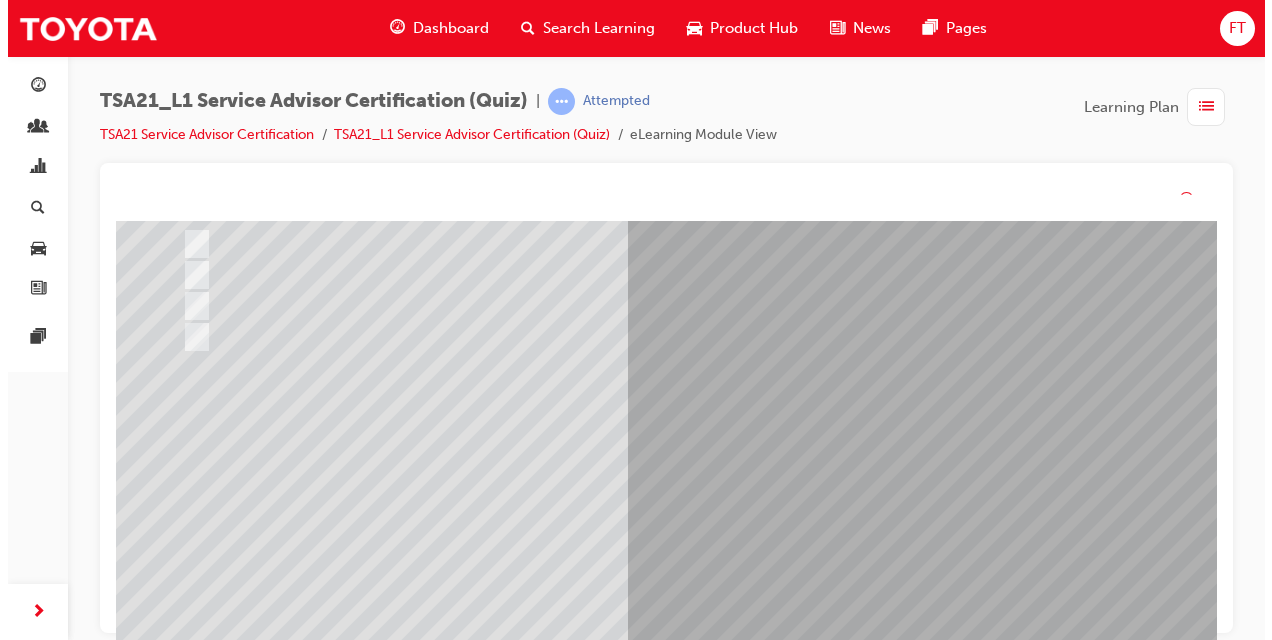 scroll, scrollTop: 0, scrollLeft: 0, axis: both 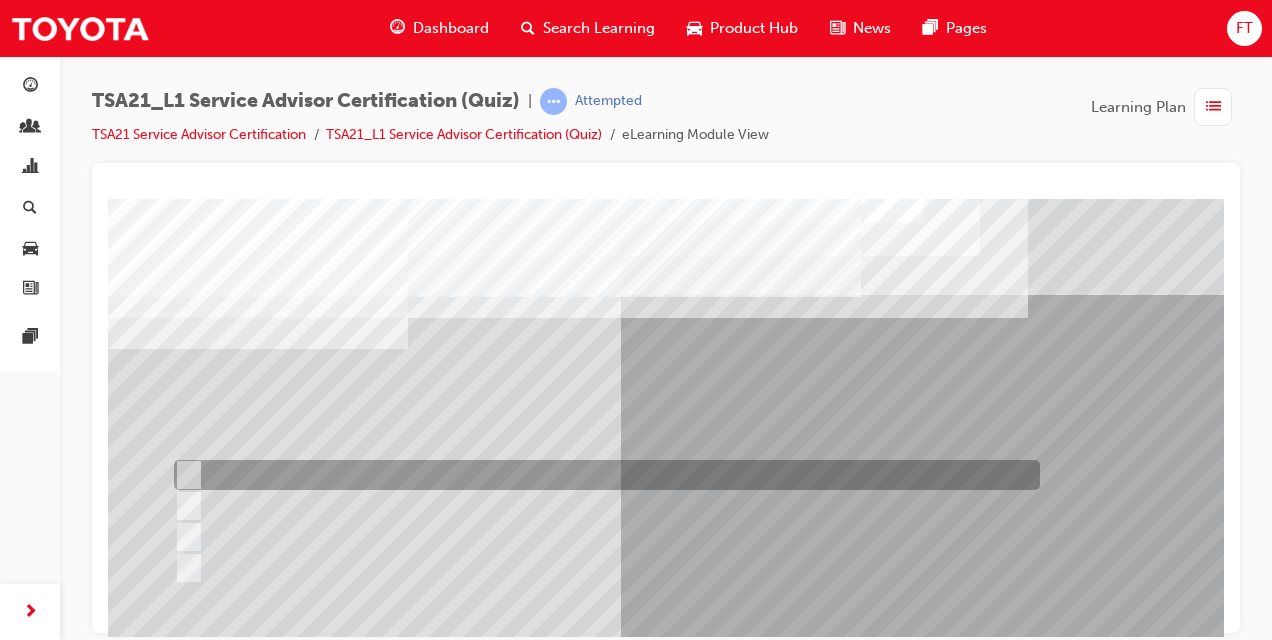 click at bounding box center [185, 475] 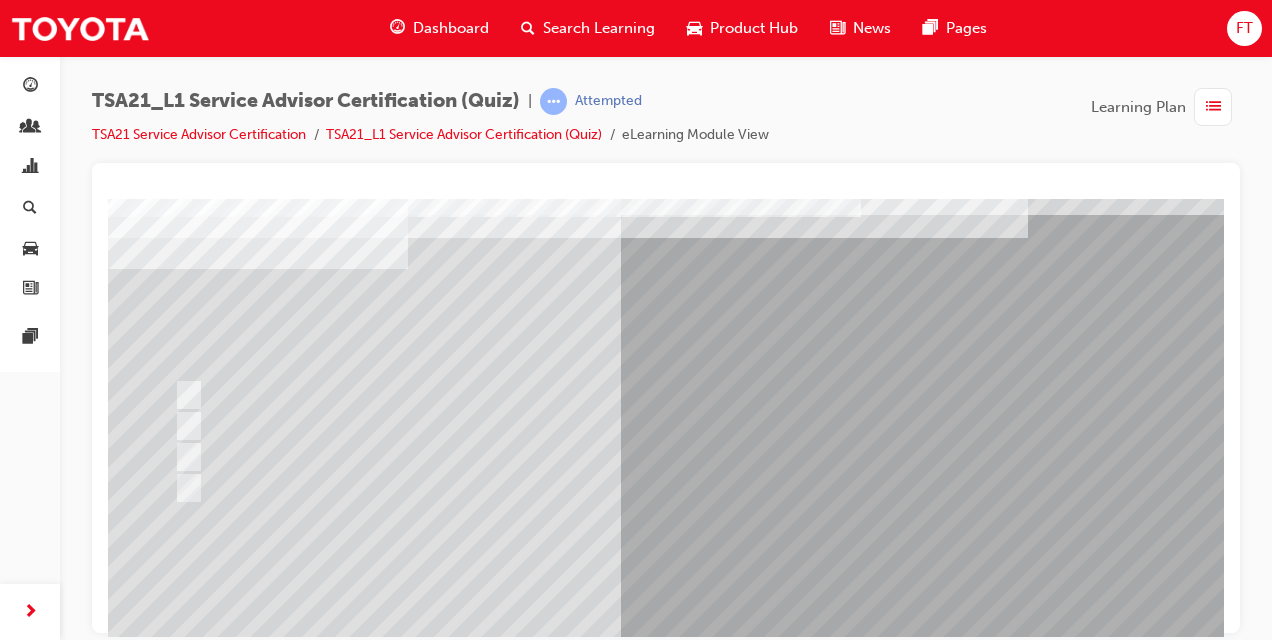 scroll, scrollTop: 120, scrollLeft: 0, axis: vertical 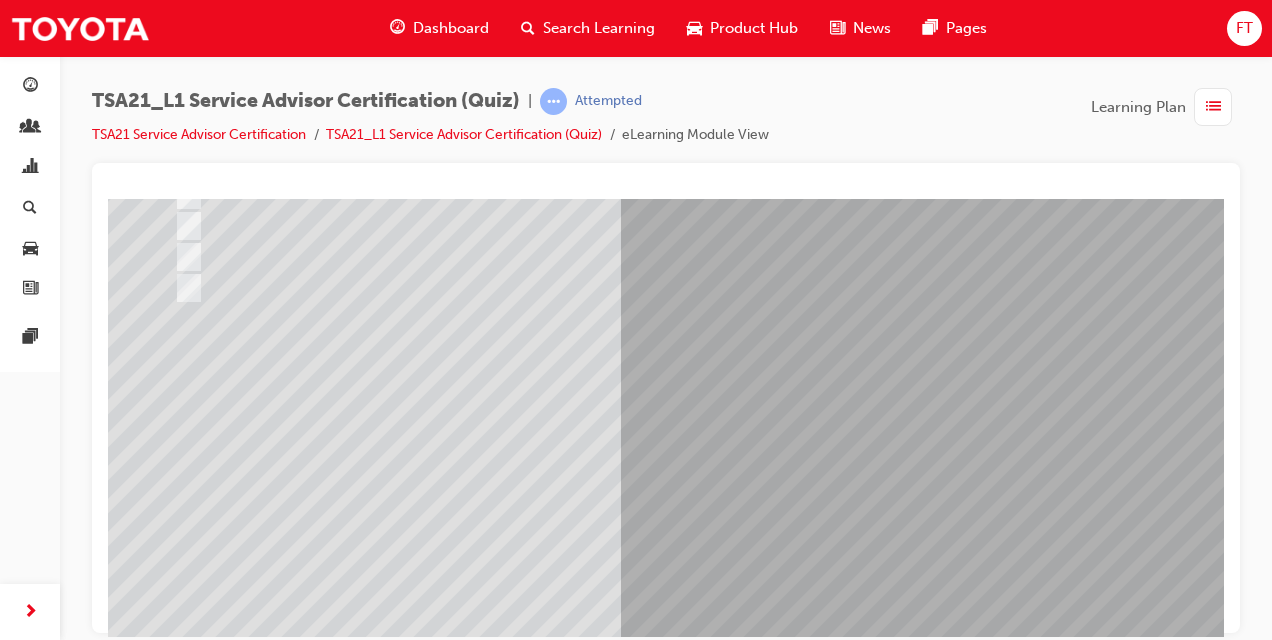 click at bounding box center [180, 3467] 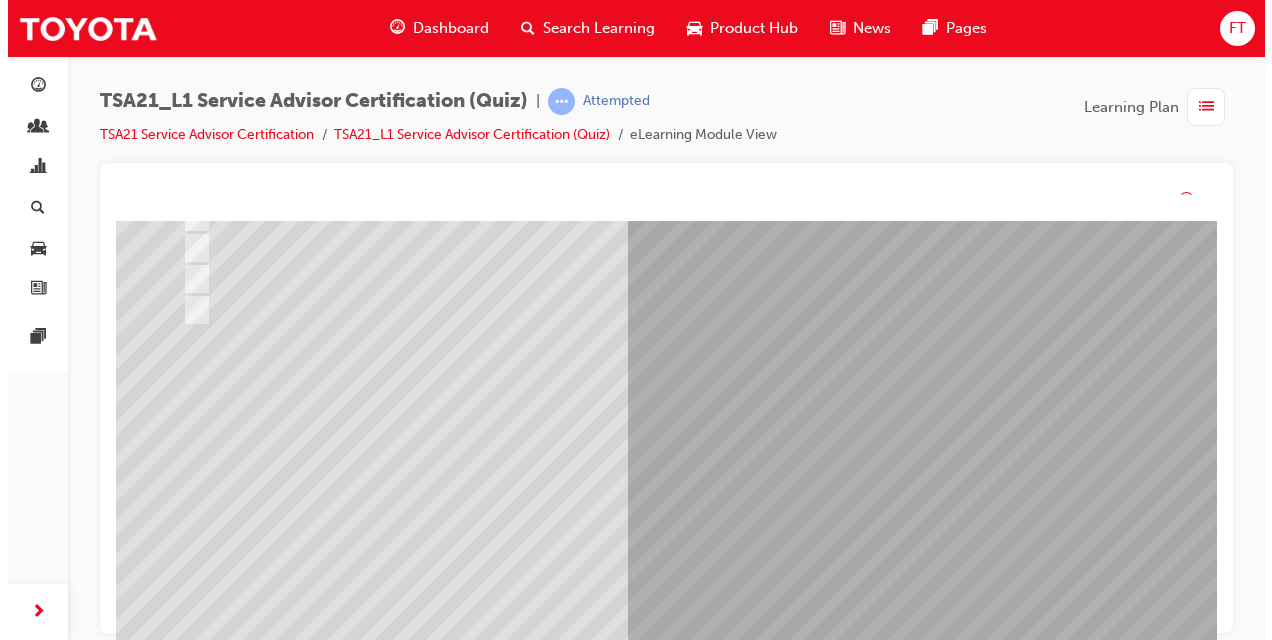 scroll, scrollTop: 0, scrollLeft: 0, axis: both 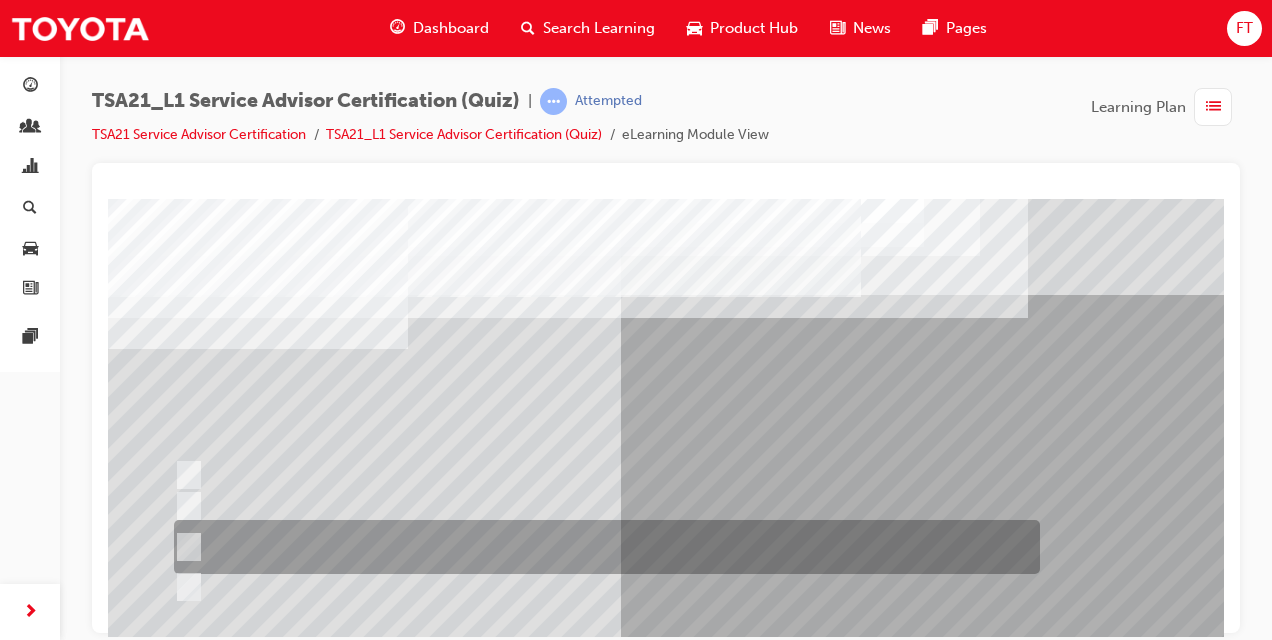 click at bounding box center [185, 547] 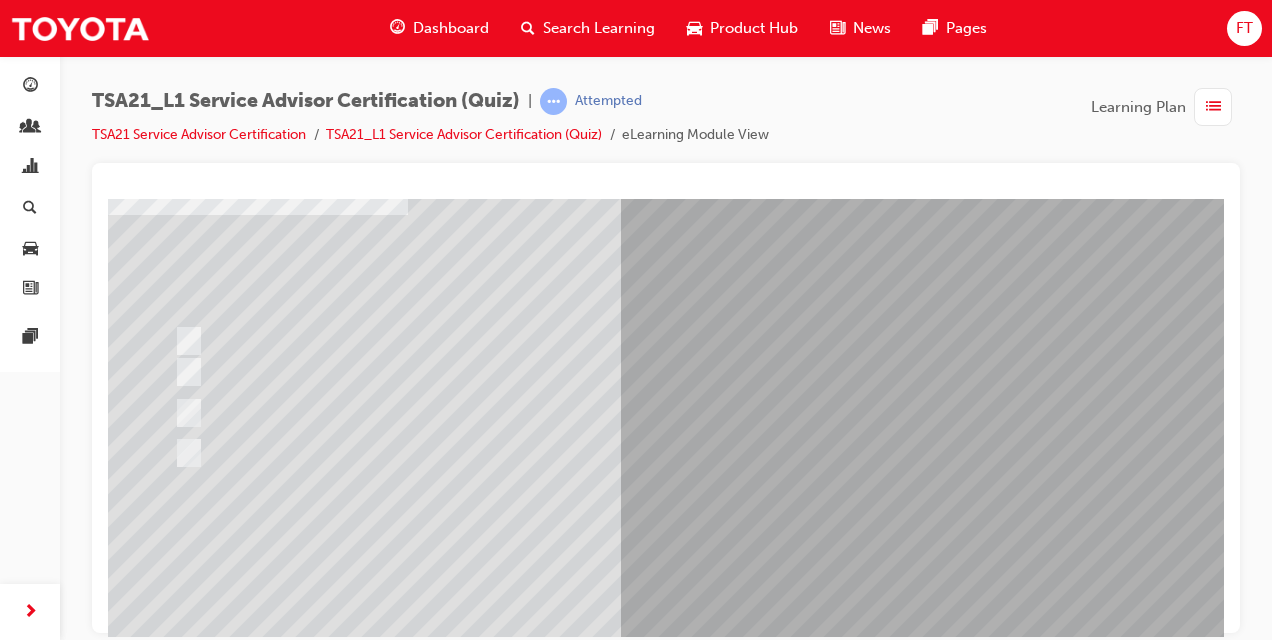 scroll, scrollTop: 227, scrollLeft: 0, axis: vertical 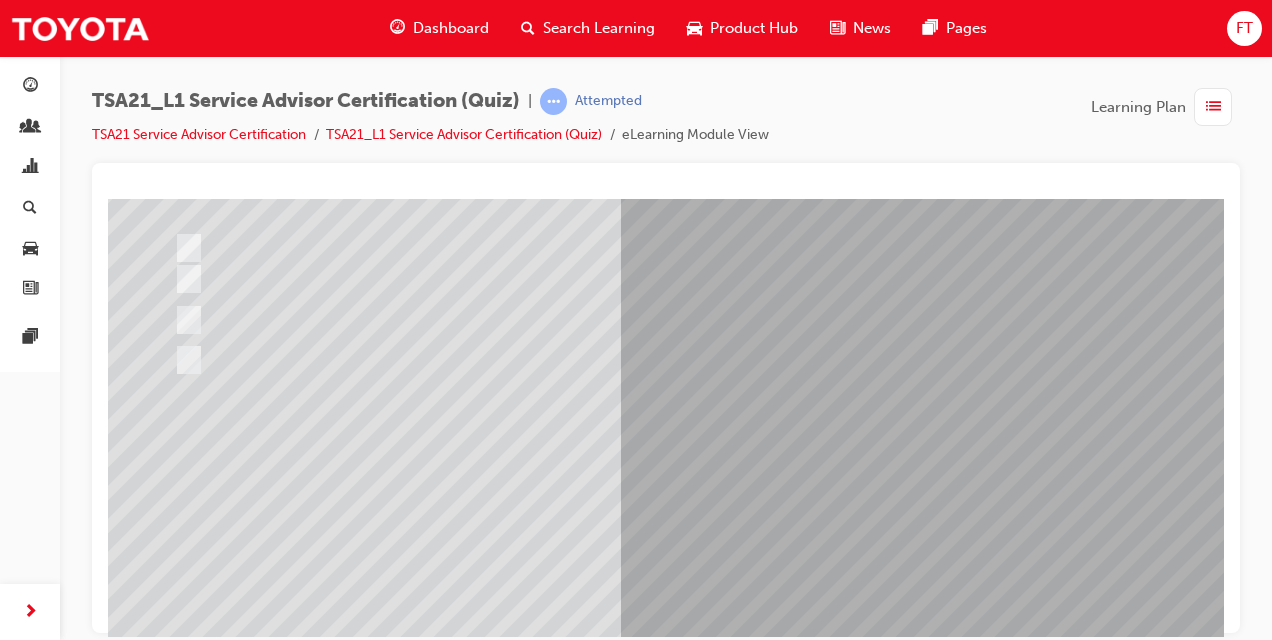click at bounding box center (180, 3520) 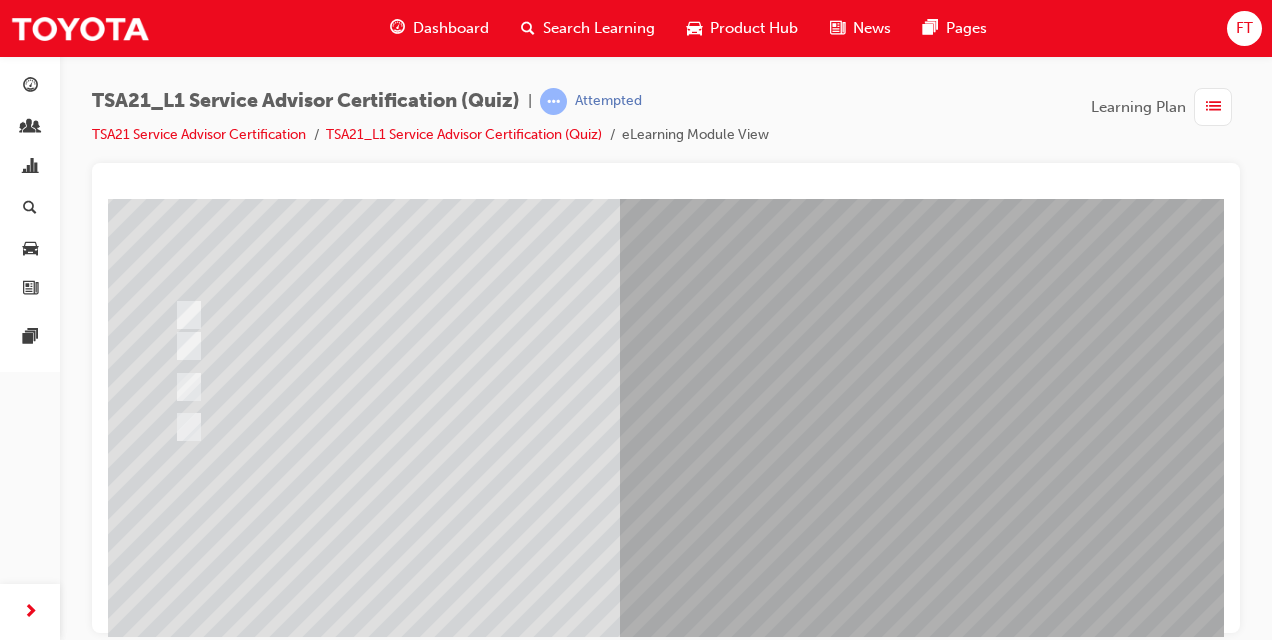 scroll, scrollTop: 0, scrollLeft: 0, axis: both 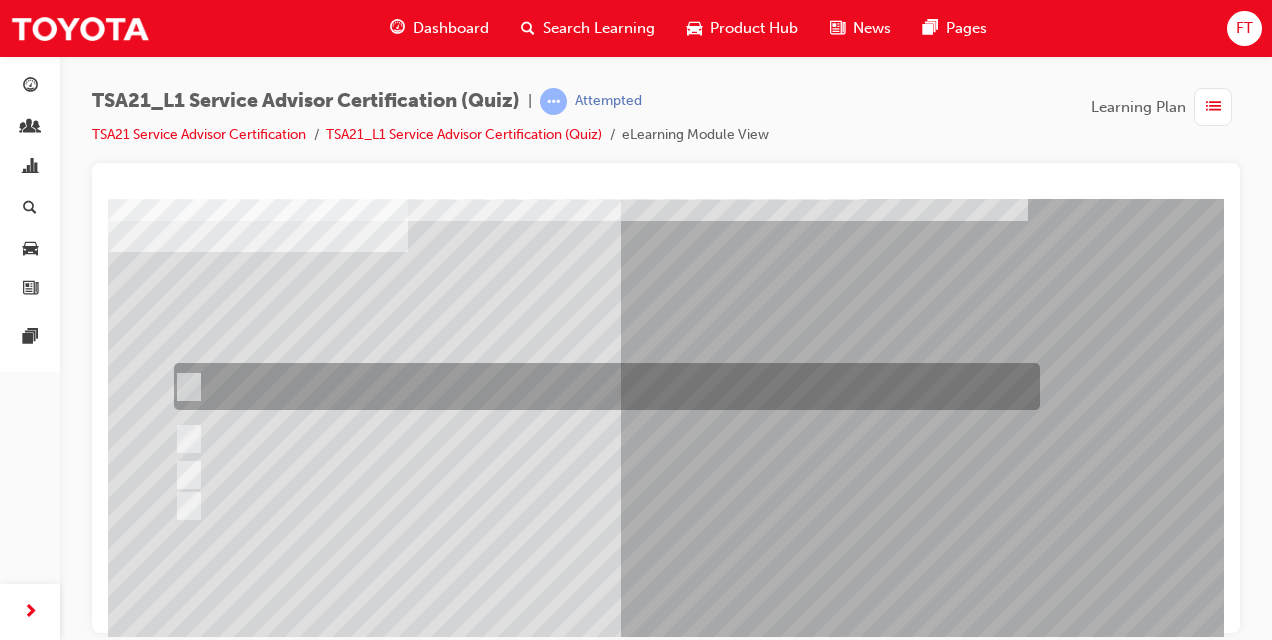 click at bounding box center (185, 387) 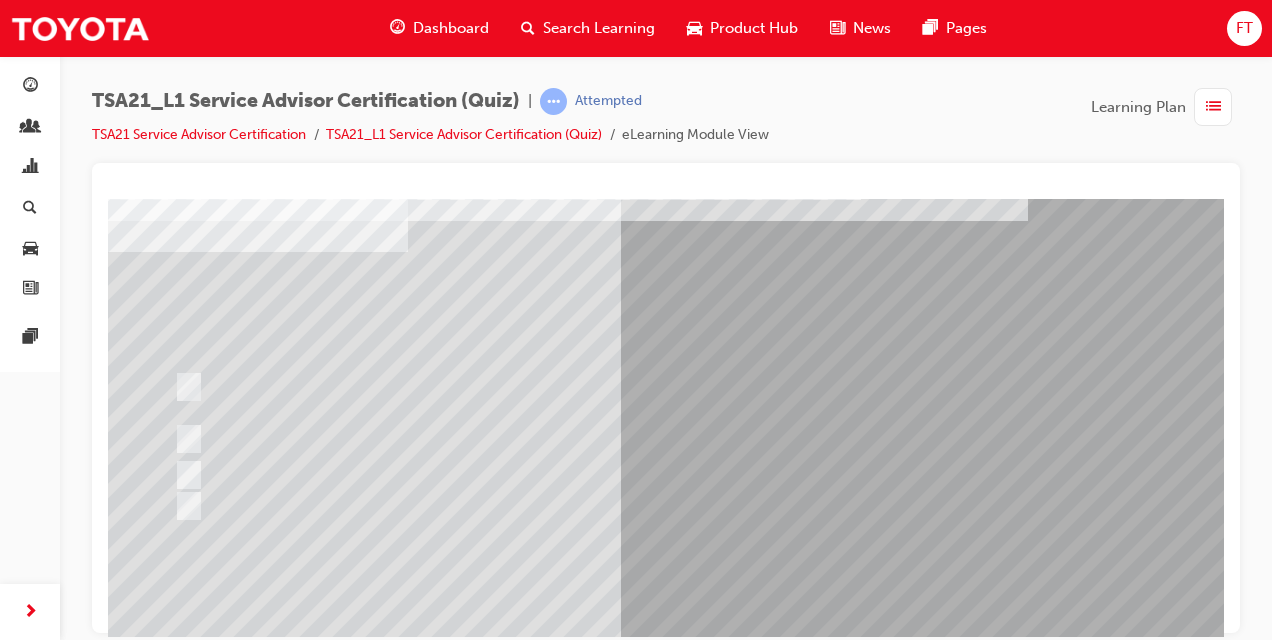 scroll, scrollTop: 137, scrollLeft: 0, axis: vertical 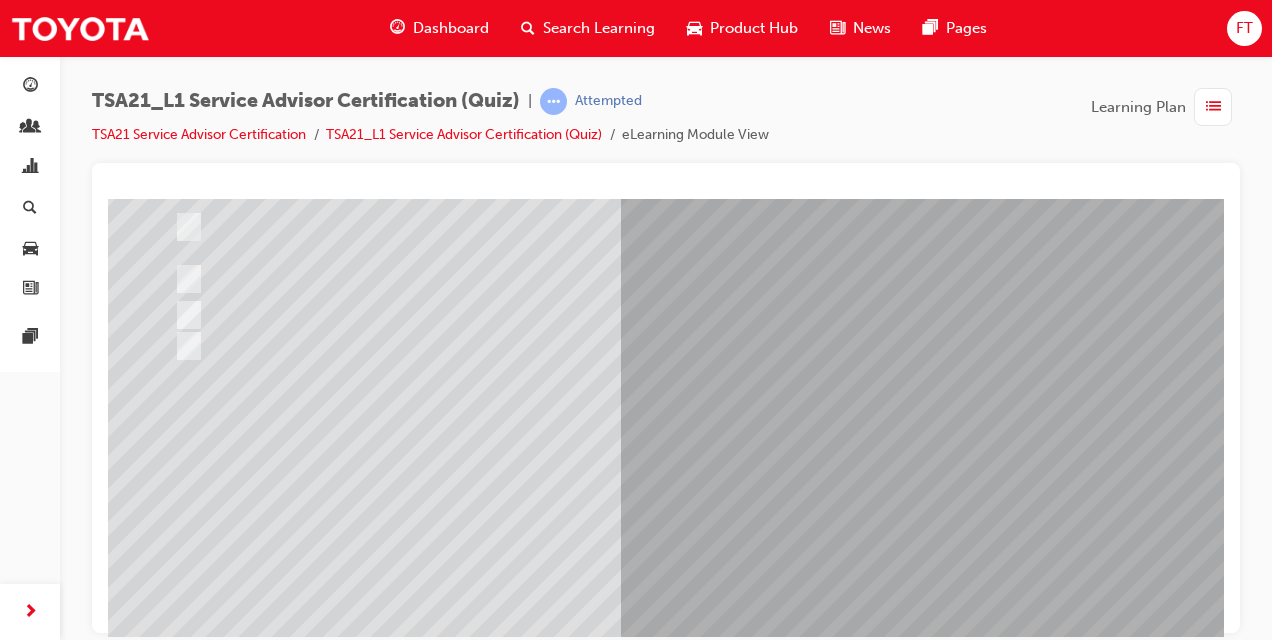 click at bounding box center [180, 3490] 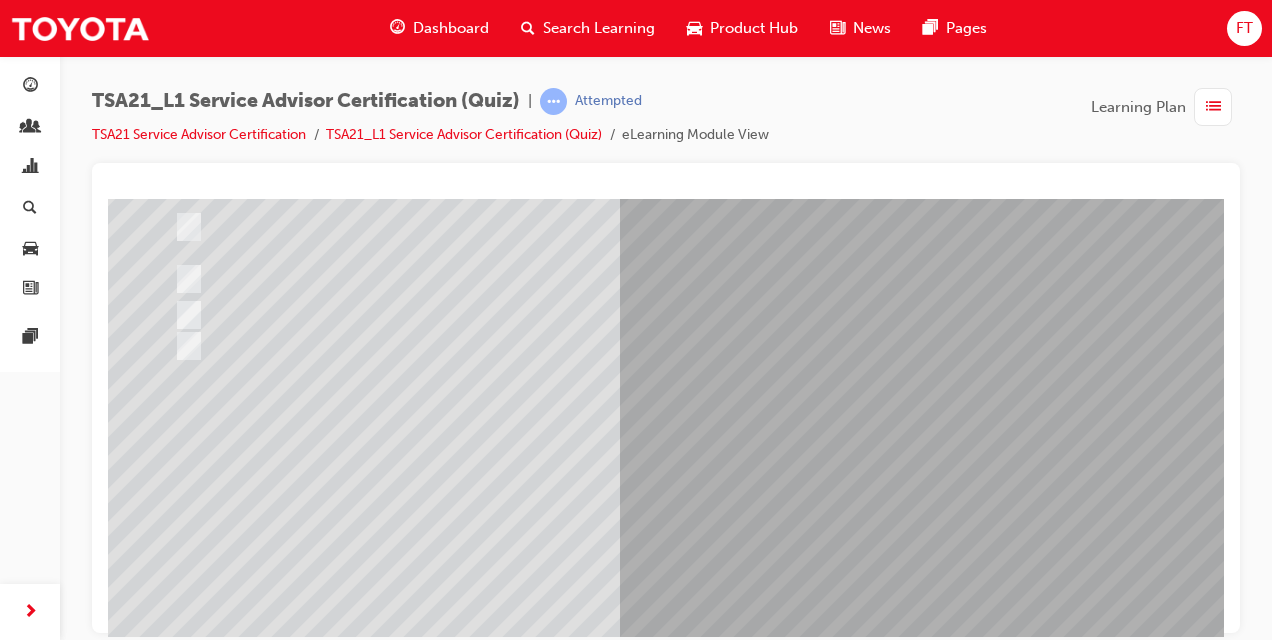 scroll, scrollTop: 0, scrollLeft: 0, axis: both 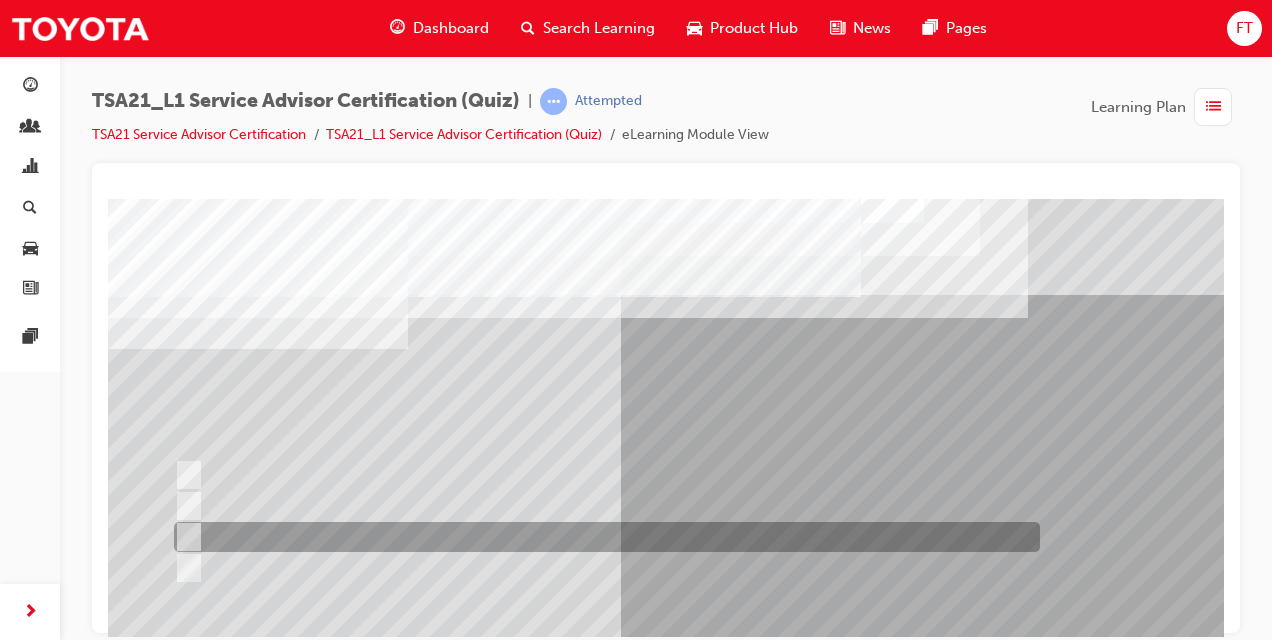 click at bounding box center (185, 537) 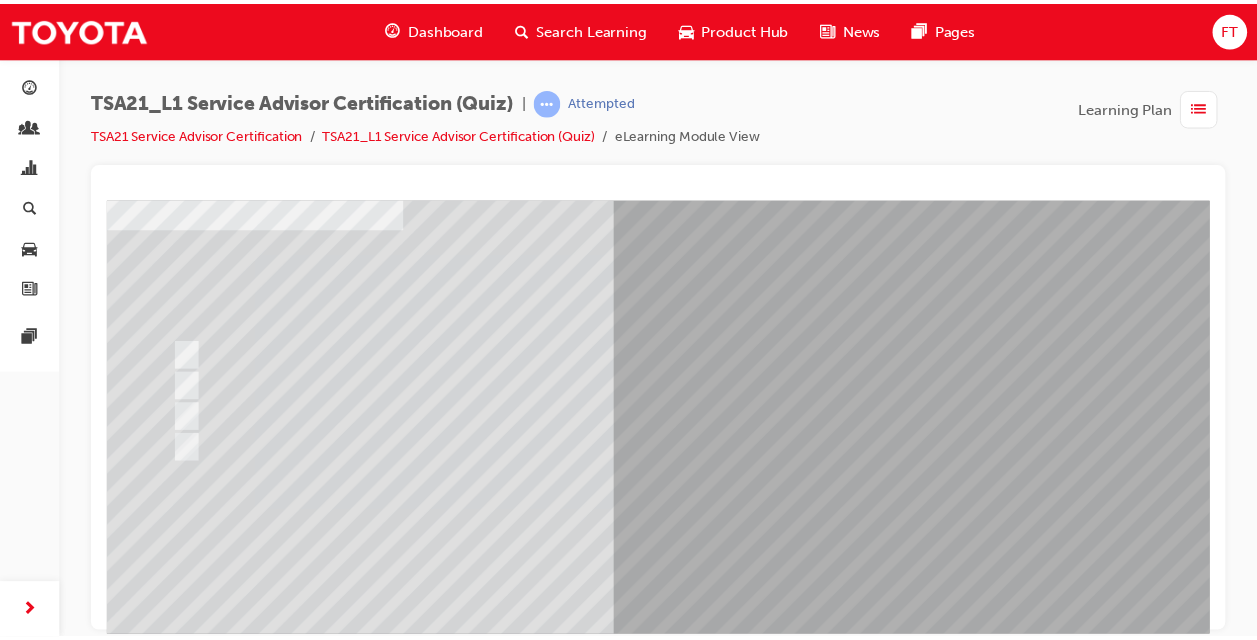 scroll, scrollTop: 213, scrollLeft: 0, axis: vertical 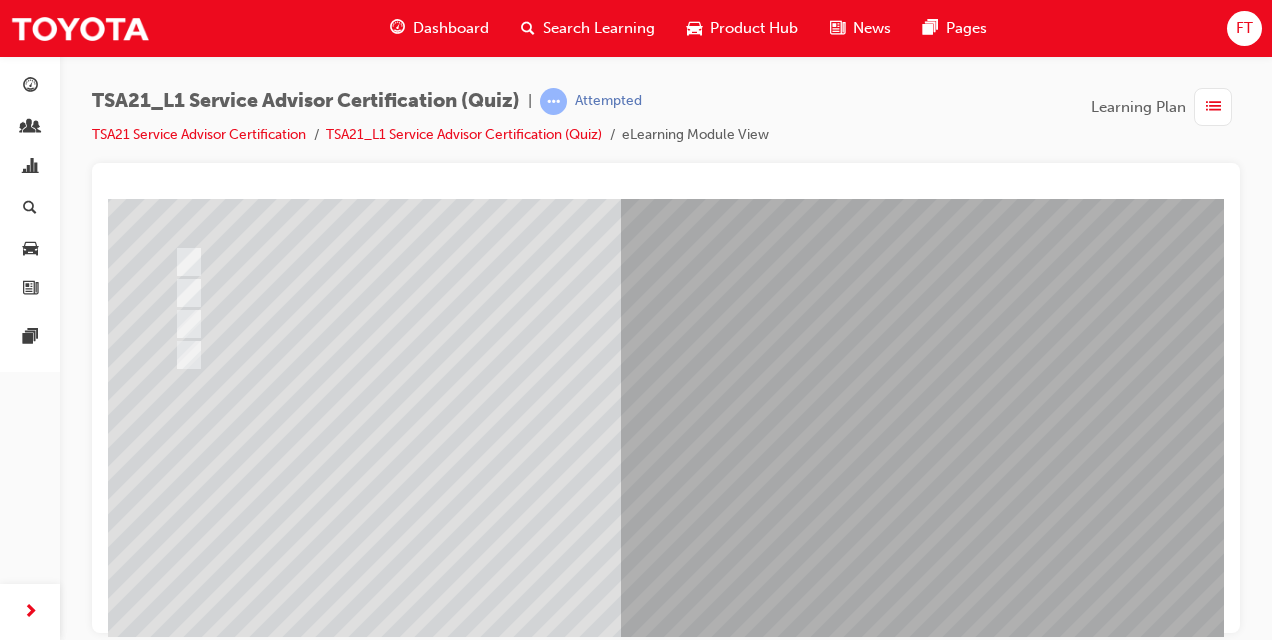 click at bounding box center [180, 3534] 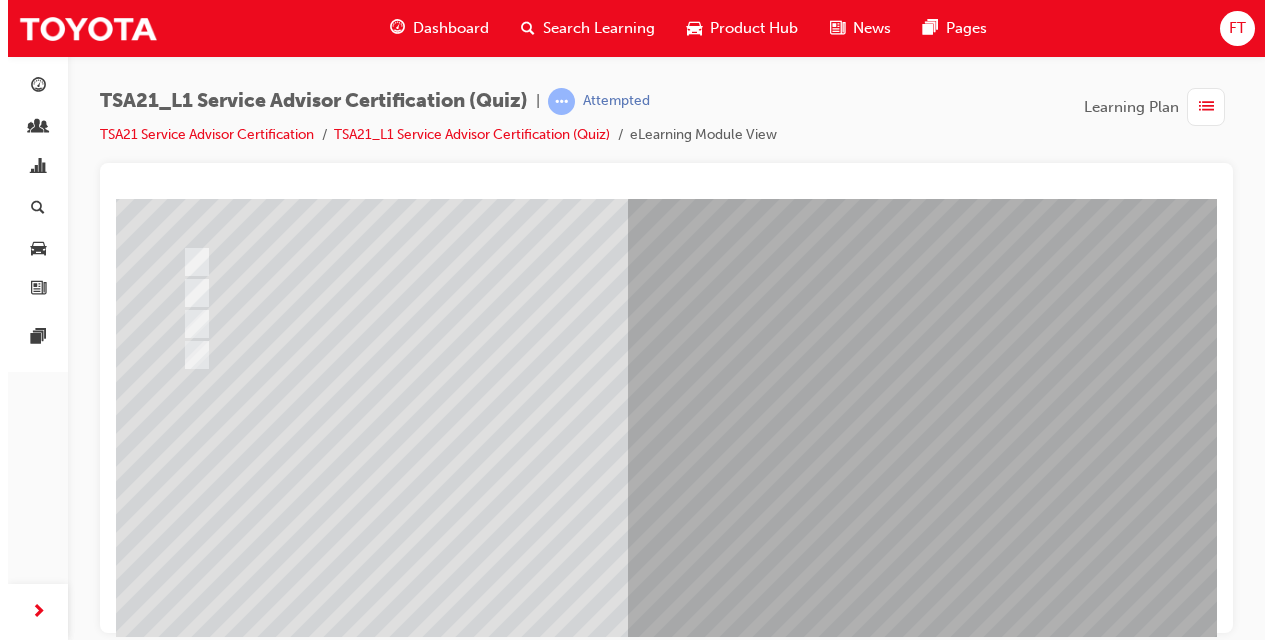 scroll, scrollTop: 0, scrollLeft: 0, axis: both 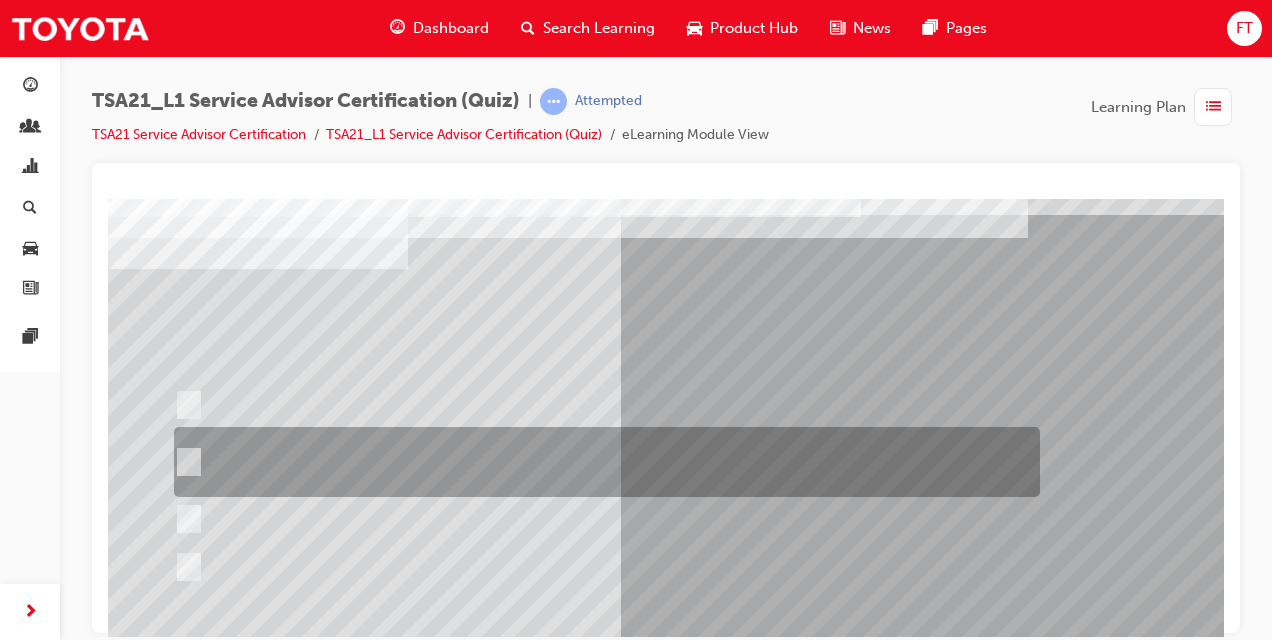 click at bounding box center (602, 462) 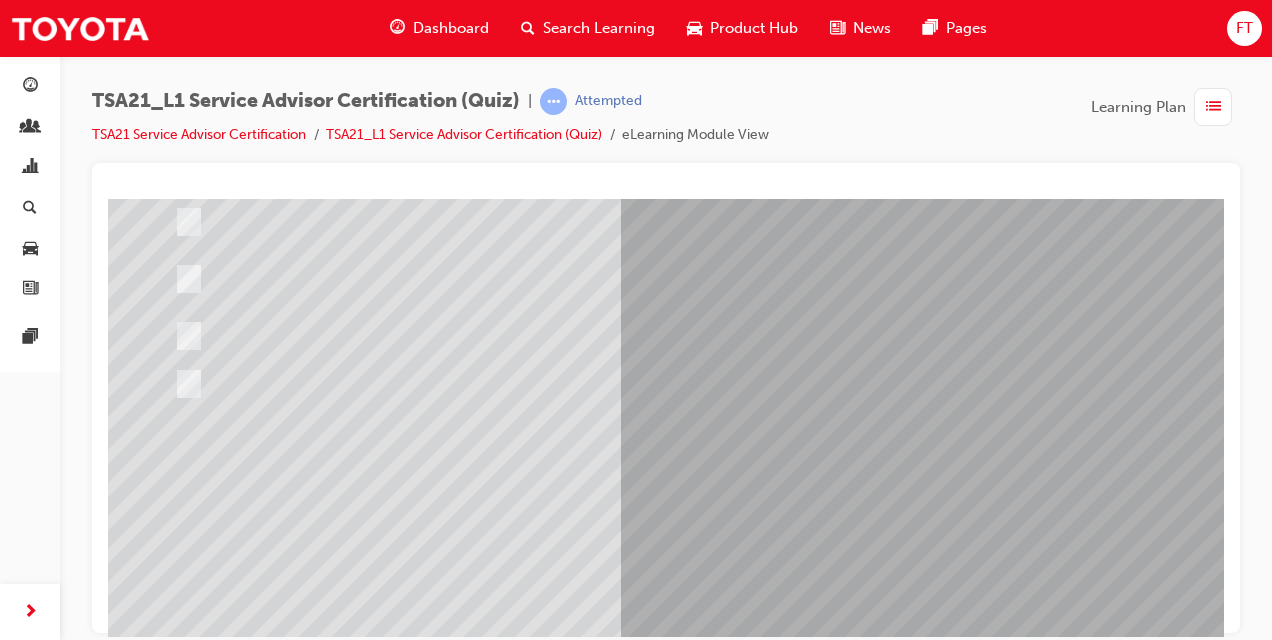 scroll, scrollTop: 280, scrollLeft: 0, axis: vertical 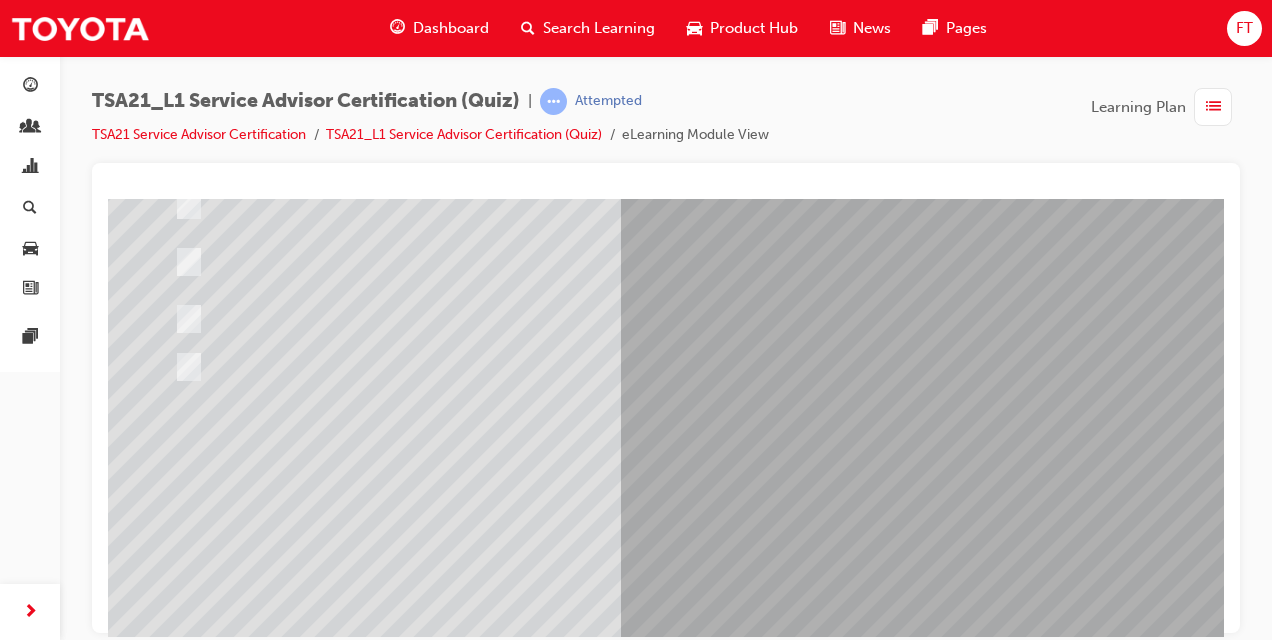 click at bounding box center [180, 3467] 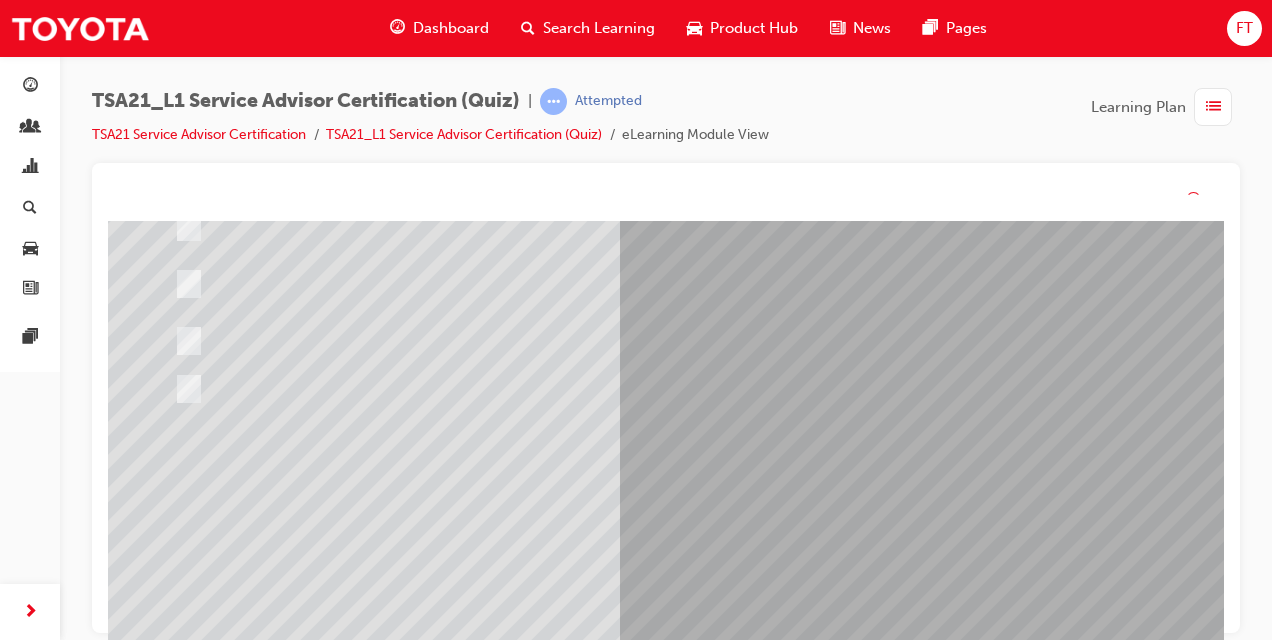 scroll, scrollTop: 0, scrollLeft: 0, axis: both 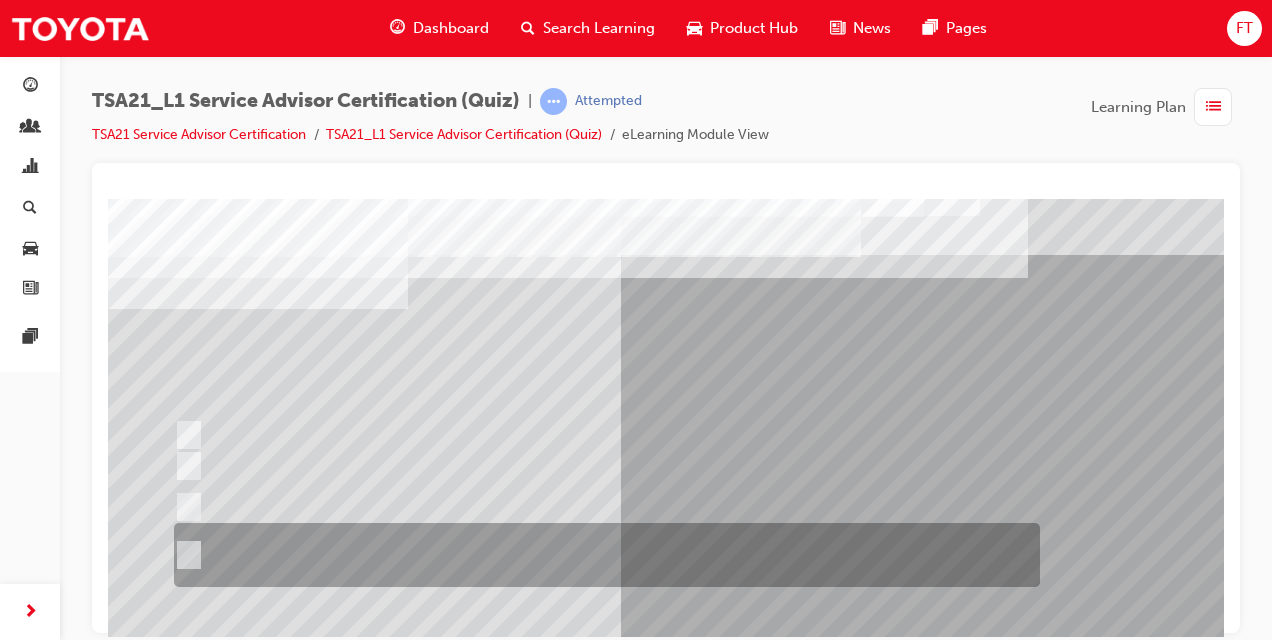 click at bounding box center (602, 555) 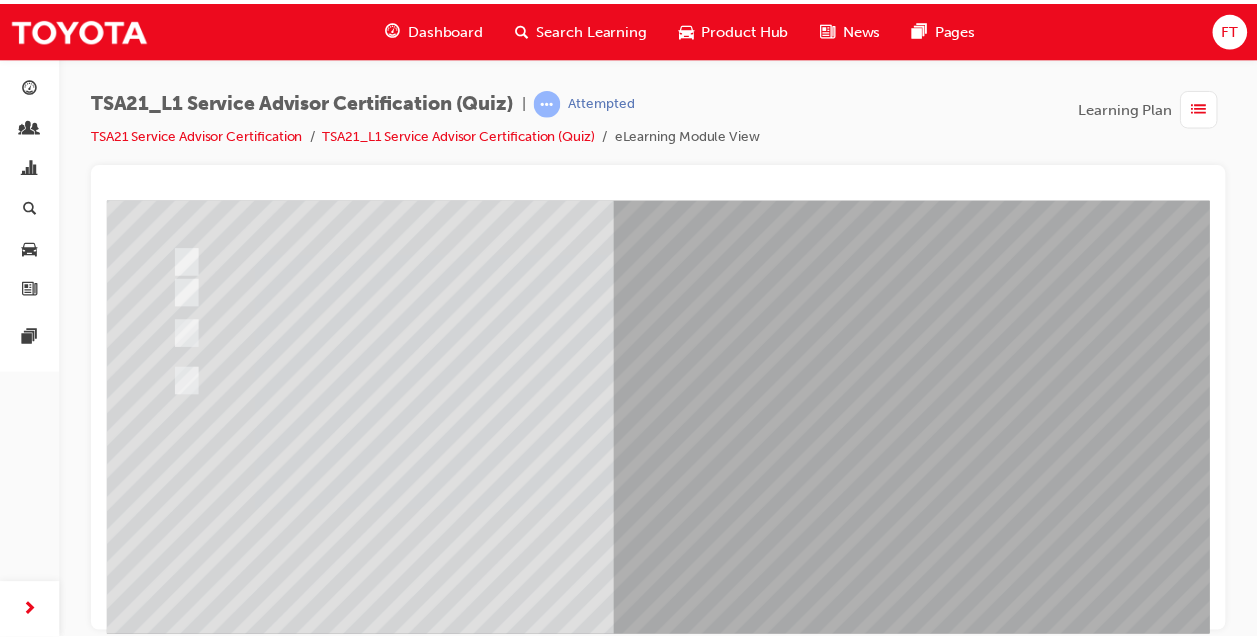 scroll, scrollTop: 254, scrollLeft: 0, axis: vertical 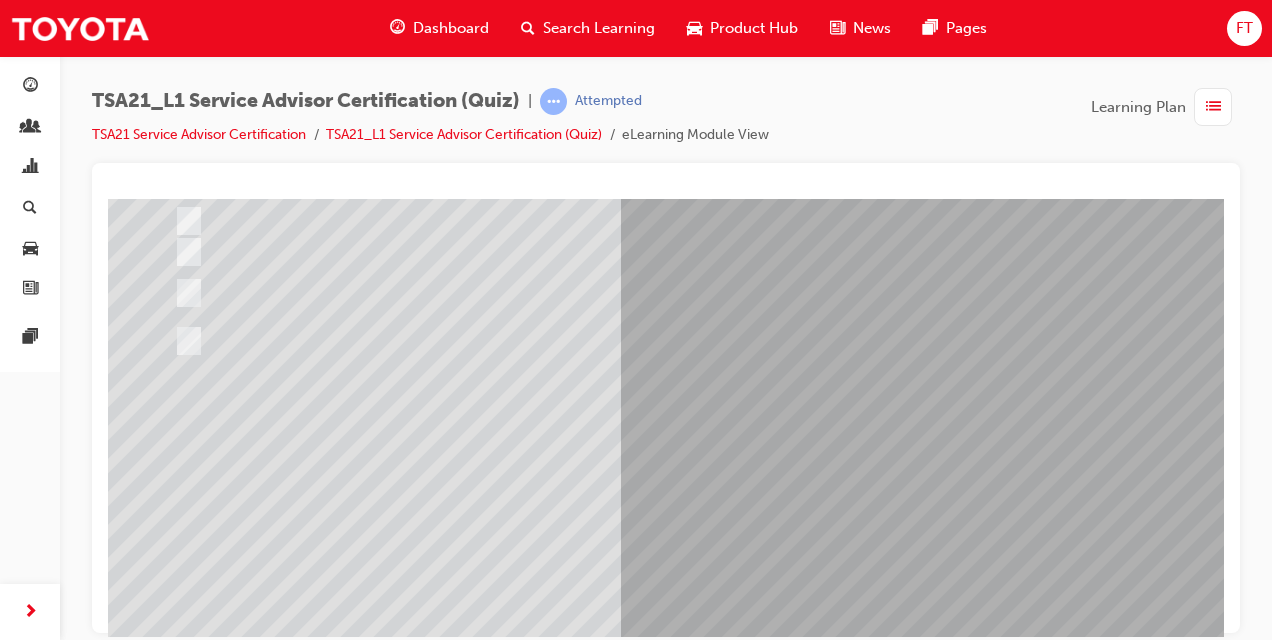 click at bounding box center [180, 3493] 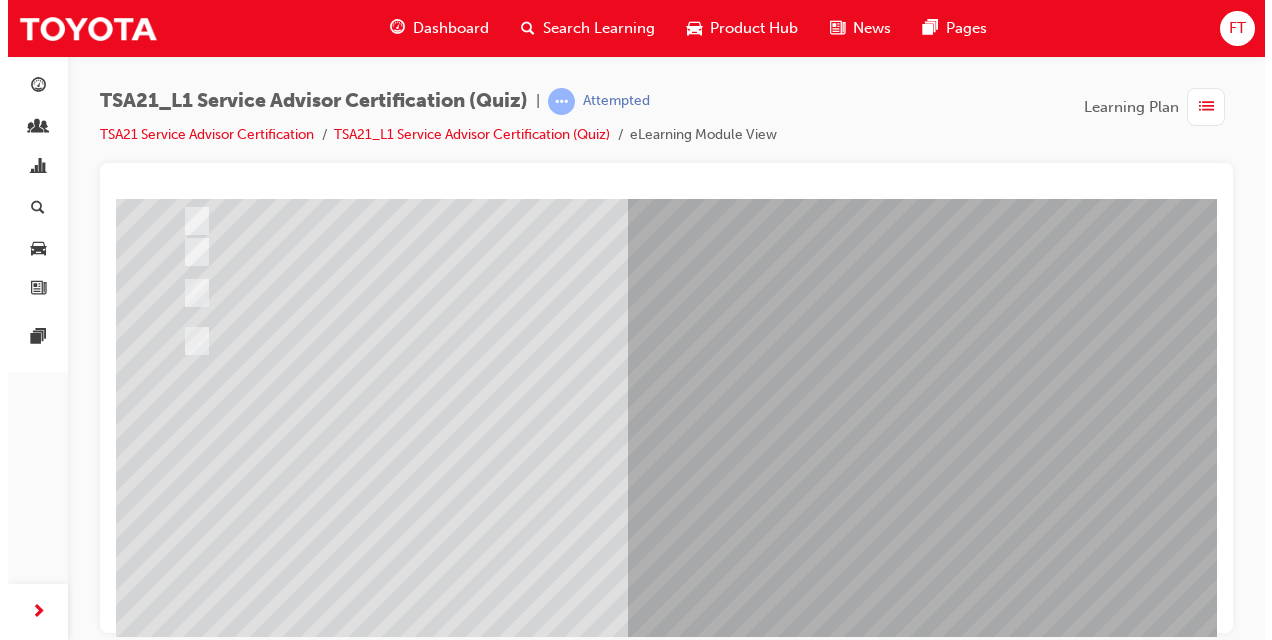scroll, scrollTop: 0, scrollLeft: 0, axis: both 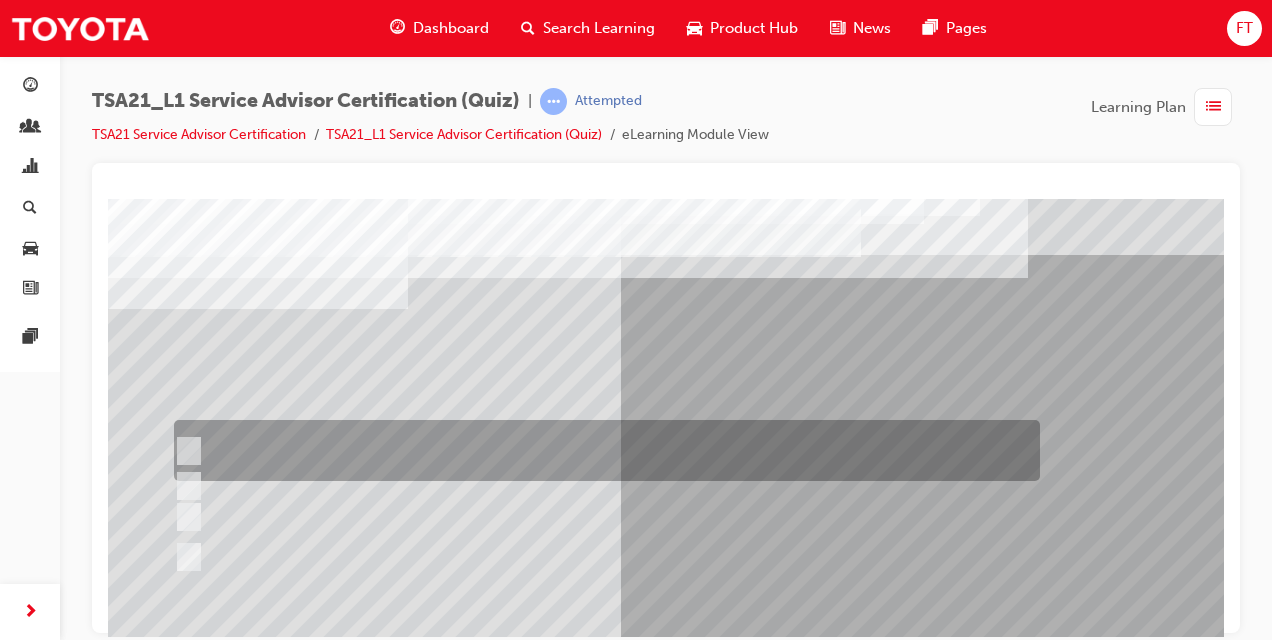 click at bounding box center [185, 451] 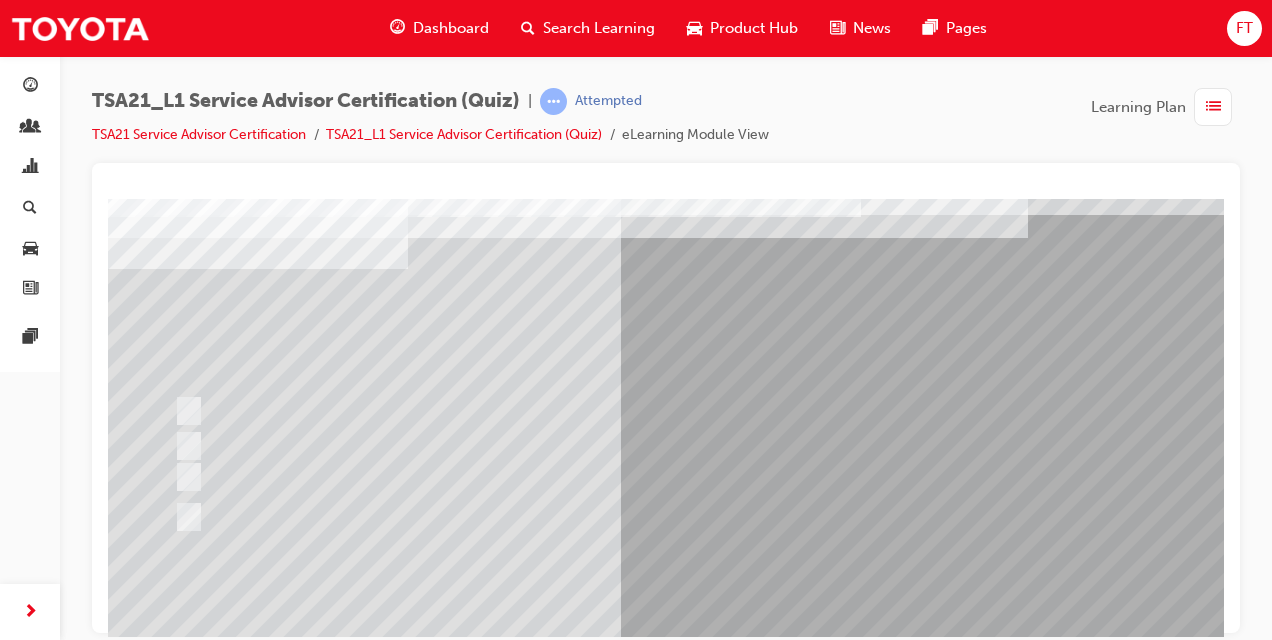 scroll, scrollTop: 266, scrollLeft: 0, axis: vertical 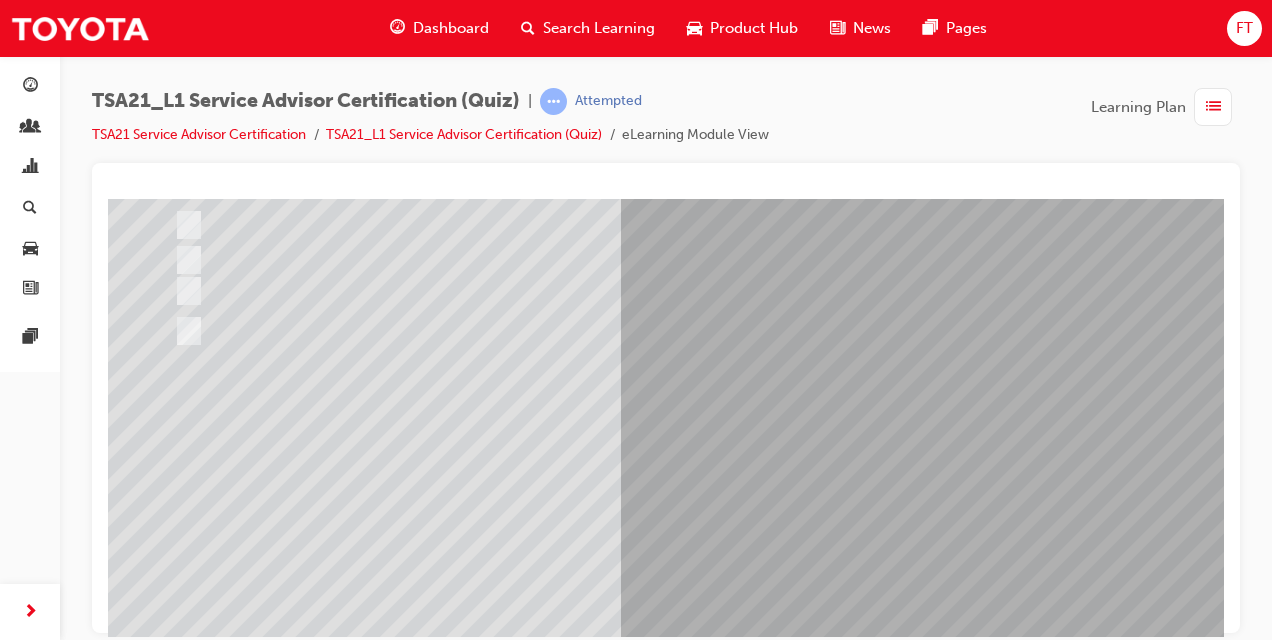 click at bounding box center [180, 3481] 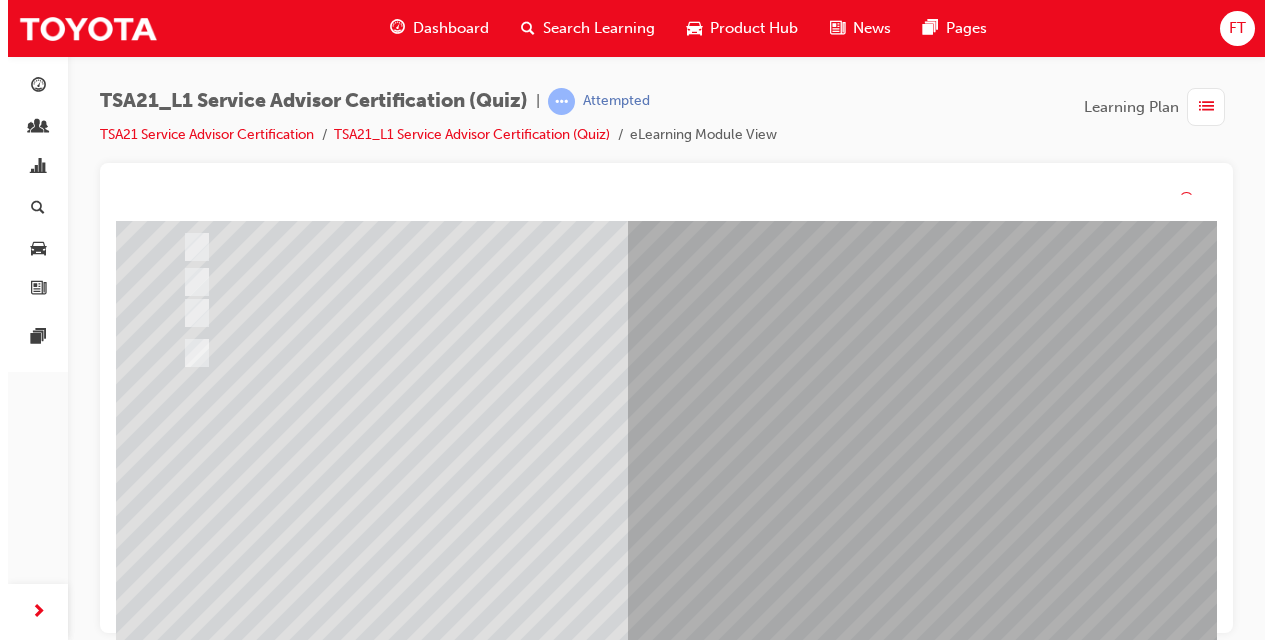 scroll, scrollTop: 0, scrollLeft: 0, axis: both 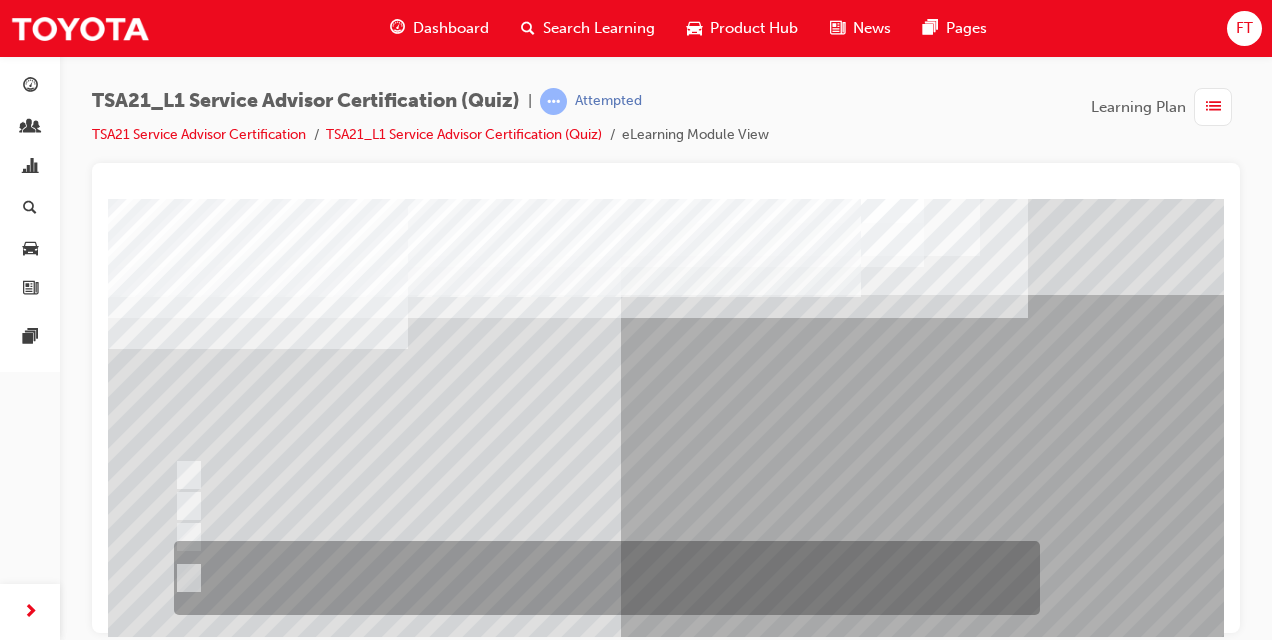 click at bounding box center [185, 578] 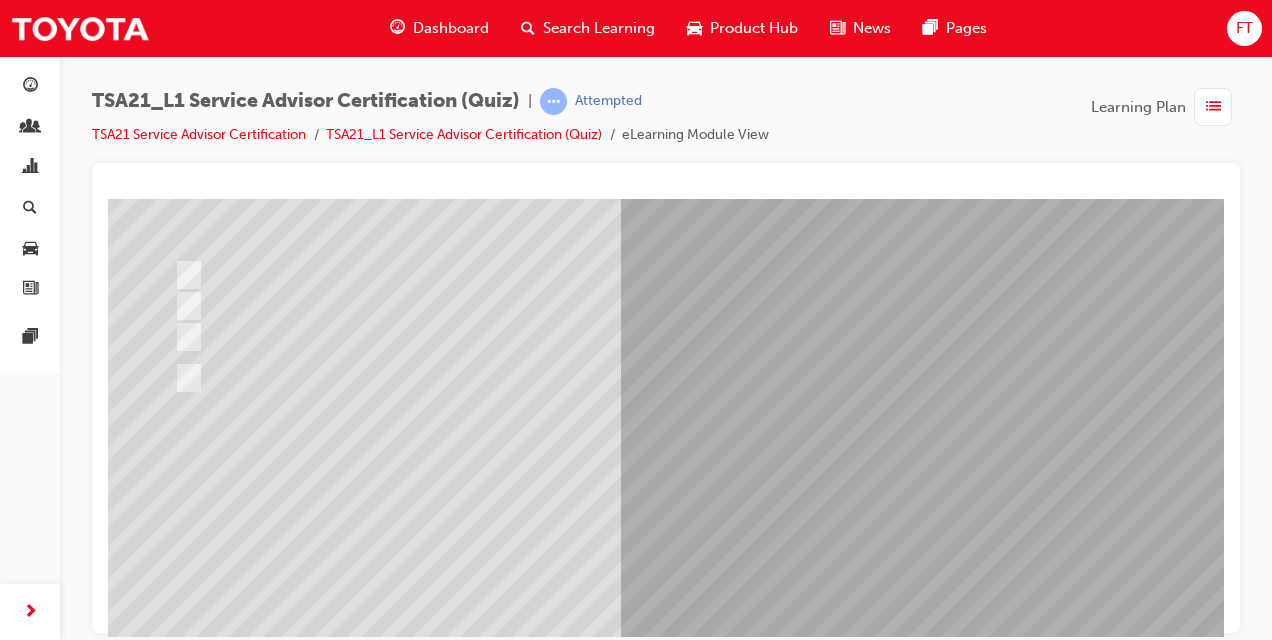 scroll, scrollTop: 240, scrollLeft: 0, axis: vertical 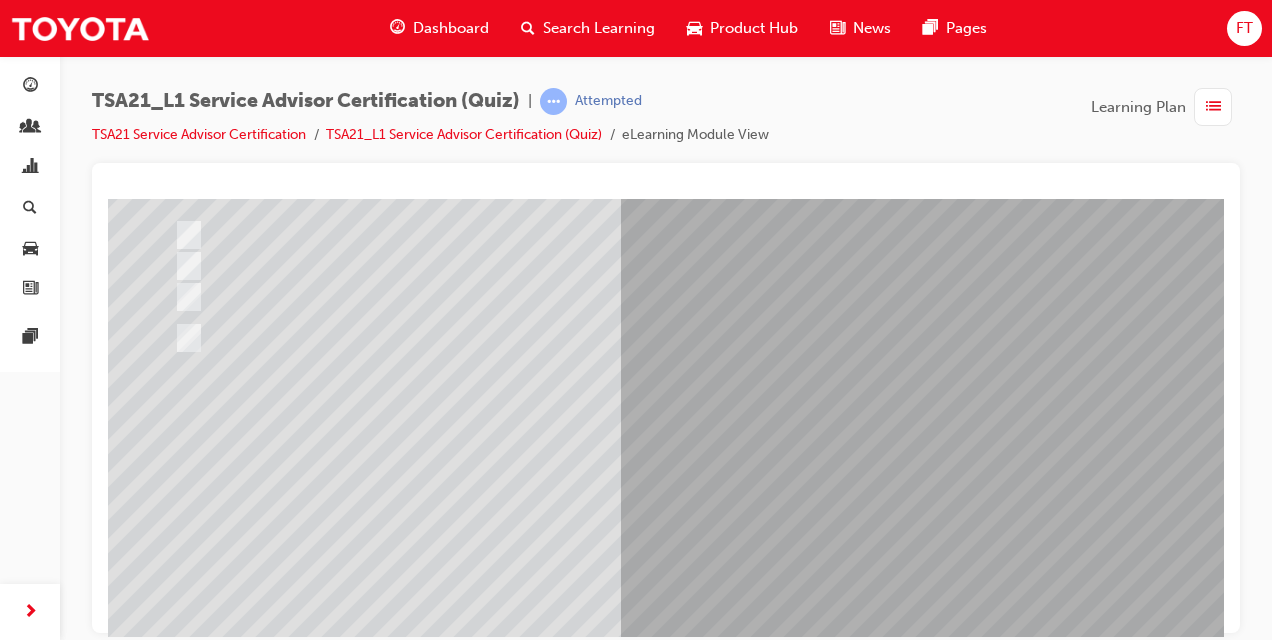 click at bounding box center [180, 3507] 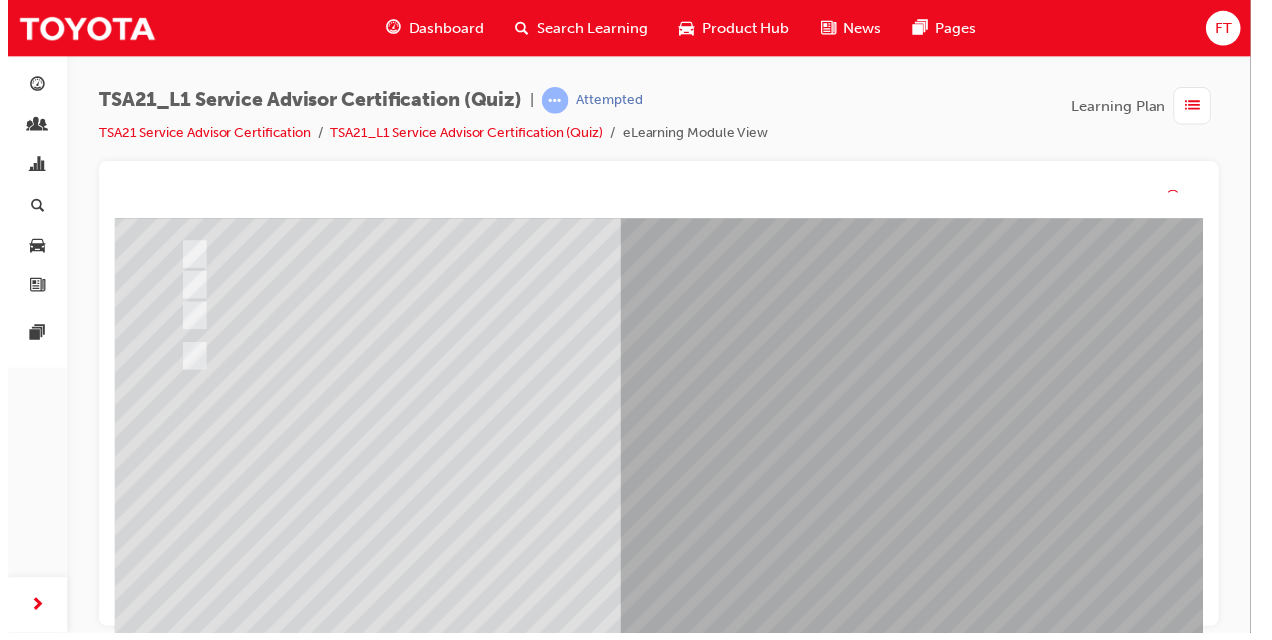 scroll, scrollTop: 0, scrollLeft: 0, axis: both 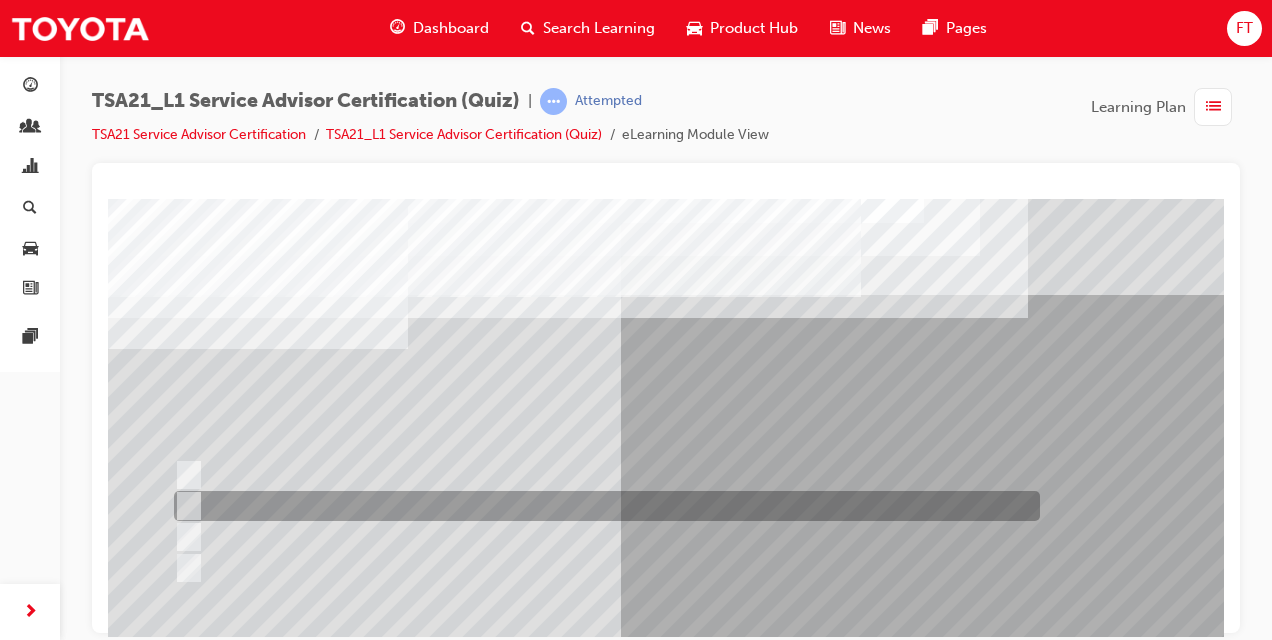 click at bounding box center [602, 506] 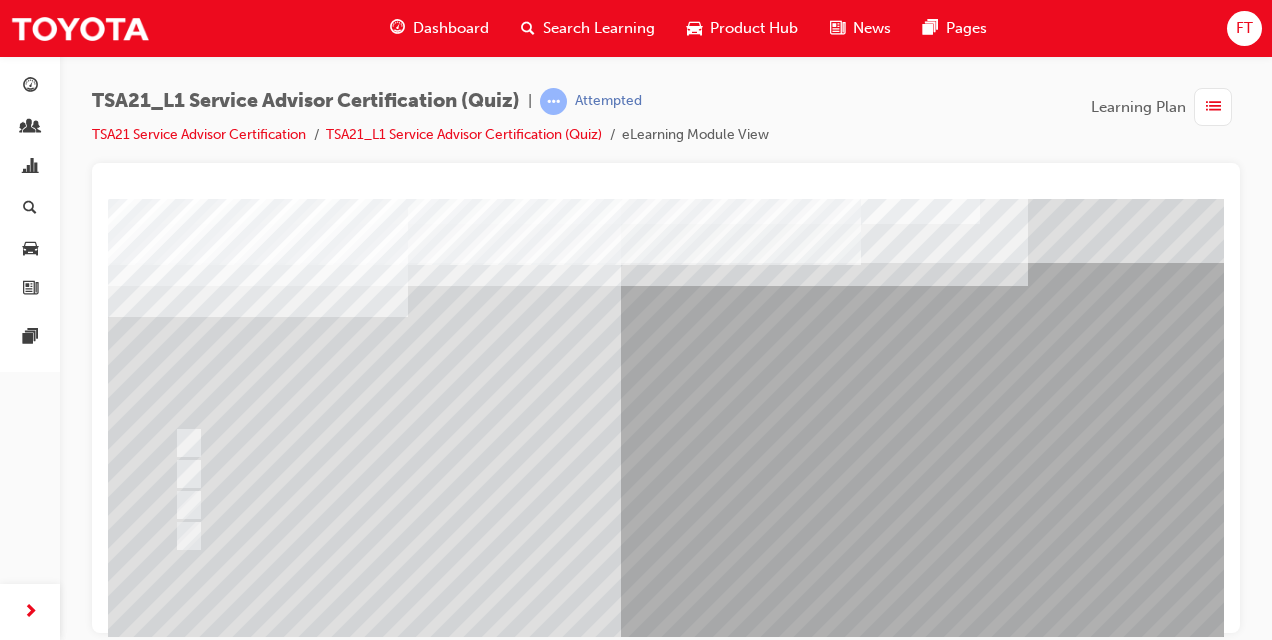 scroll, scrollTop: 40, scrollLeft: 0, axis: vertical 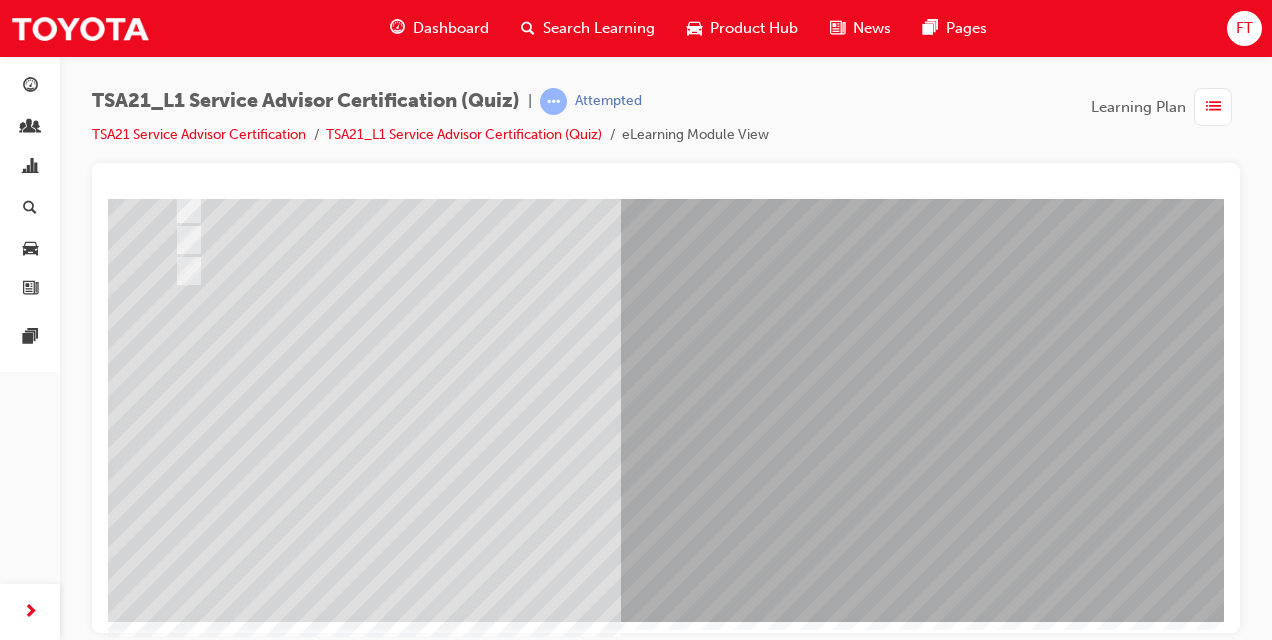 click at bounding box center [180, 3450] 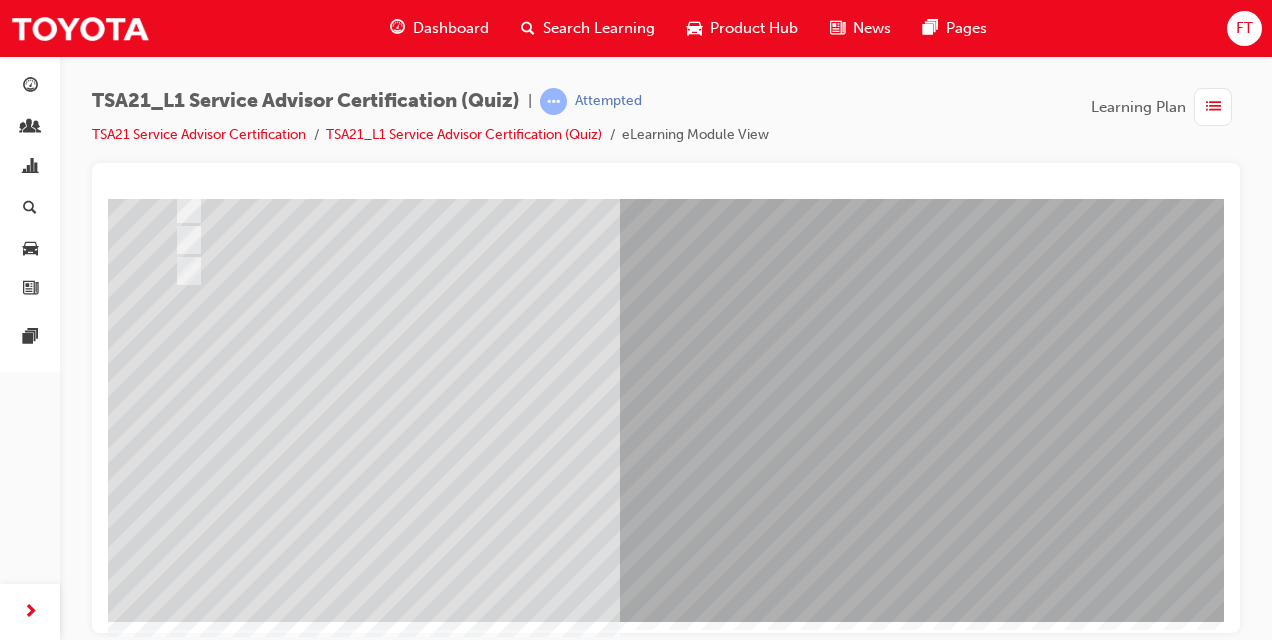 scroll, scrollTop: 0, scrollLeft: 0, axis: both 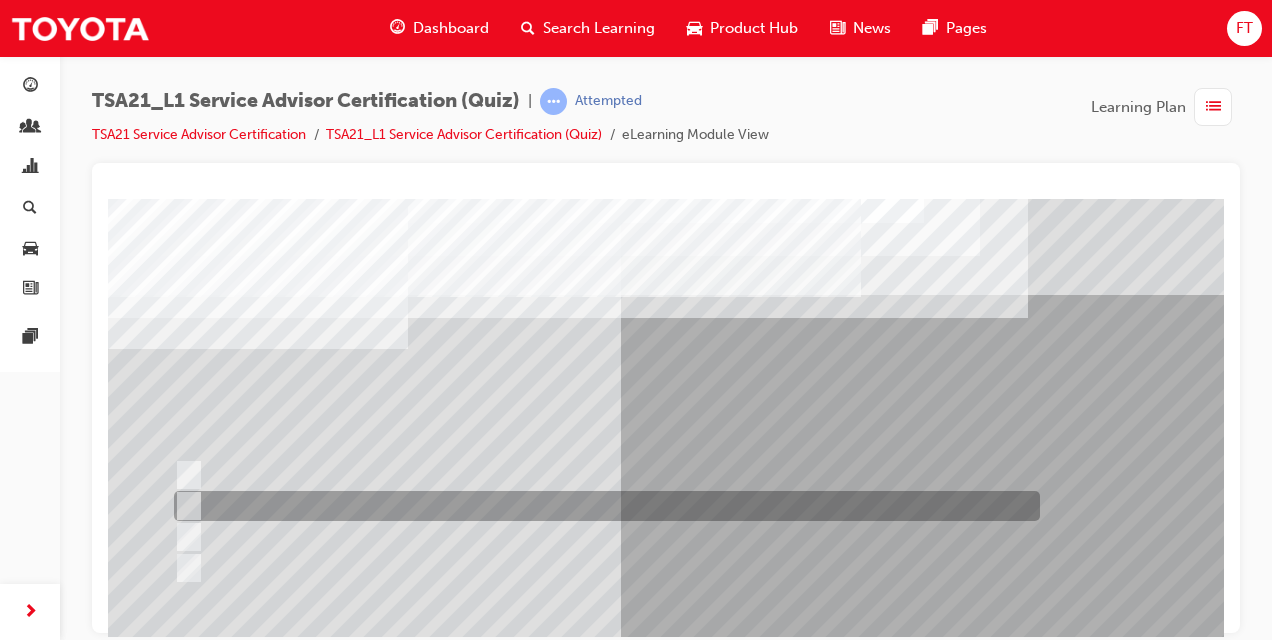 click at bounding box center [185, 506] 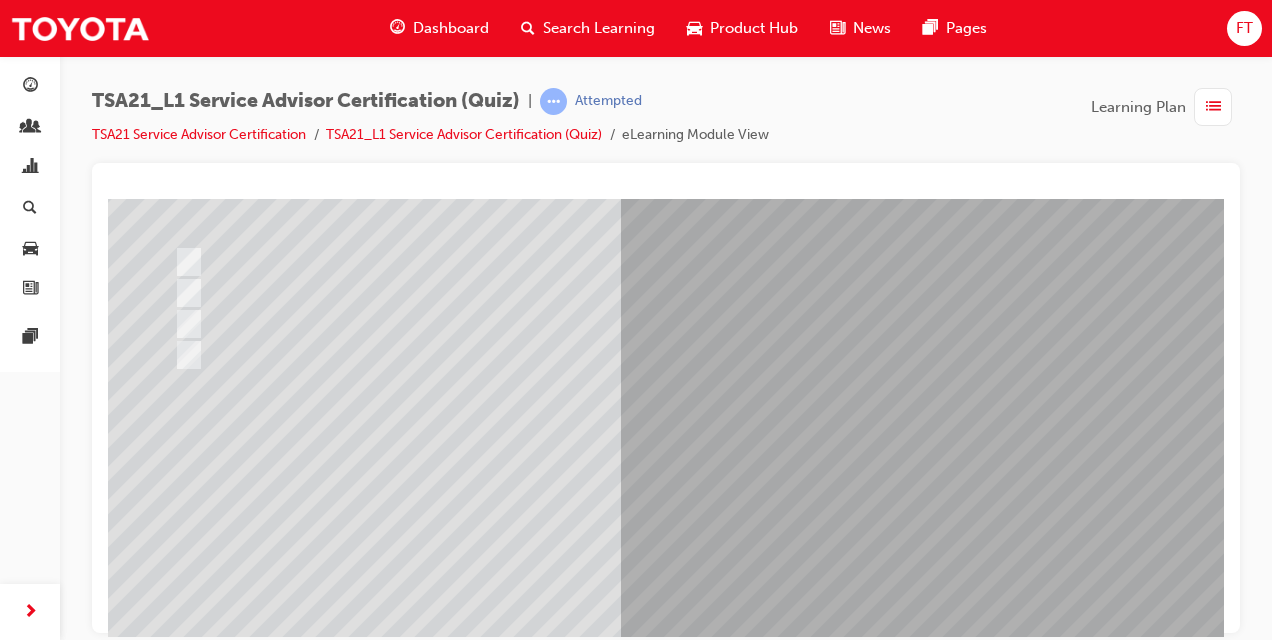 scroll, scrollTop: 253, scrollLeft: 0, axis: vertical 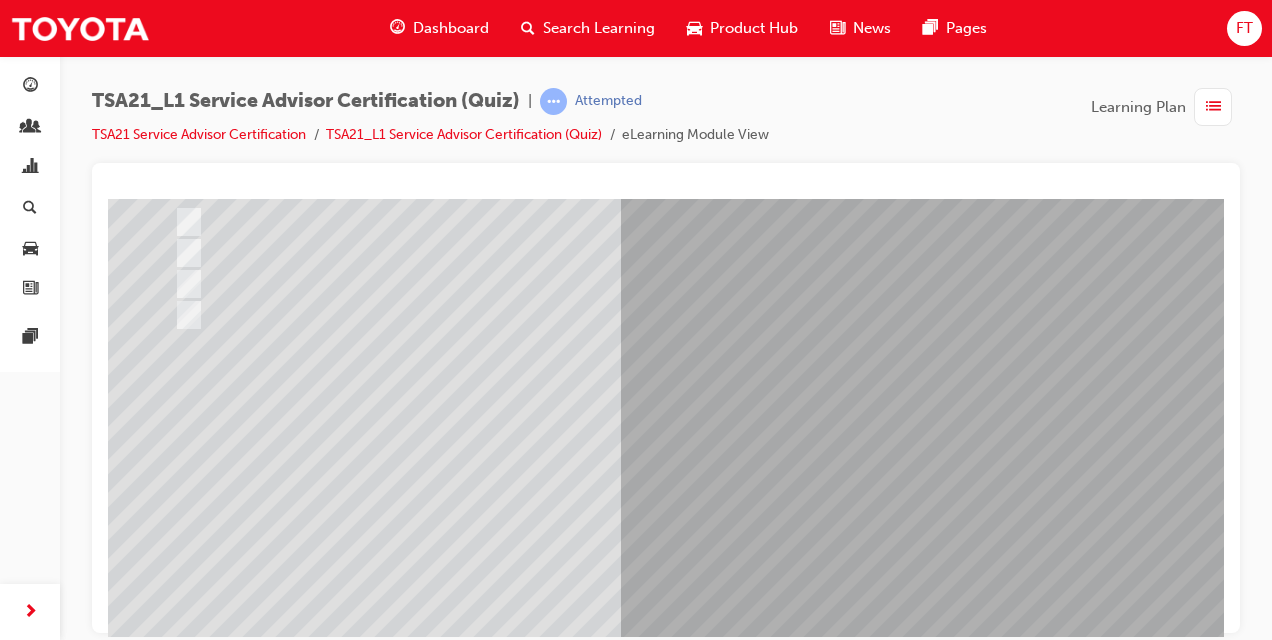 click at bounding box center [180, 3494] 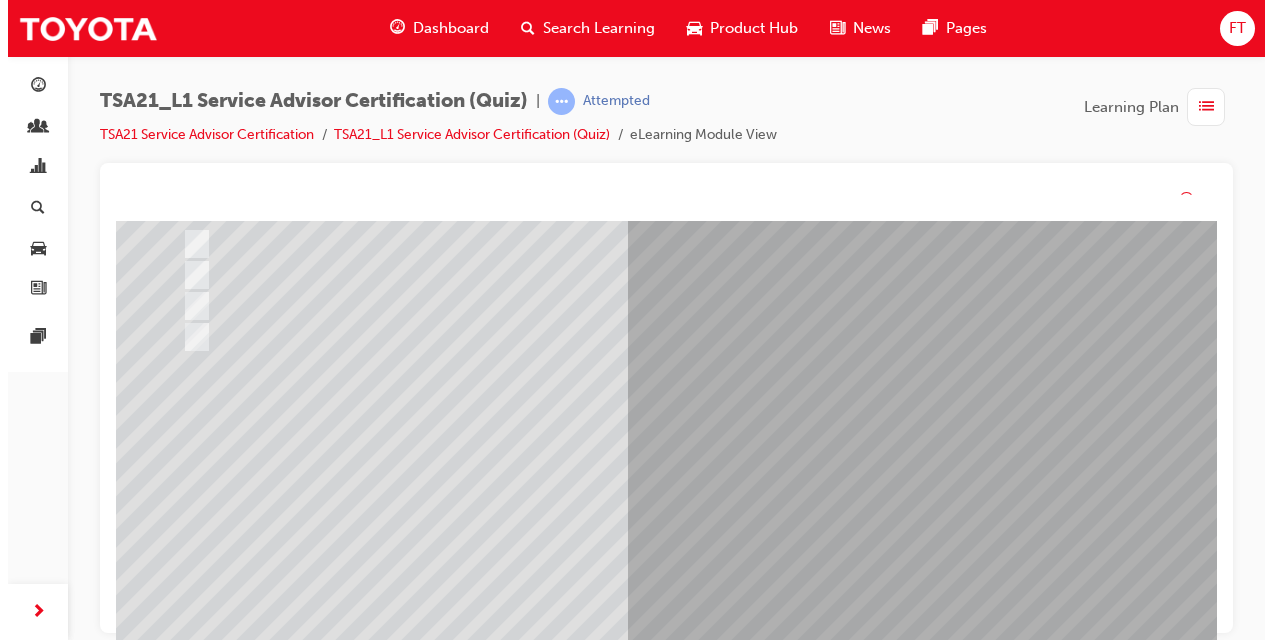 scroll, scrollTop: 0, scrollLeft: 0, axis: both 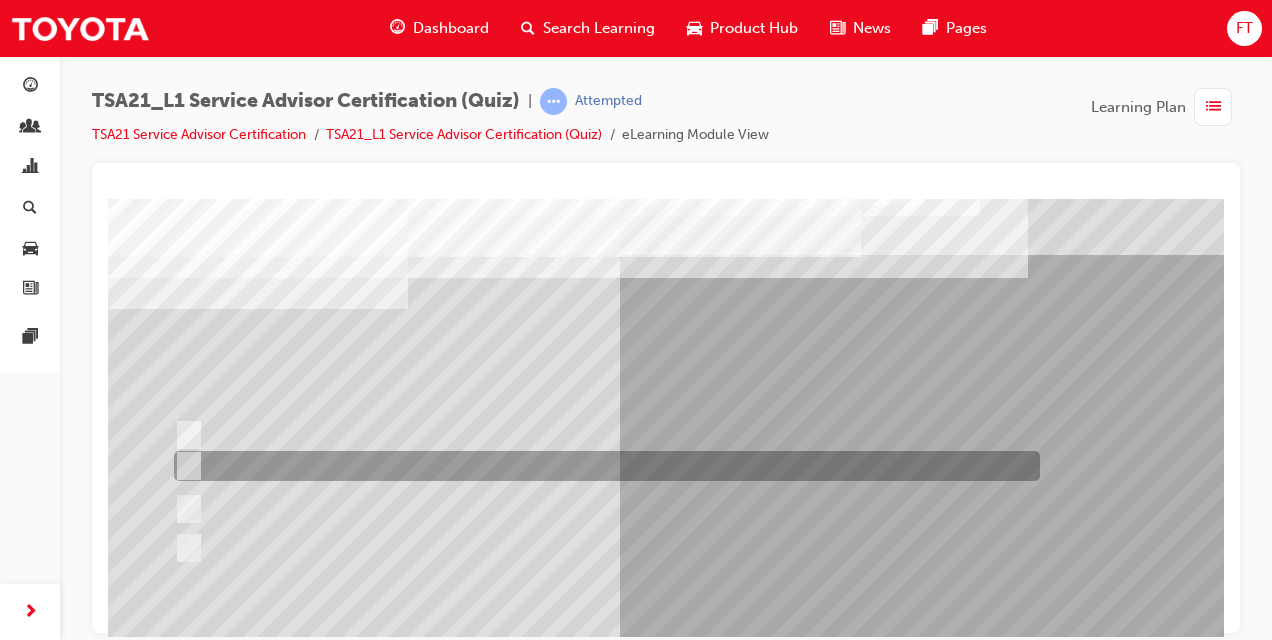 click at bounding box center [602, 466] 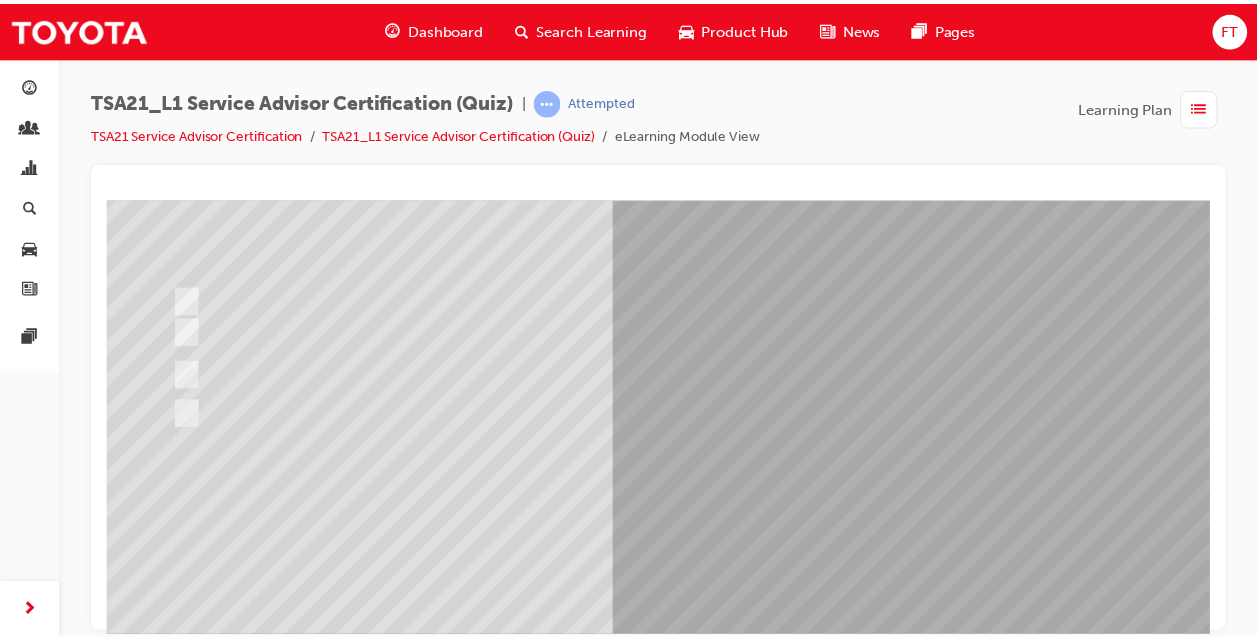 scroll, scrollTop: 254, scrollLeft: 0, axis: vertical 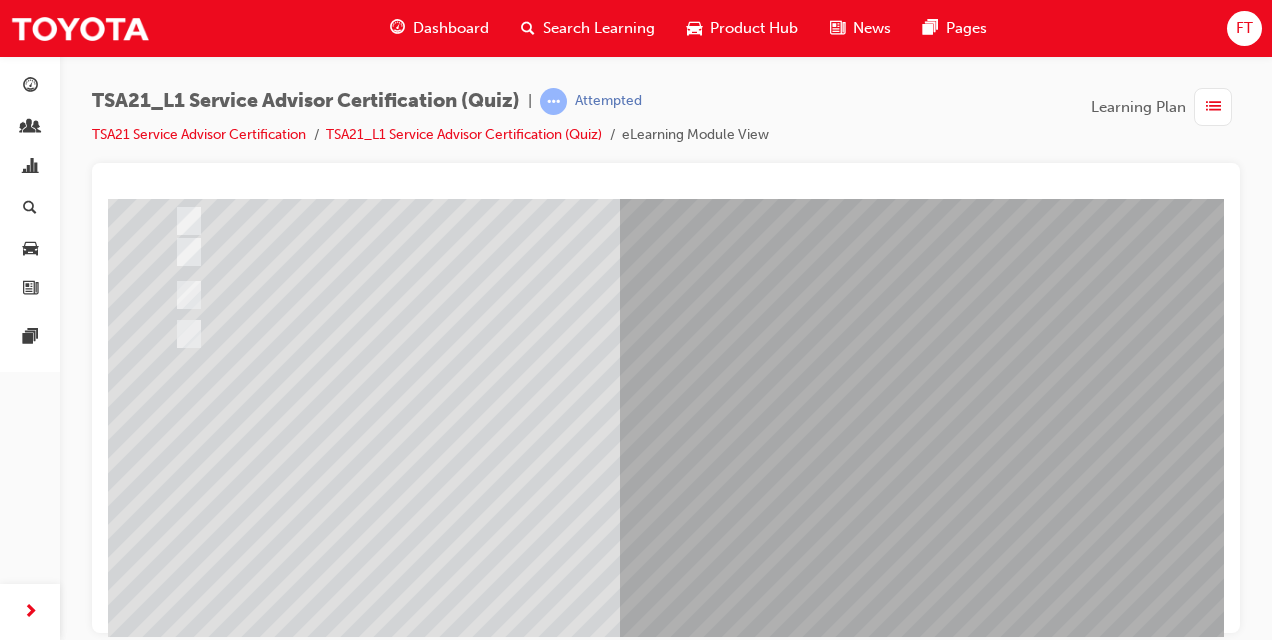 click at bounding box center (180, 3491) 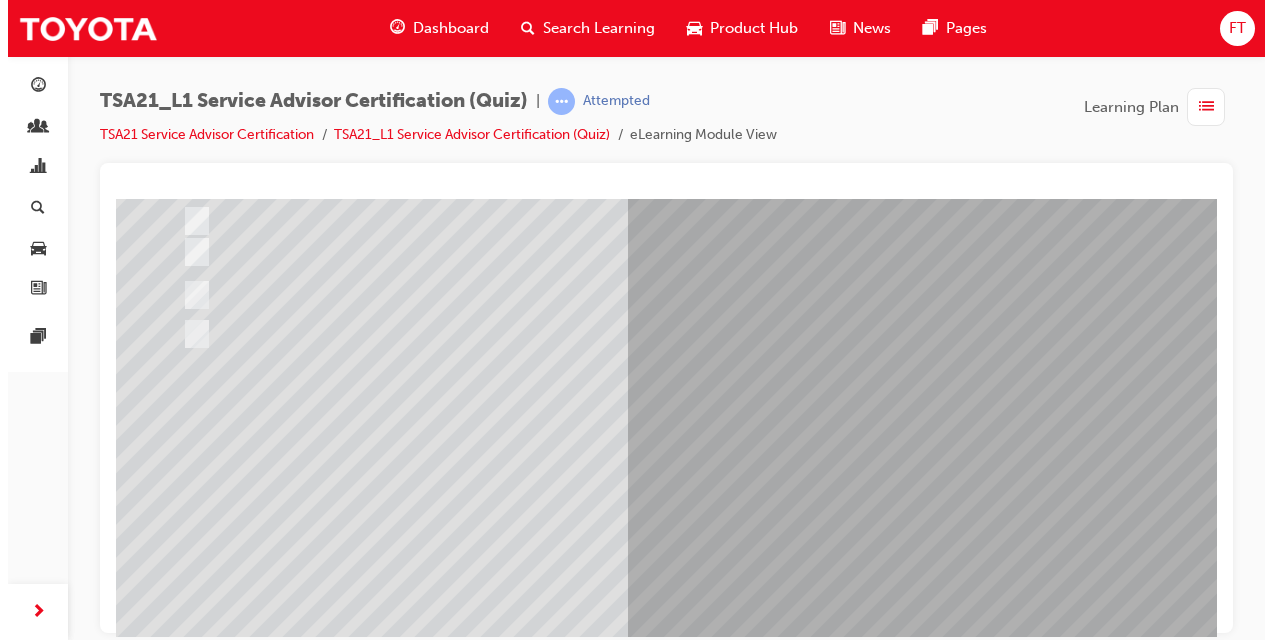 scroll, scrollTop: 0, scrollLeft: 0, axis: both 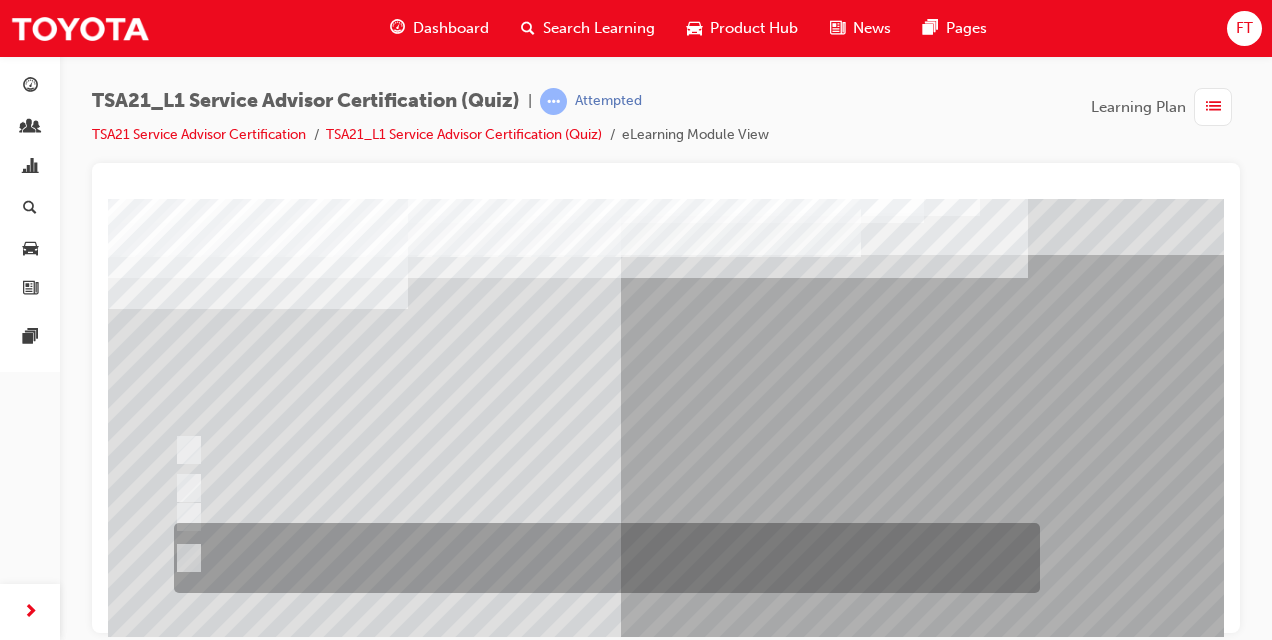 click at bounding box center [602, 558] 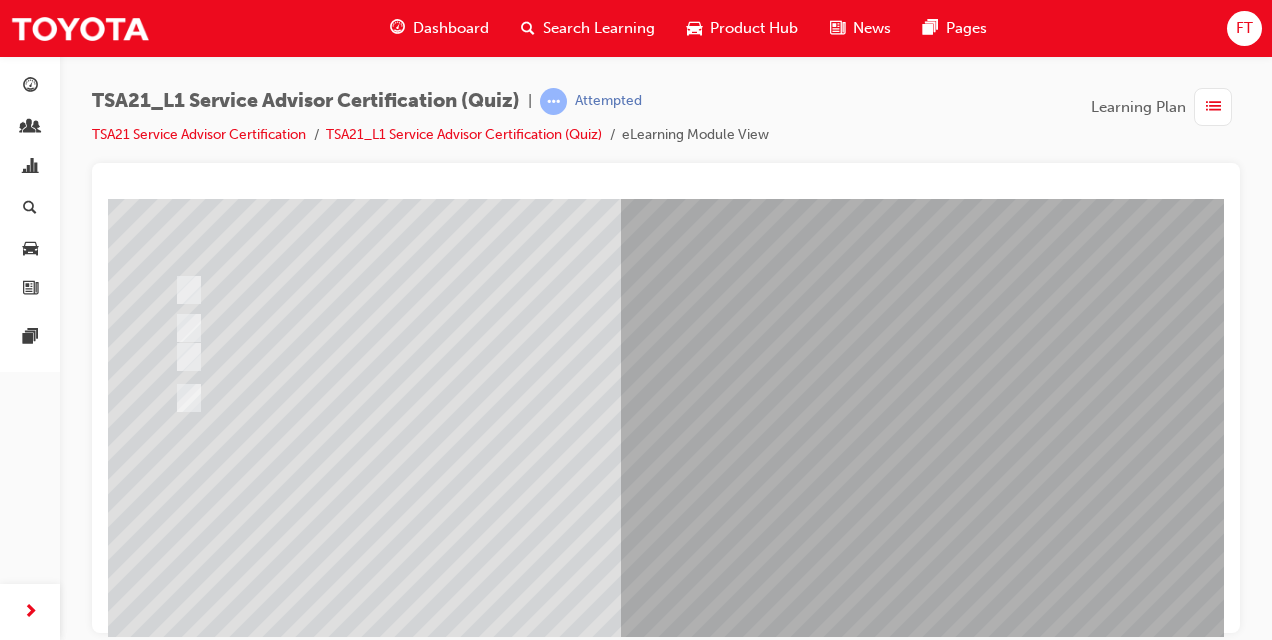 scroll, scrollTop: 240, scrollLeft: 0, axis: vertical 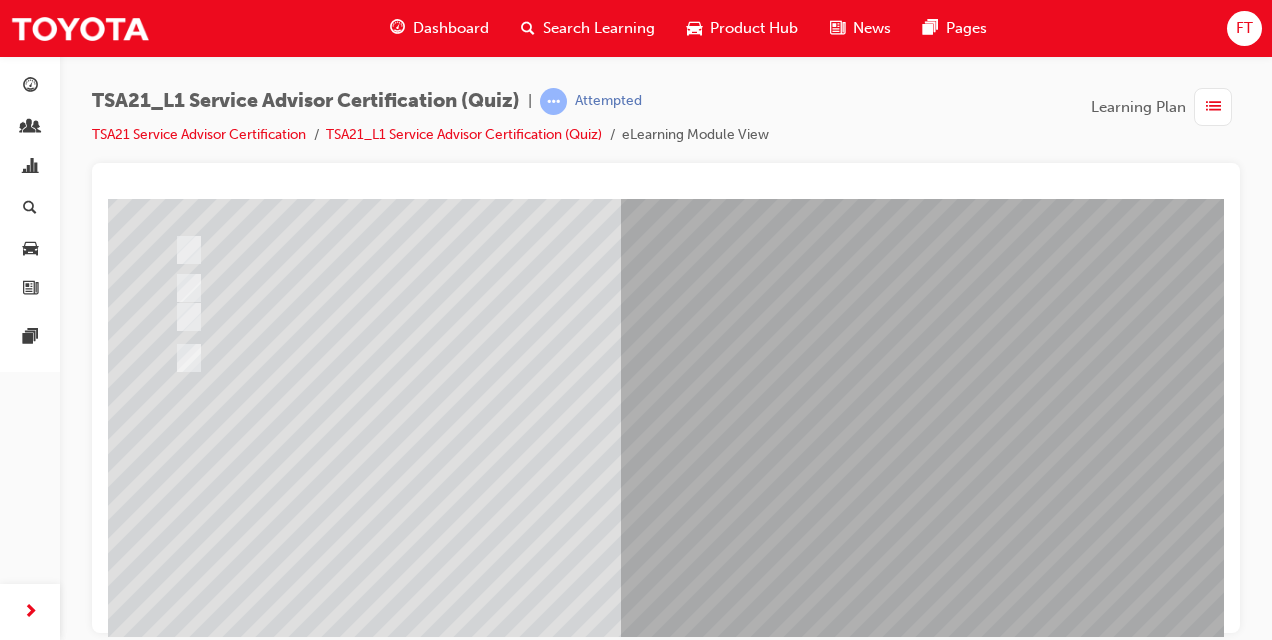 click at bounding box center [180, 3507] 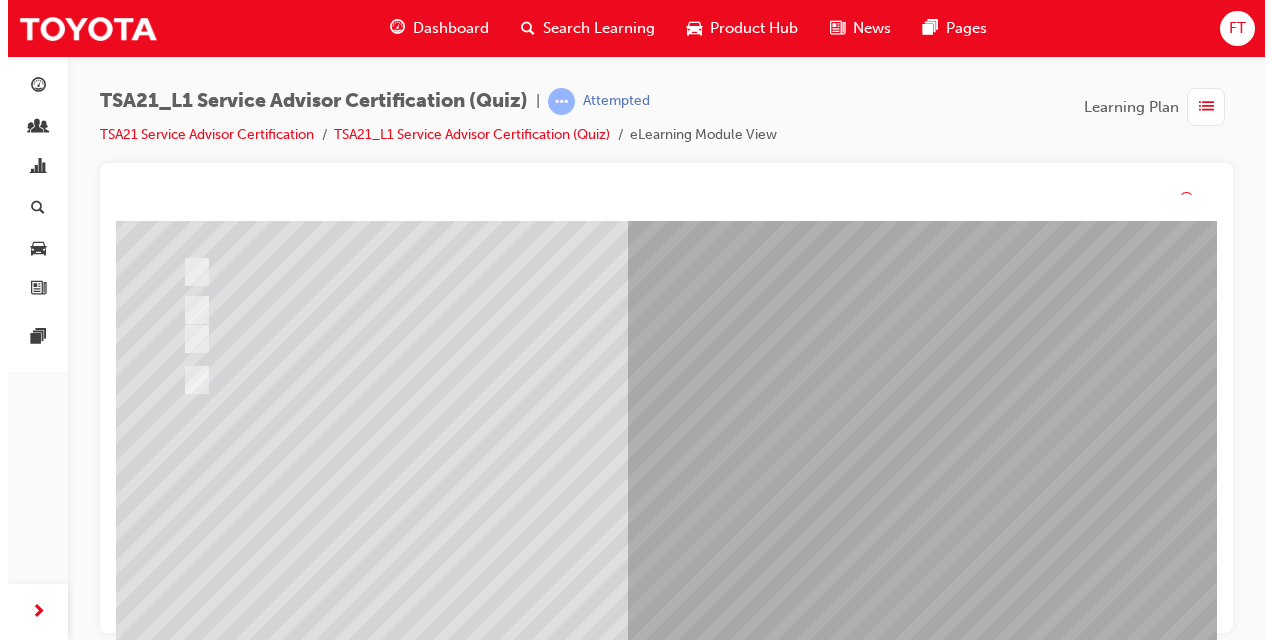 scroll, scrollTop: 0, scrollLeft: 0, axis: both 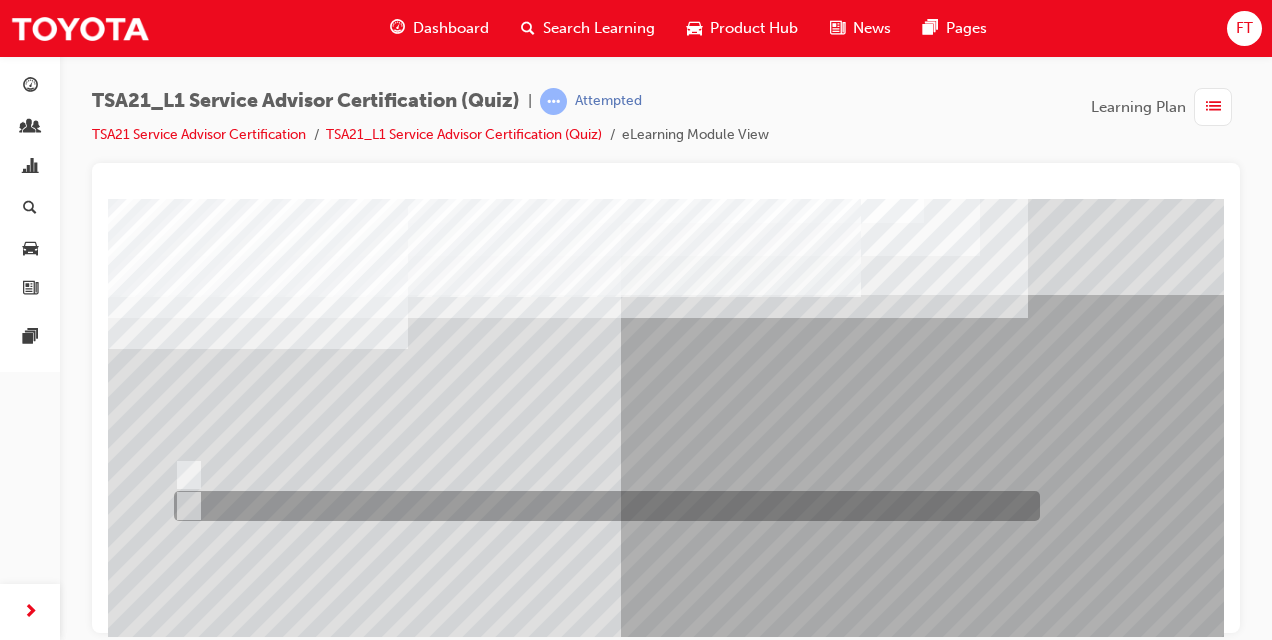 click at bounding box center (185, 506) 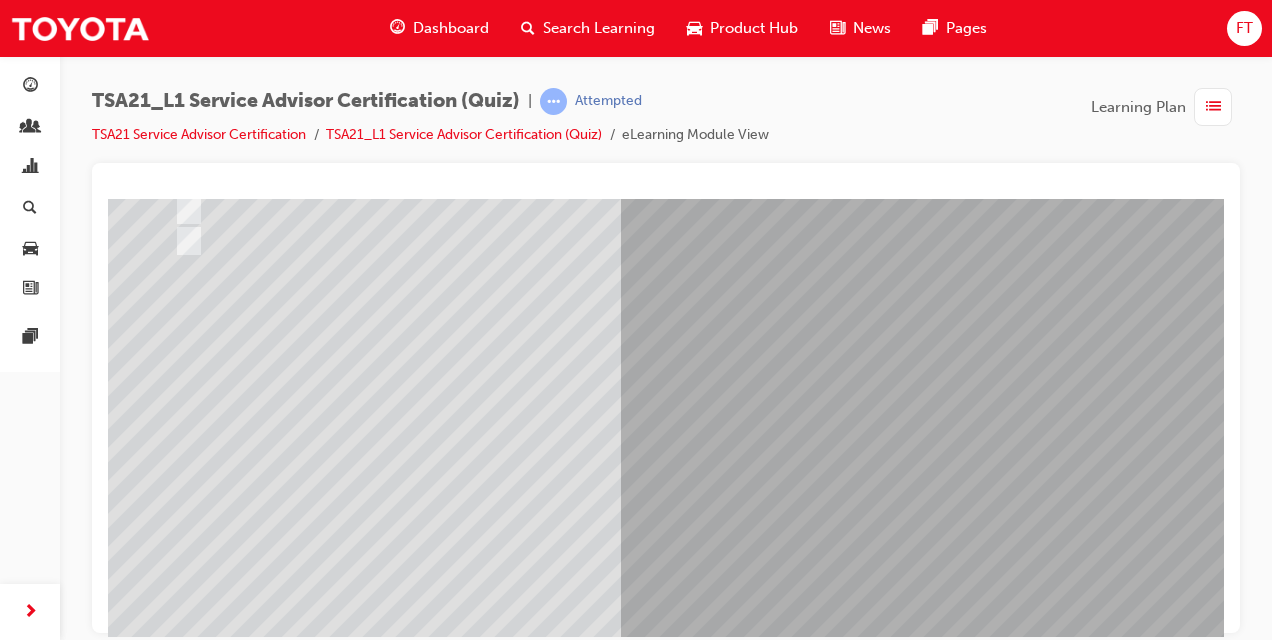 scroll, scrollTop: 266, scrollLeft: 0, axis: vertical 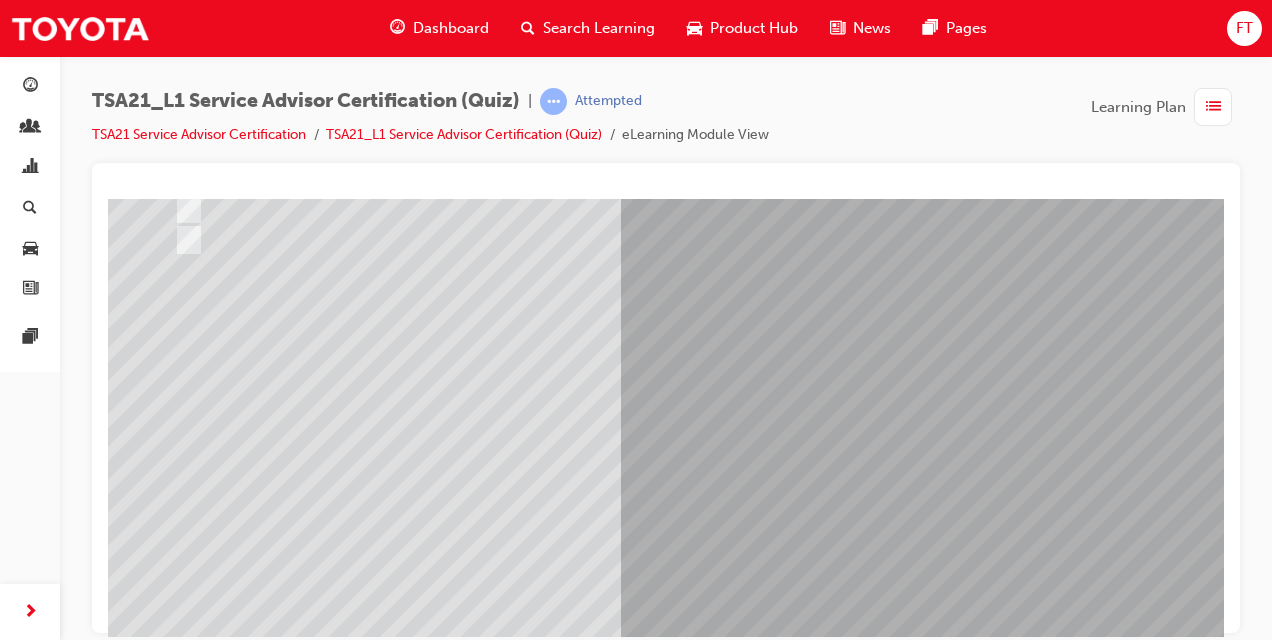 click at bounding box center [180, 3437] 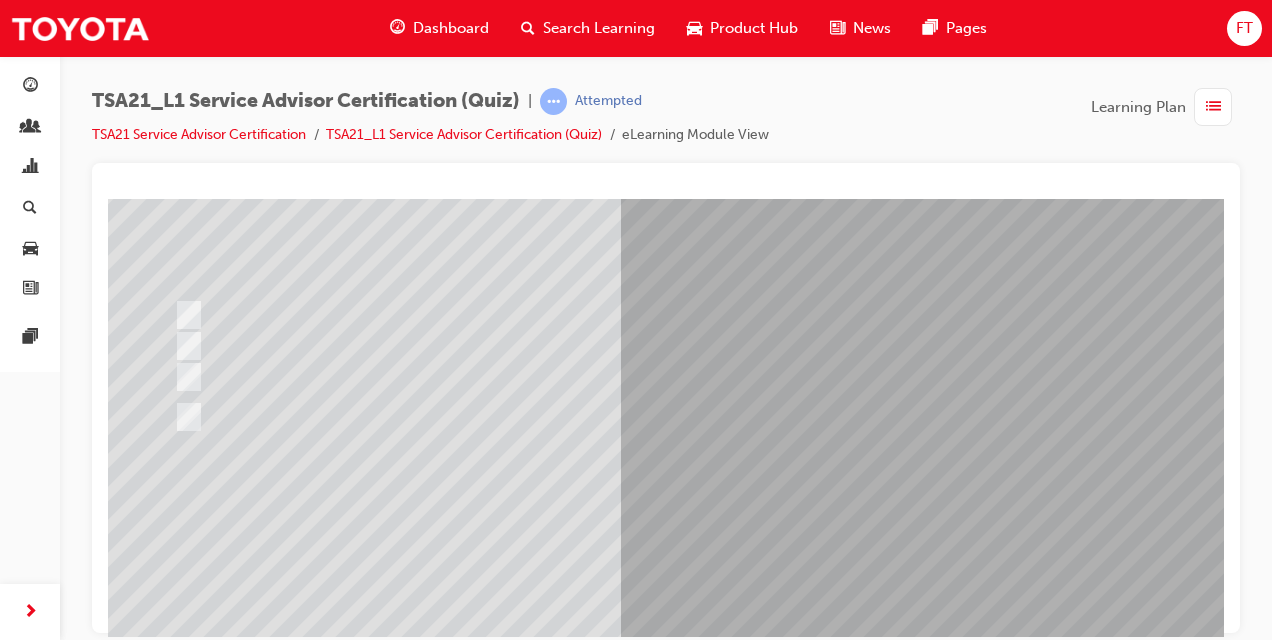 scroll, scrollTop: 0, scrollLeft: 0, axis: both 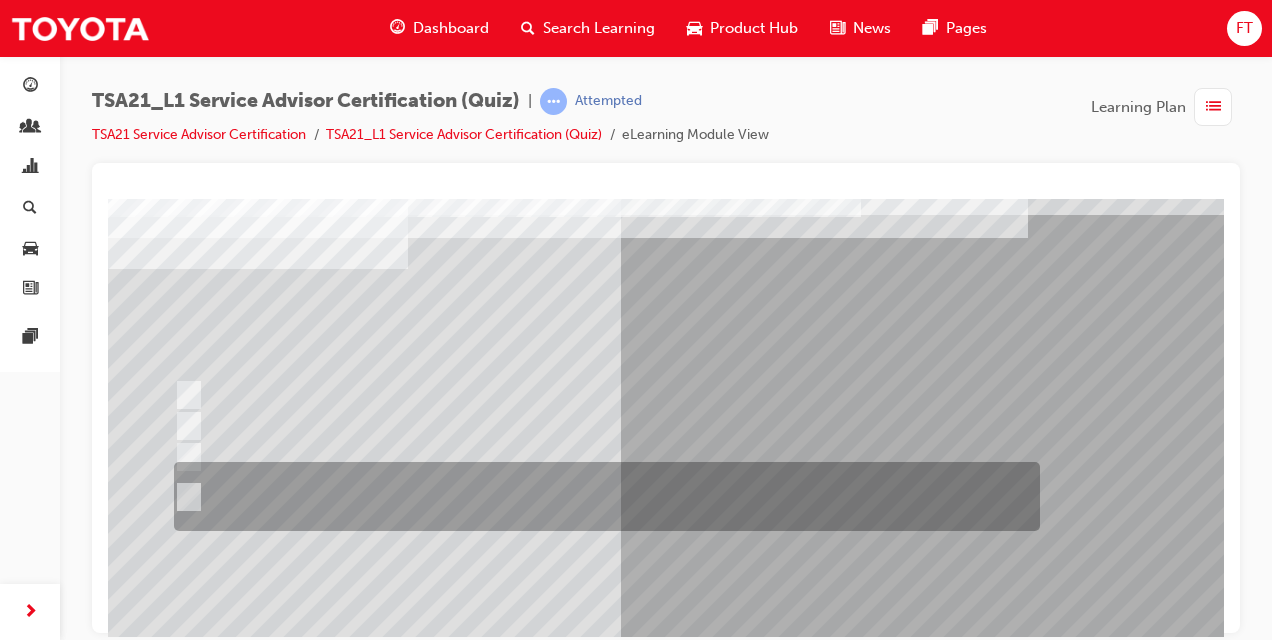 click at bounding box center [602, 496] 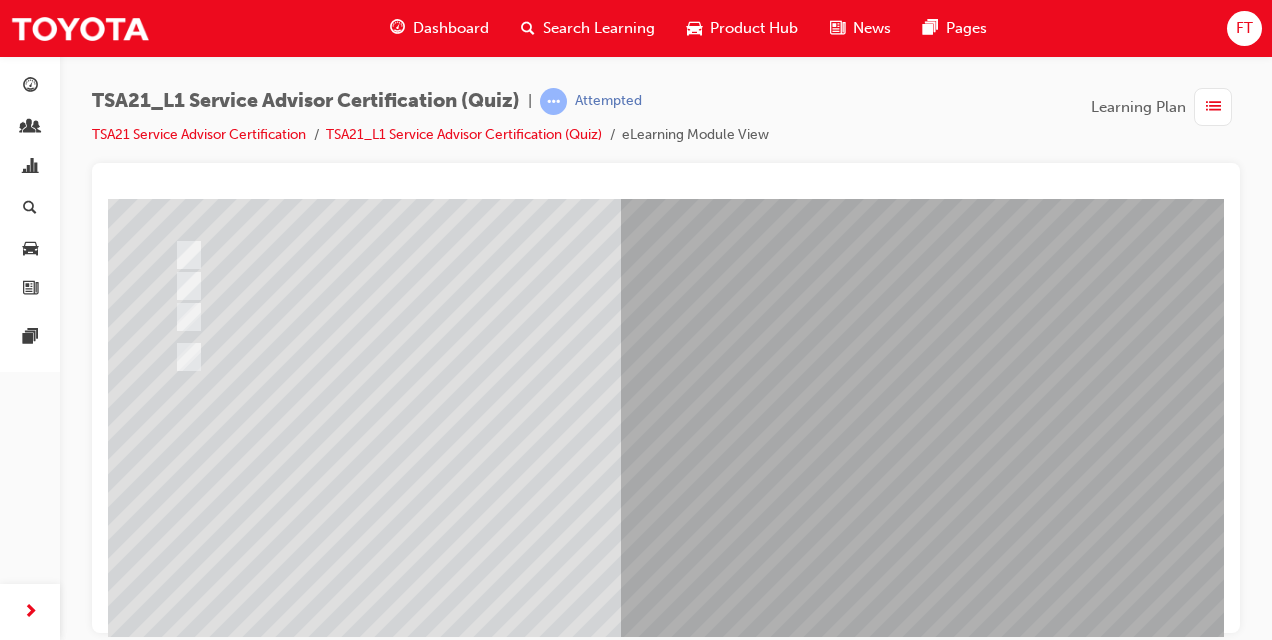 scroll, scrollTop: 240, scrollLeft: 0, axis: vertical 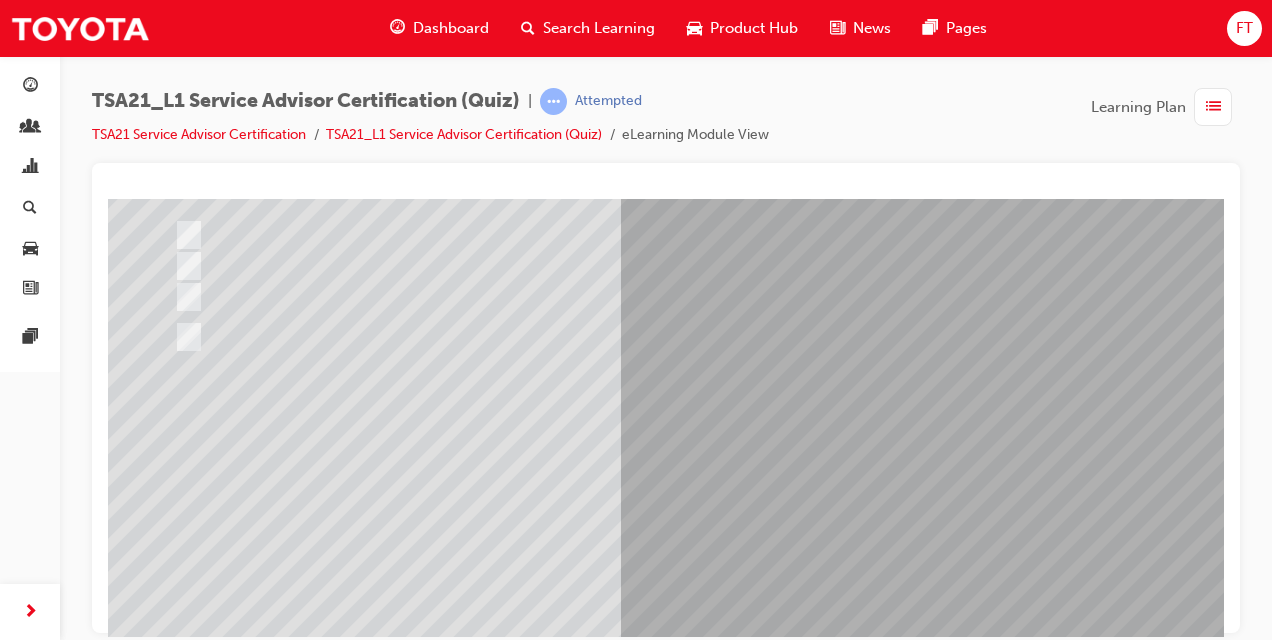 click at bounding box center [180, 3507] 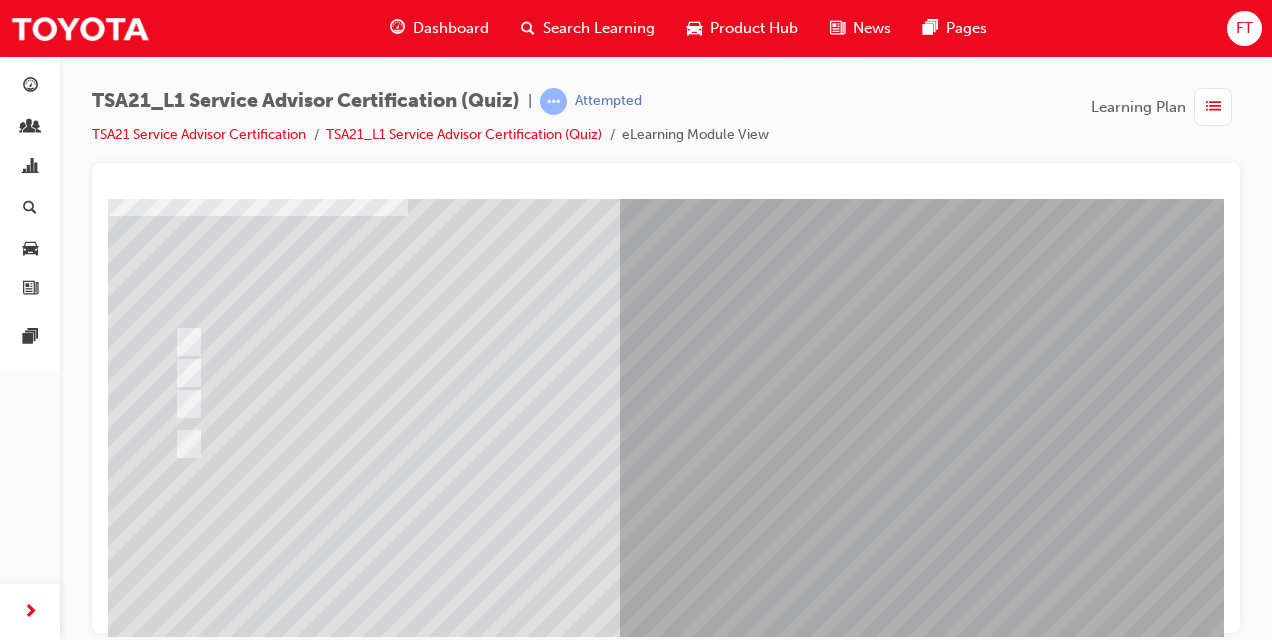 scroll, scrollTop: 227, scrollLeft: 0, axis: vertical 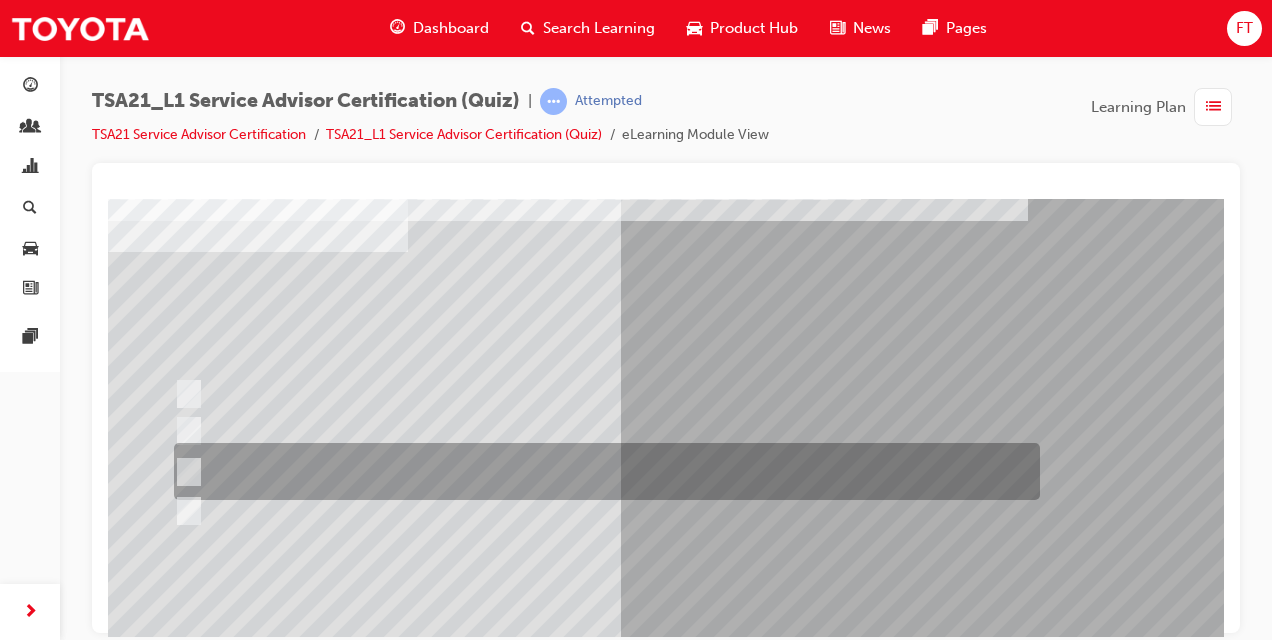 click at bounding box center (185, 472) 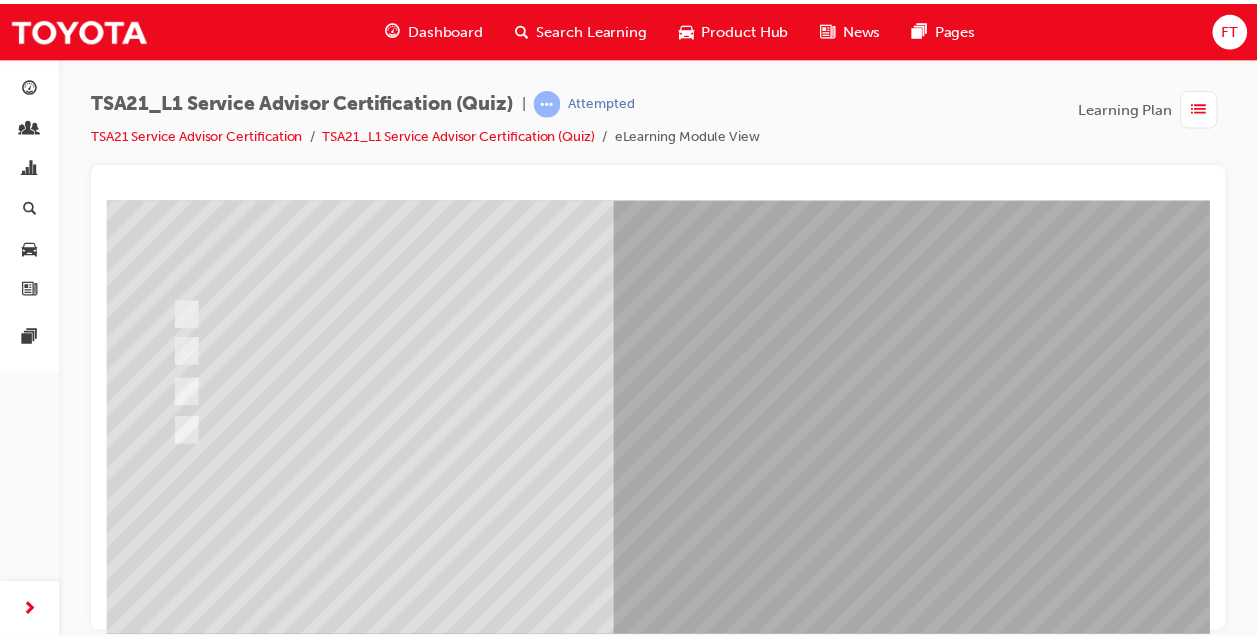 scroll, scrollTop: 297, scrollLeft: 0, axis: vertical 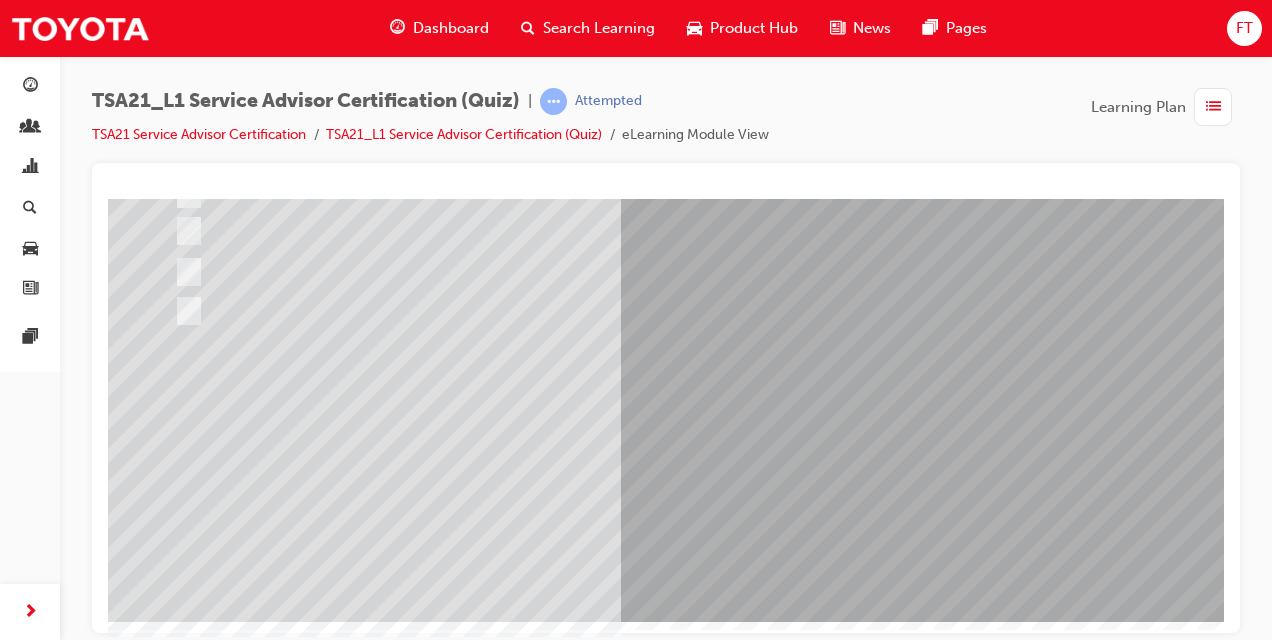 click at bounding box center [180, 3450] 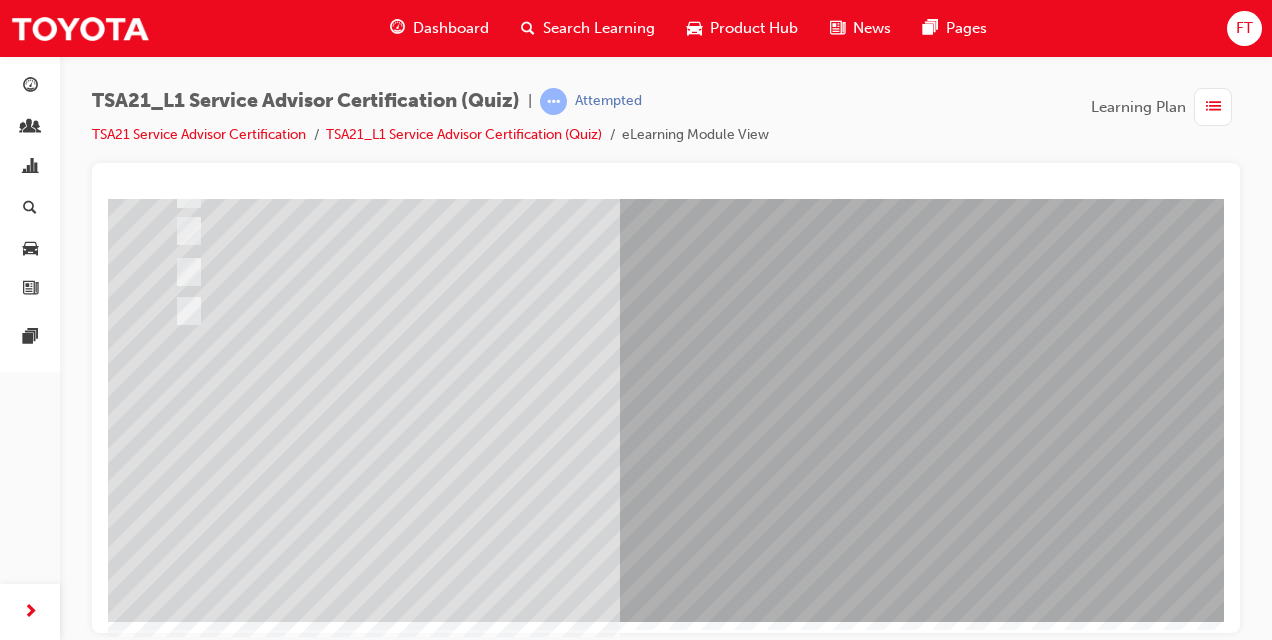 scroll, scrollTop: 0, scrollLeft: 0, axis: both 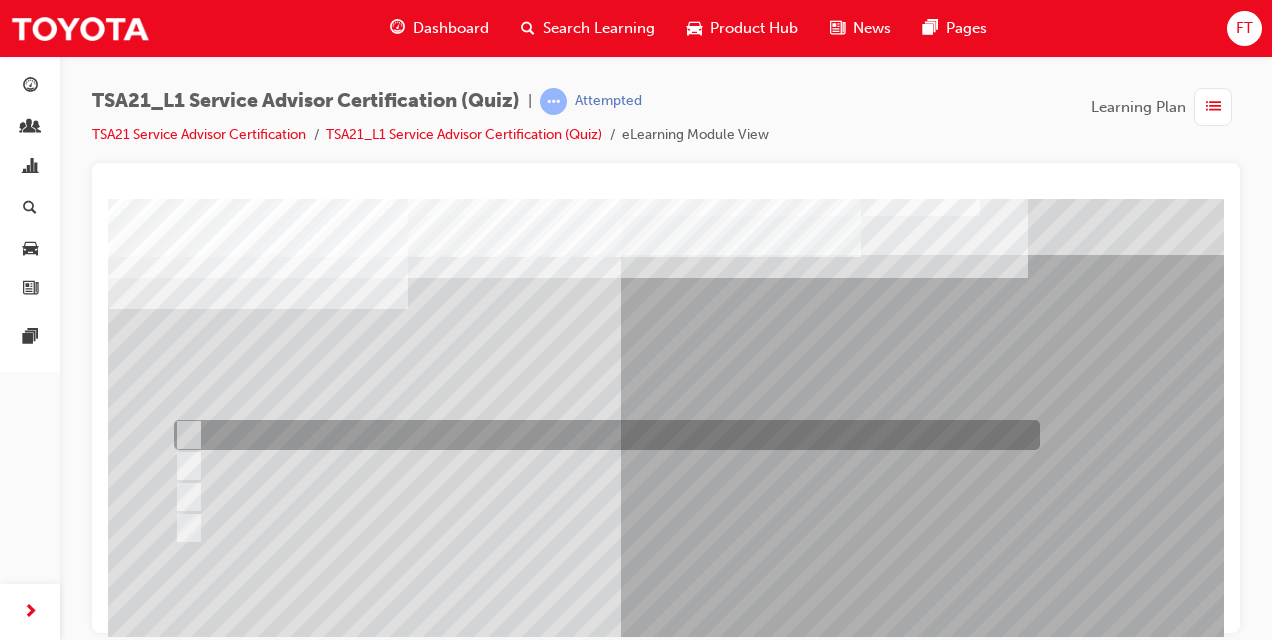 click at bounding box center [185, 435] 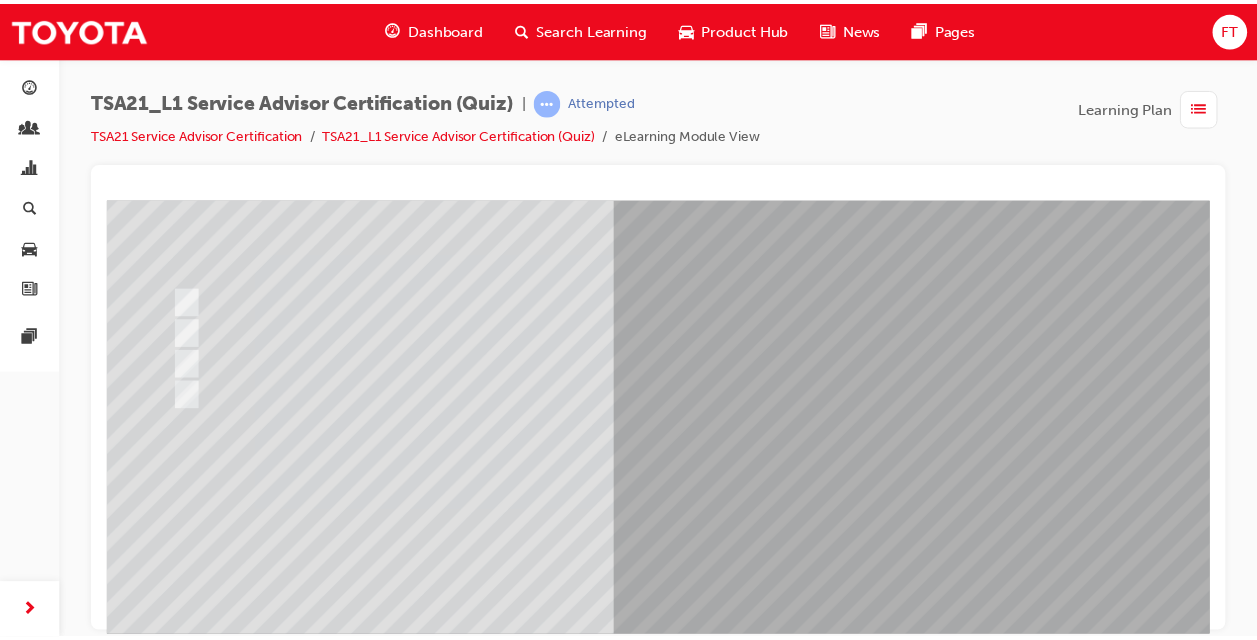 scroll, scrollTop: 213, scrollLeft: 0, axis: vertical 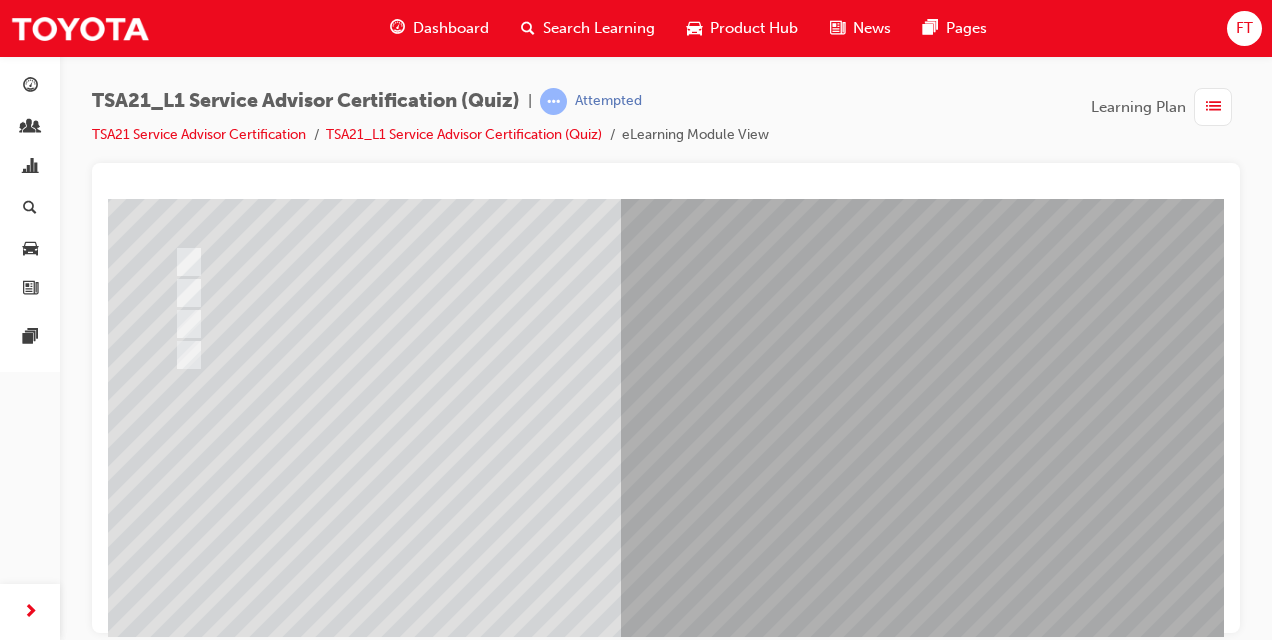click at bounding box center [180, 3534] 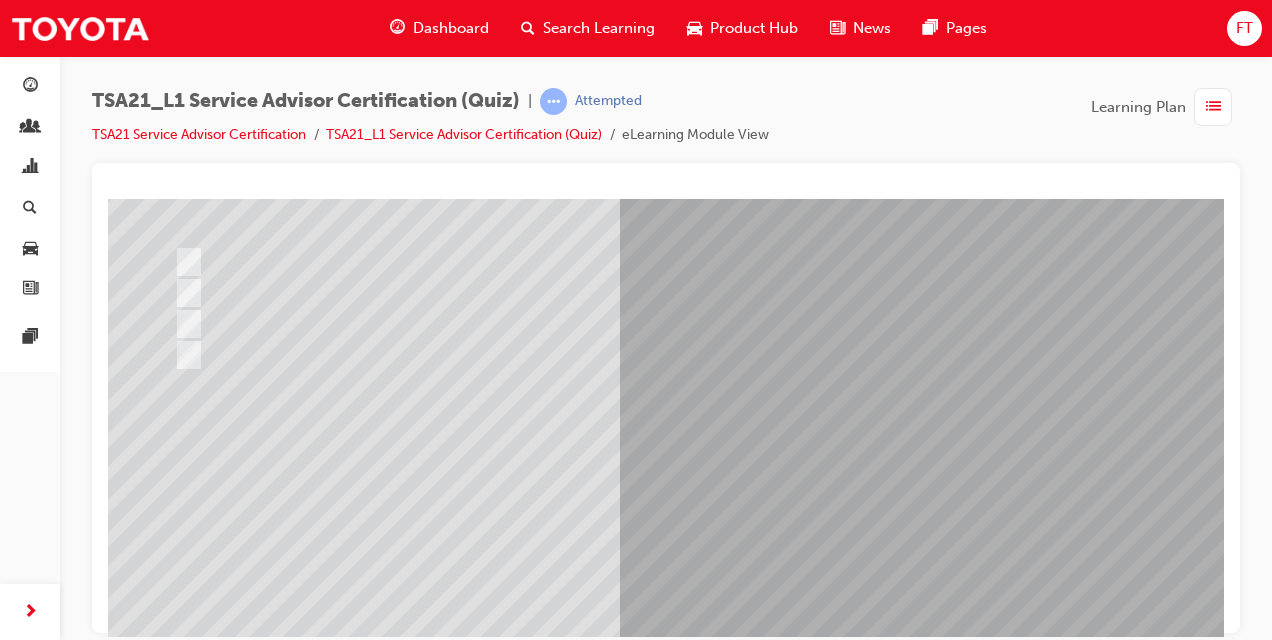 scroll, scrollTop: 0, scrollLeft: 0, axis: both 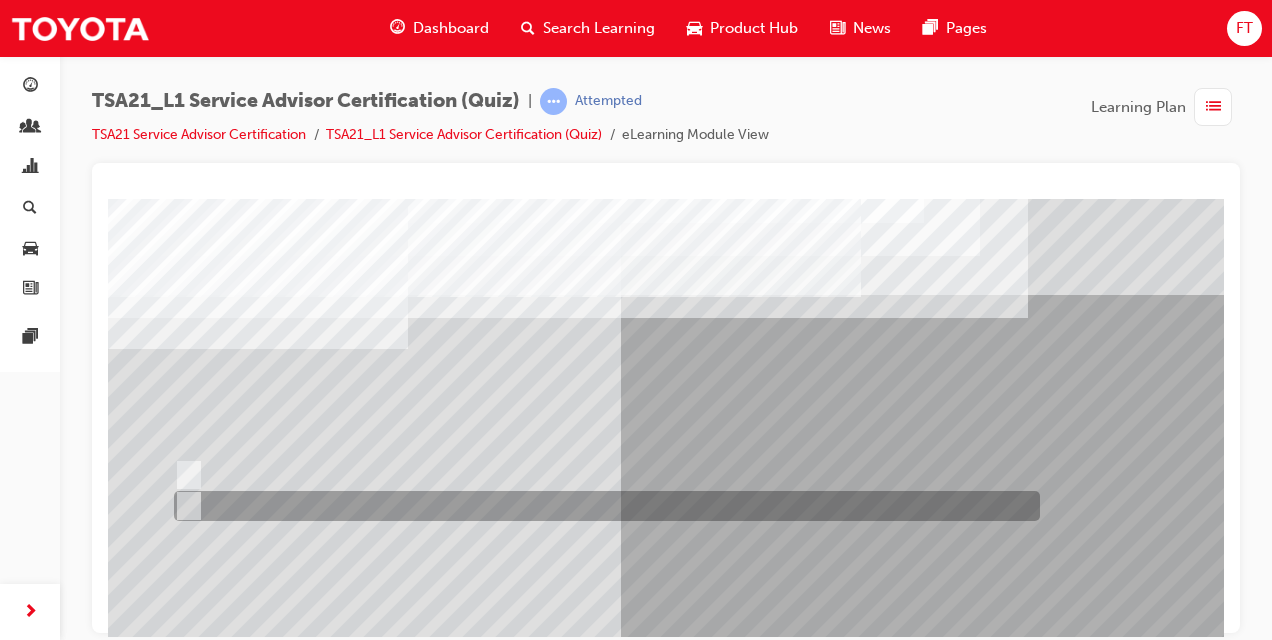 click at bounding box center (185, 506) 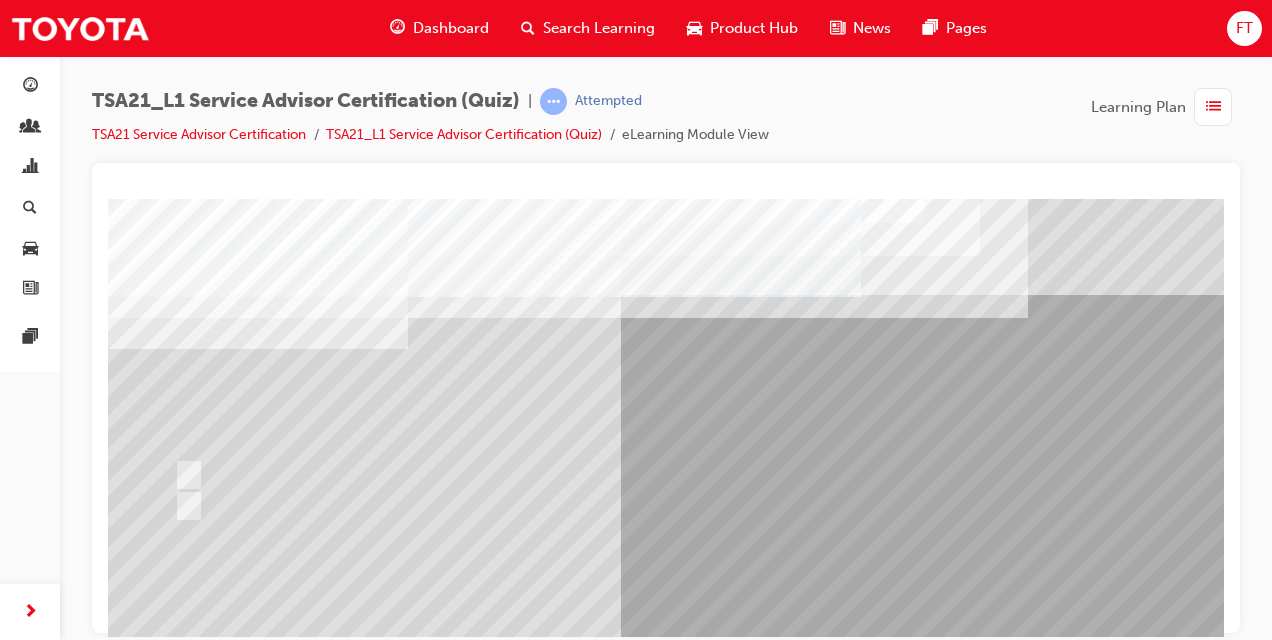 scroll, scrollTop: 40, scrollLeft: 0, axis: vertical 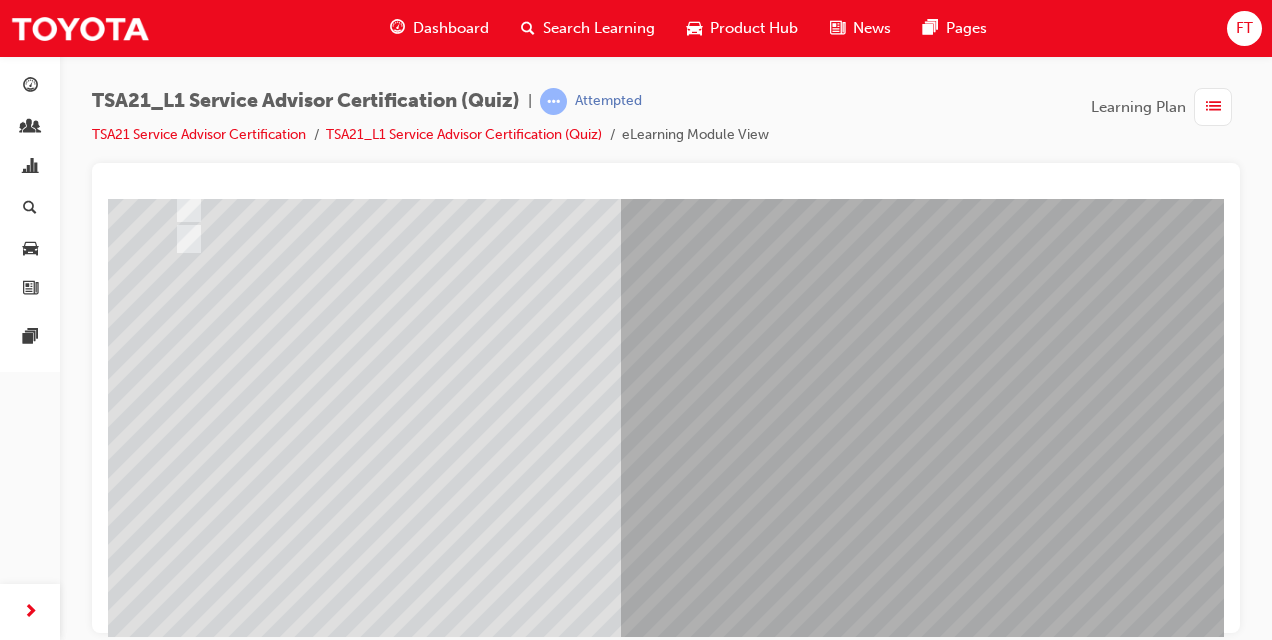click at bounding box center [180, 3436] 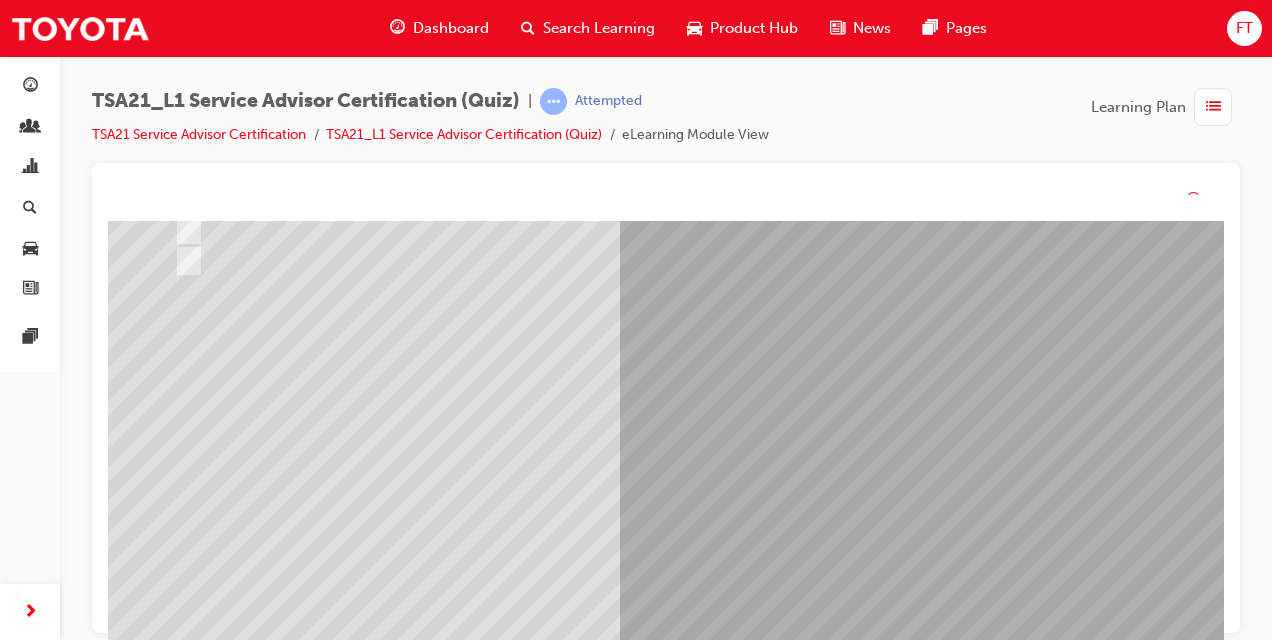 scroll, scrollTop: 0, scrollLeft: 0, axis: both 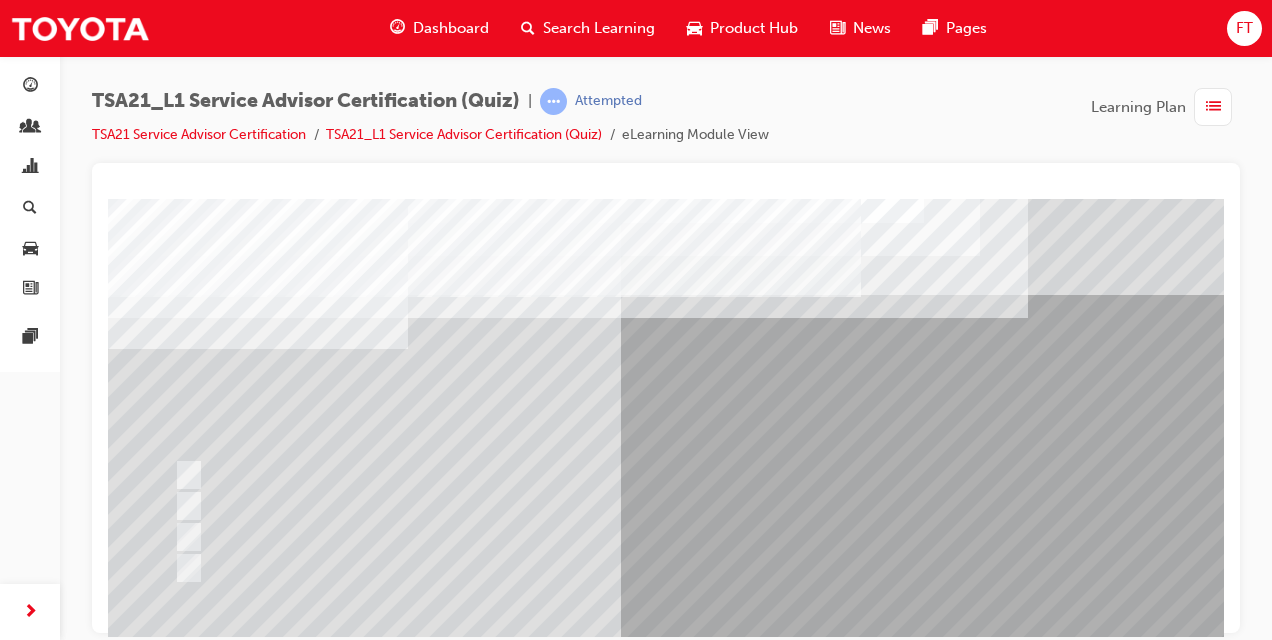 drag, startPoint x: 198, startPoint y: 461, endPoint x: 147, endPoint y: 439, distance: 55.542778 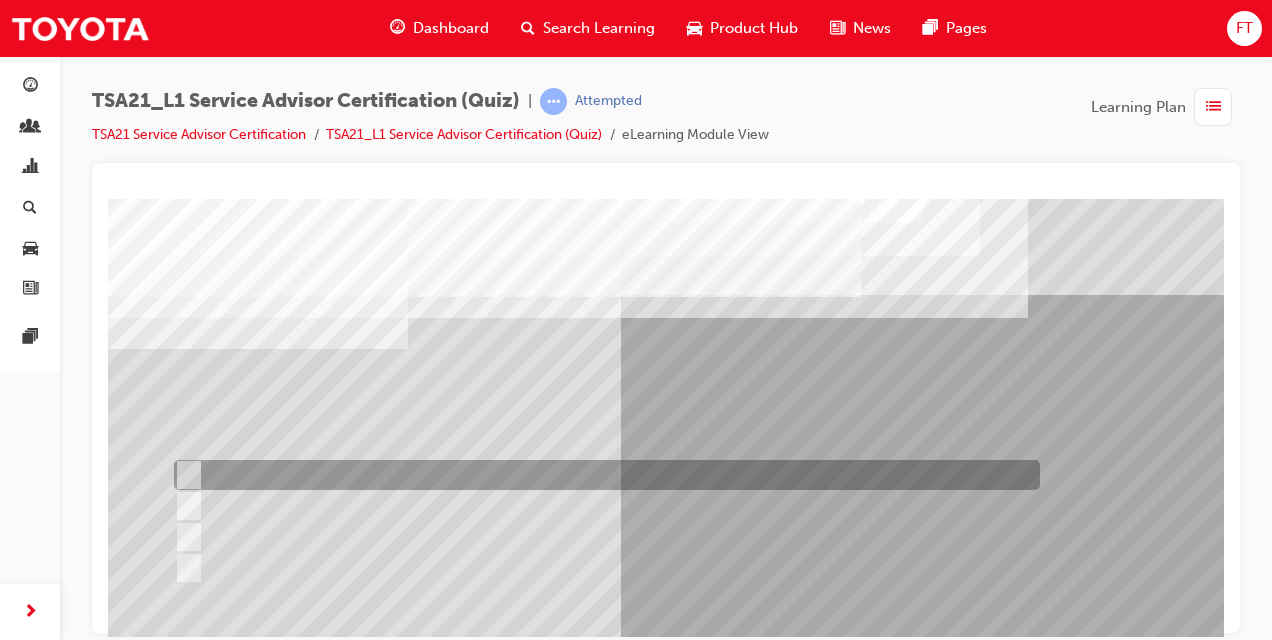 click at bounding box center (185, 475) 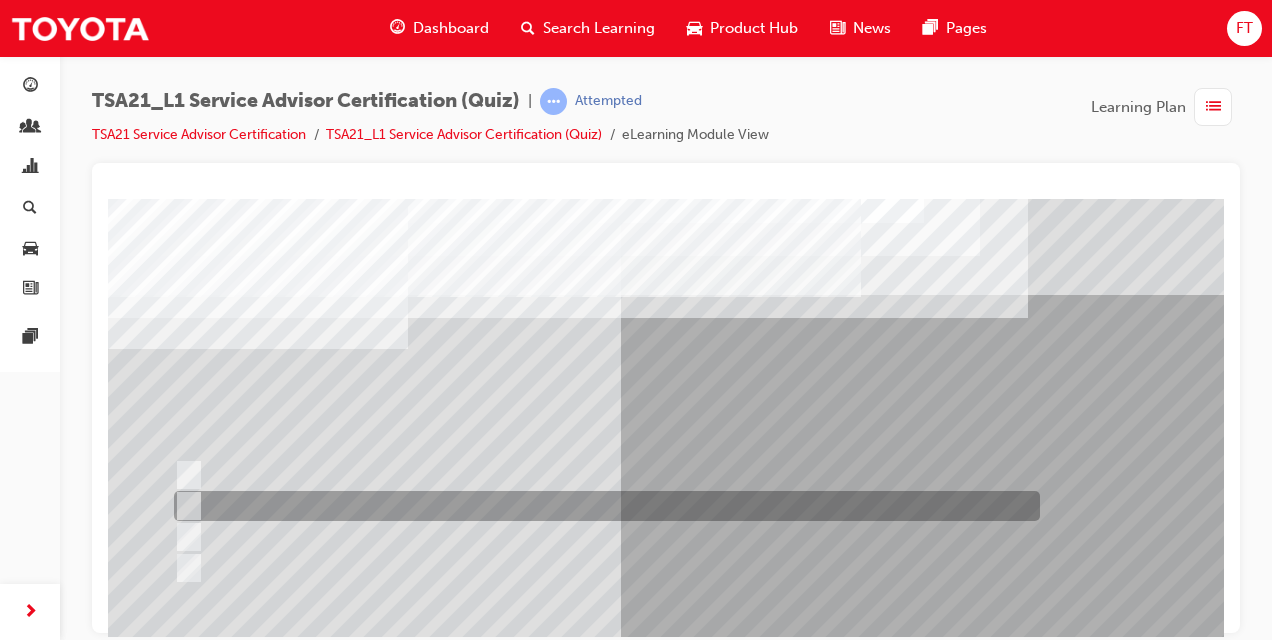 click at bounding box center [602, 506] 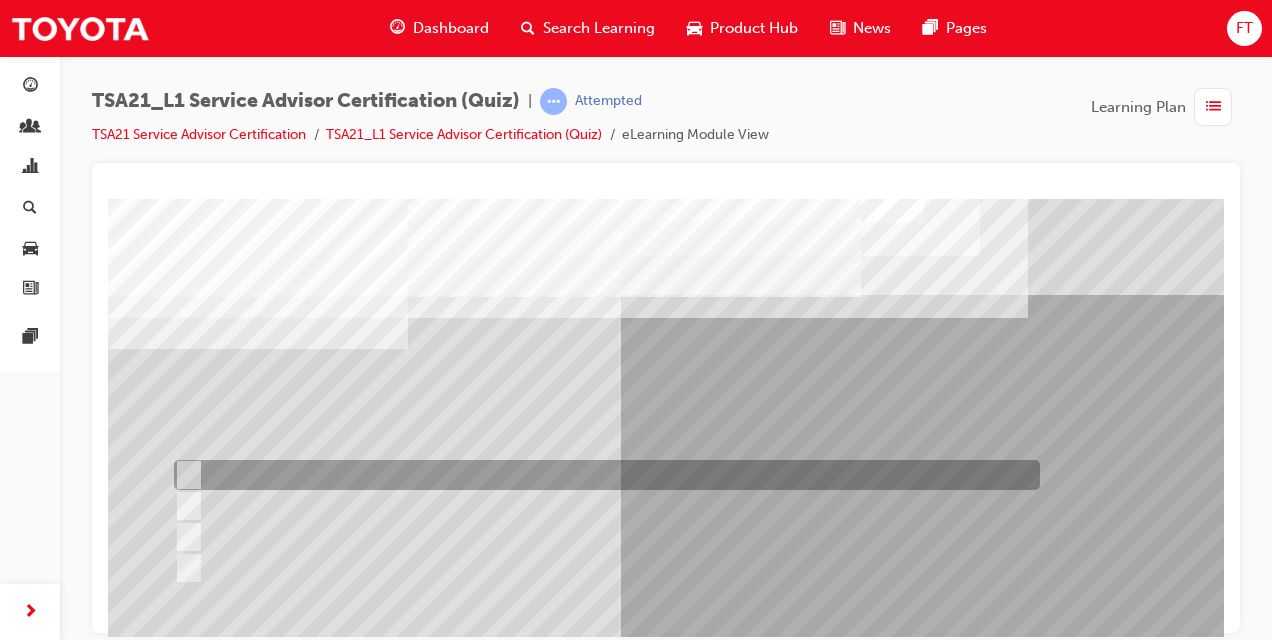 click at bounding box center [185, 475] 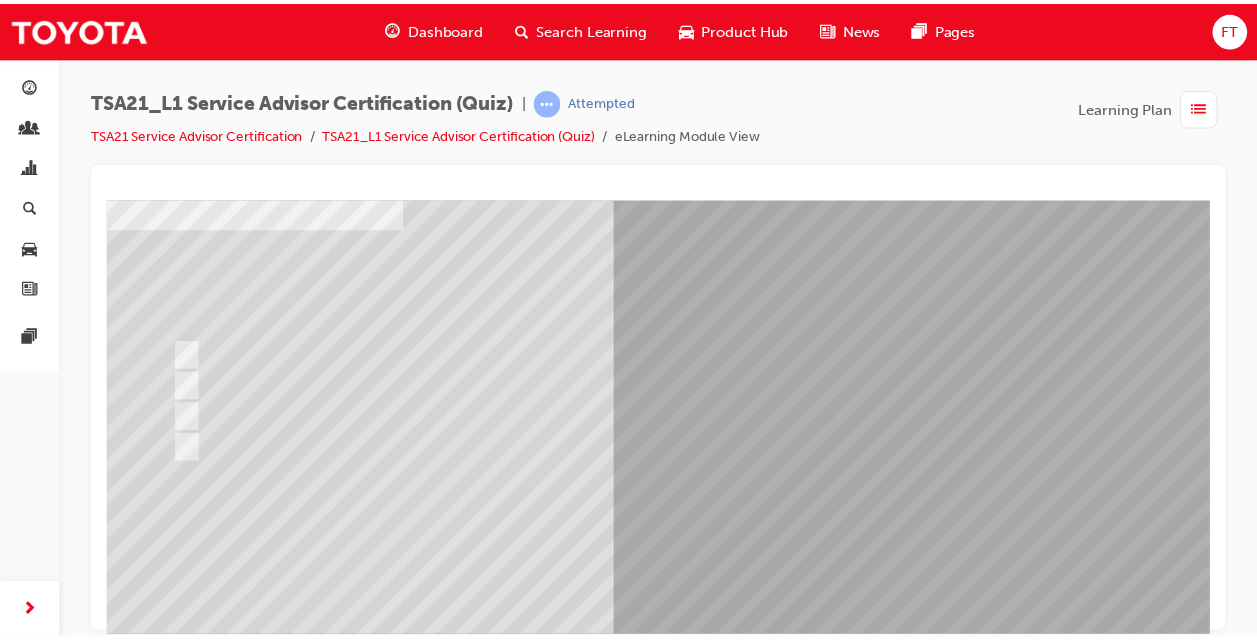 scroll, scrollTop: 297, scrollLeft: 0, axis: vertical 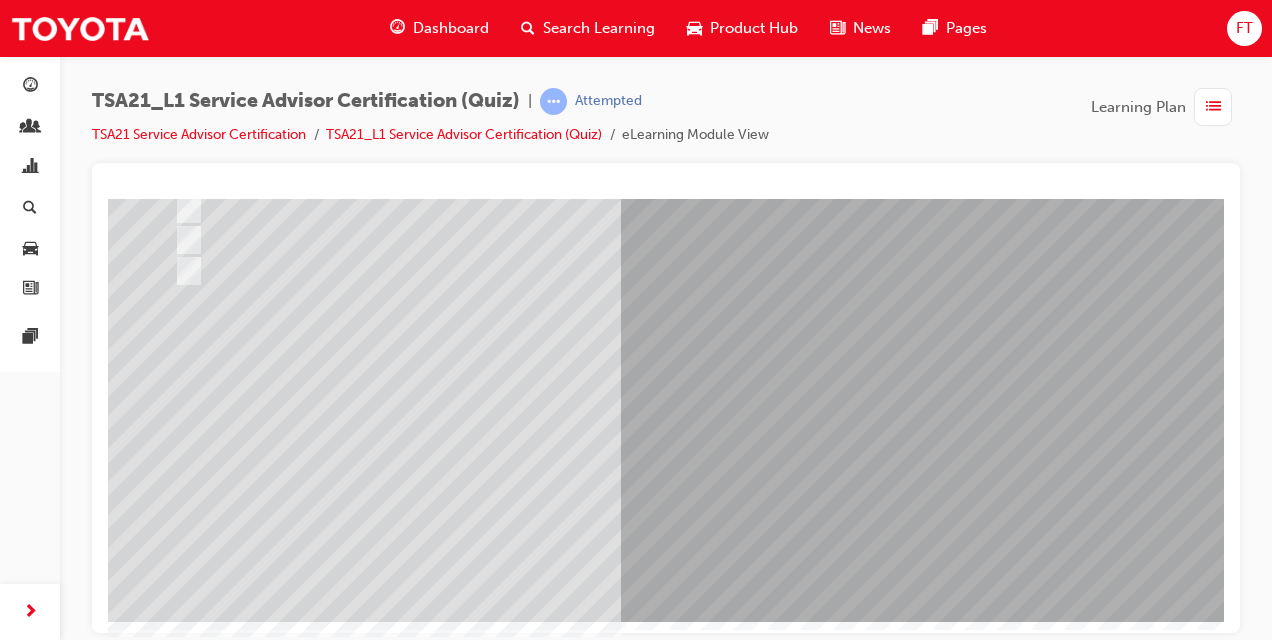 click at bounding box center [180, 3450] 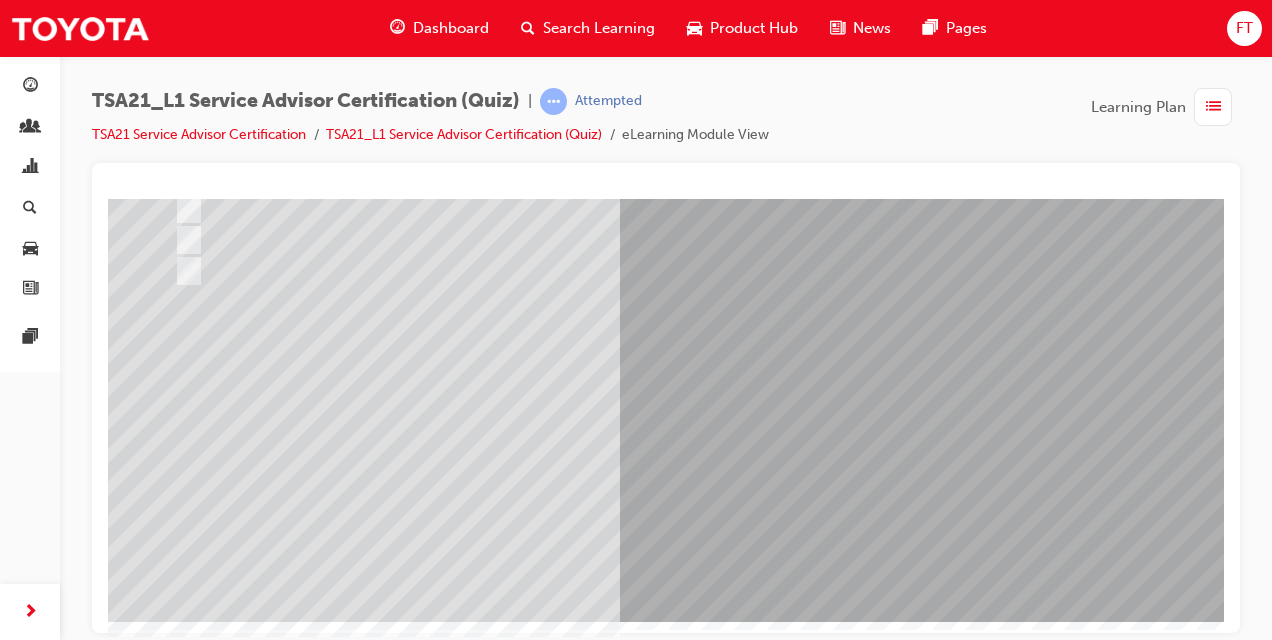scroll, scrollTop: 0, scrollLeft: 0, axis: both 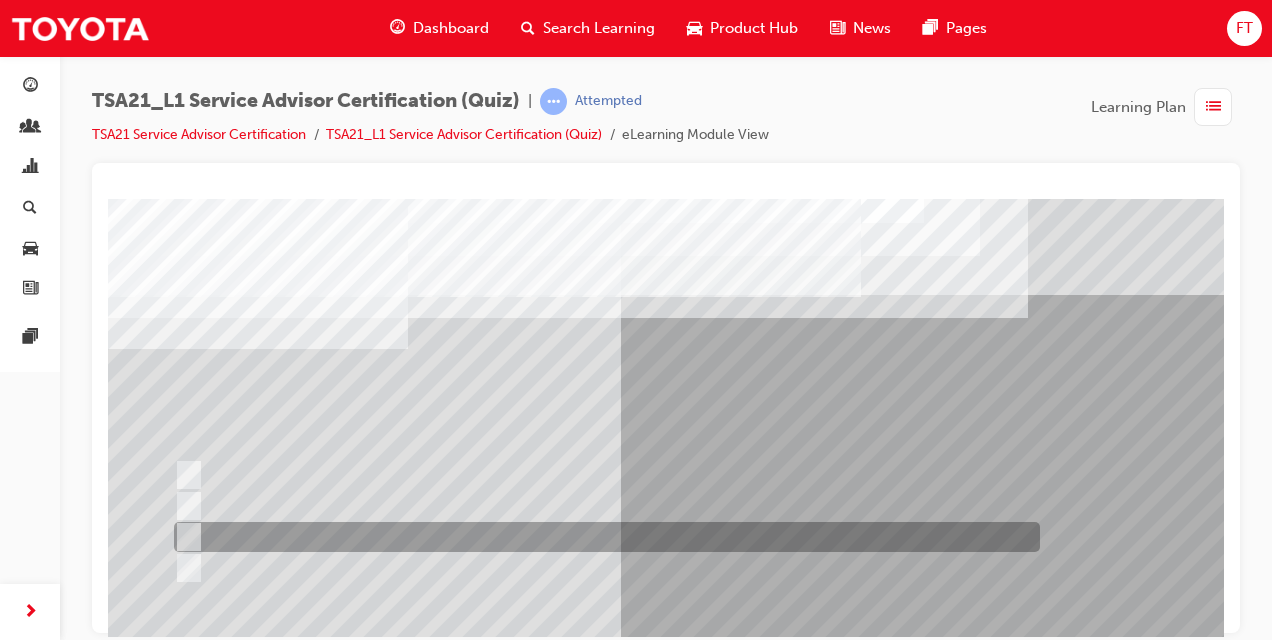 click at bounding box center [185, 537] 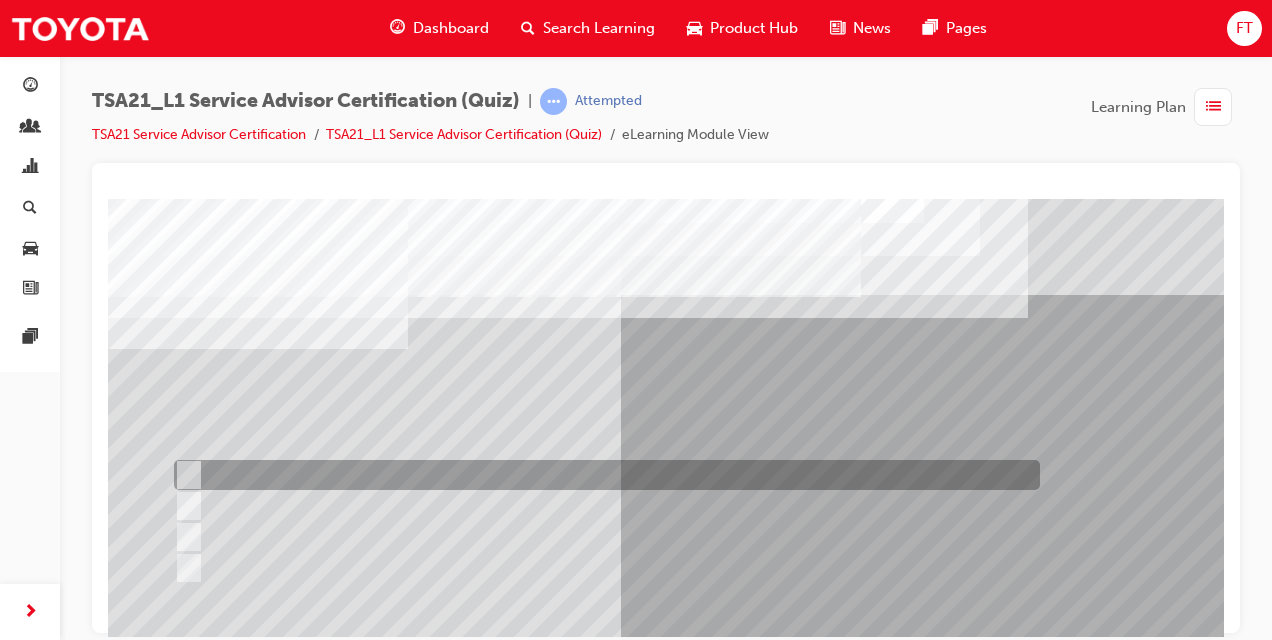 click at bounding box center [185, 475] 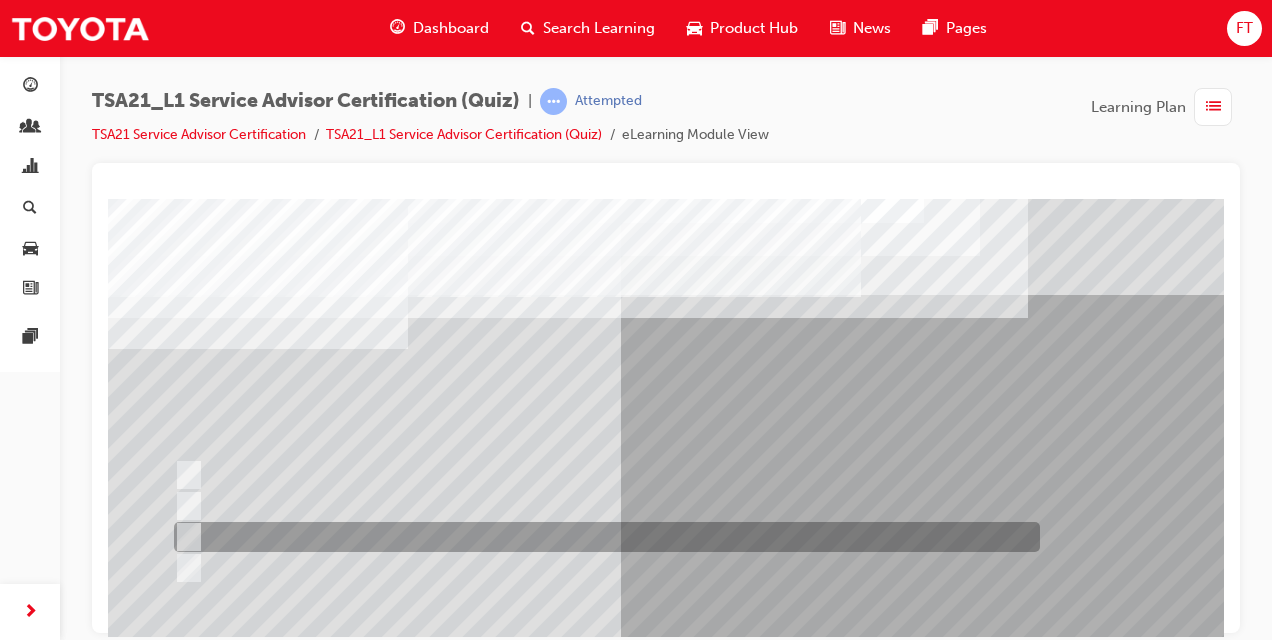 click at bounding box center [602, 537] 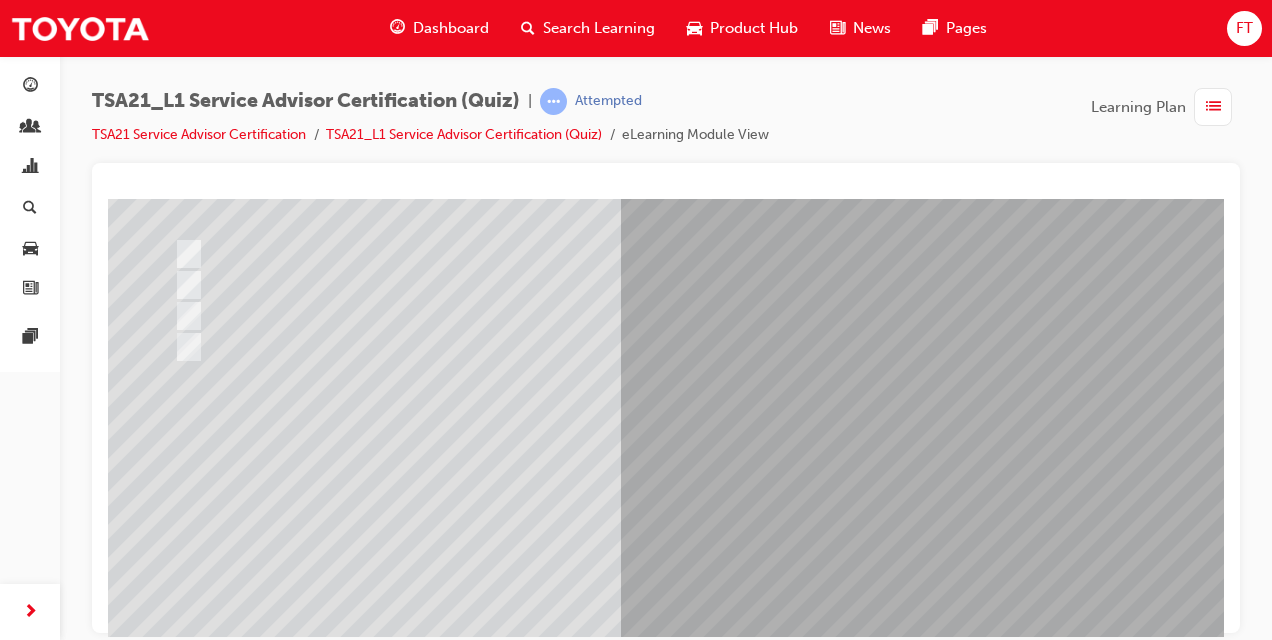 scroll, scrollTop: 227, scrollLeft: 0, axis: vertical 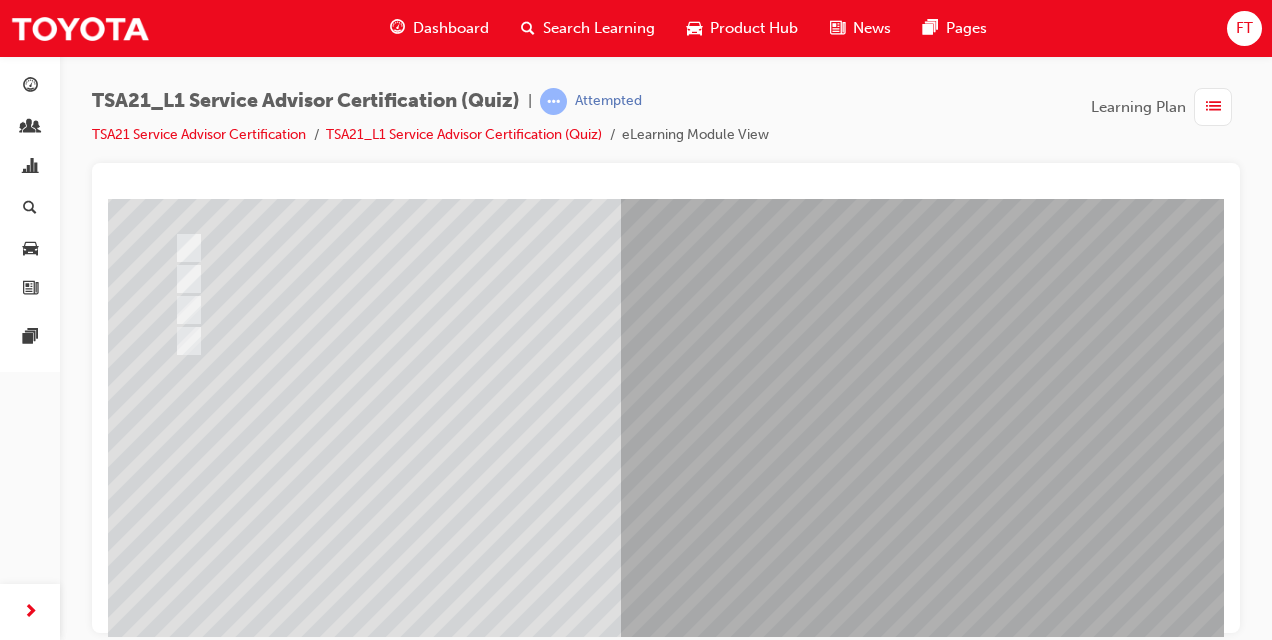 click at bounding box center (180, 3520) 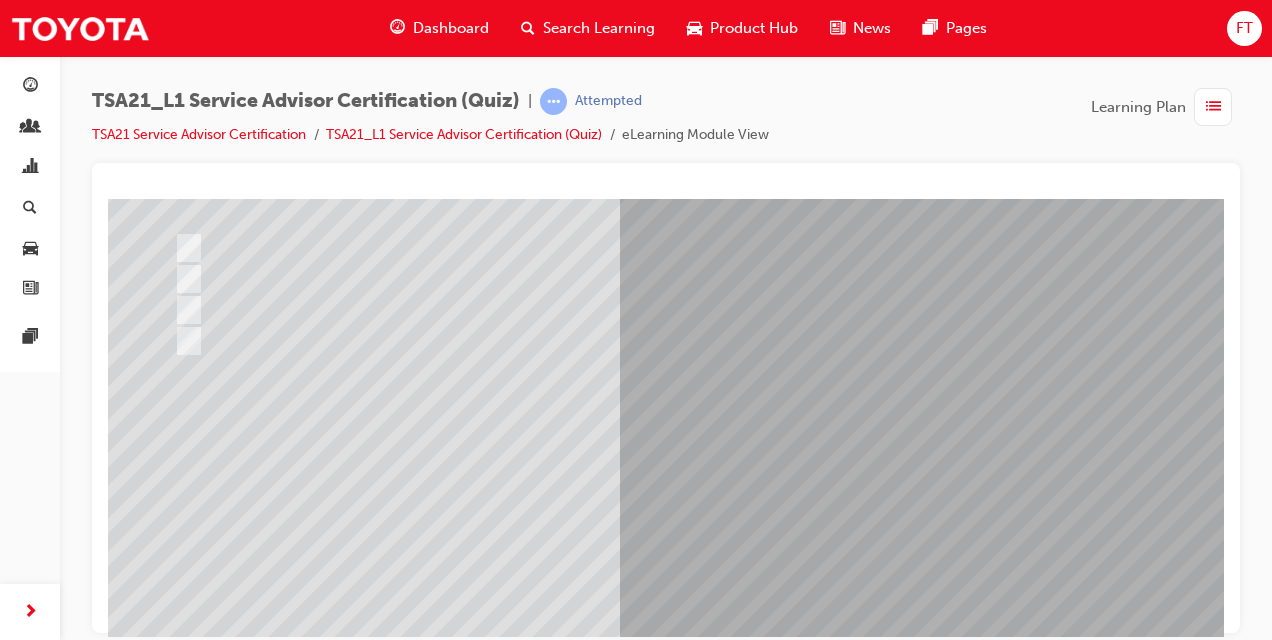 scroll, scrollTop: 0, scrollLeft: 0, axis: both 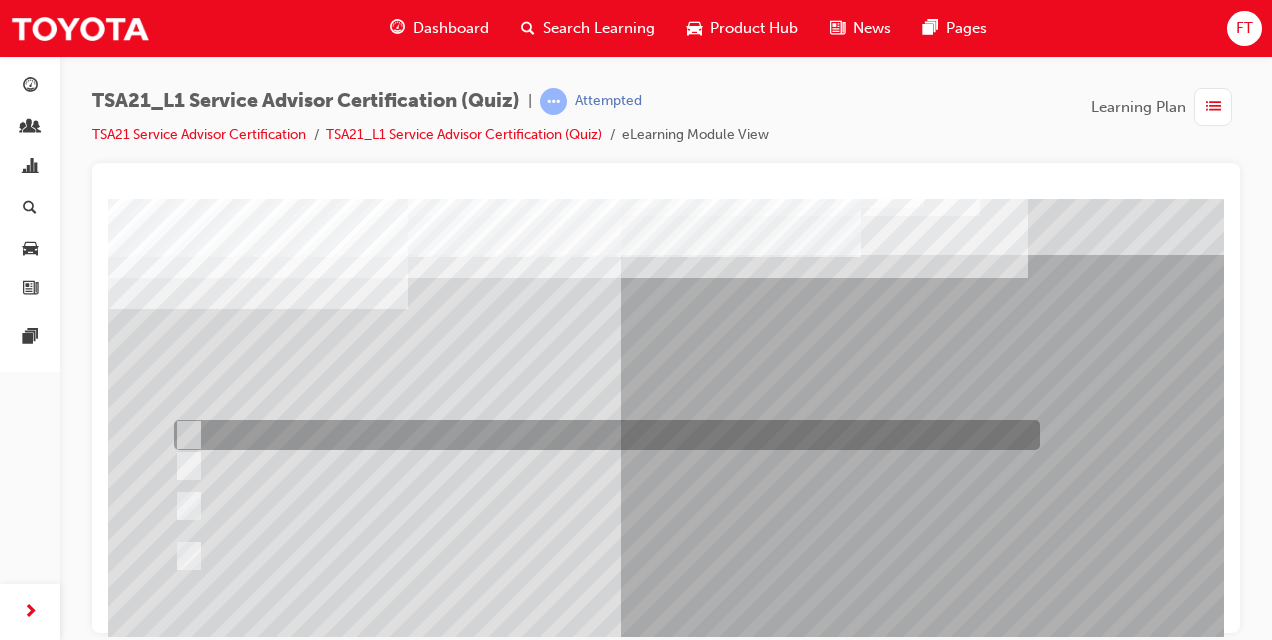 click at bounding box center (602, 435) 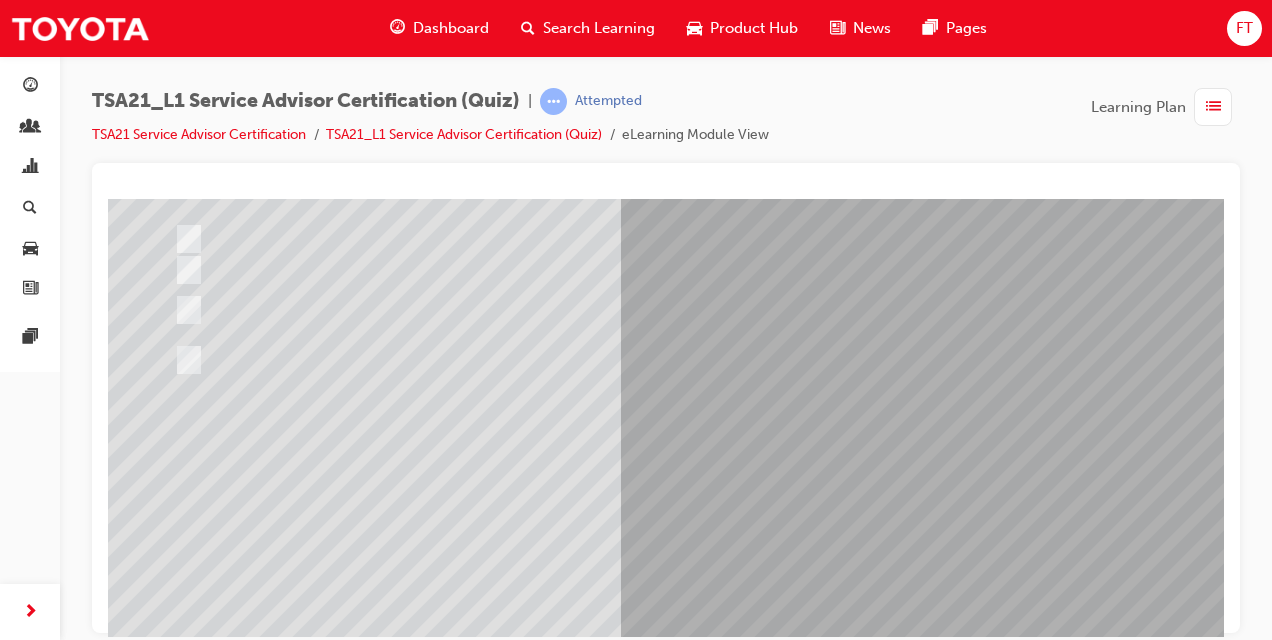 scroll, scrollTop: 253, scrollLeft: 0, axis: vertical 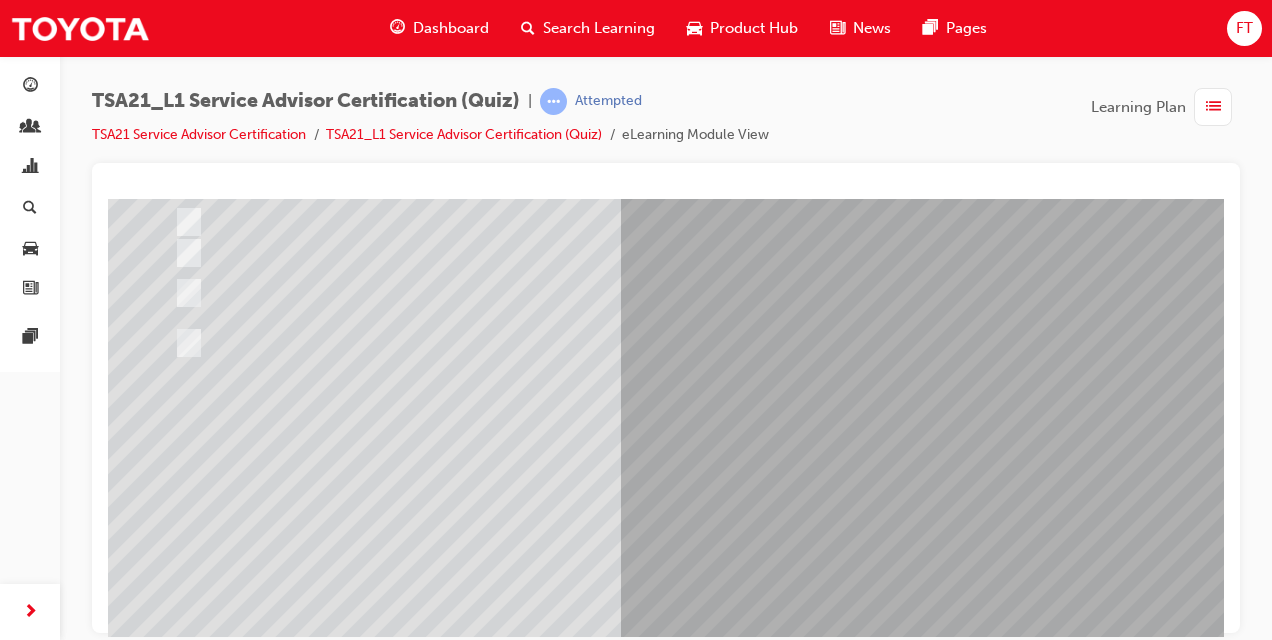 click at bounding box center (180, 3494) 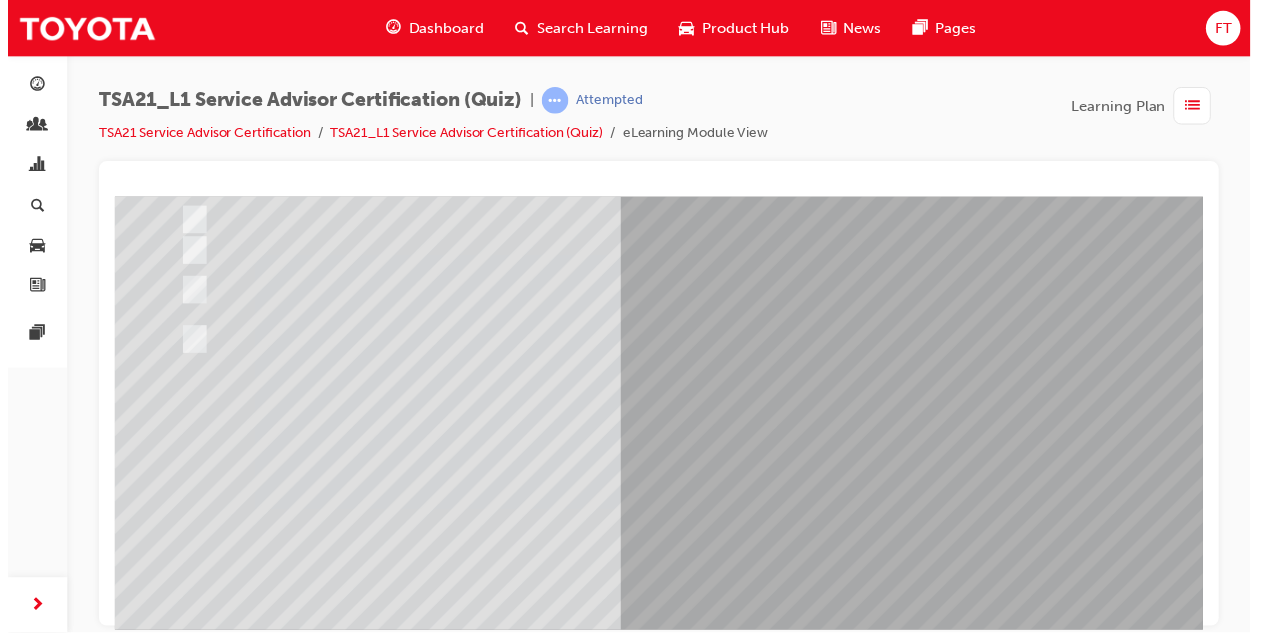 scroll, scrollTop: 0, scrollLeft: 0, axis: both 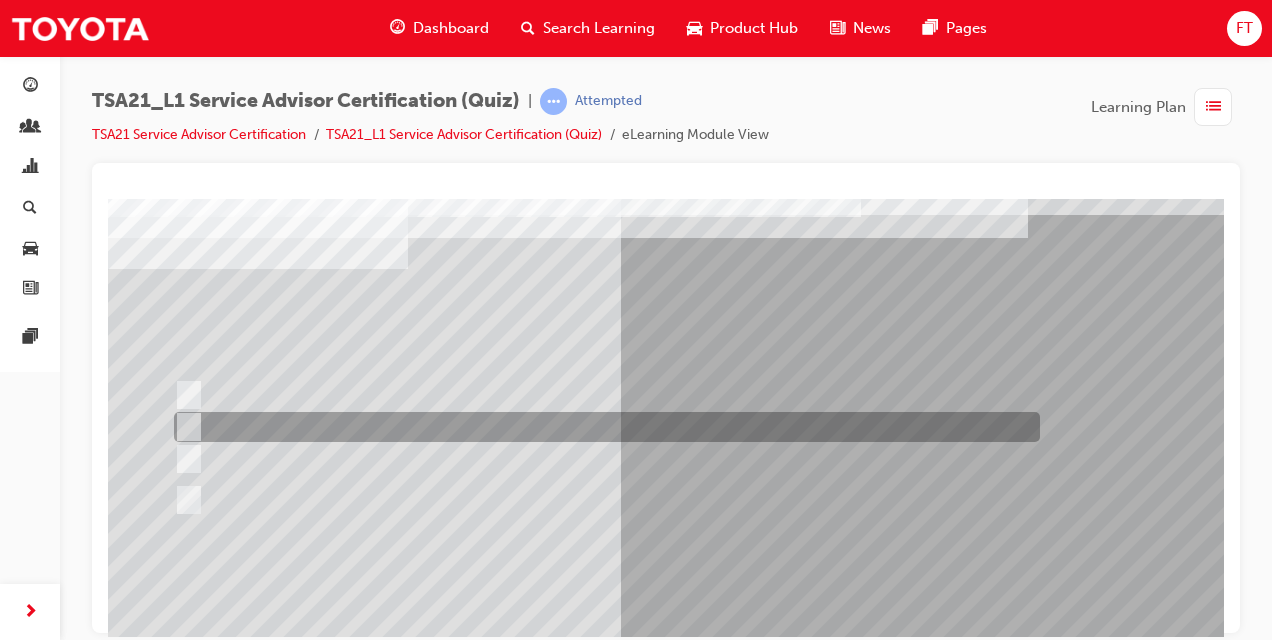 click at bounding box center [602, 427] 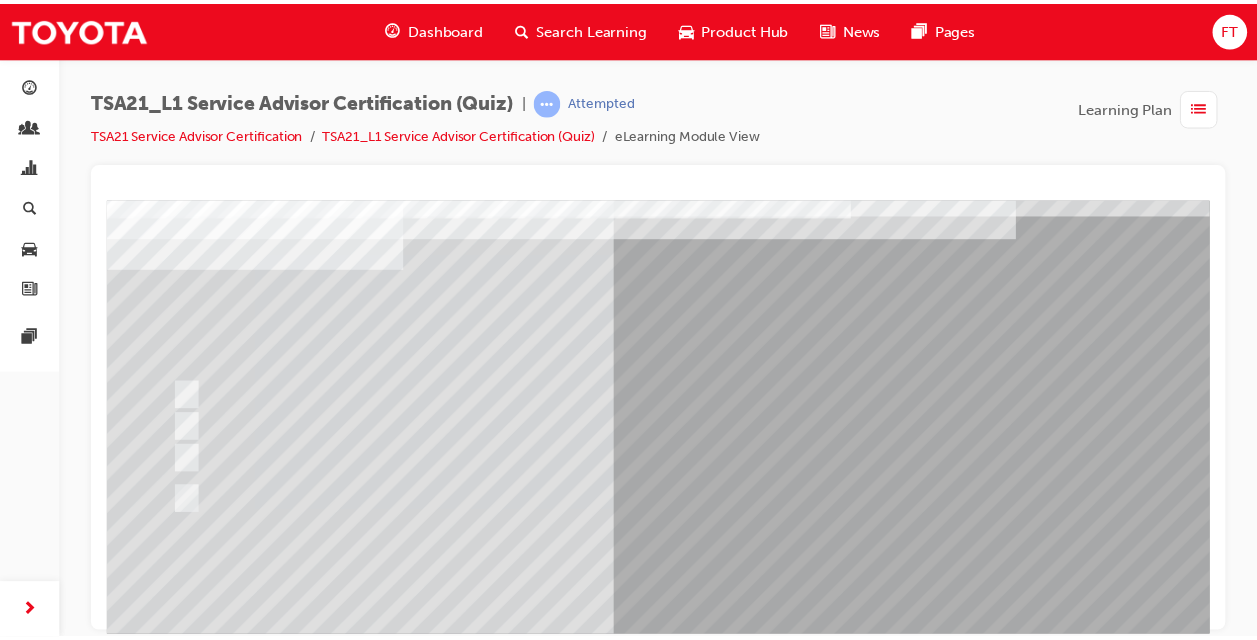 scroll, scrollTop: 297, scrollLeft: 0, axis: vertical 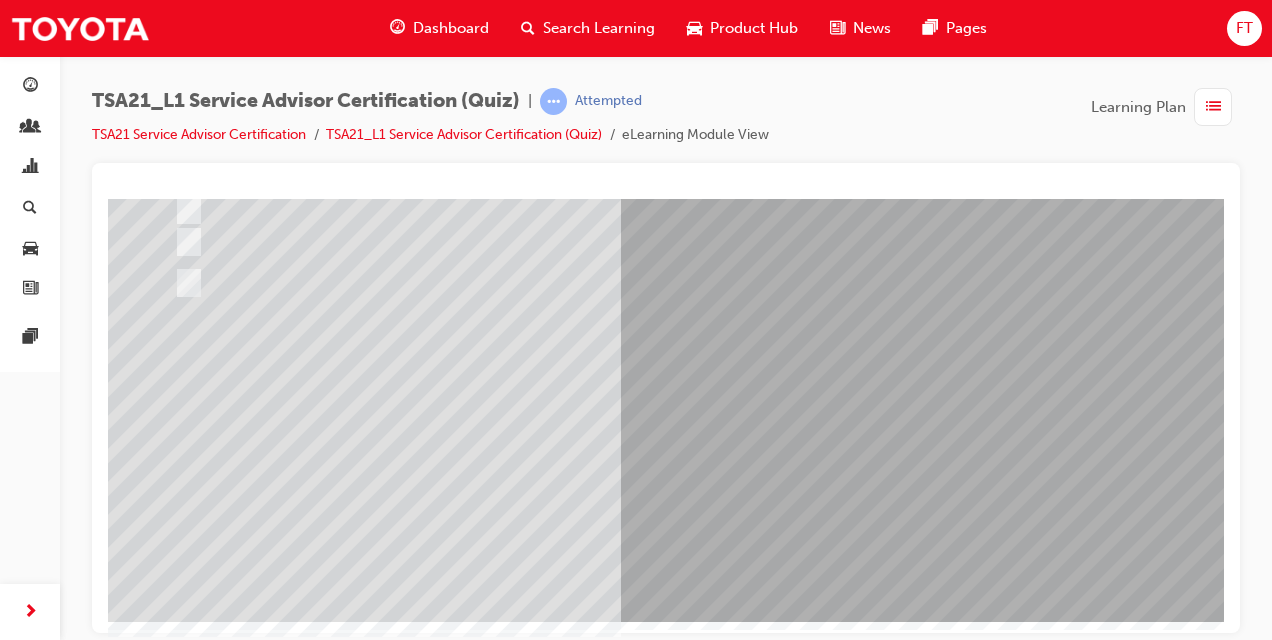 click at bounding box center (180, 3450) 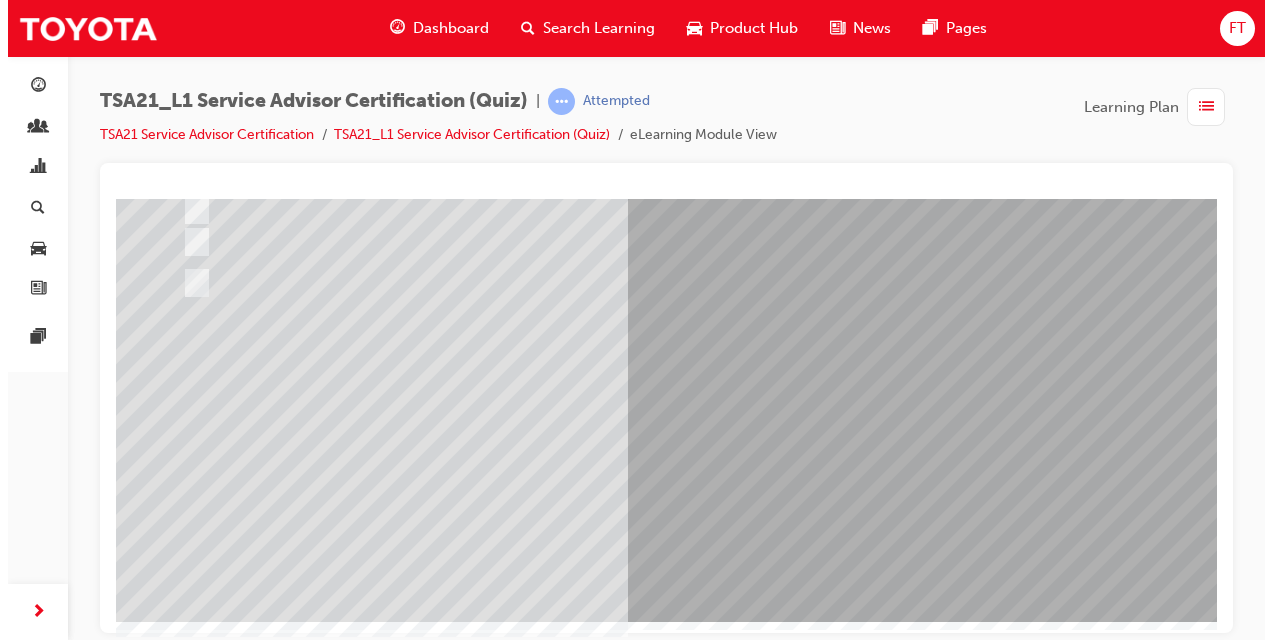 scroll, scrollTop: 0, scrollLeft: 0, axis: both 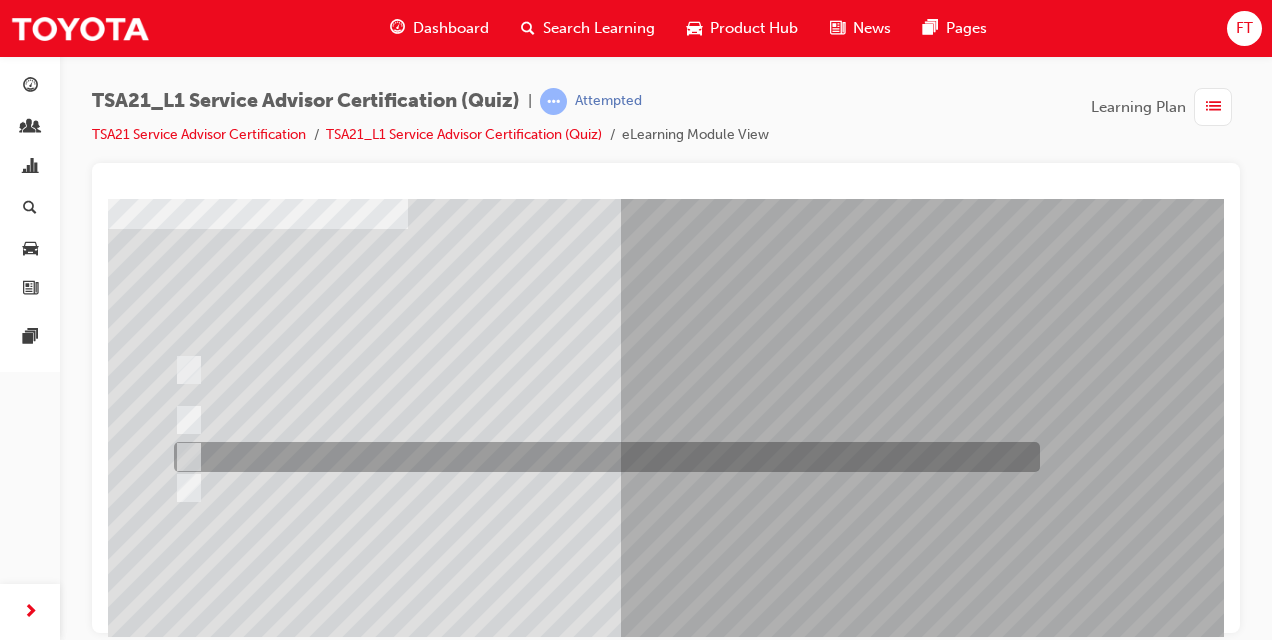 click at bounding box center (602, 457) 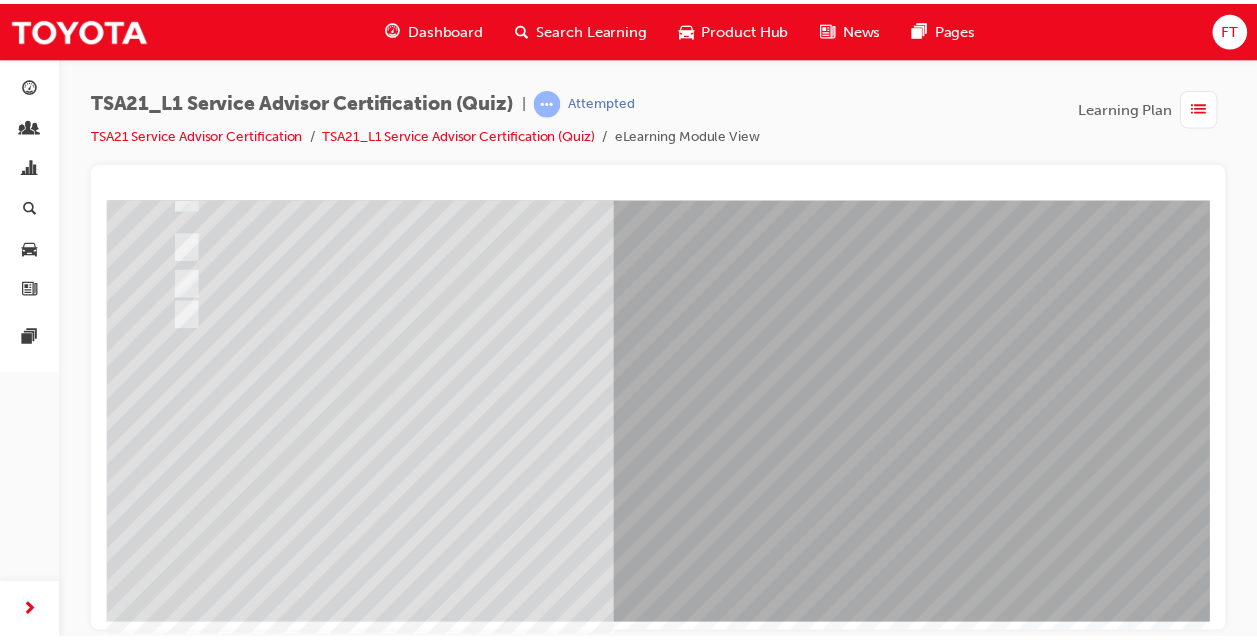 scroll, scrollTop: 297, scrollLeft: 0, axis: vertical 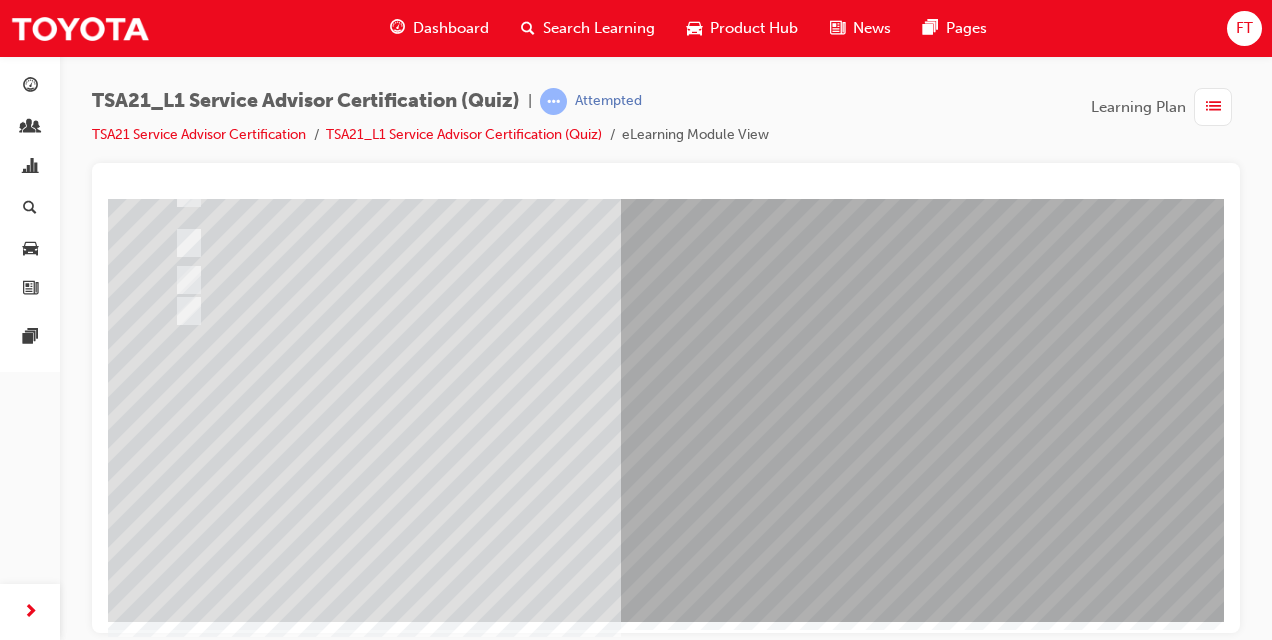 click at bounding box center [180, 3450] 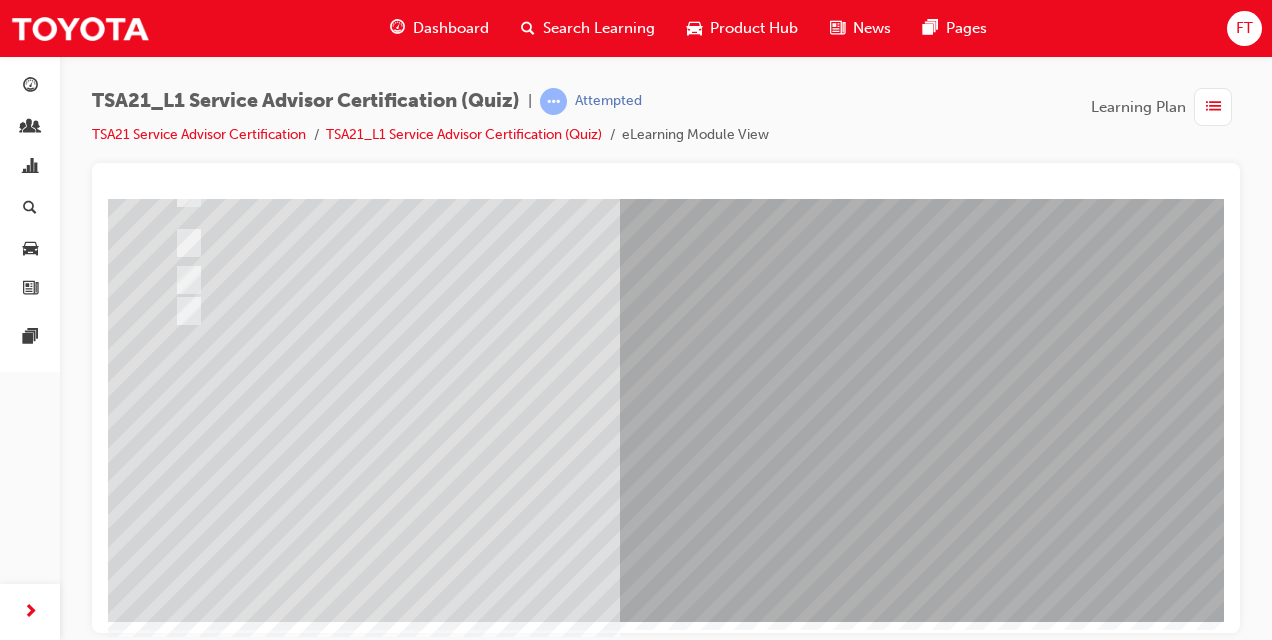 scroll, scrollTop: 0, scrollLeft: 0, axis: both 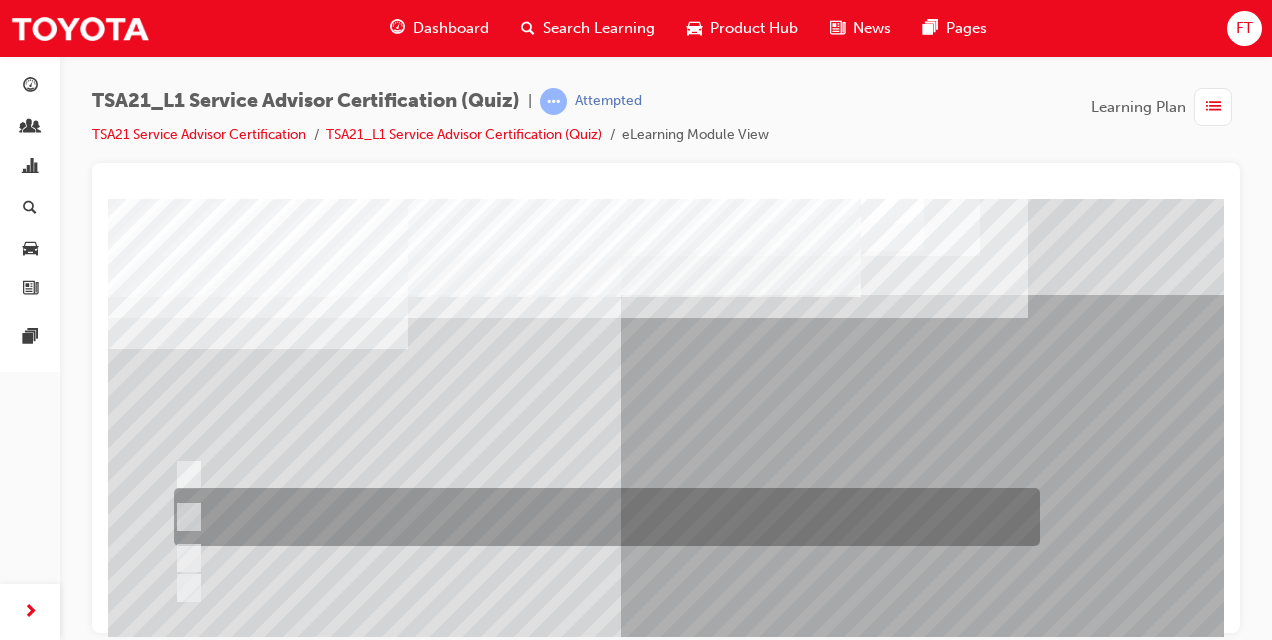 click at bounding box center (602, 517) 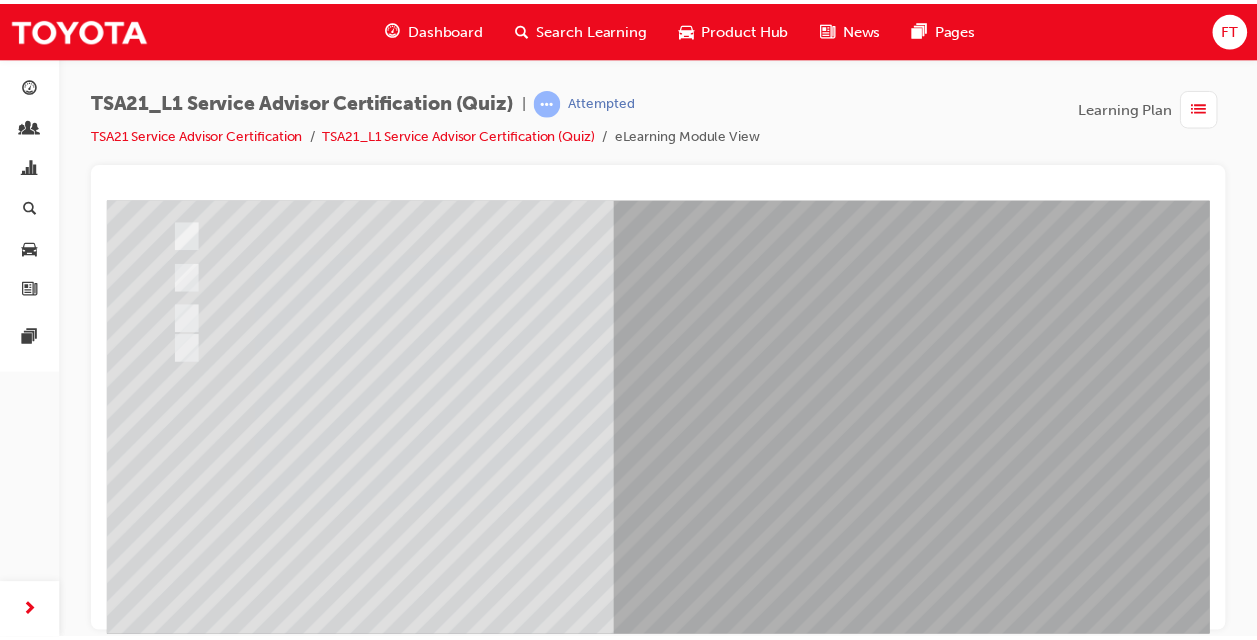 scroll, scrollTop: 297, scrollLeft: 0, axis: vertical 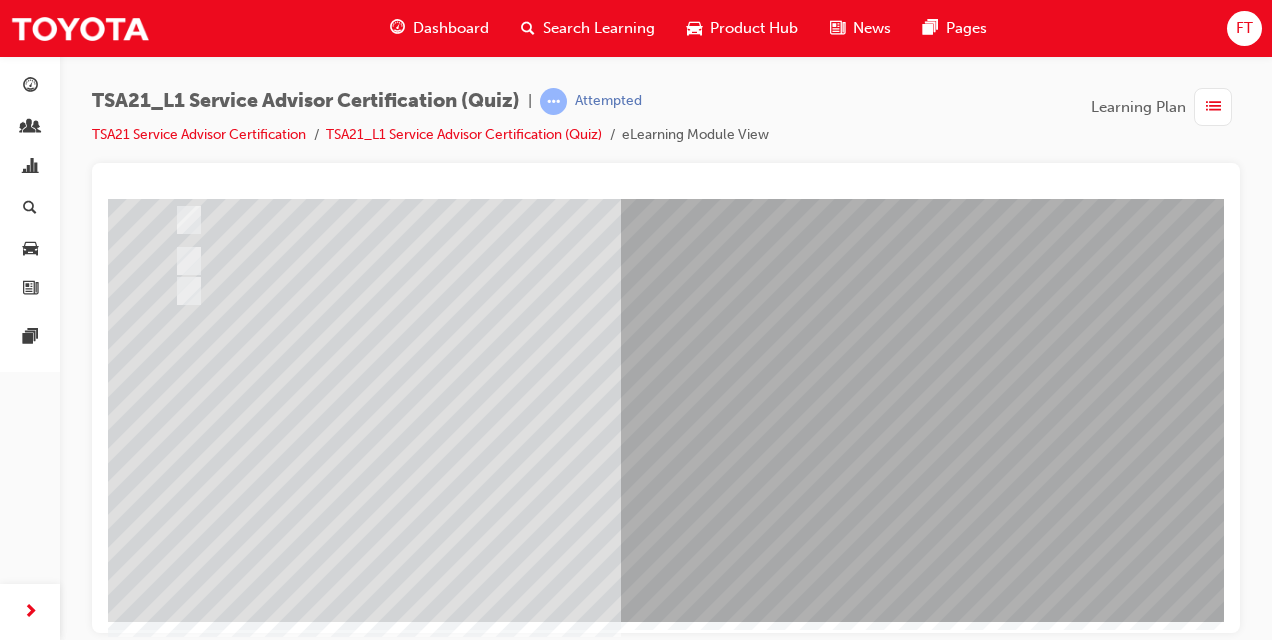 click at bounding box center (180, 3450) 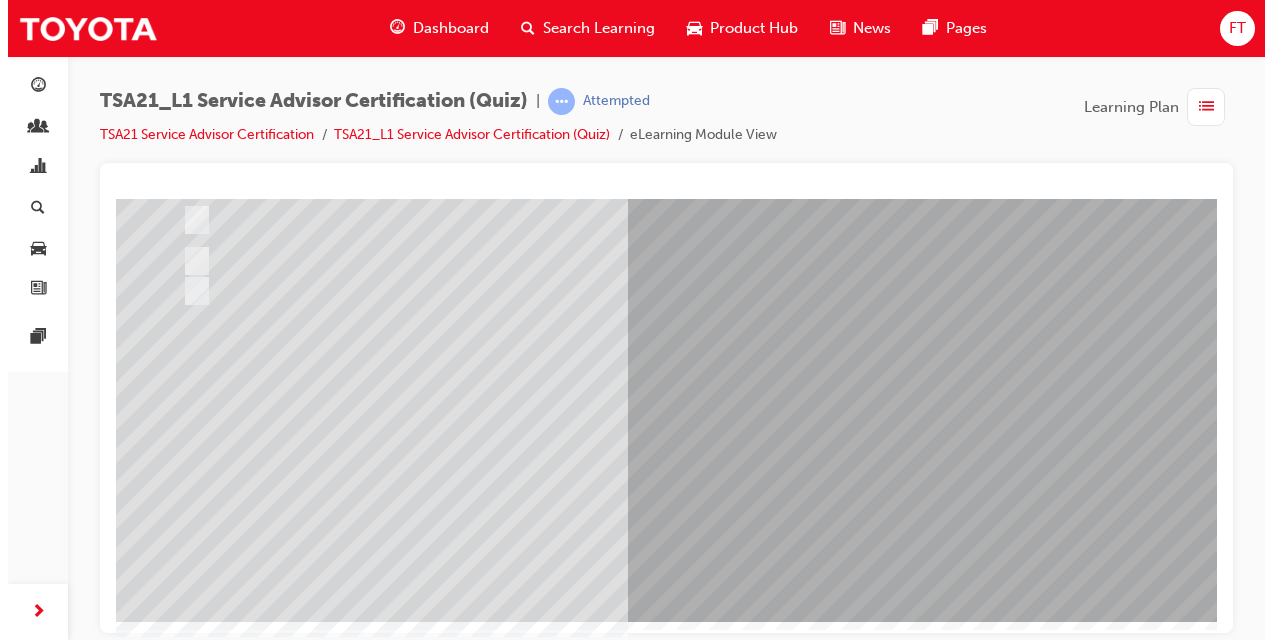 scroll, scrollTop: 0, scrollLeft: 0, axis: both 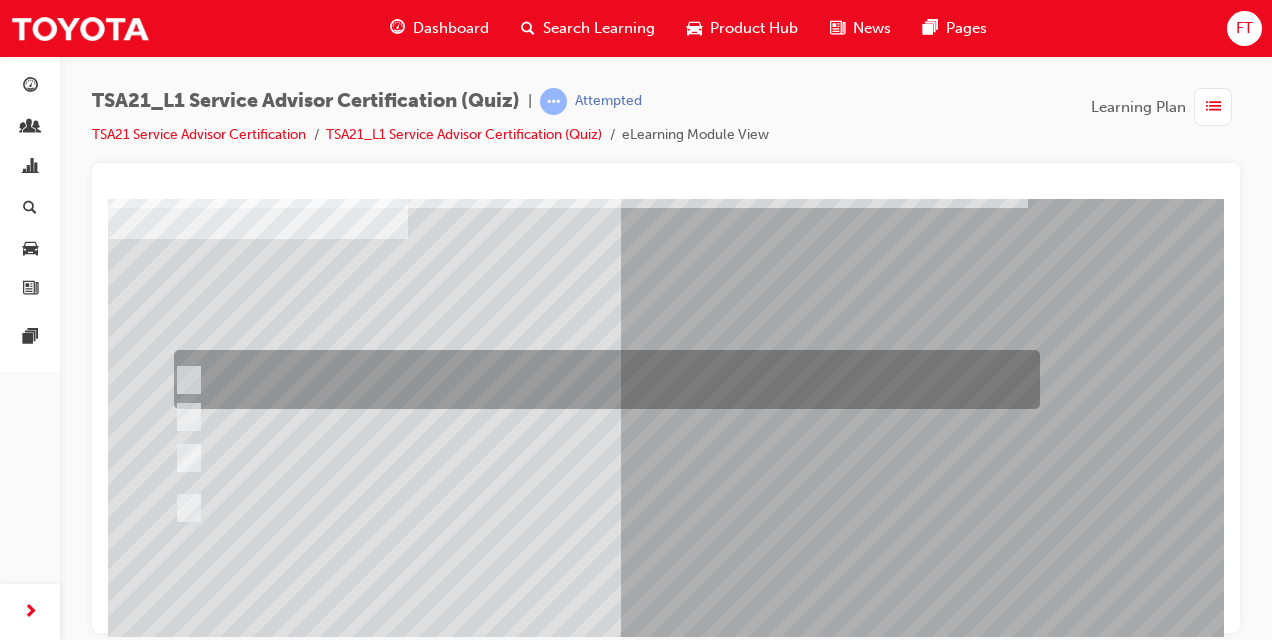 click at bounding box center (185, 380) 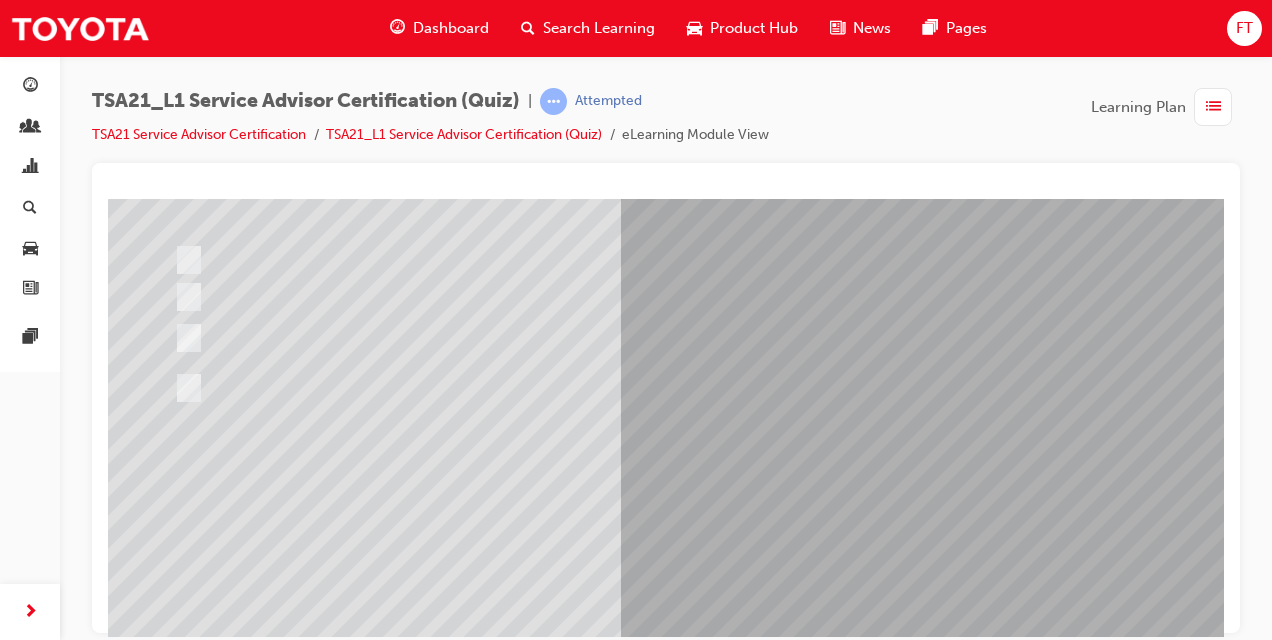scroll, scrollTop: 297, scrollLeft: 0, axis: vertical 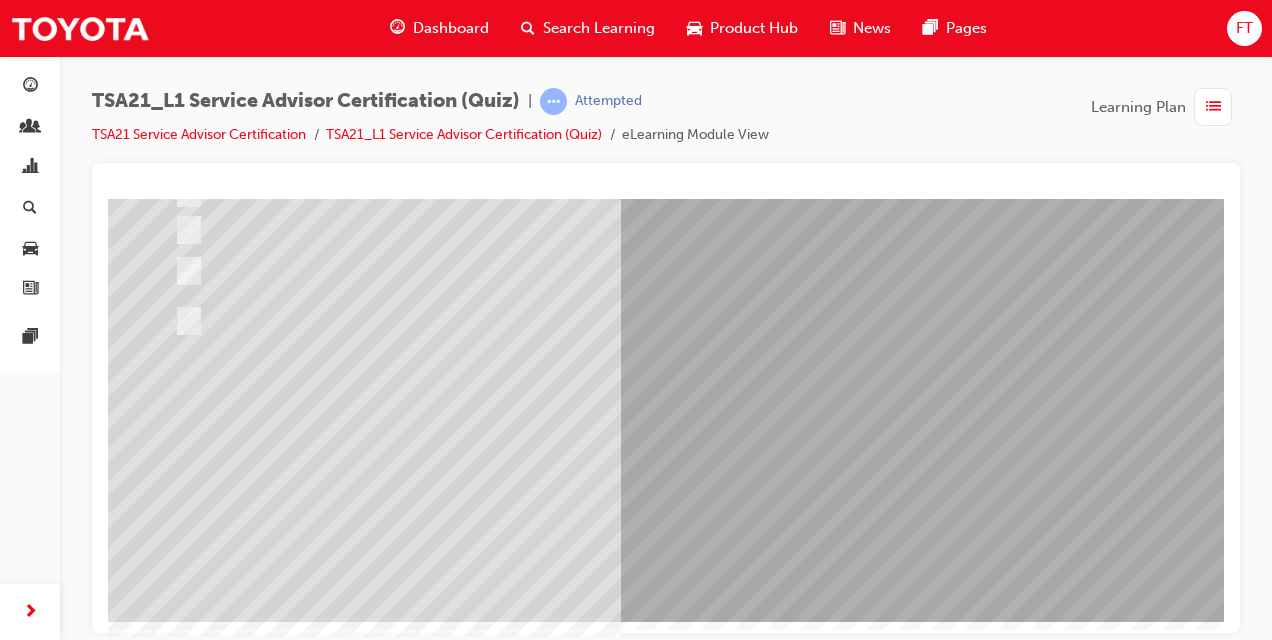 click at bounding box center (180, 3450) 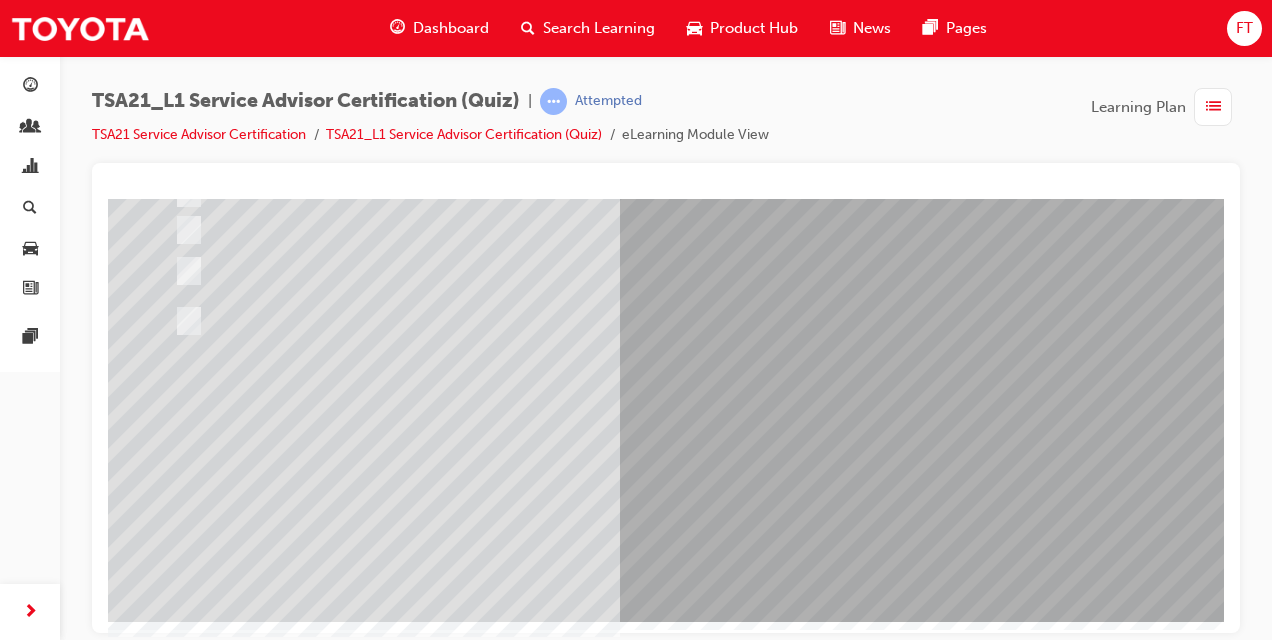 scroll, scrollTop: 0, scrollLeft: 0, axis: both 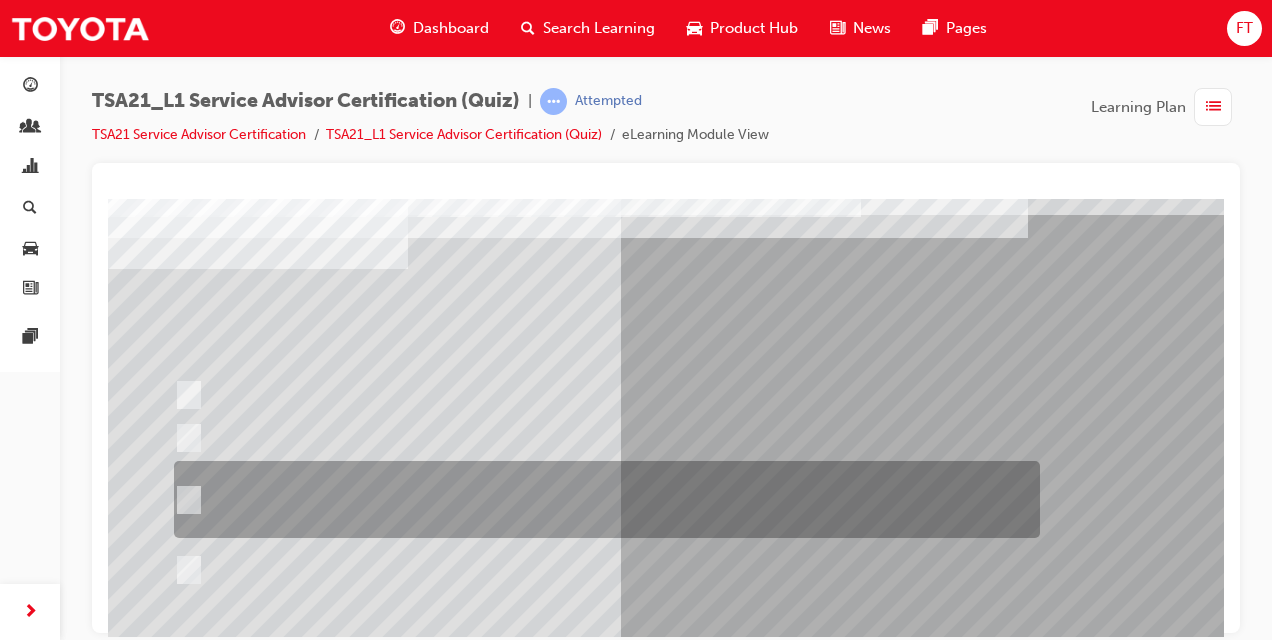 click at bounding box center [185, 500] 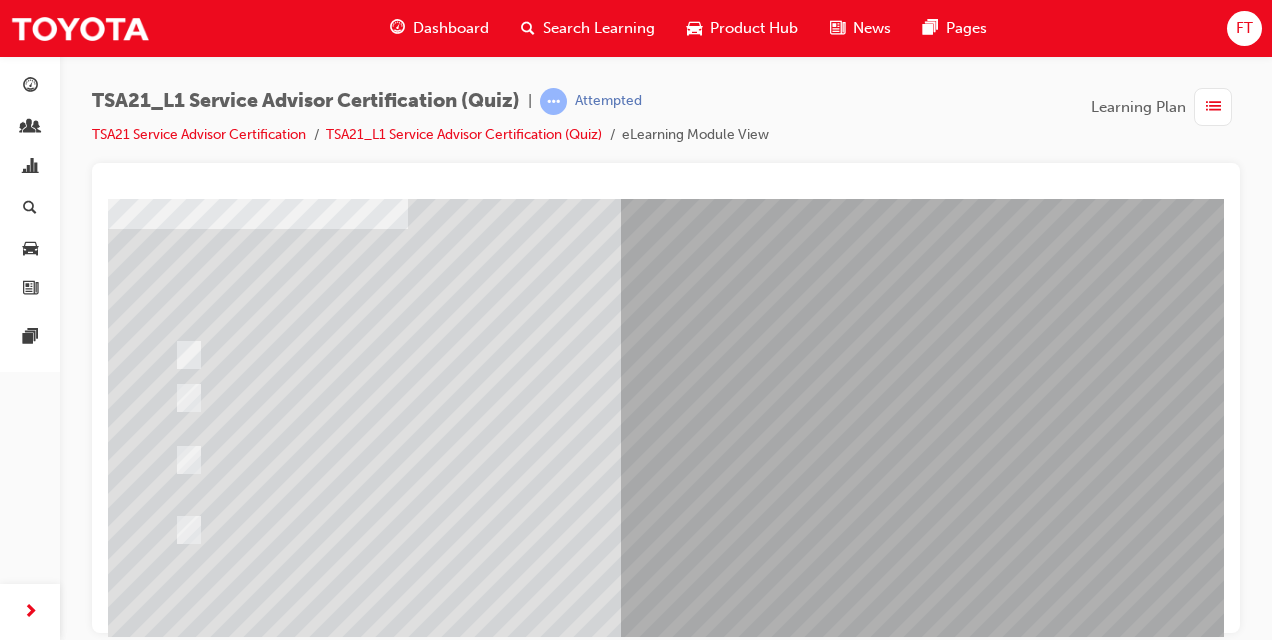scroll, scrollTop: 280, scrollLeft: 0, axis: vertical 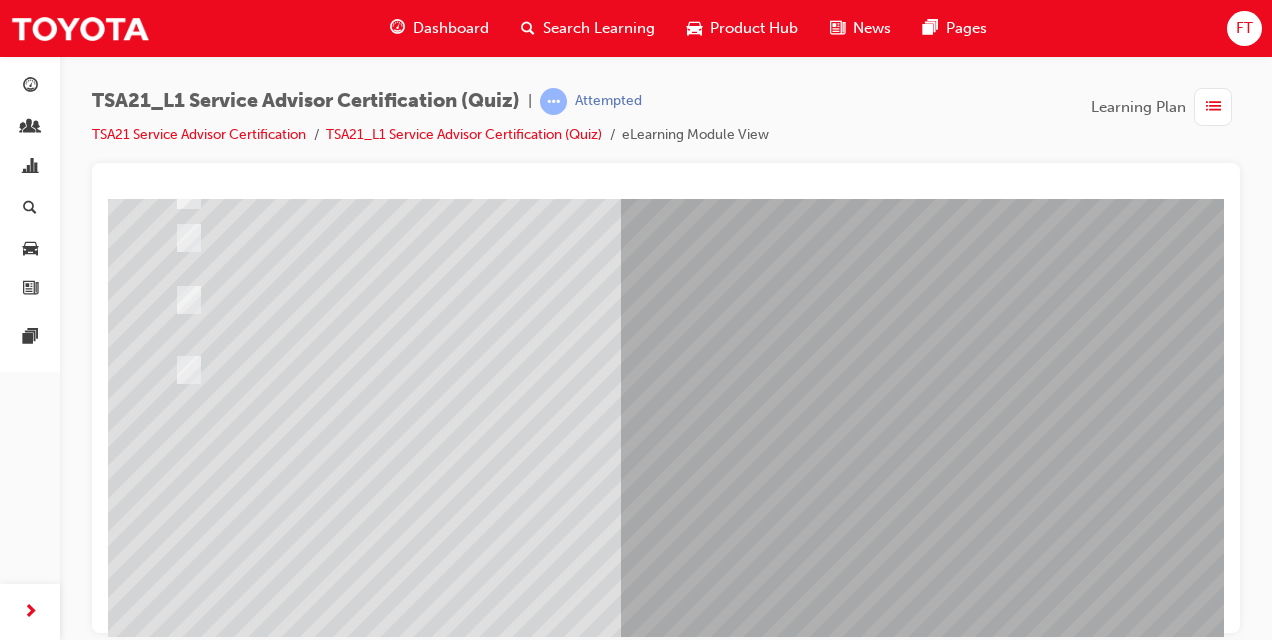 click at bounding box center (180, 3467) 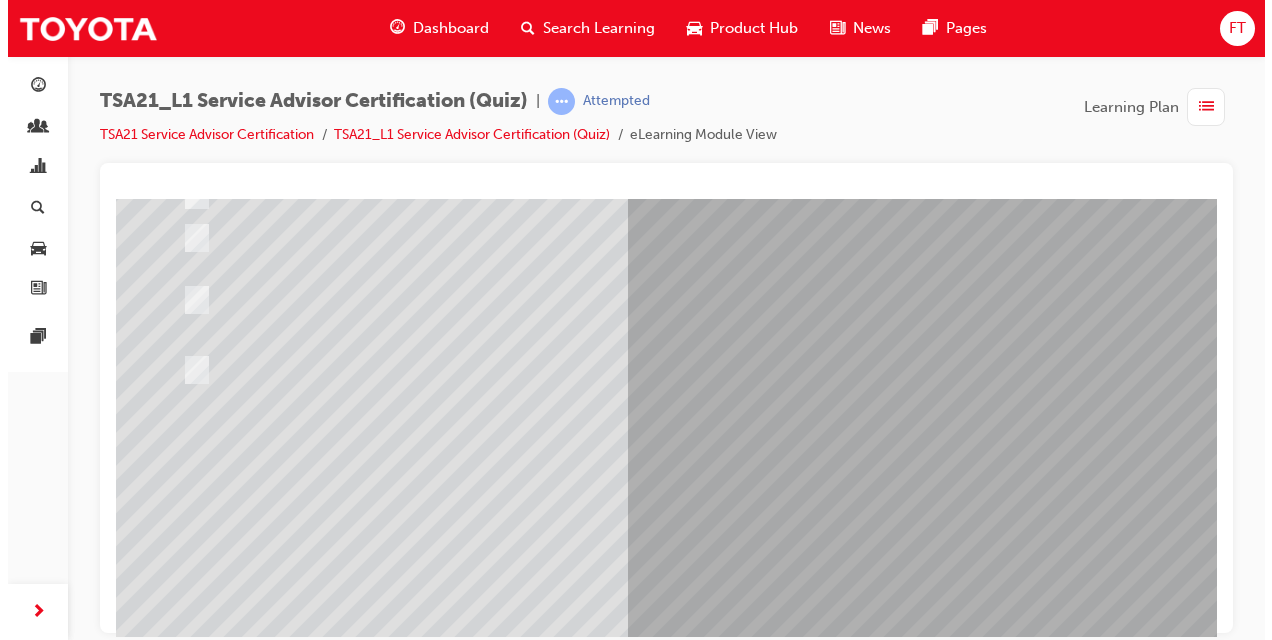 scroll, scrollTop: 0, scrollLeft: 0, axis: both 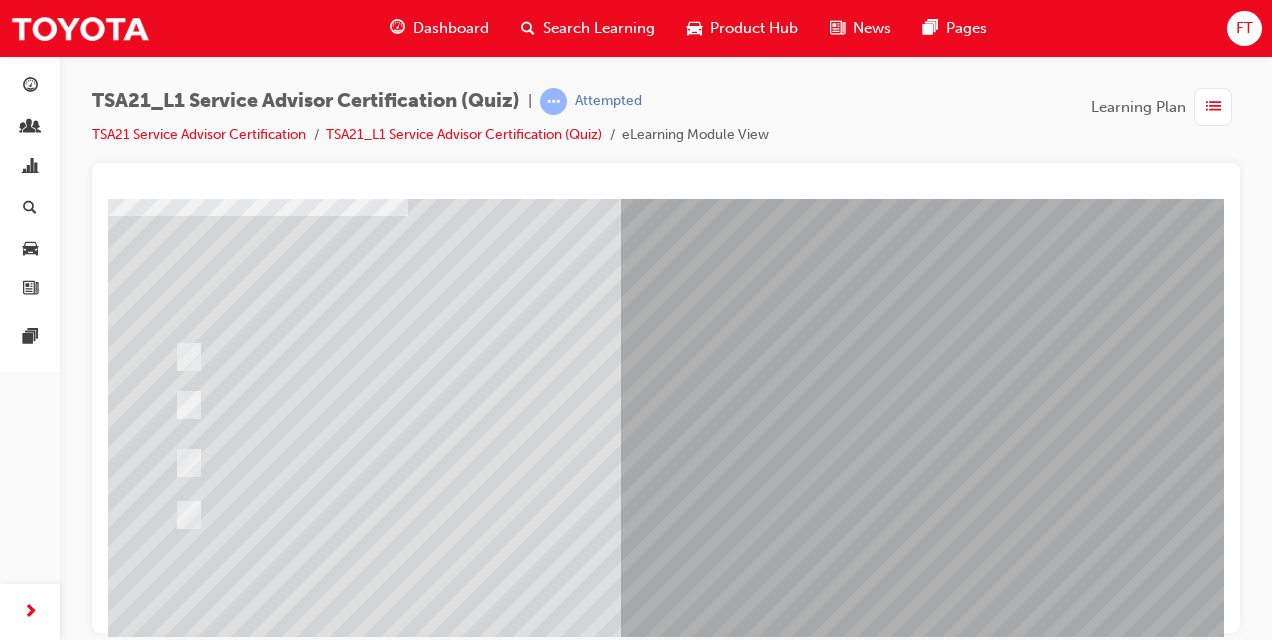 click at bounding box center (666, 398) 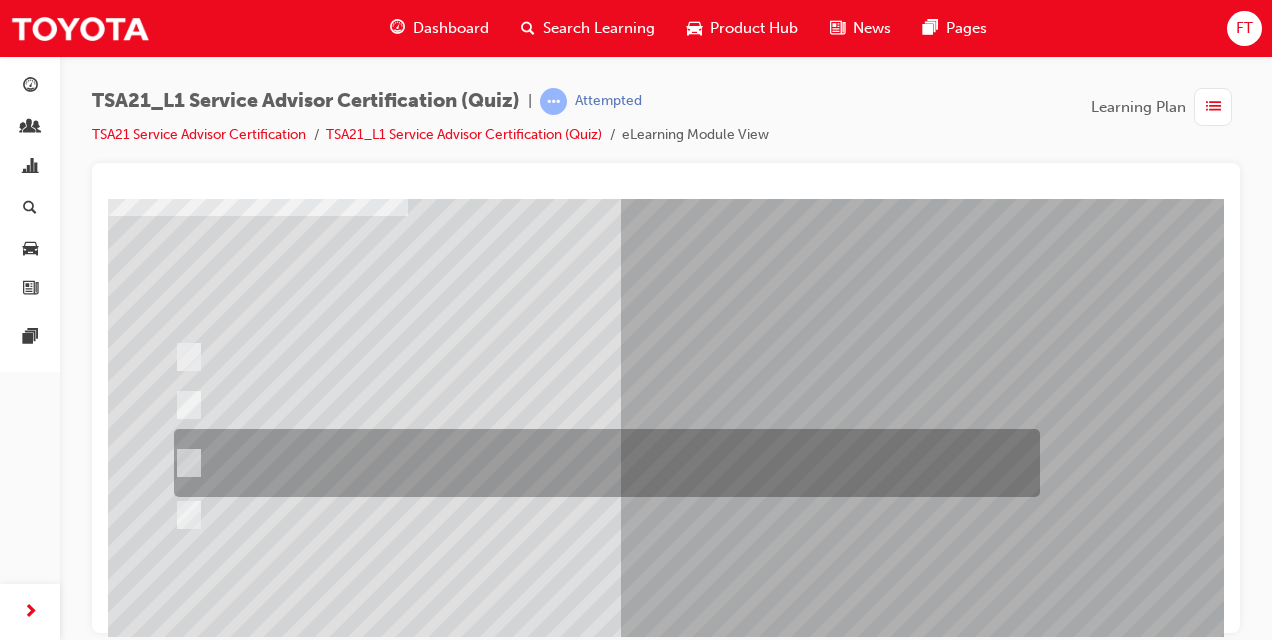 click at bounding box center (602, 463) 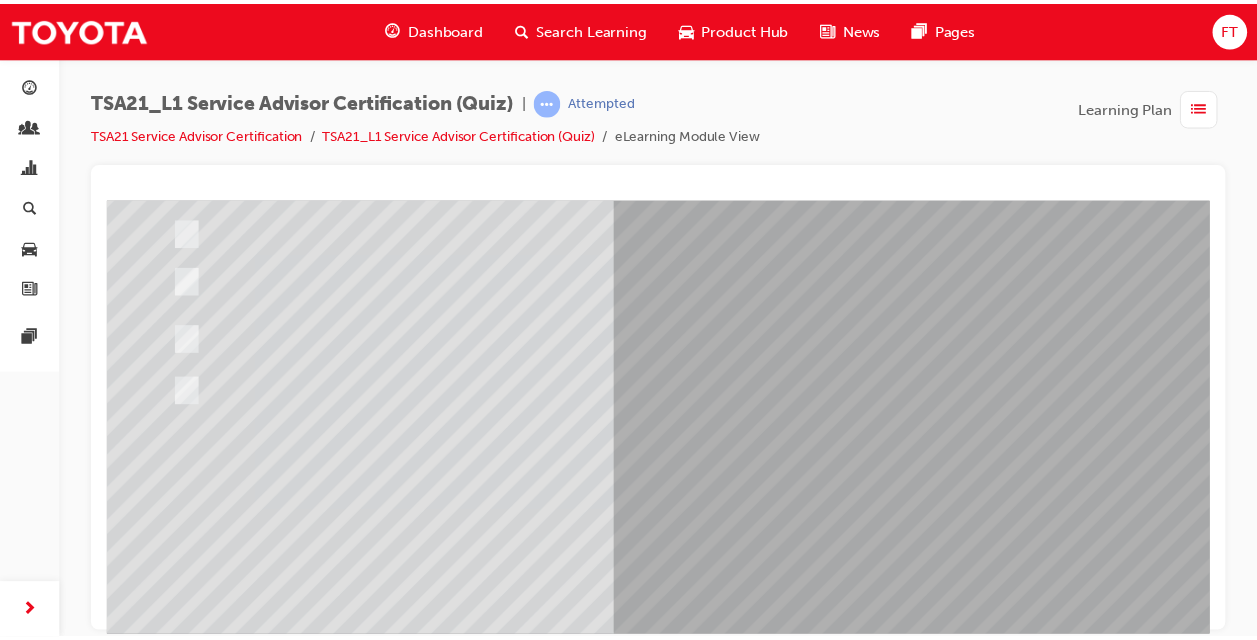 scroll, scrollTop: 297, scrollLeft: 0, axis: vertical 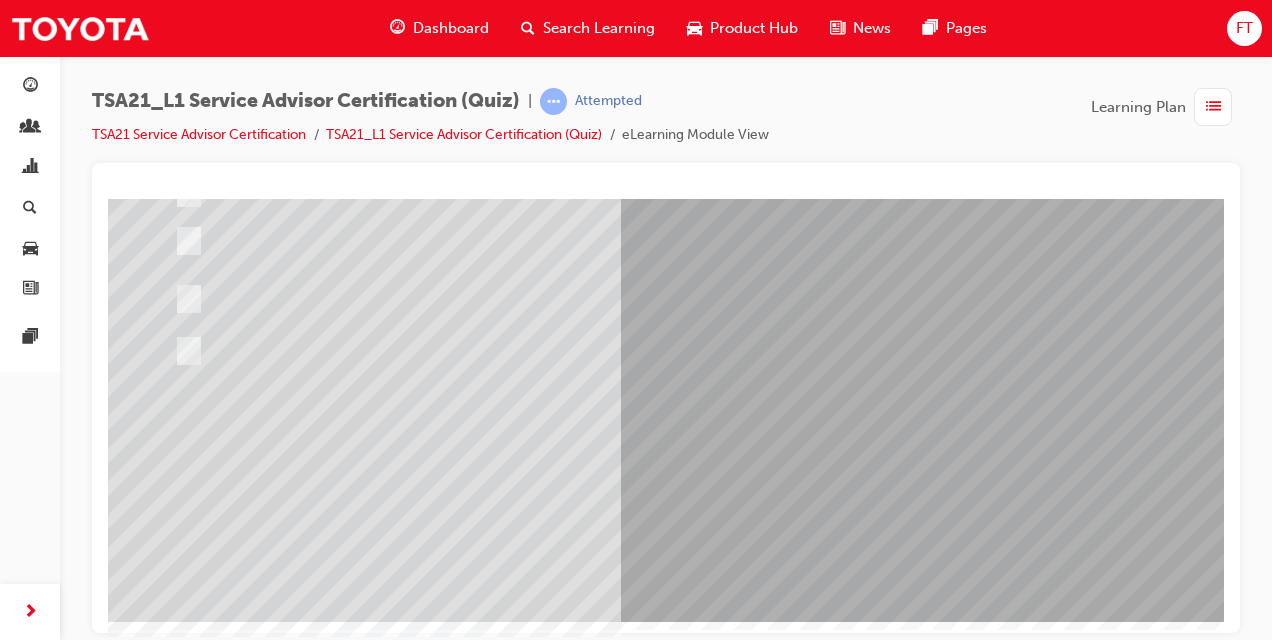 click at bounding box center [180, 3450] 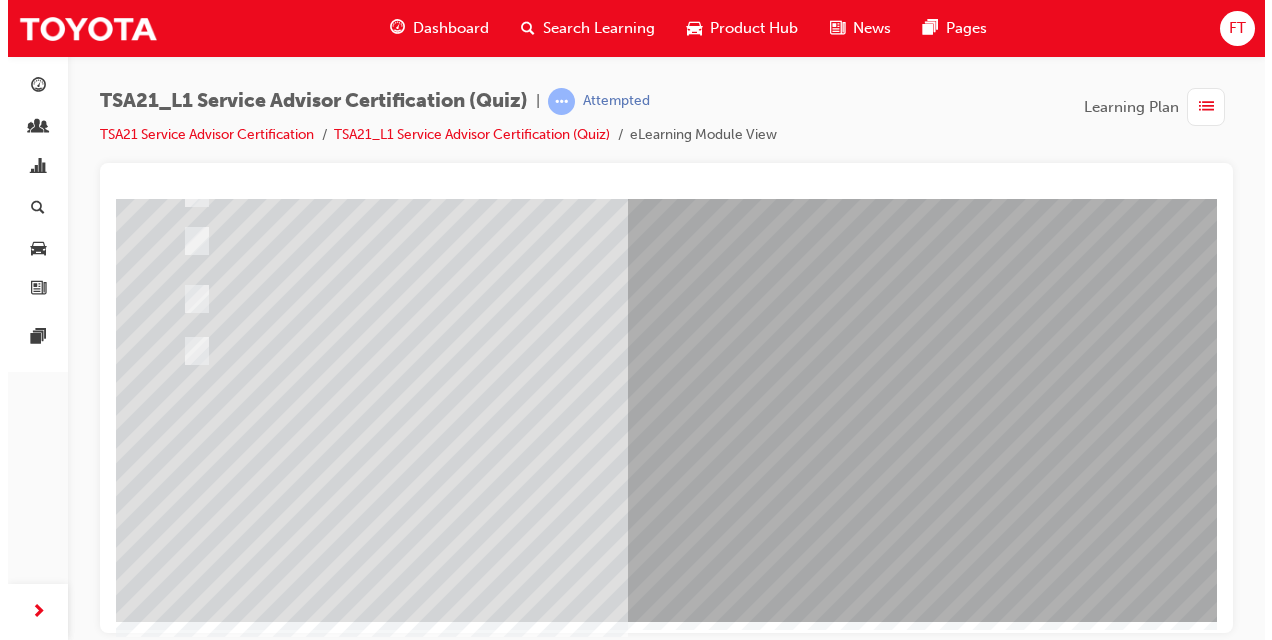 scroll, scrollTop: 0, scrollLeft: 0, axis: both 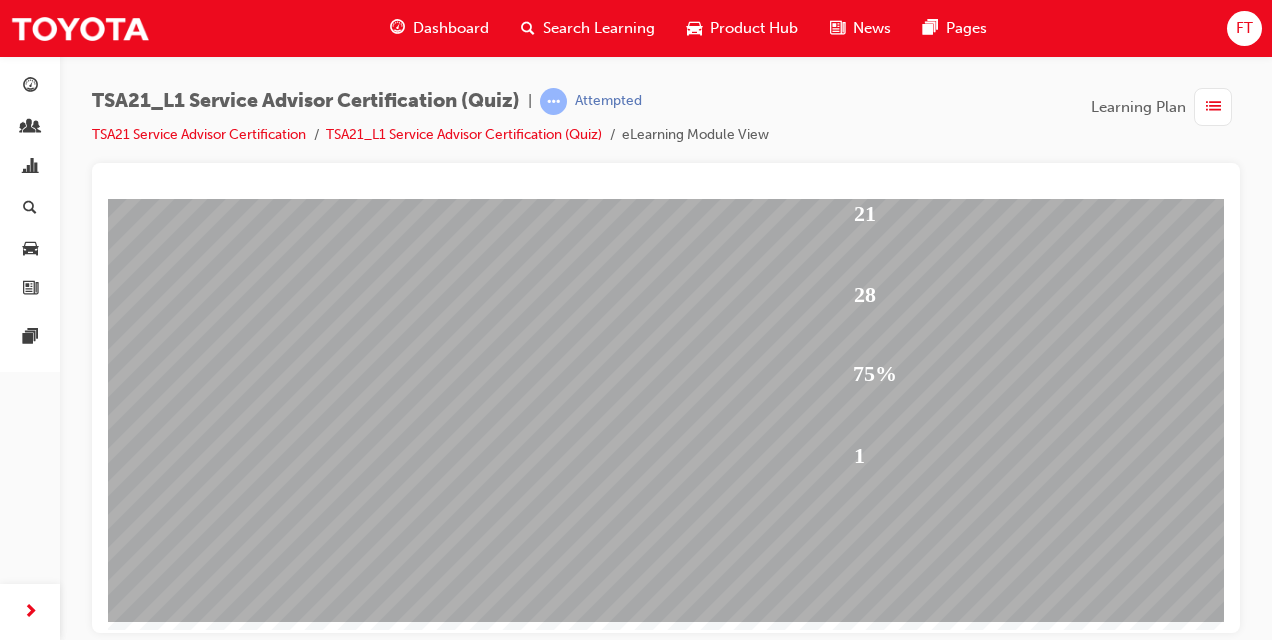 click at bounding box center [182, 1972] 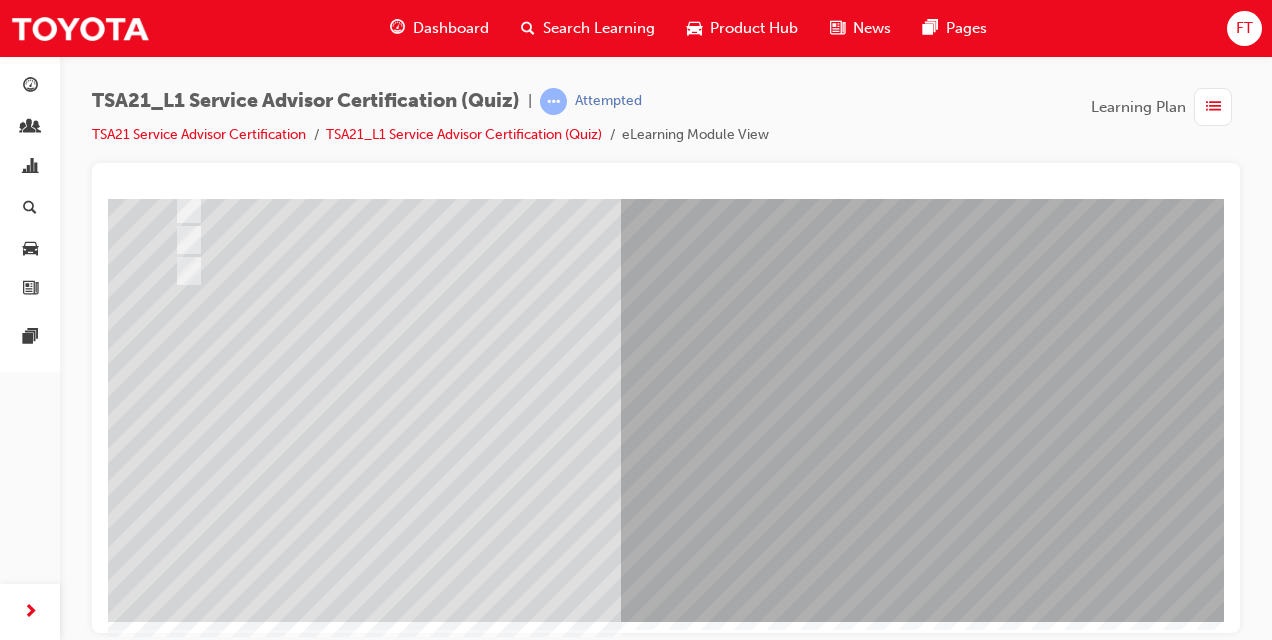 scroll, scrollTop: 0, scrollLeft: 0, axis: both 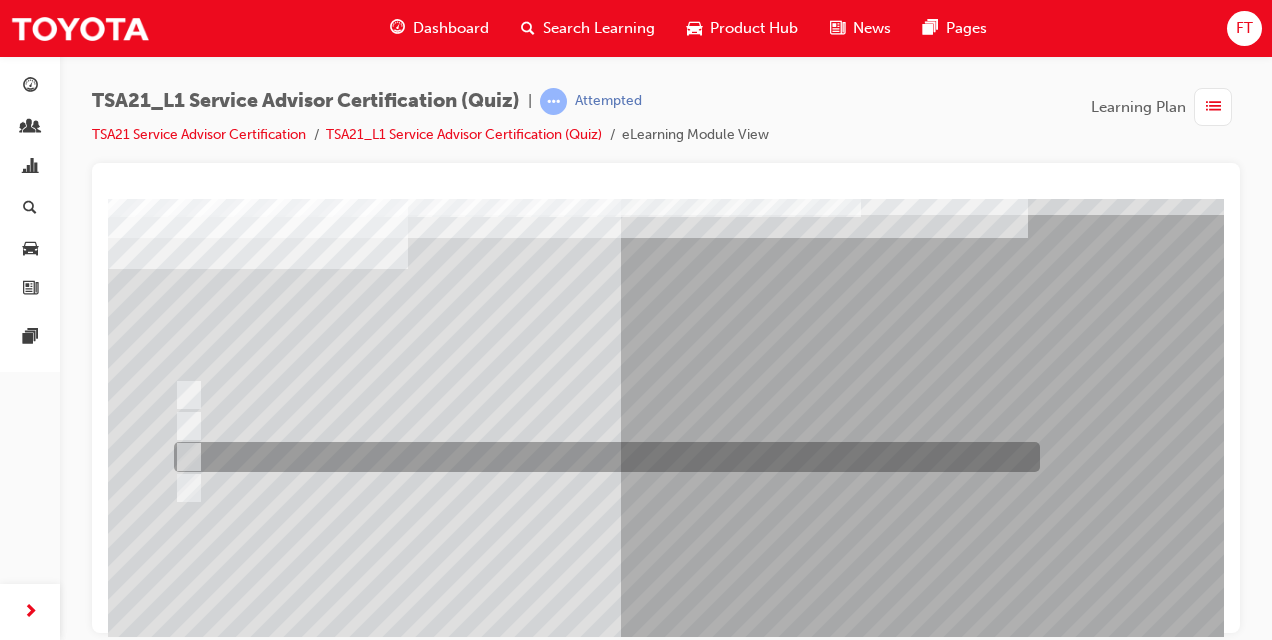 click at bounding box center [185, 457] 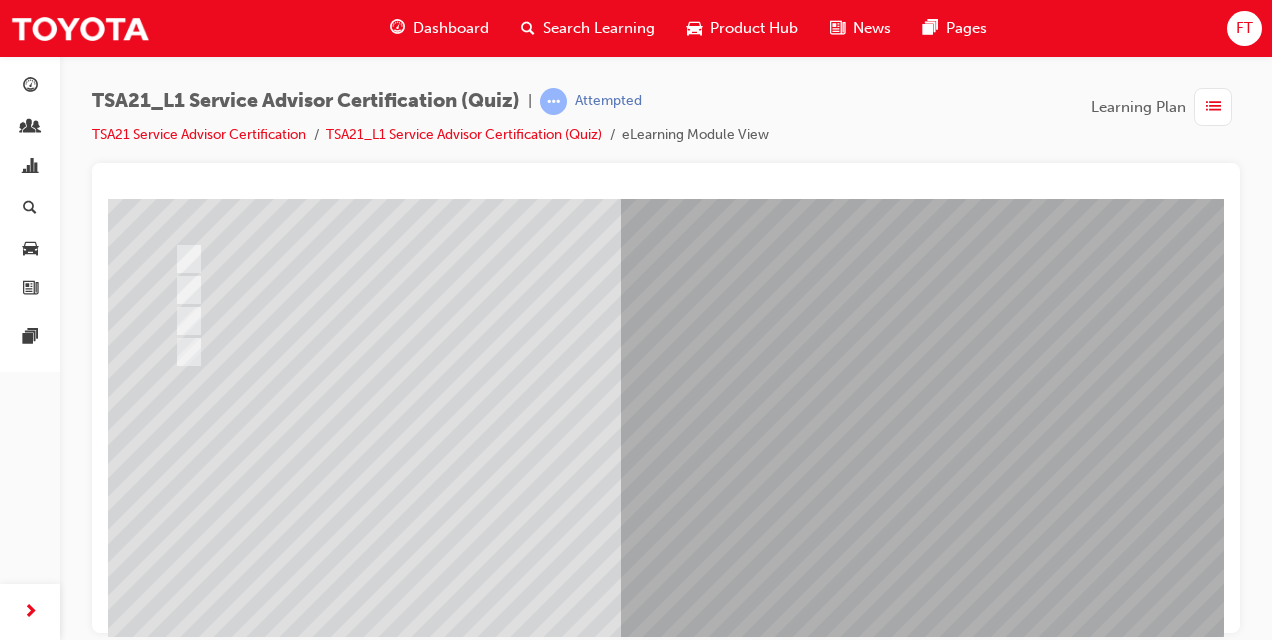 scroll, scrollTop: 253, scrollLeft: 0, axis: vertical 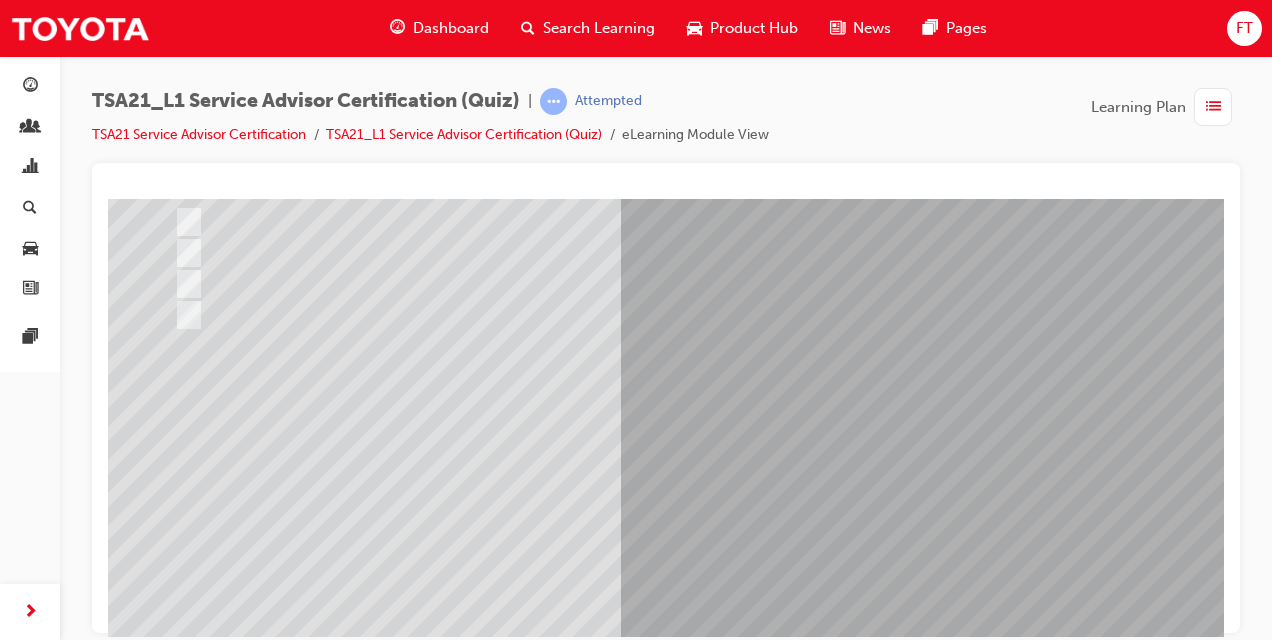click at bounding box center (180, 3494) 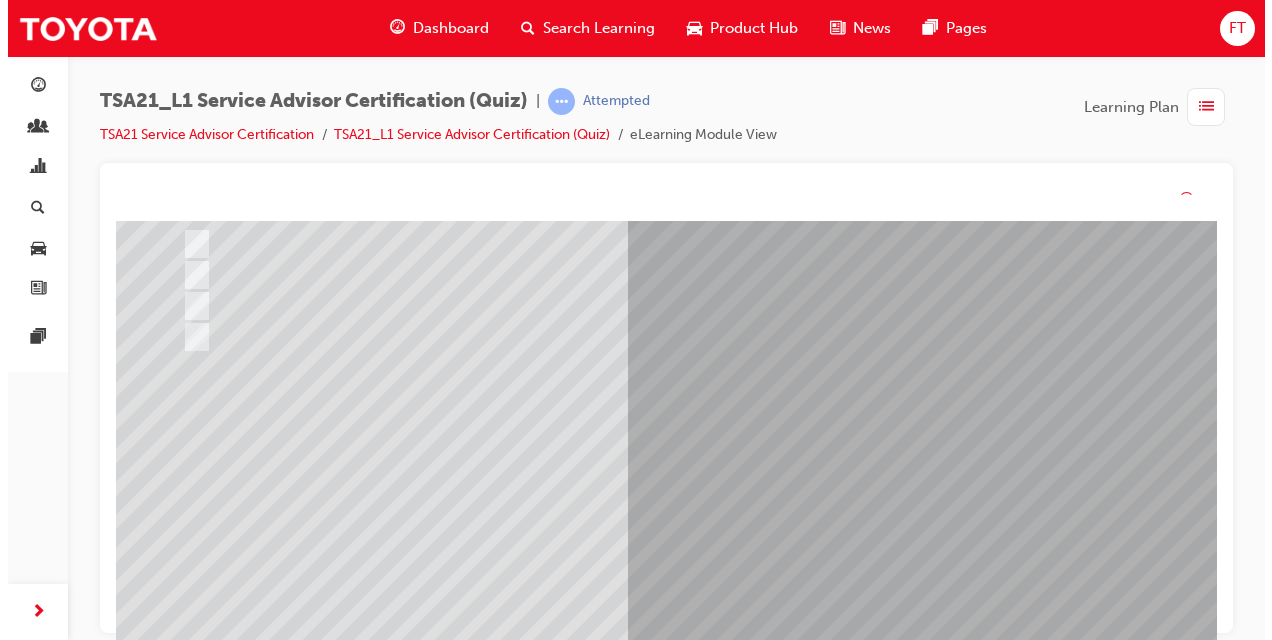 scroll, scrollTop: 0, scrollLeft: 0, axis: both 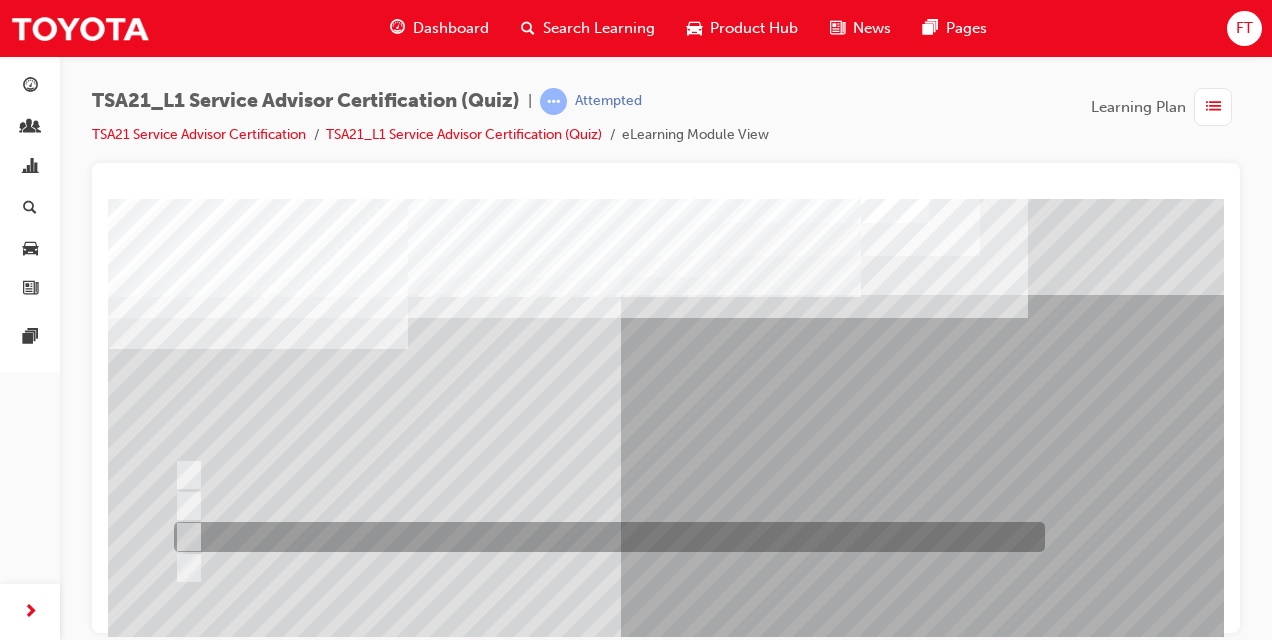click at bounding box center [604, 537] 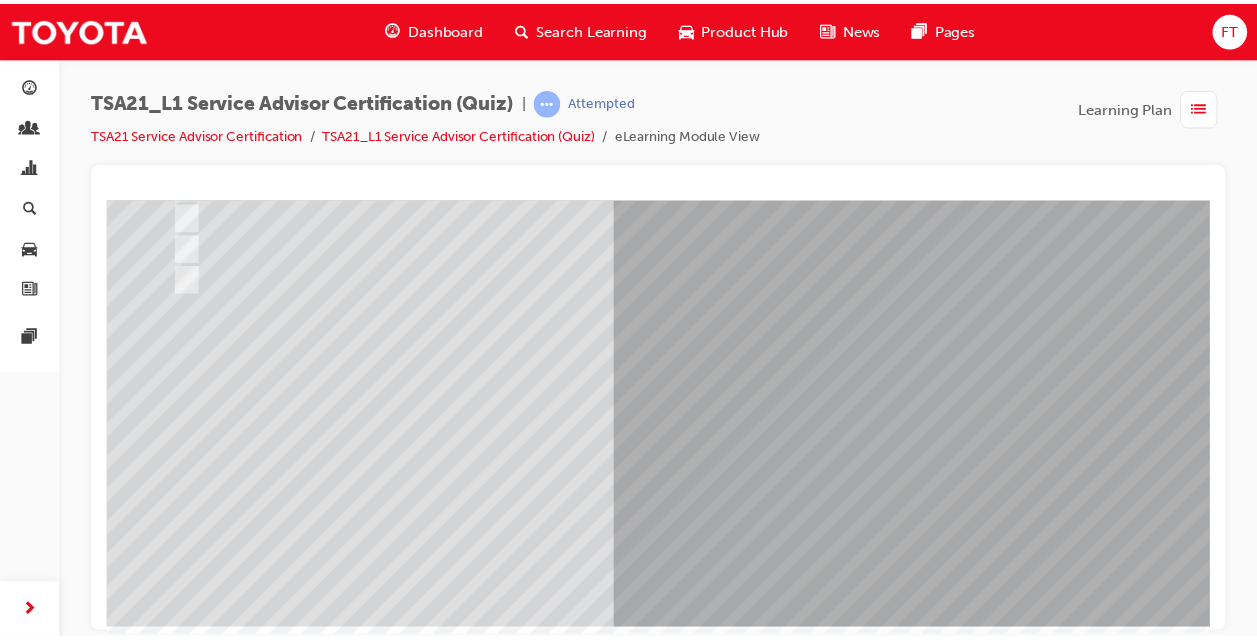 scroll, scrollTop: 297, scrollLeft: 0, axis: vertical 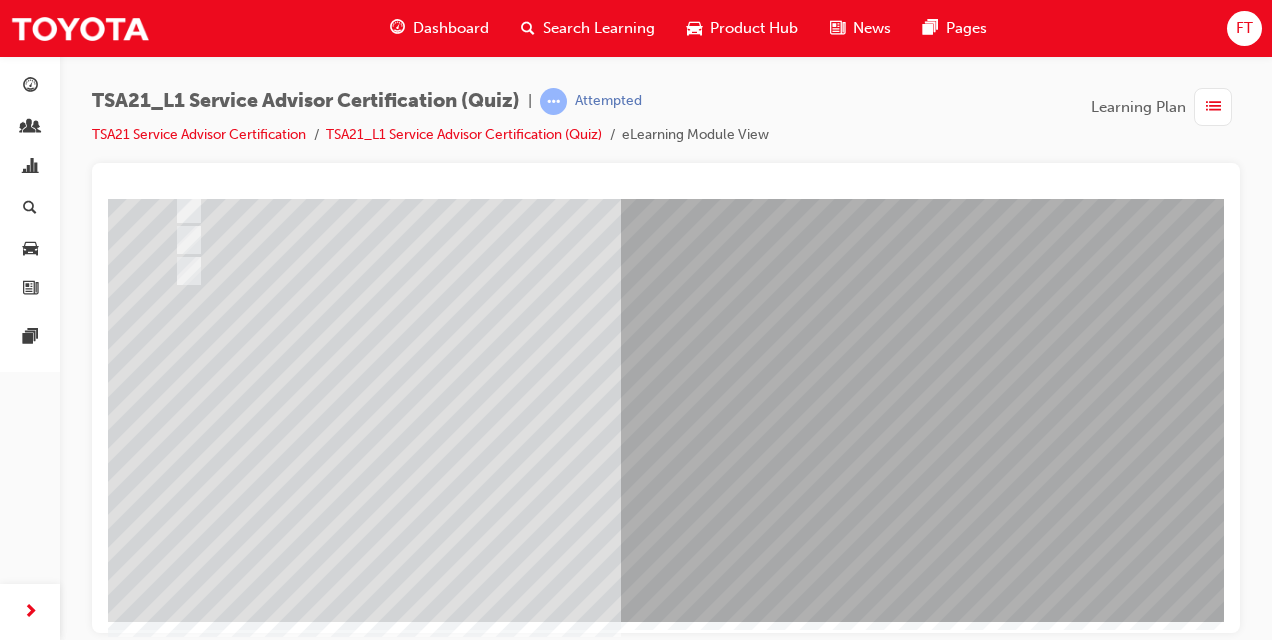 click at bounding box center [180, 3450] 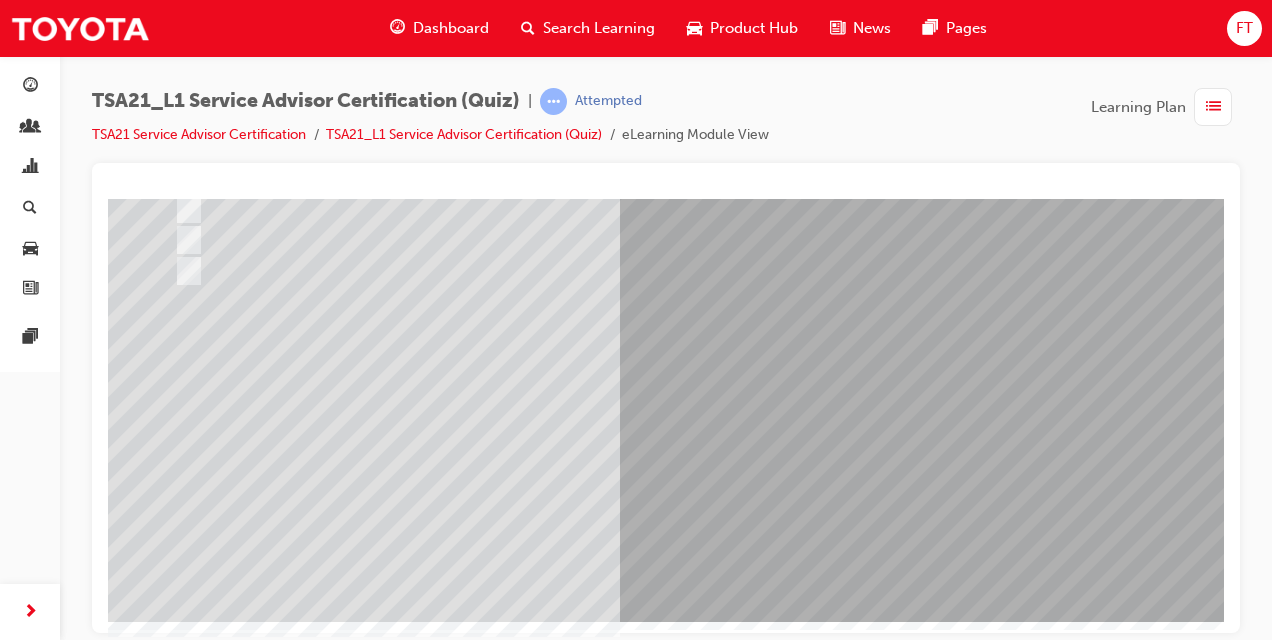 scroll, scrollTop: 0, scrollLeft: 0, axis: both 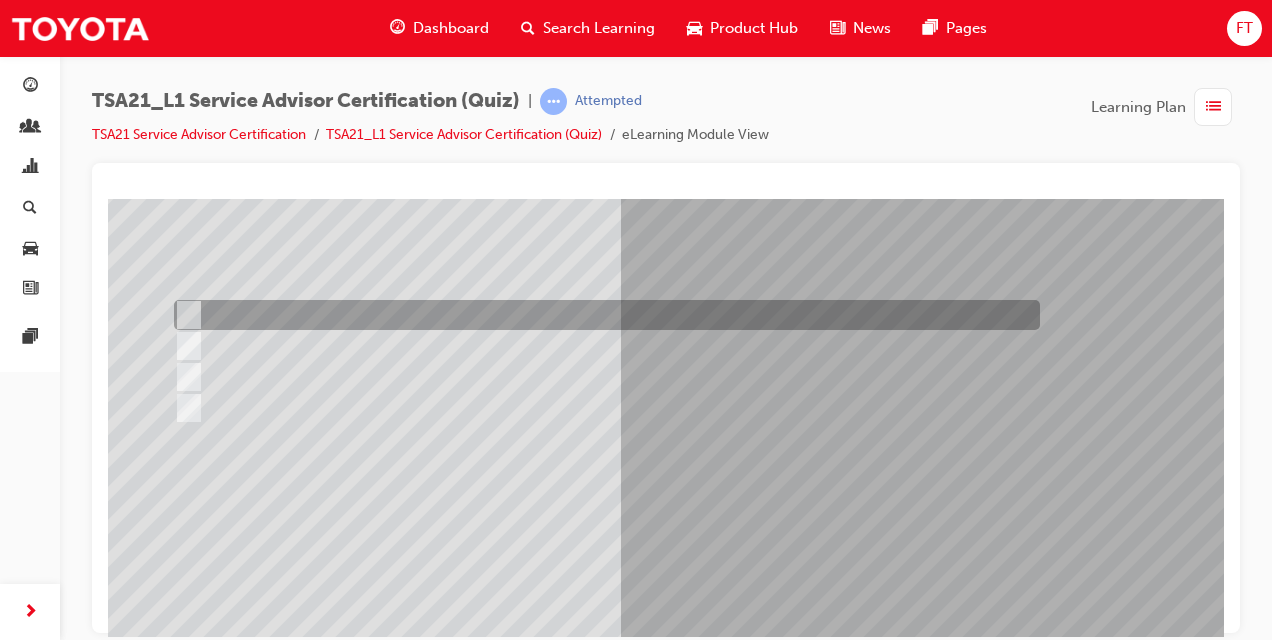 click at bounding box center [185, 315] 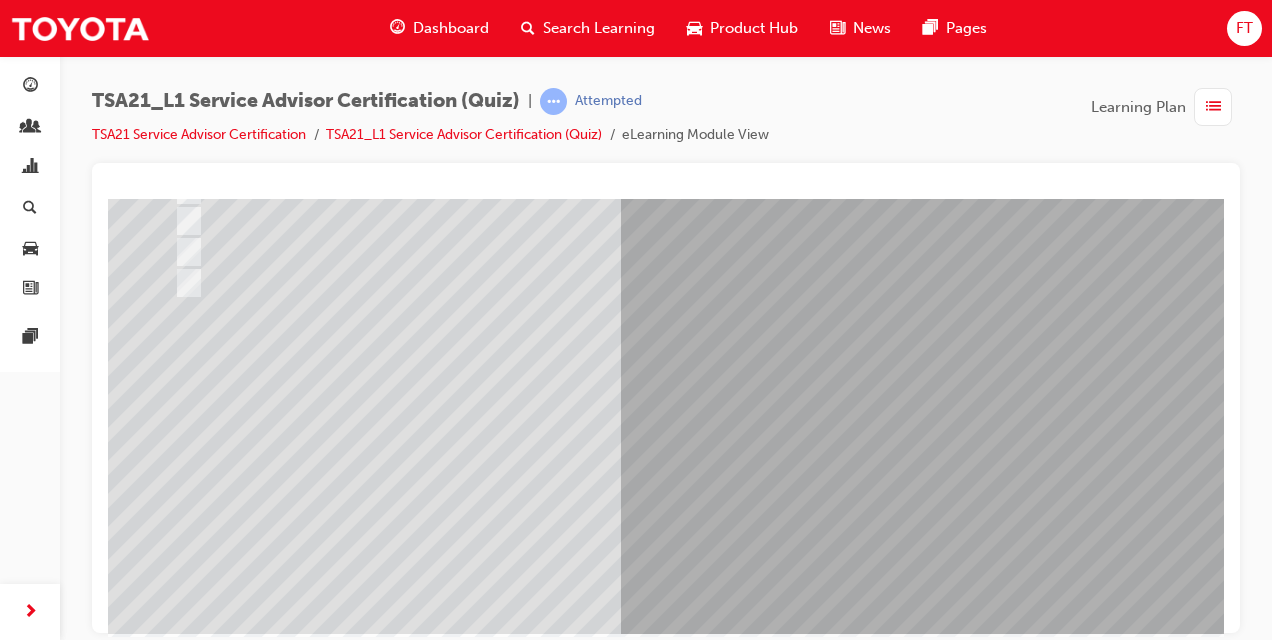 scroll, scrollTop: 297, scrollLeft: 0, axis: vertical 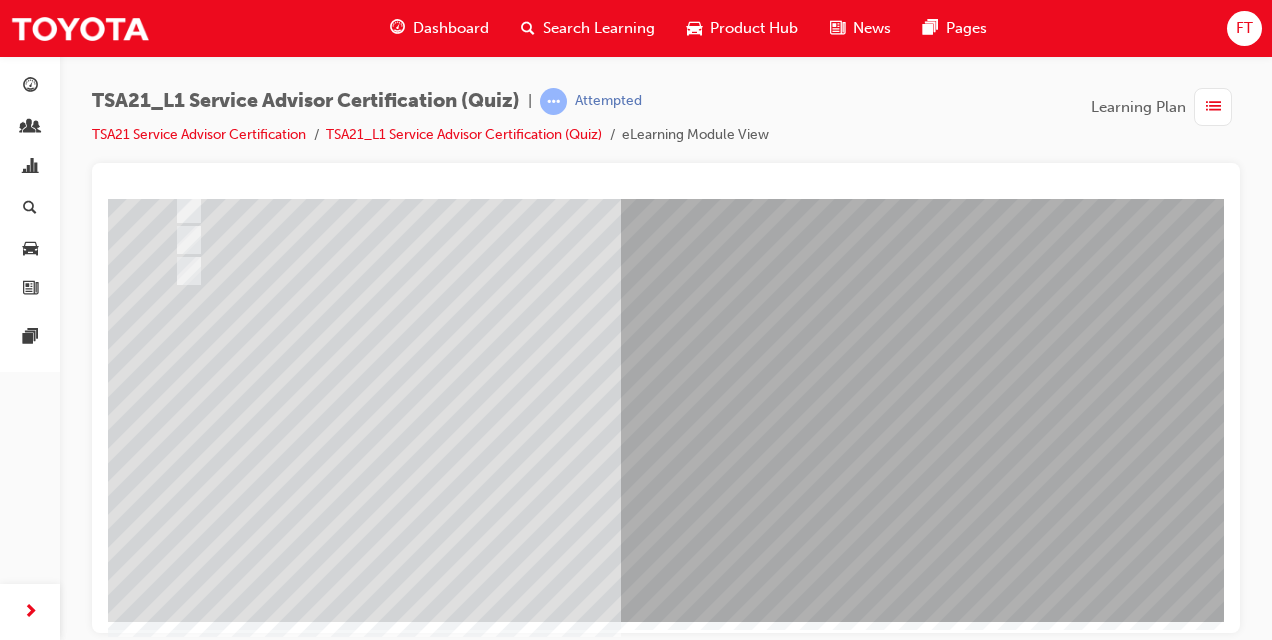 click at bounding box center [180, 3450] 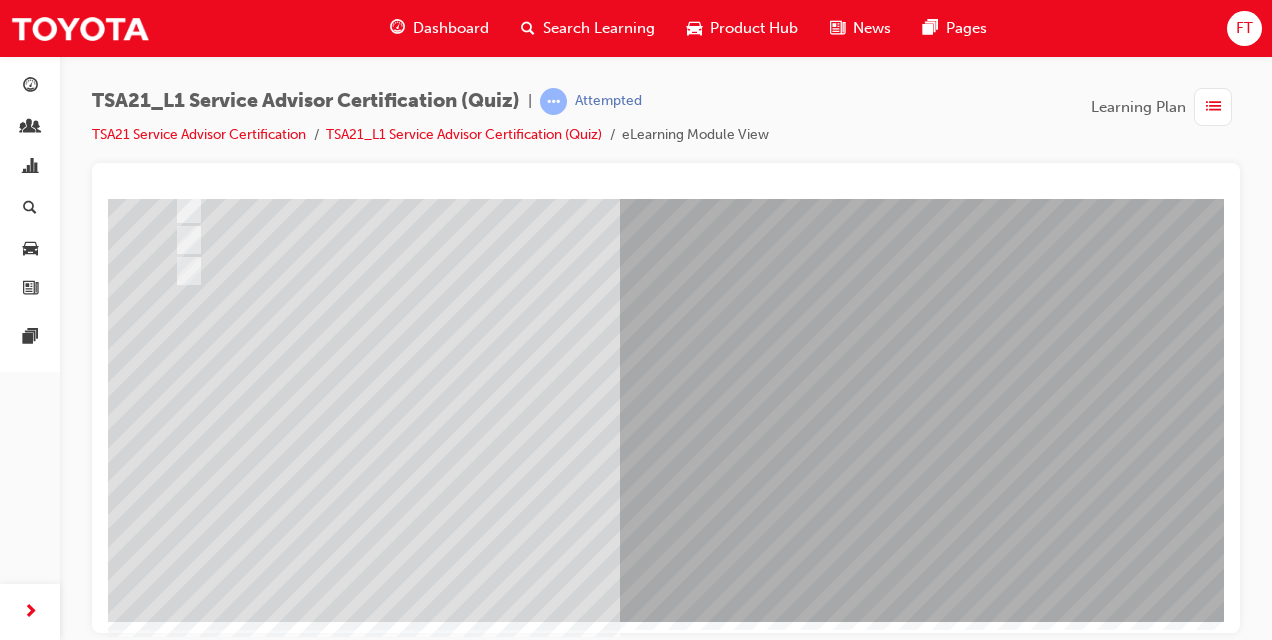 scroll, scrollTop: 0, scrollLeft: 0, axis: both 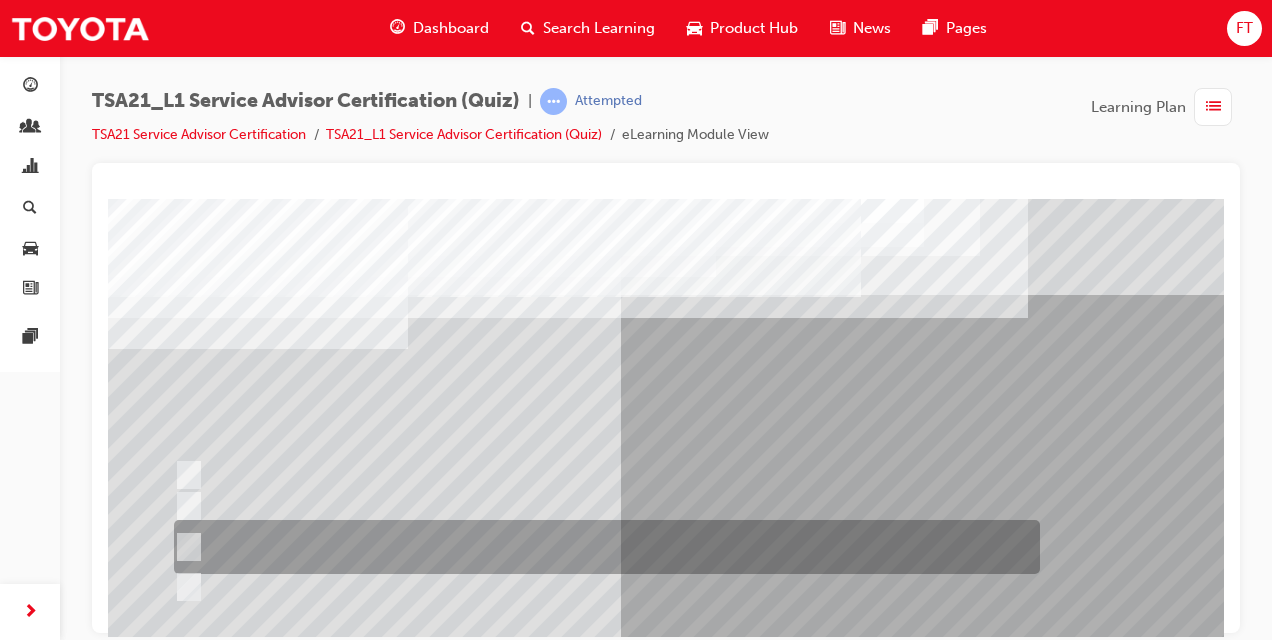 click at bounding box center [185, 547] 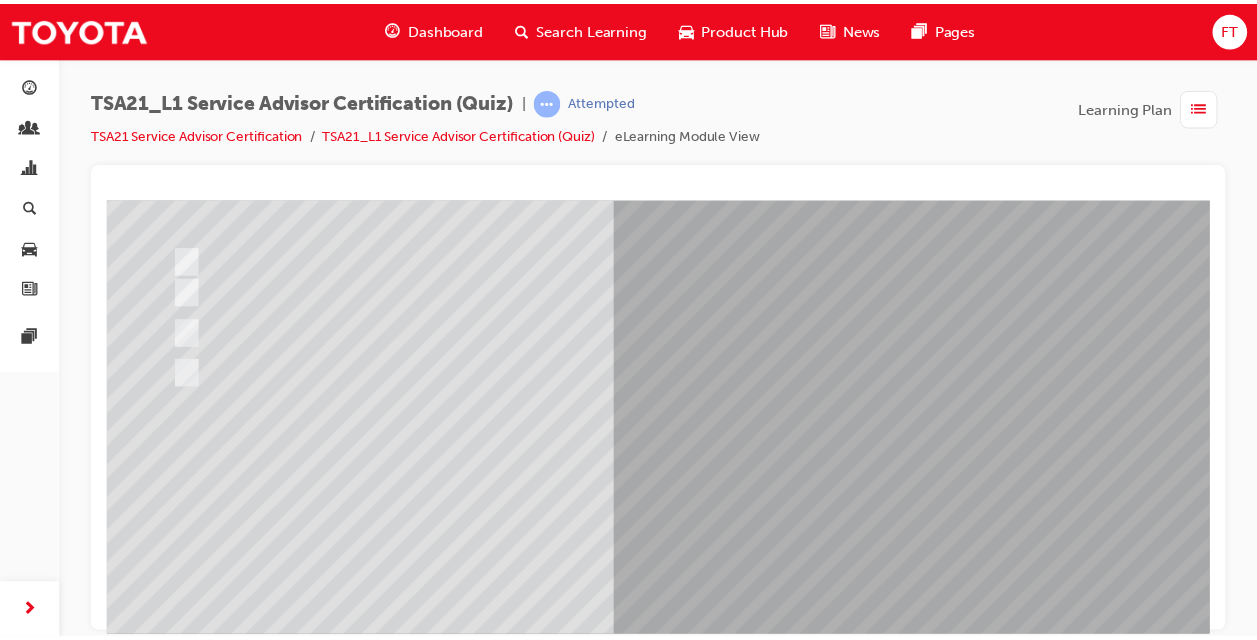 scroll, scrollTop: 240, scrollLeft: 0, axis: vertical 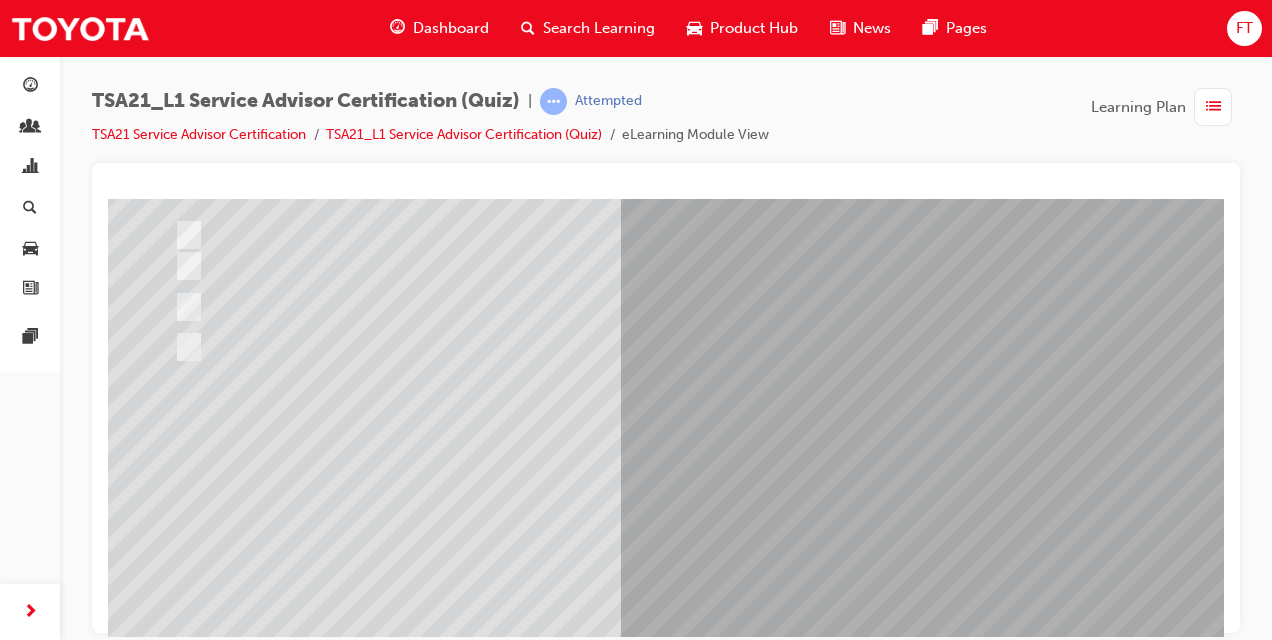 click at bounding box center (180, 3507) 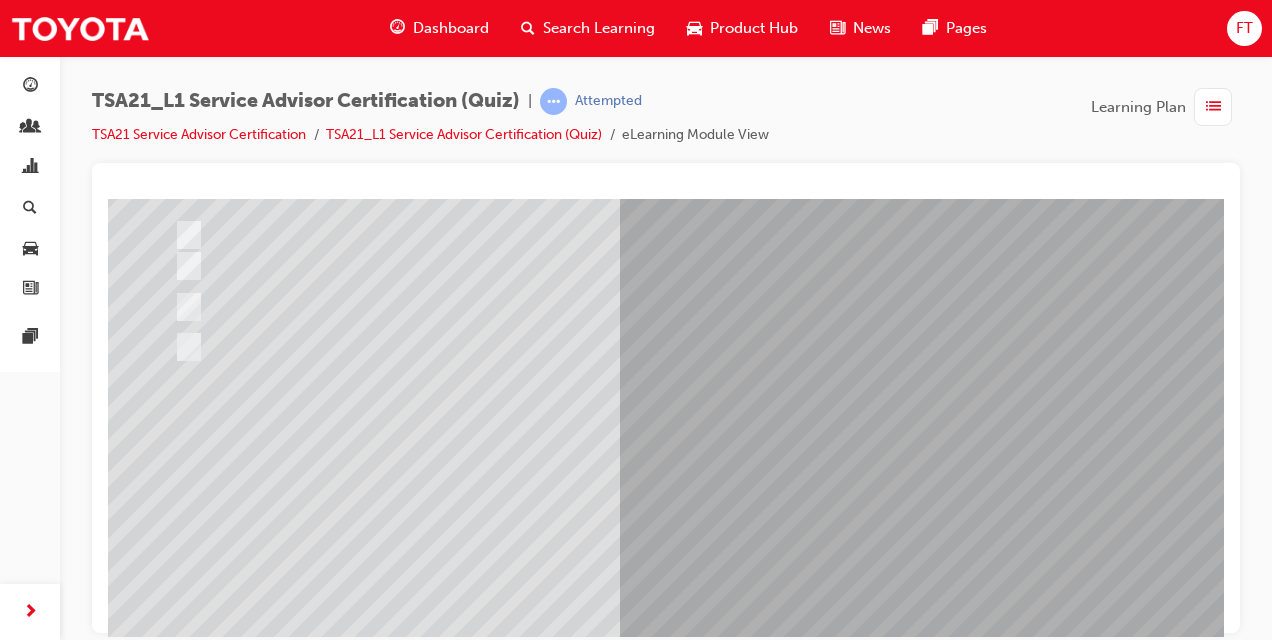 scroll, scrollTop: 0, scrollLeft: 0, axis: both 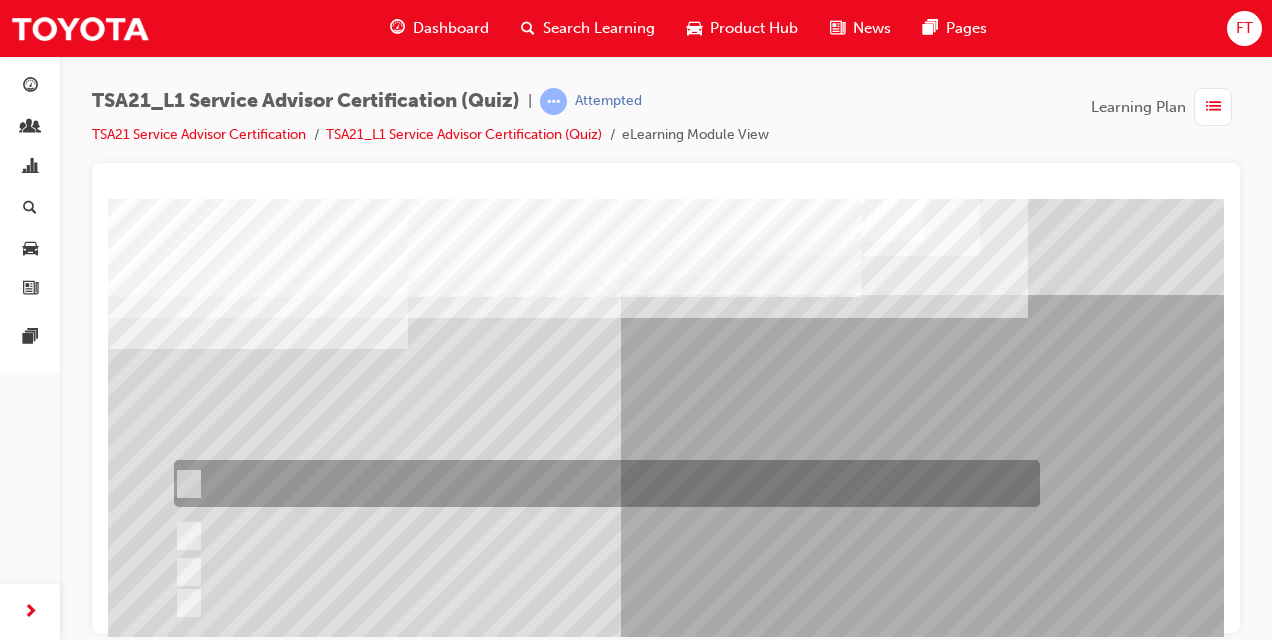 click at bounding box center [602, 483] 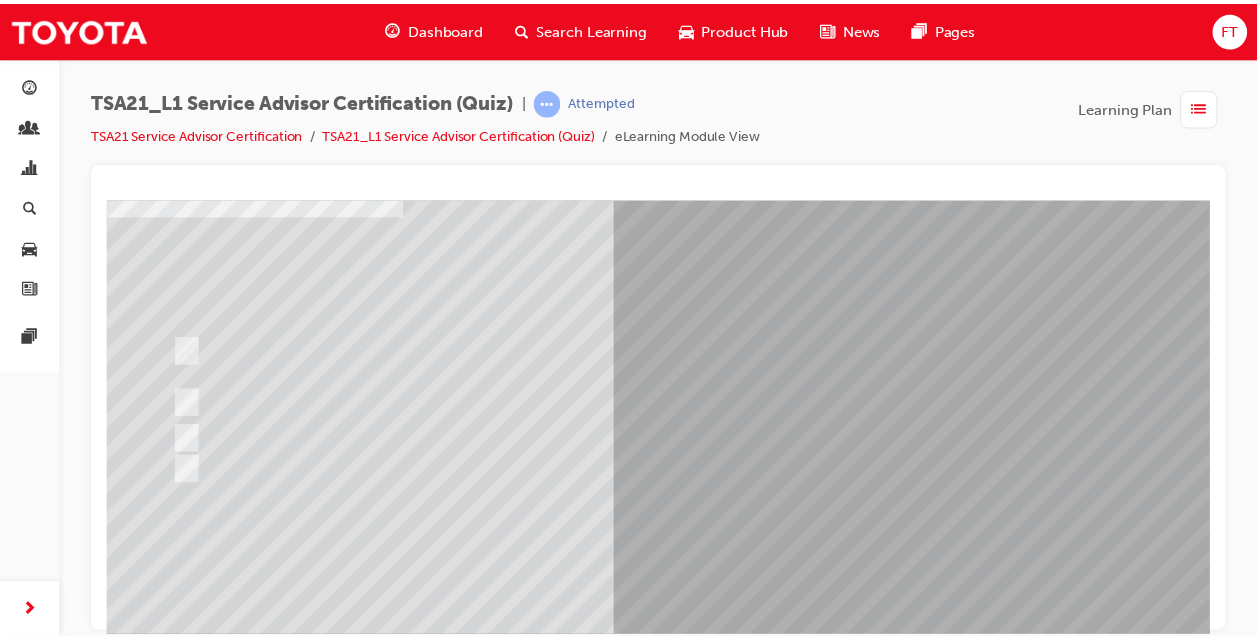 scroll, scrollTop: 267, scrollLeft: 0, axis: vertical 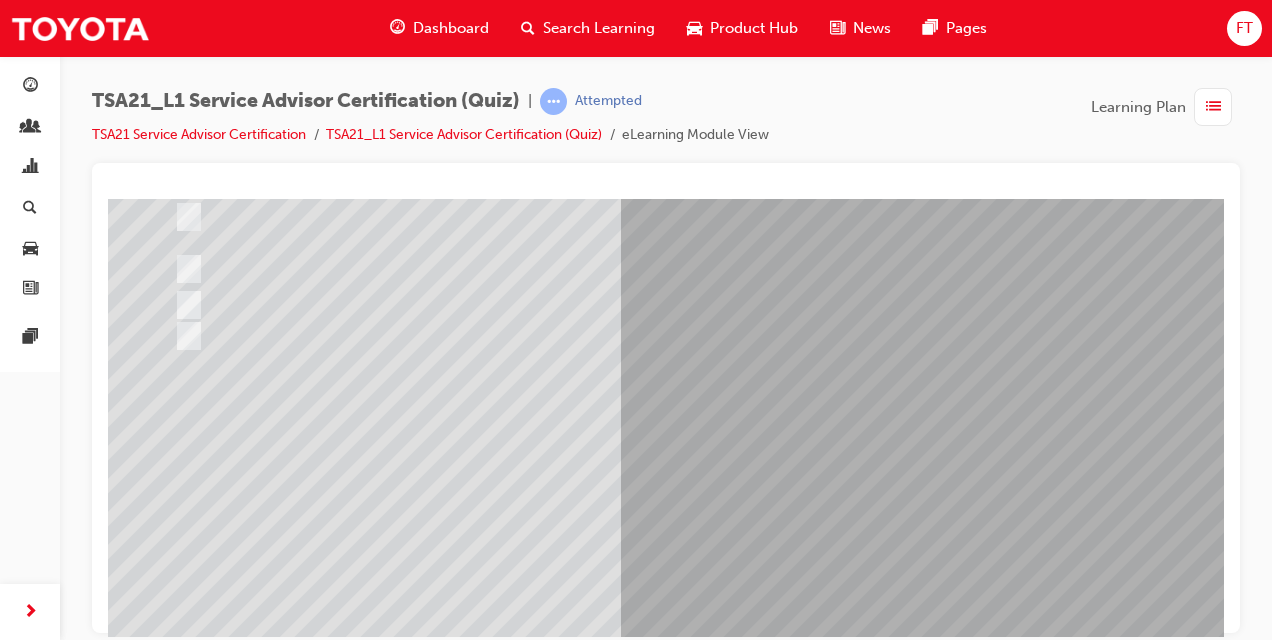 click at bounding box center [180, 3480] 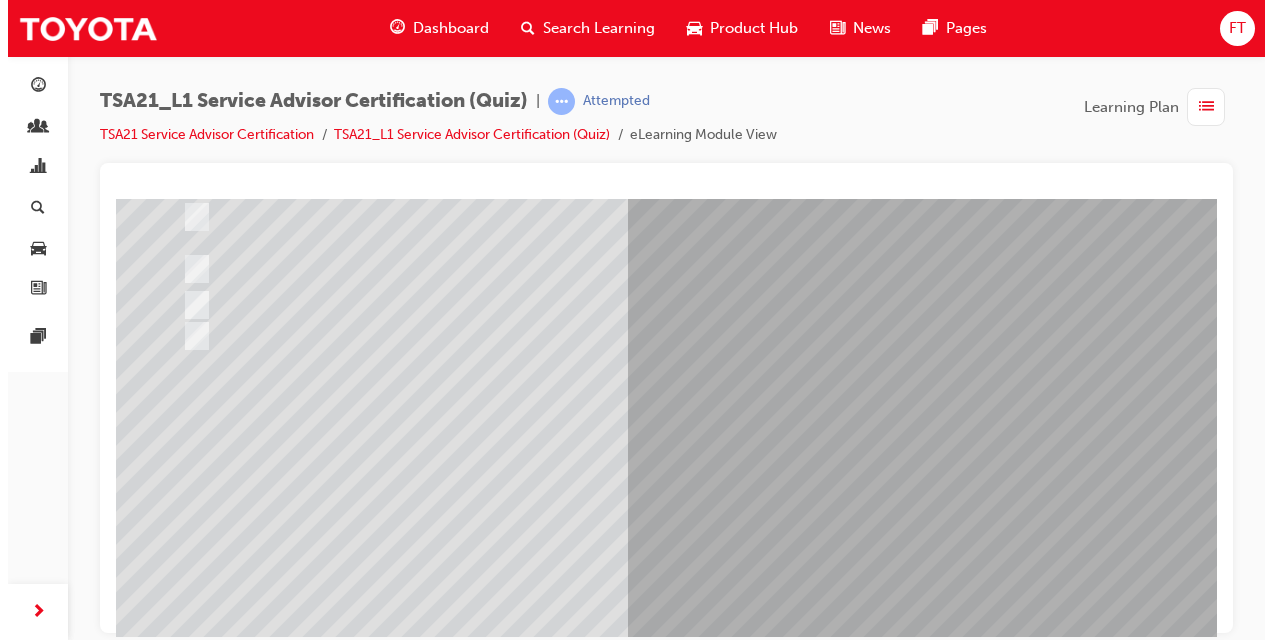 scroll, scrollTop: 0, scrollLeft: 0, axis: both 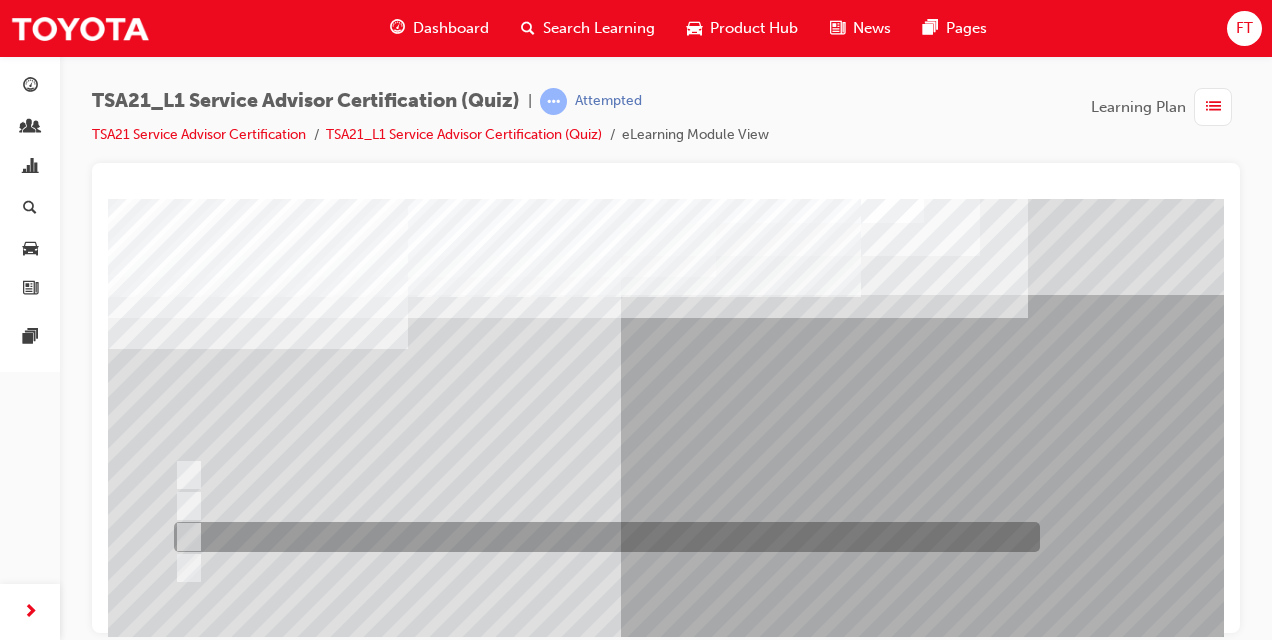 click at bounding box center (185, 537) 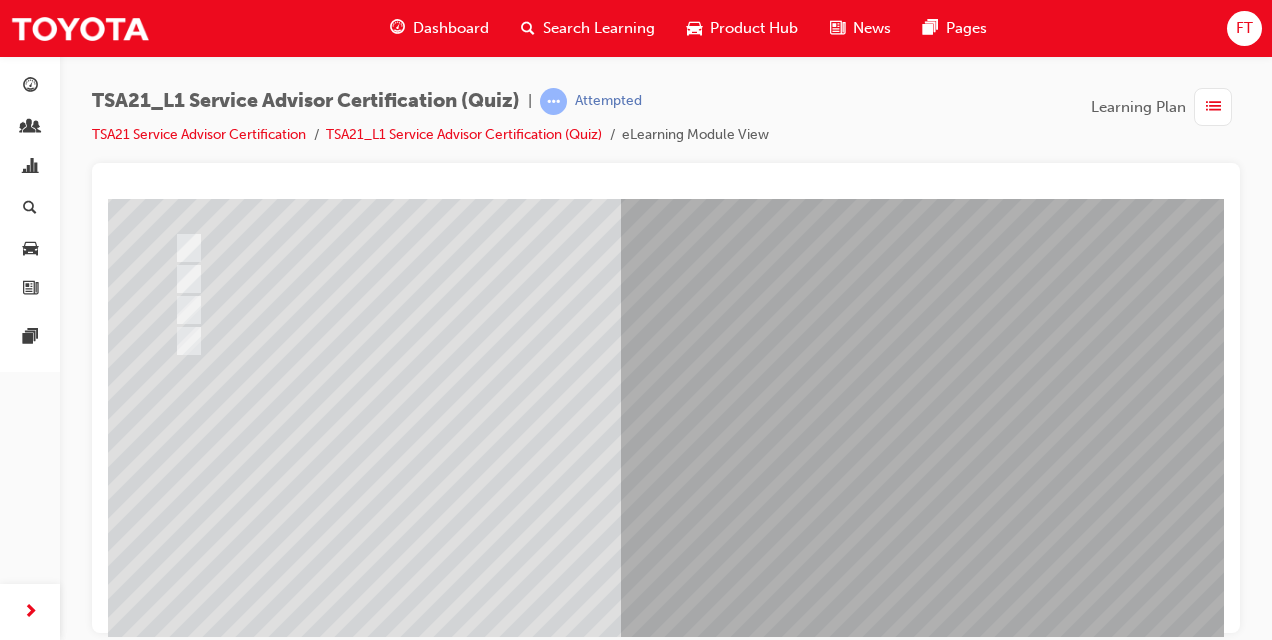 scroll, scrollTop: 253, scrollLeft: 0, axis: vertical 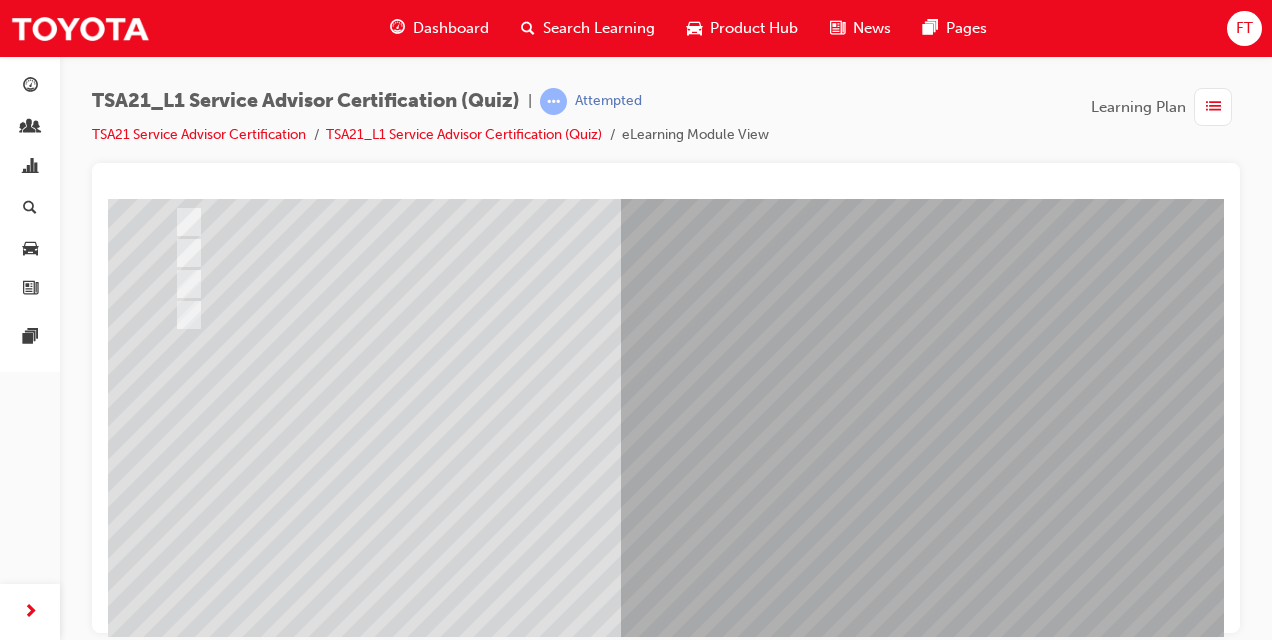 click at bounding box center [180, 3494] 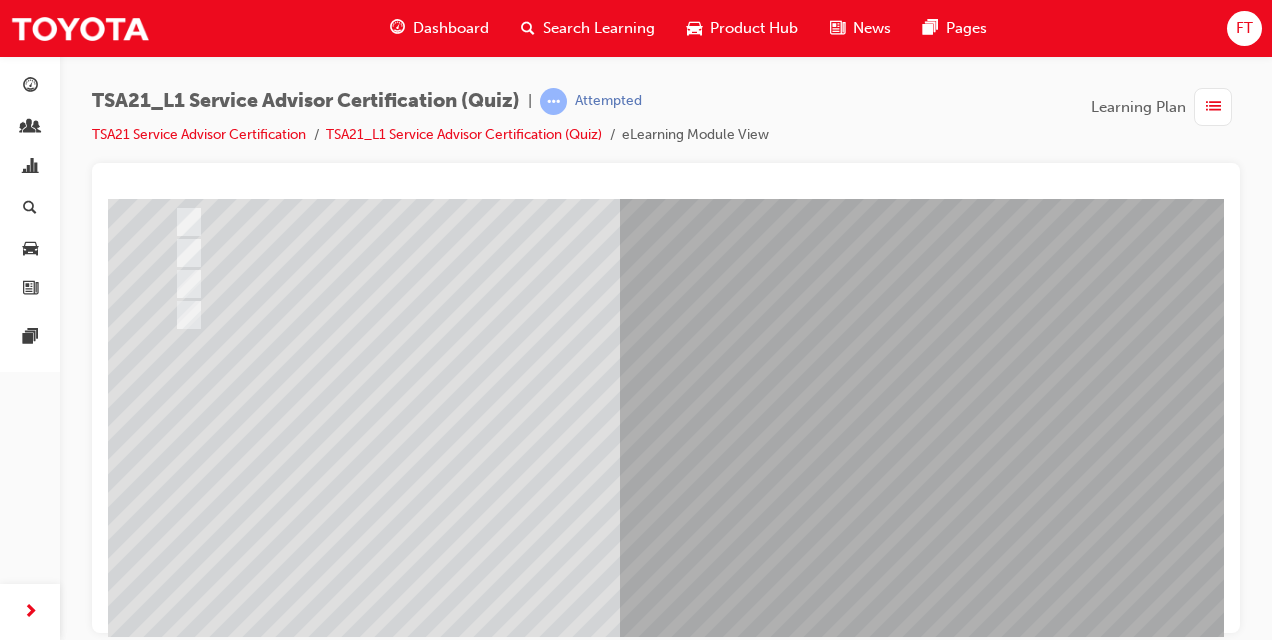 scroll, scrollTop: 0, scrollLeft: 0, axis: both 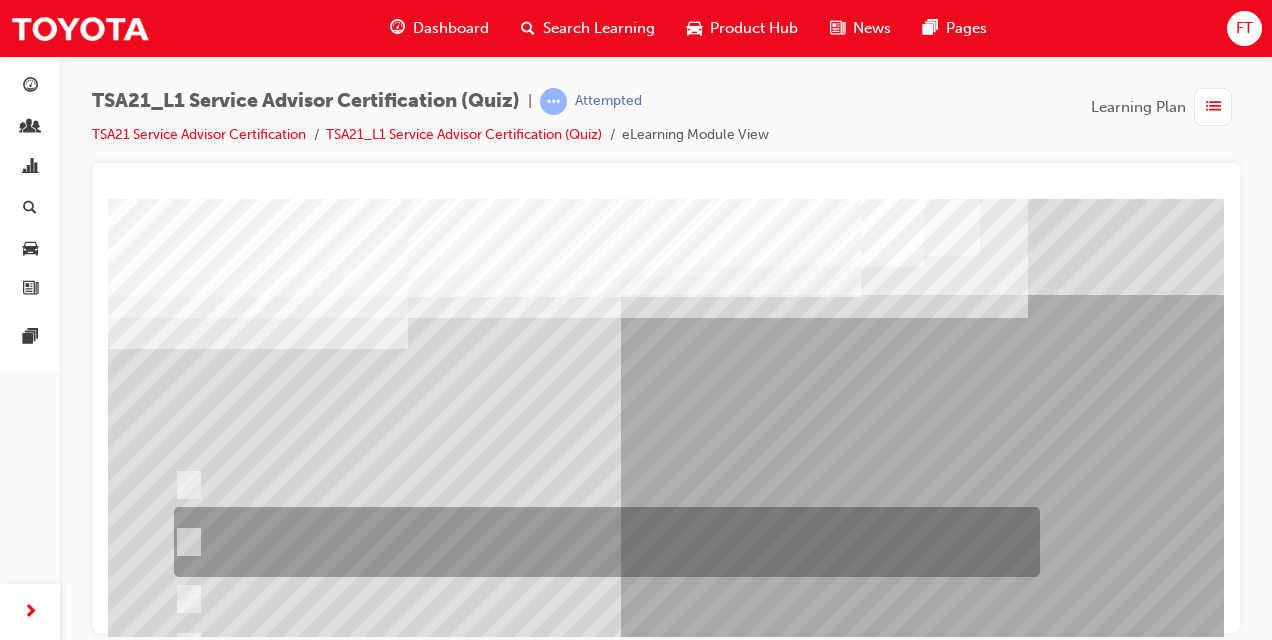 click at bounding box center [185, 542] 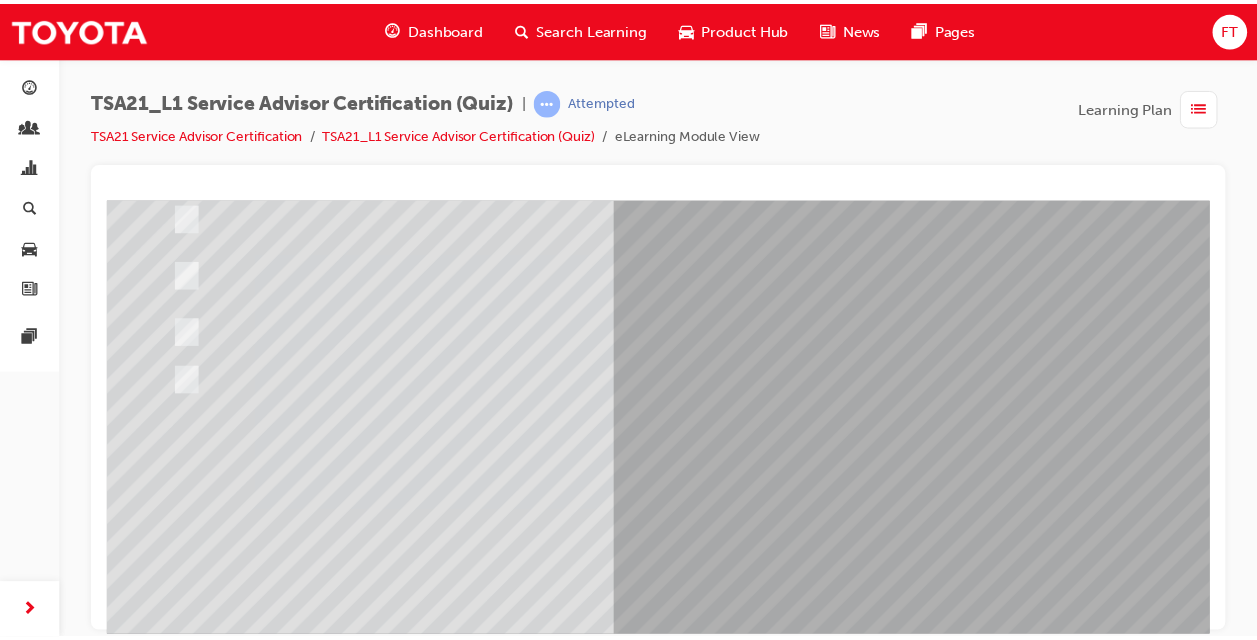scroll, scrollTop: 297, scrollLeft: 0, axis: vertical 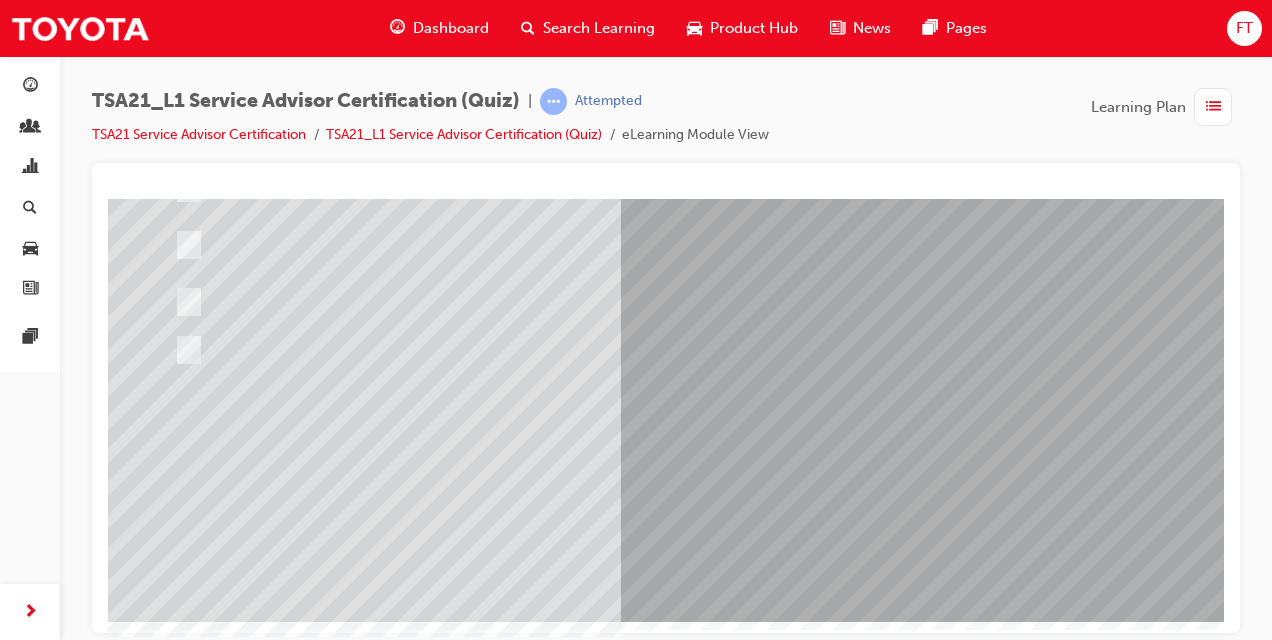 click at bounding box center [180, 3450] 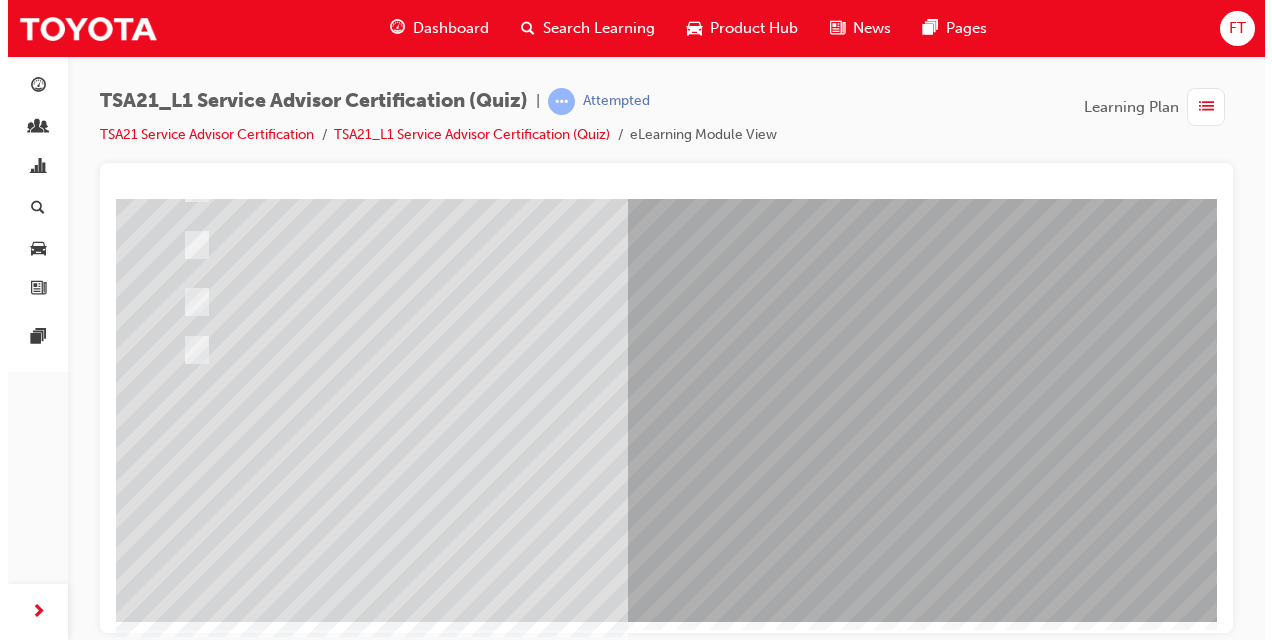 scroll, scrollTop: 0, scrollLeft: 0, axis: both 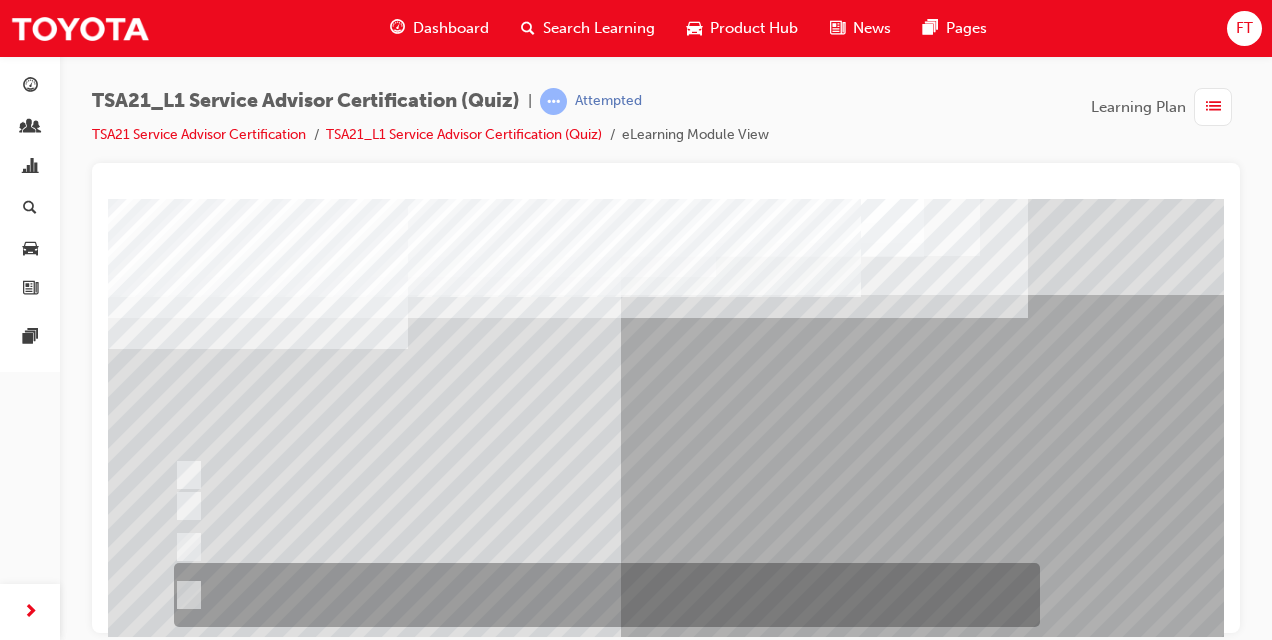 click at bounding box center [185, 595] 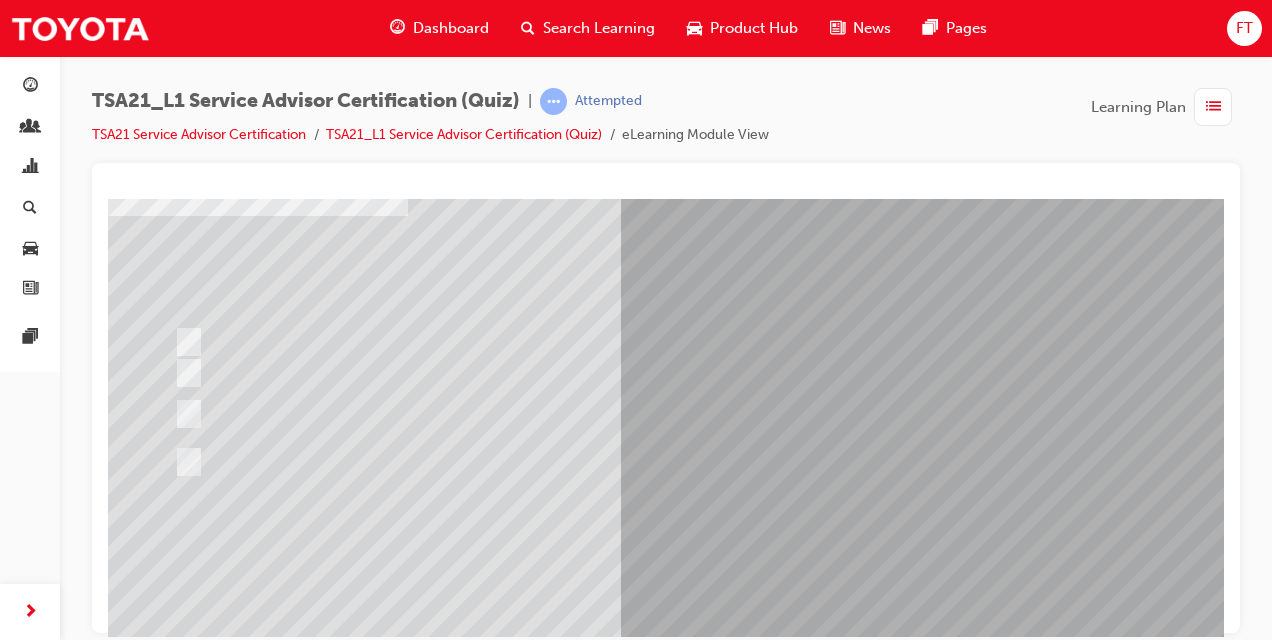 scroll, scrollTop: 227, scrollLeft: 0, axis: vertical 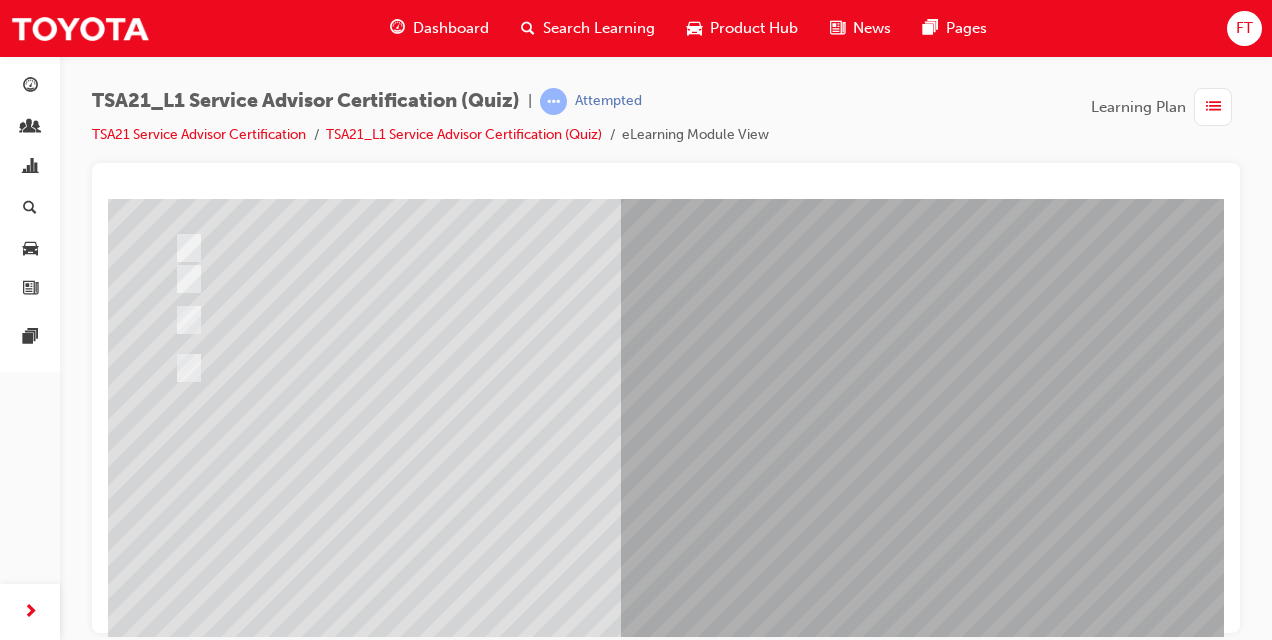 click at bounding box center [180, 3520] 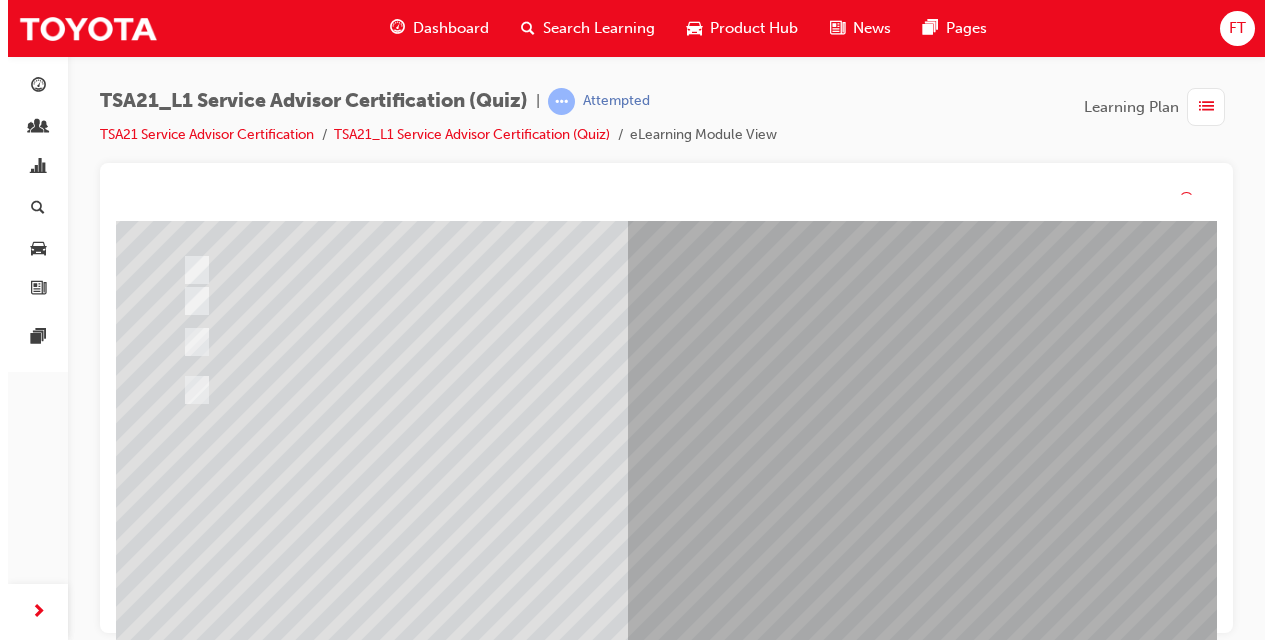 scroll, scrollTop: 0, scrollLeft: 0, axis: both 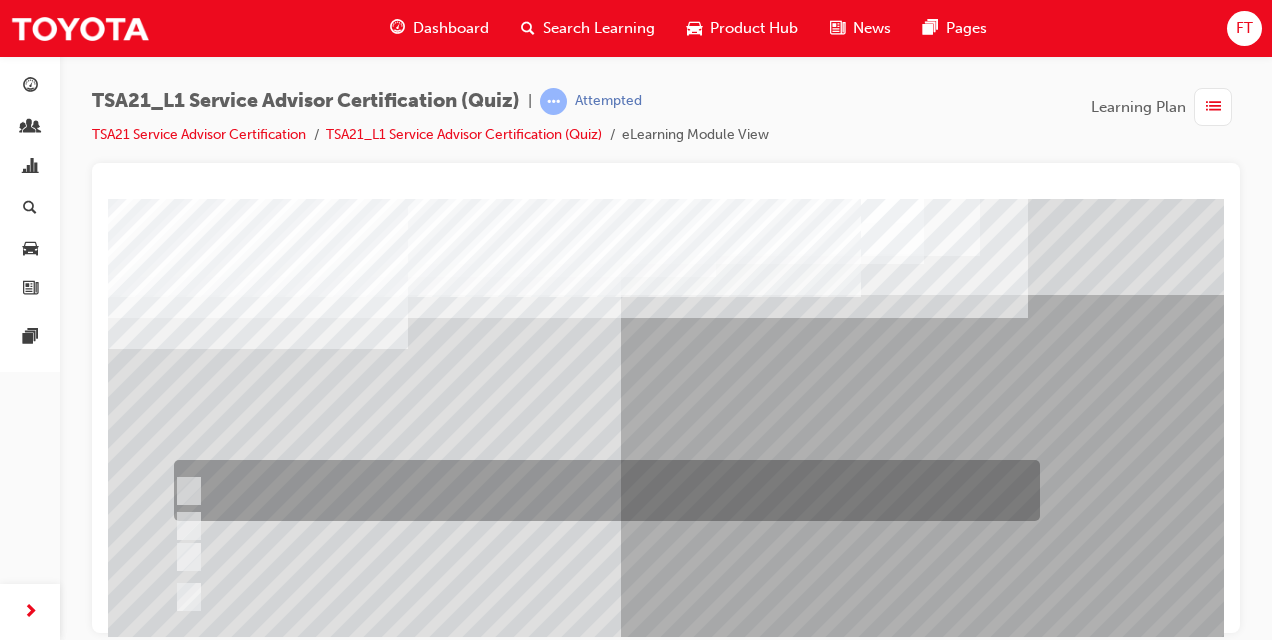 click at bounding box center (185, 491) 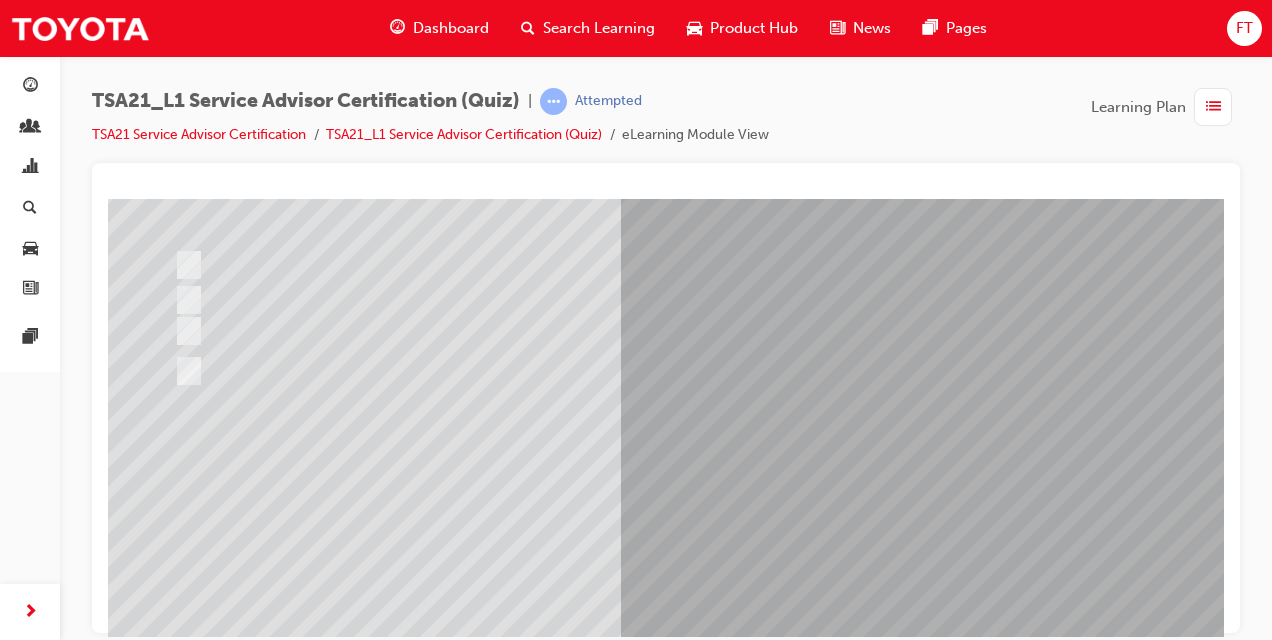 scroll, scrollTop: 240, scrollLeft: 0, axis: vertical 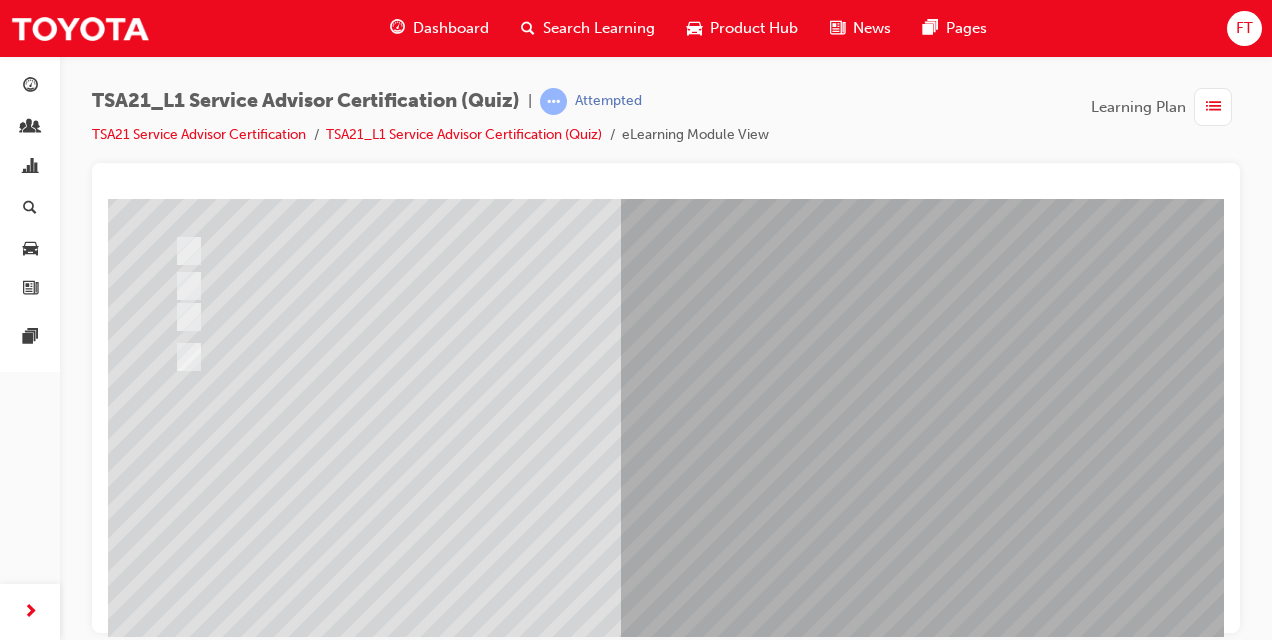 click at bounding box center [180, 3507] 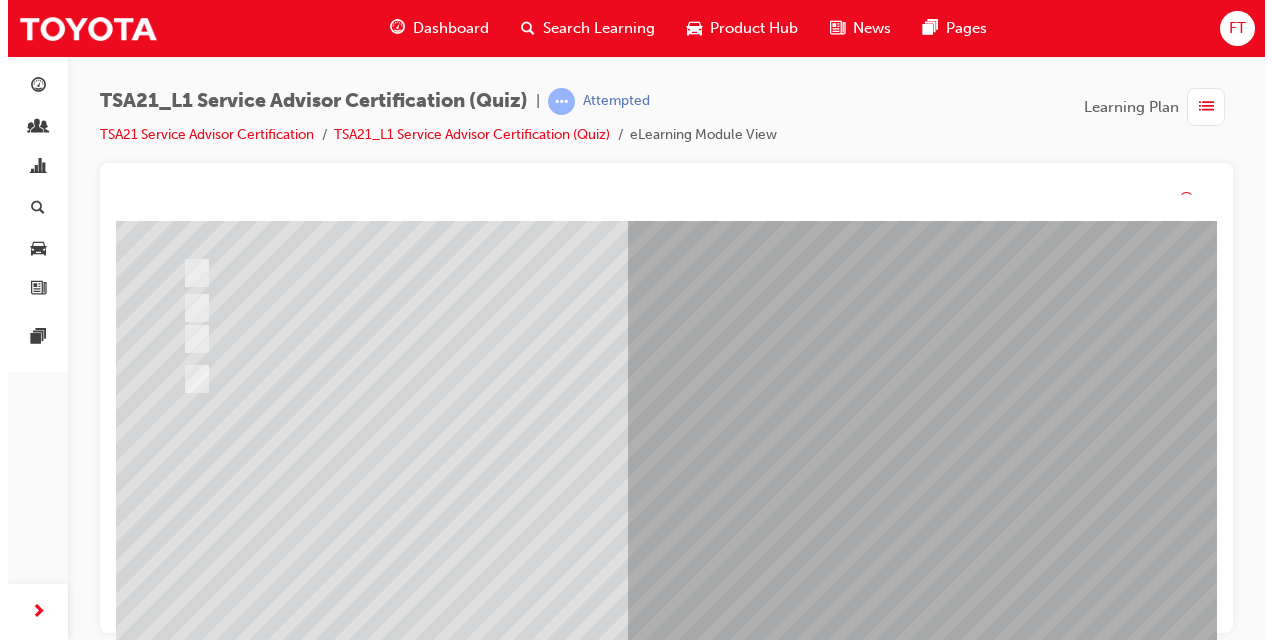 scroll, scrollTop: 0, scrollLeft: 0, axis: both 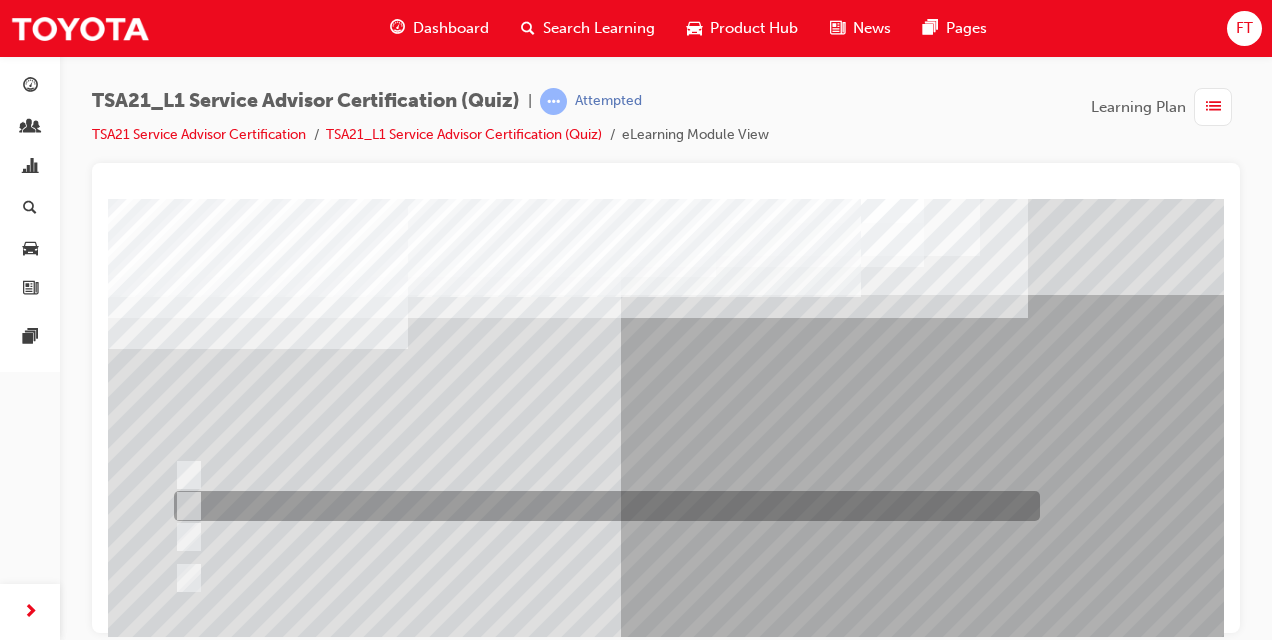 click at bounding box center (602, 506) 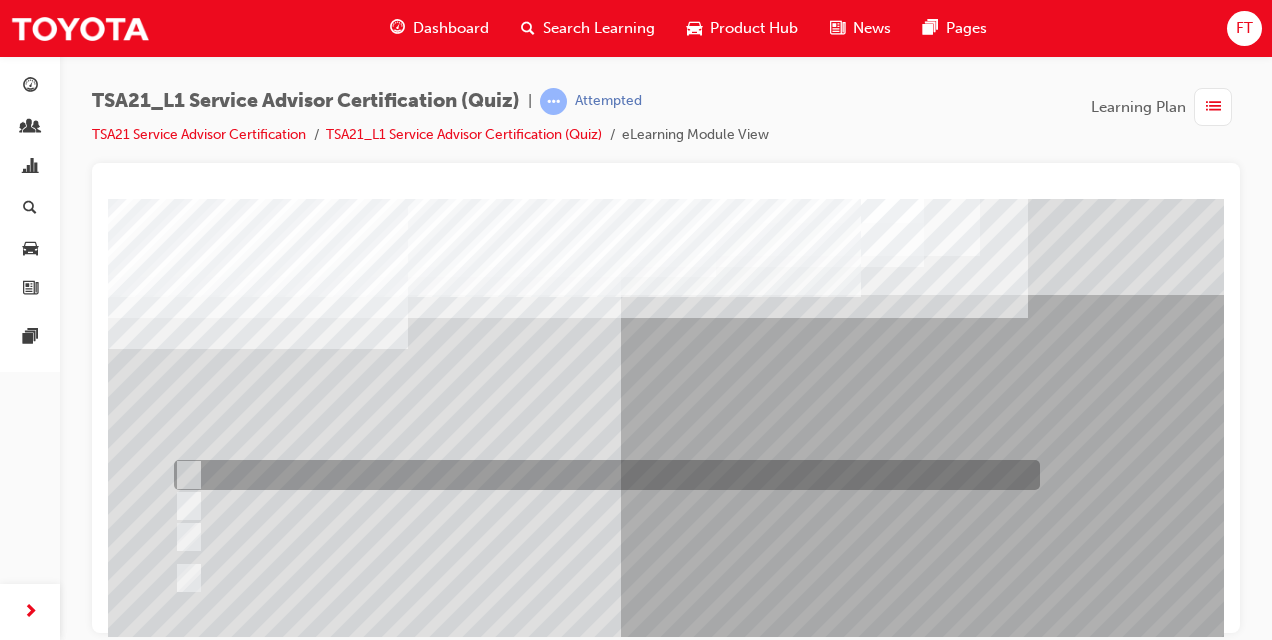 click at bounding box center [602, 475] 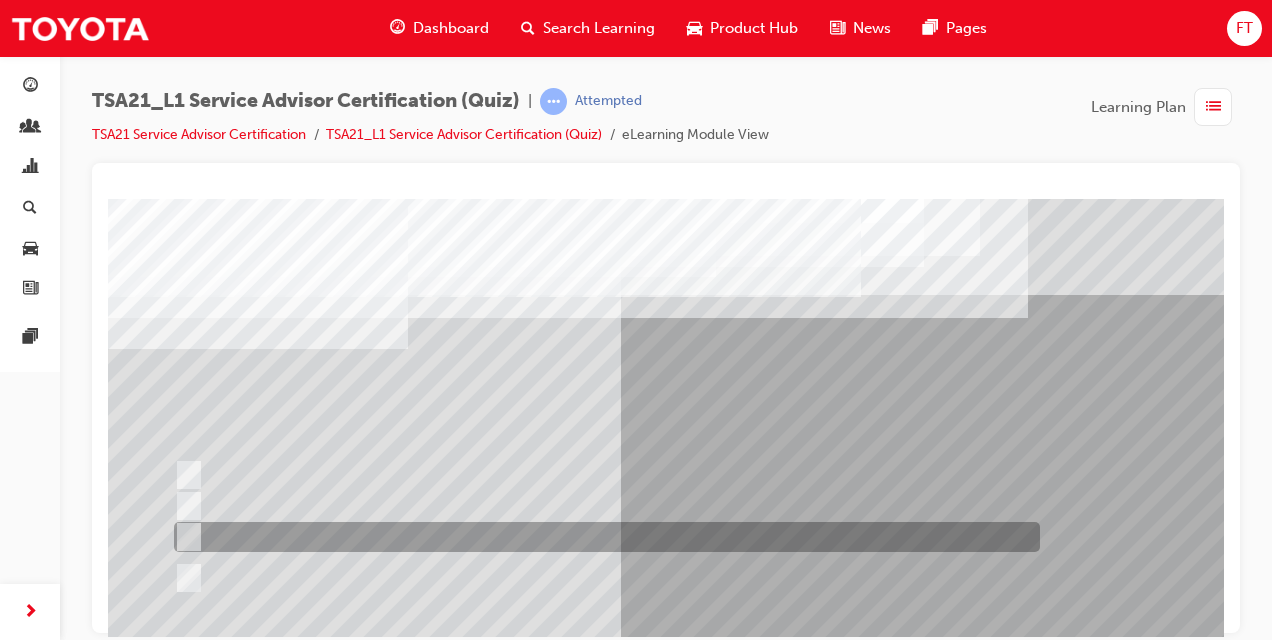 click at bounding box center [185, 537] 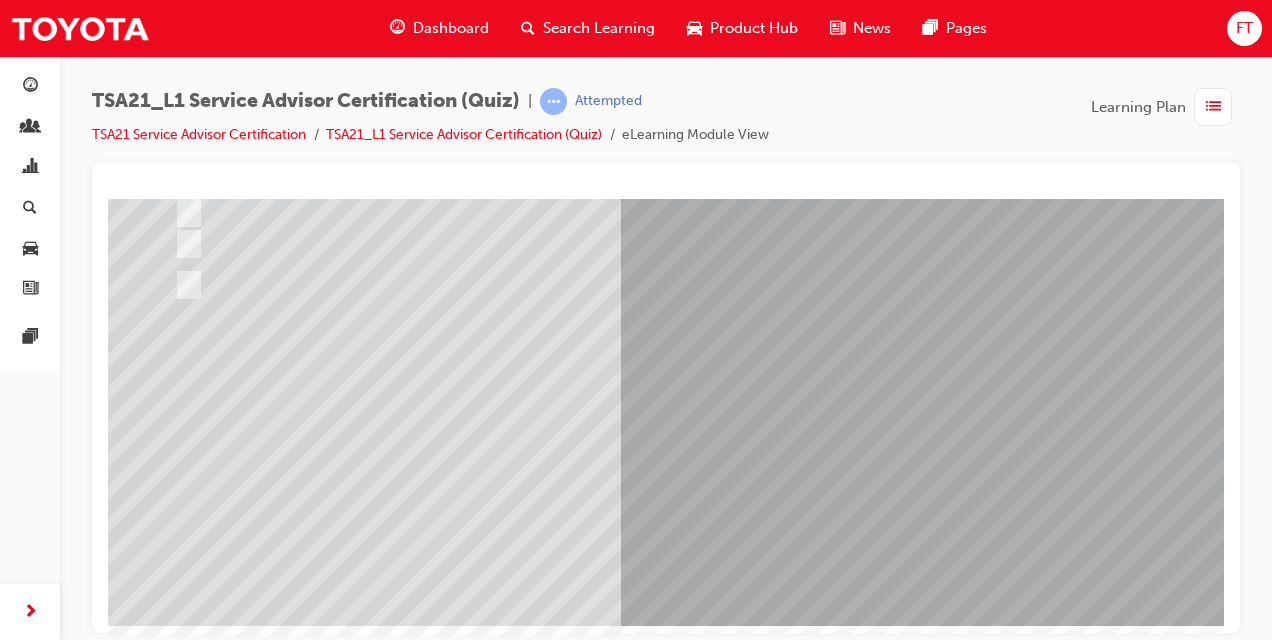 scroll, scrollTop: 297, scrollLeft: 0, axis: vertical 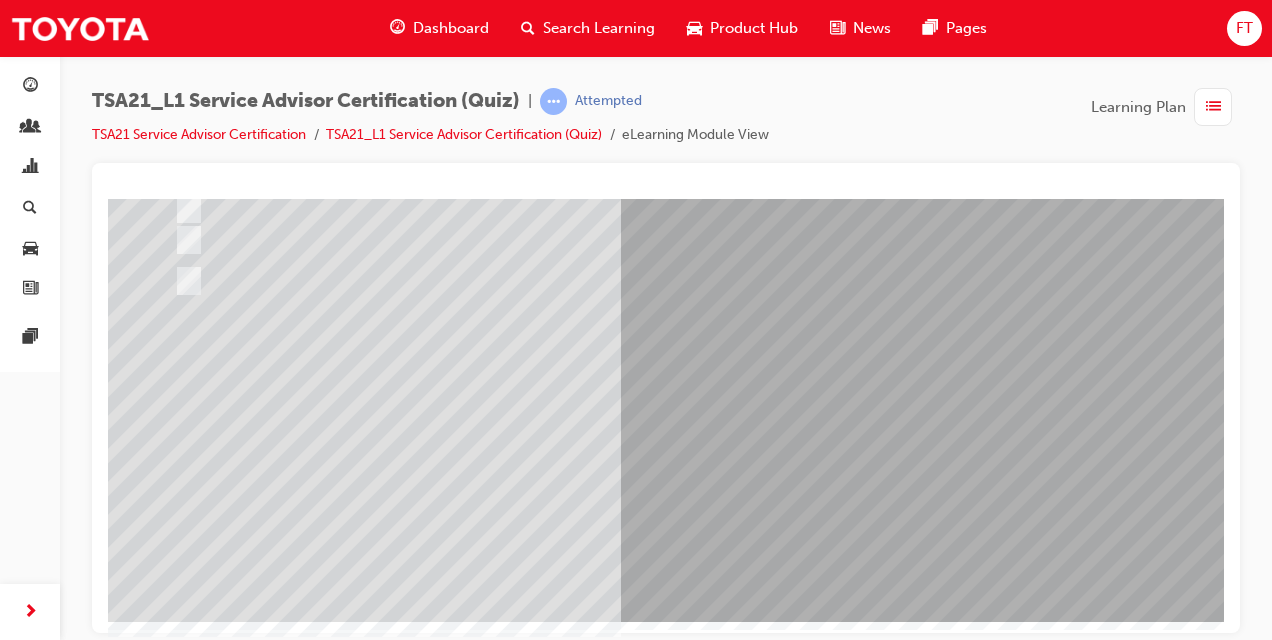 click at bounding box center (180, 3450) 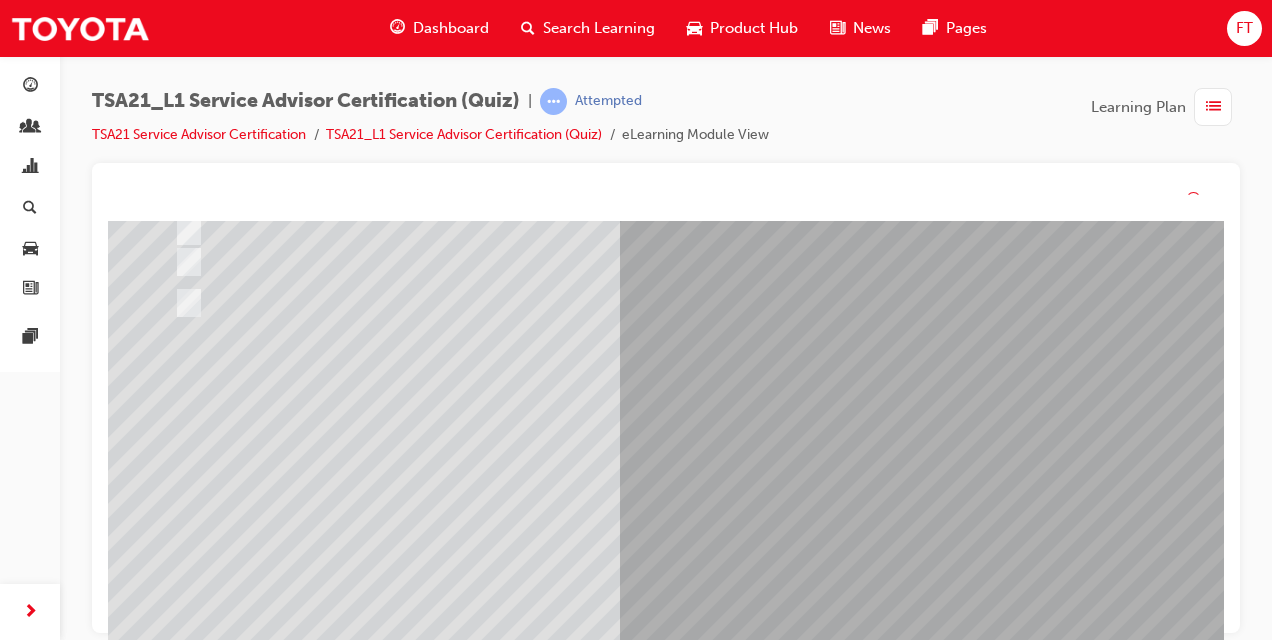 scroll, scrollTop: 0, scrollLeft: 0, axis: both 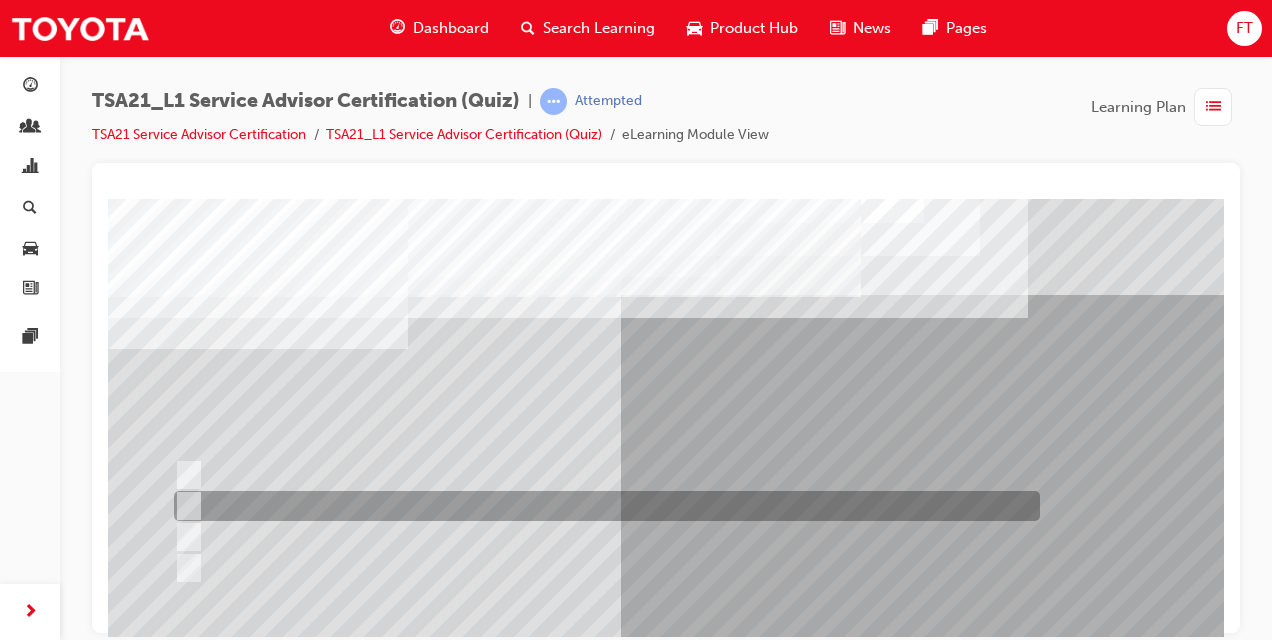 click at bounding box center [185, 506] 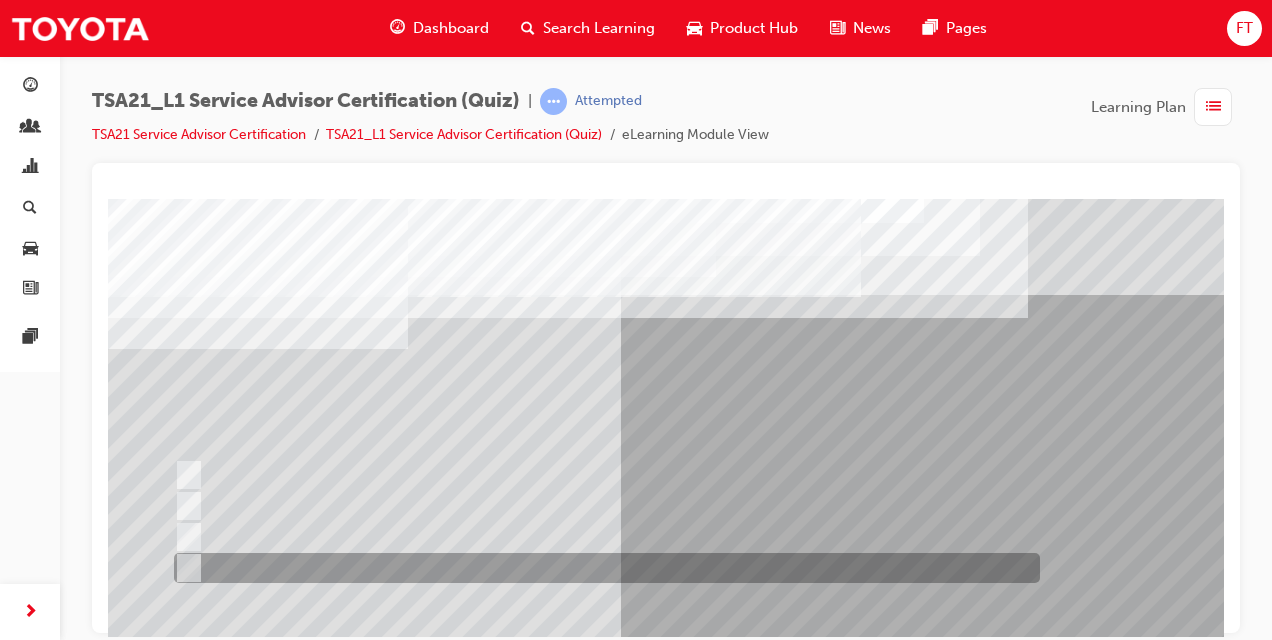 click at bounding box center [185, 568] 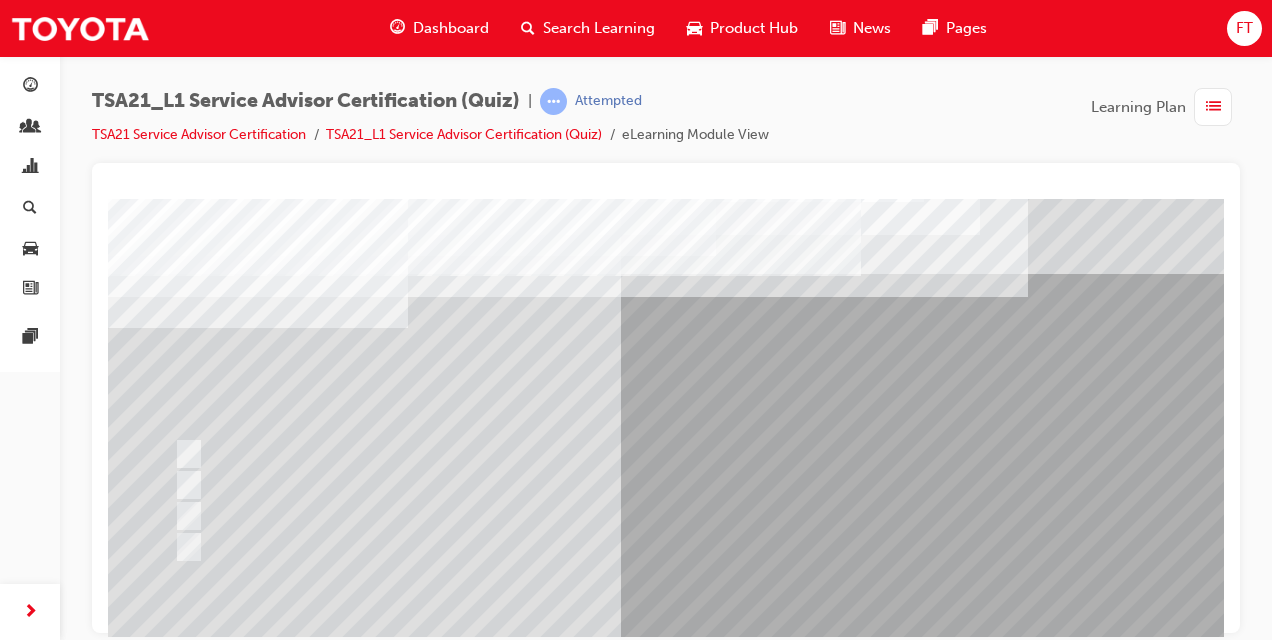 scroll, scrollTop: 40, scrollLeft: 0, axis: vertical 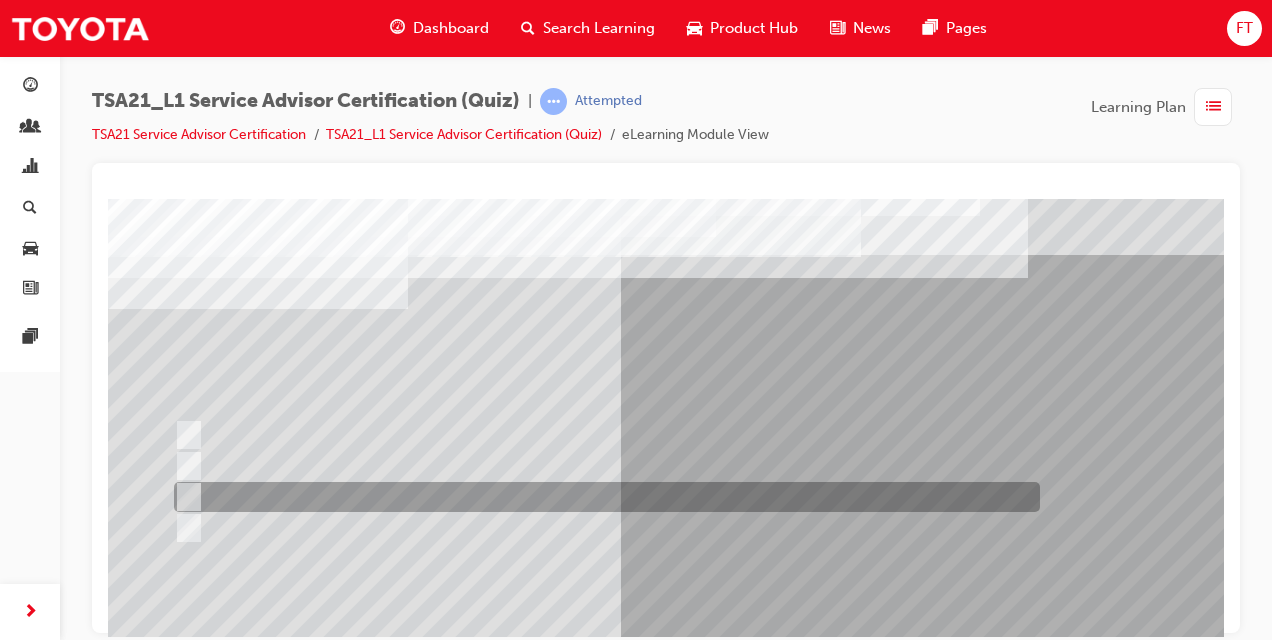 click at bounding box center (185, 497) 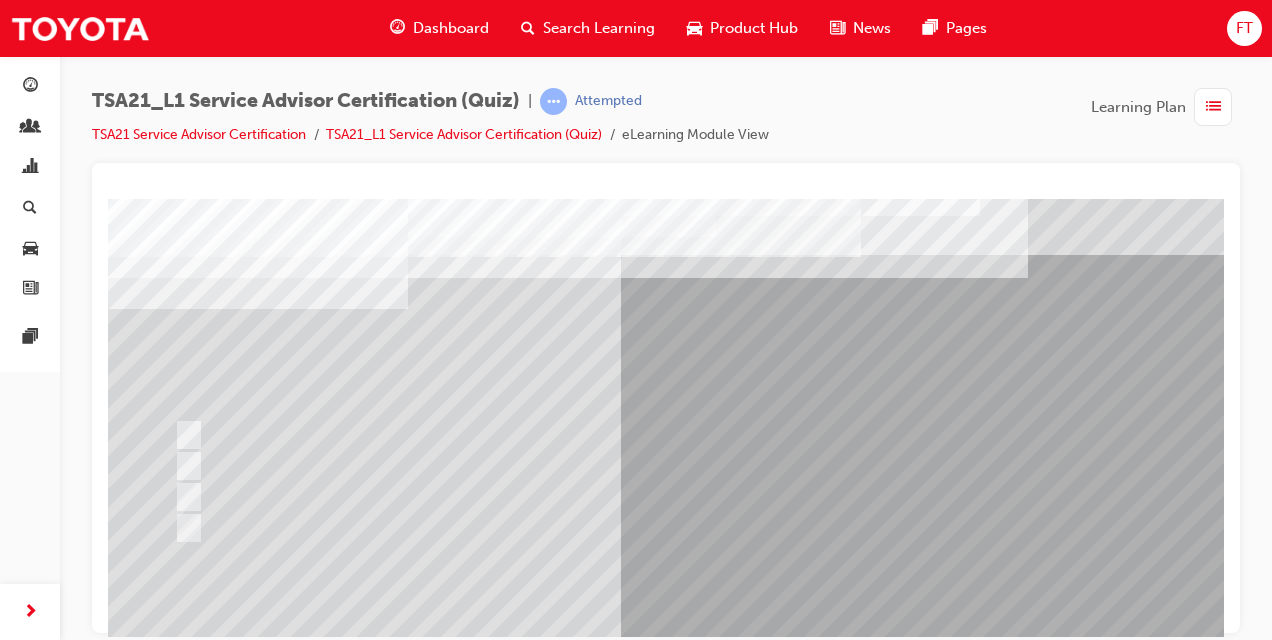 click at bounding box center (666, 398) 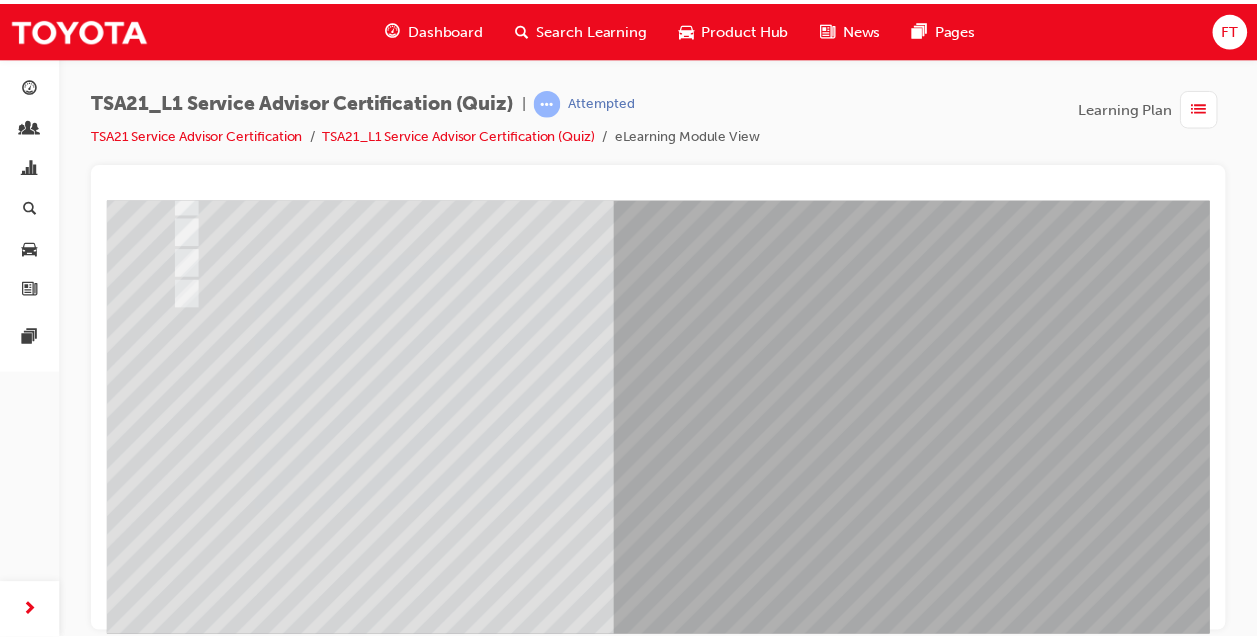 scroll, scrollTop: 293, scrollLeft: 0, axis: vertical 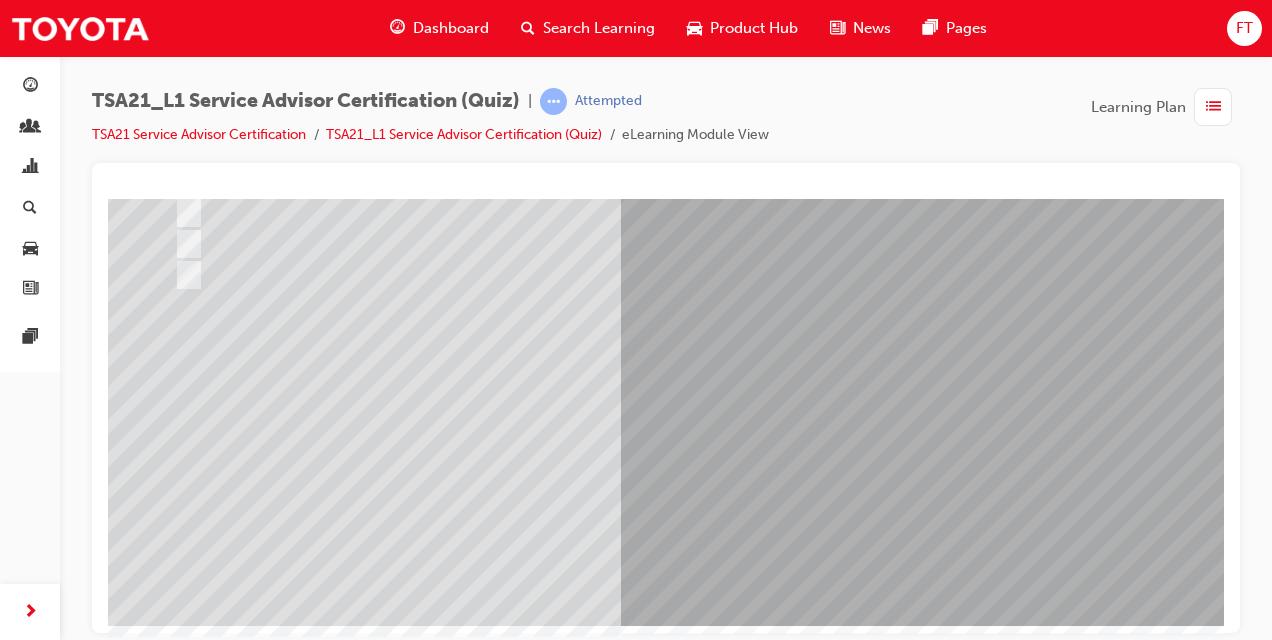 click at bounding box center (180, 3454) 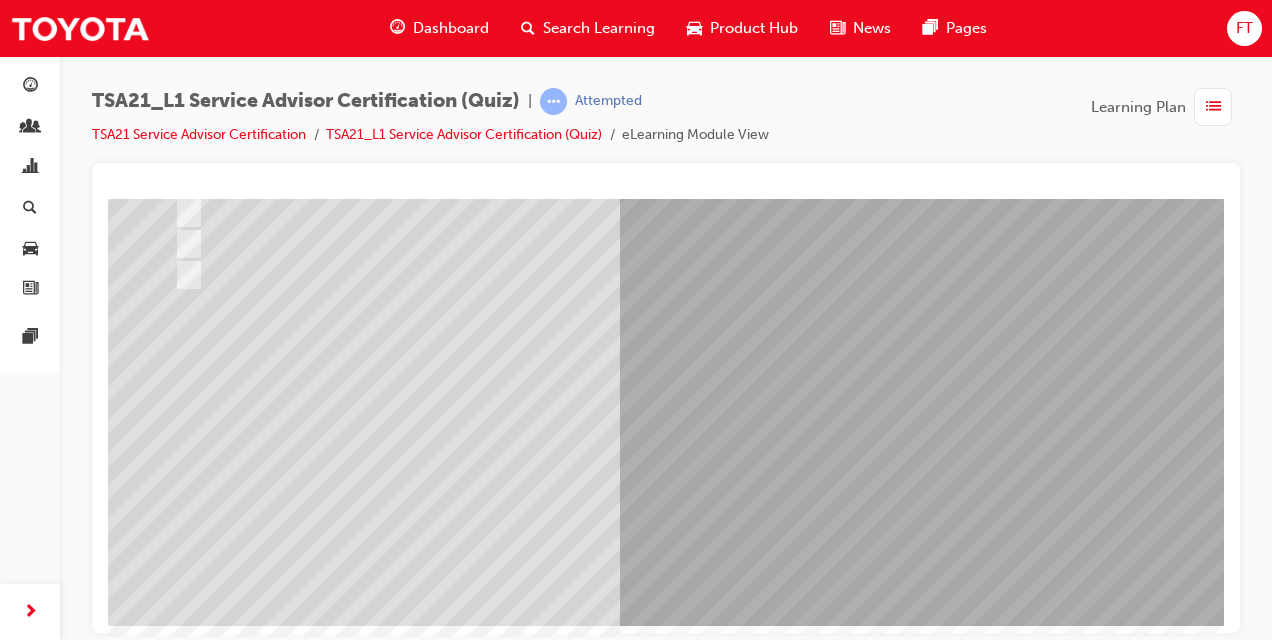 scroll, scrollTop: 0, scrollLeft: 0, axis: both 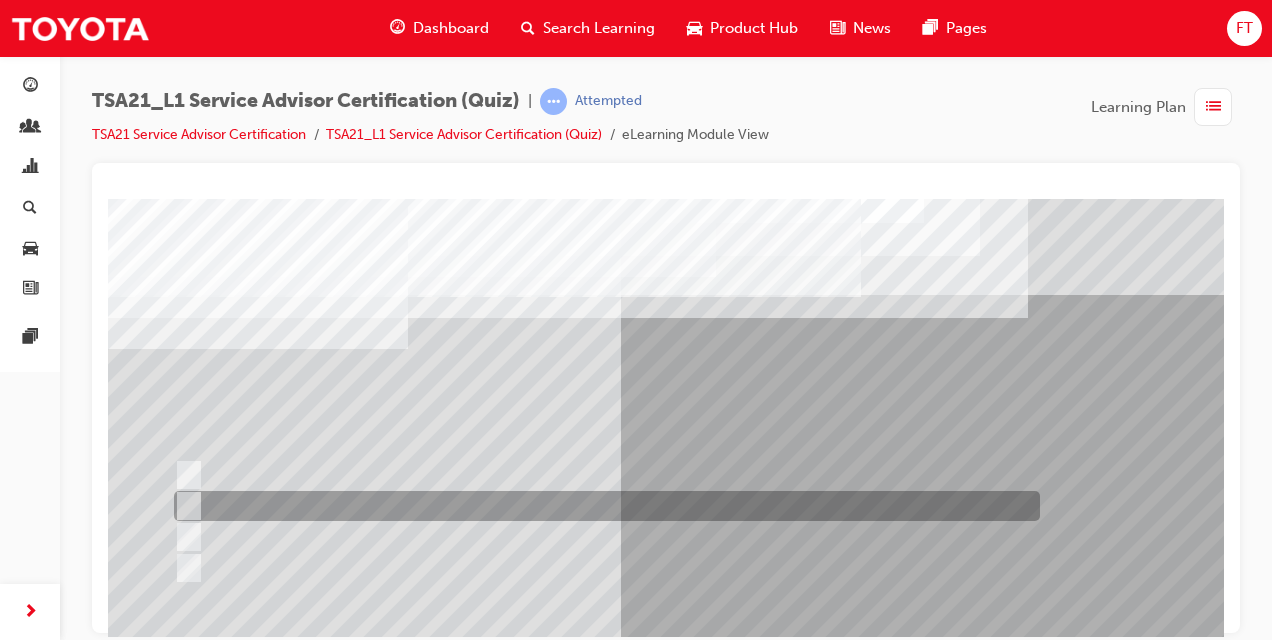 click at bounding box center [602, 506] 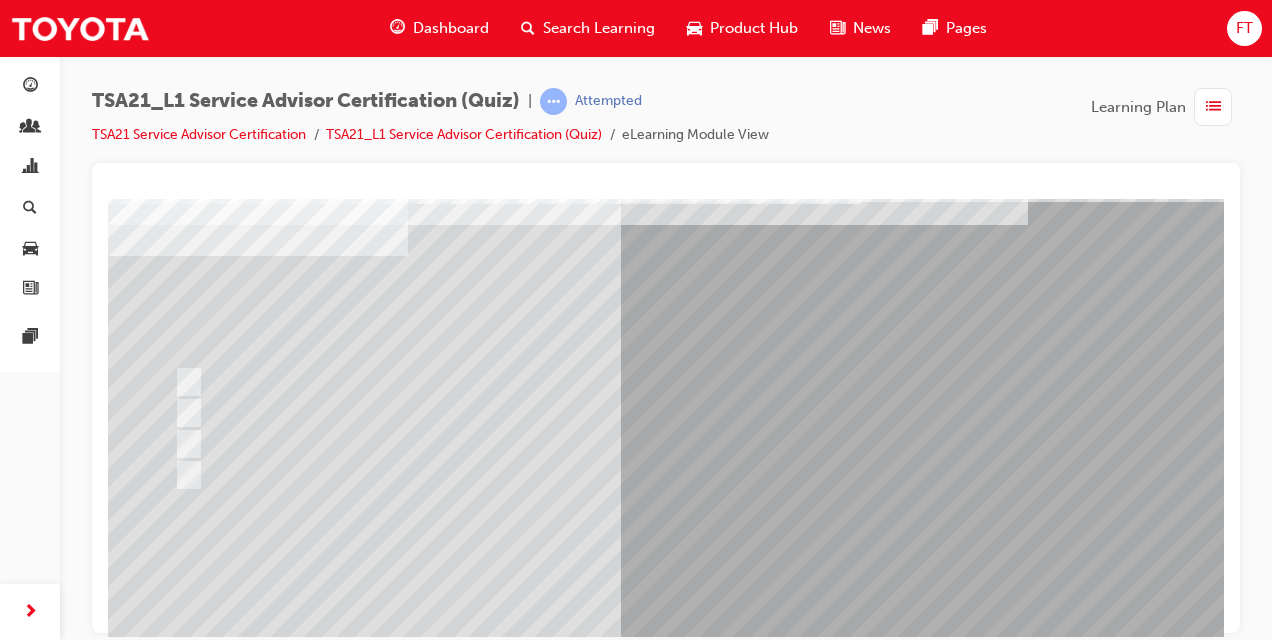 scroll, scrollTop: 133, scrollLeft: 0, axis: vertical 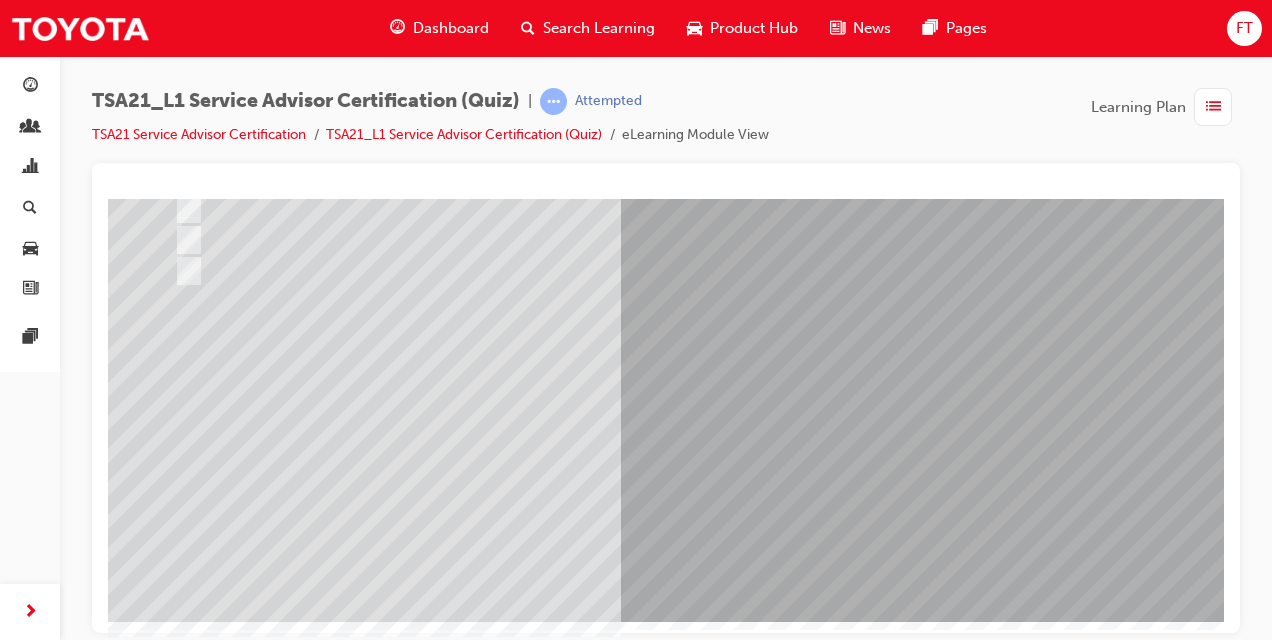 click at bounding box center (180, 3450) 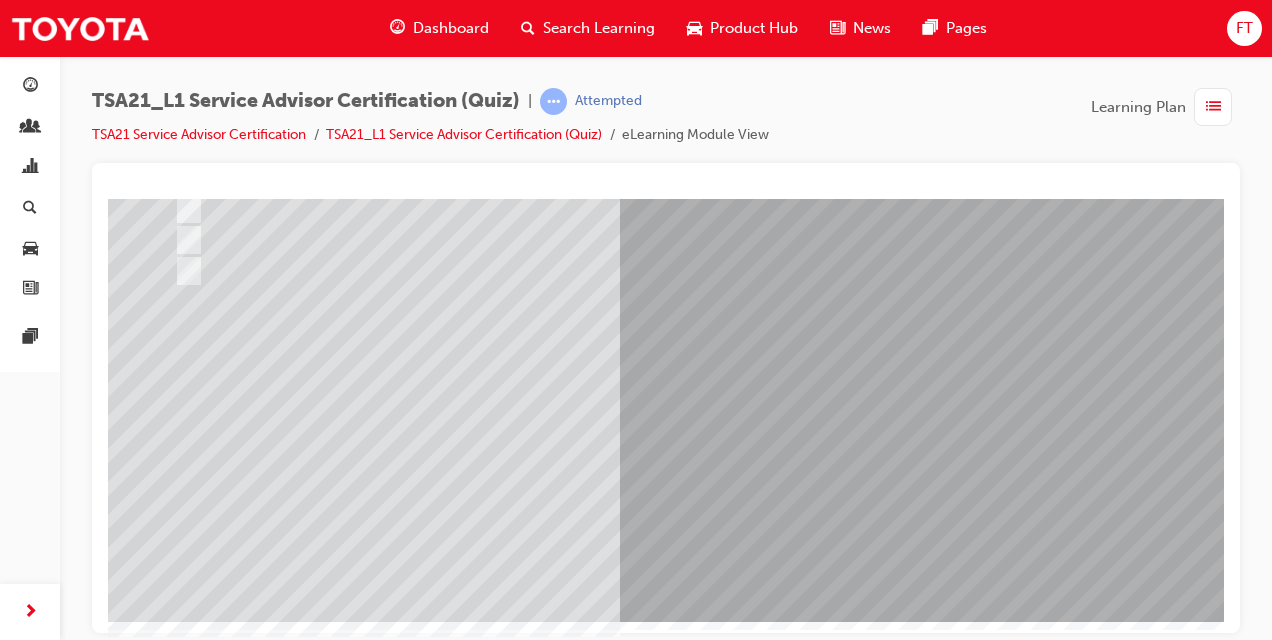 scroll, scrollTop: 0, scrollLeft: 0, axis: both 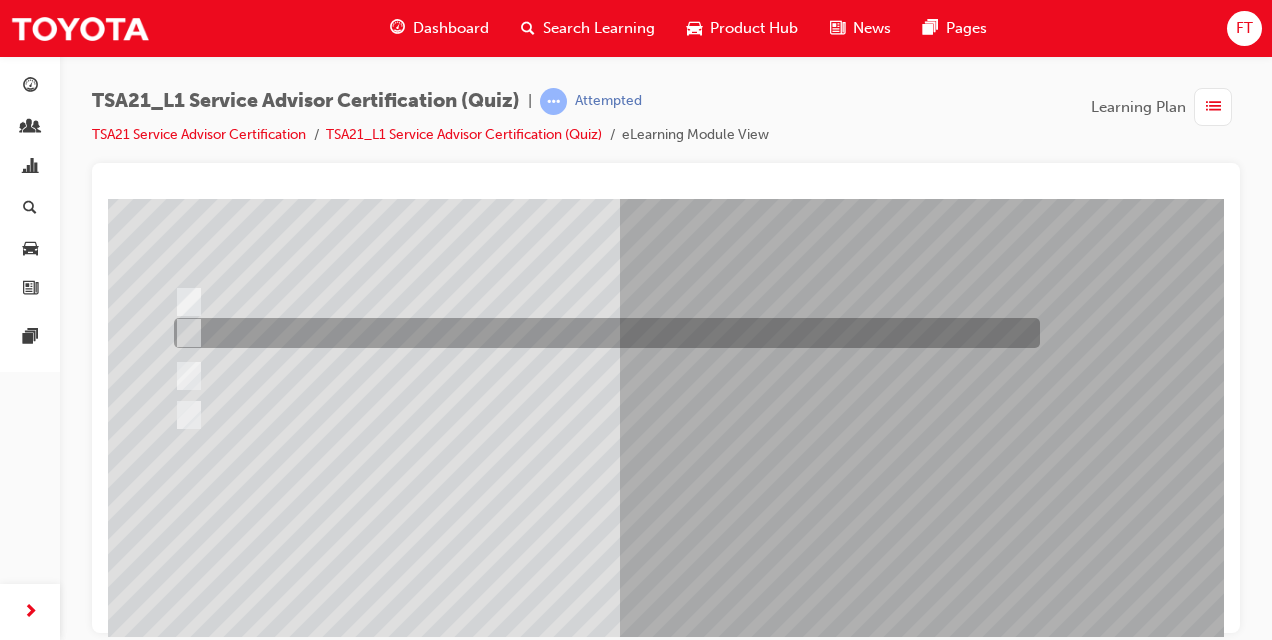 click at bounding box center (185, 333) 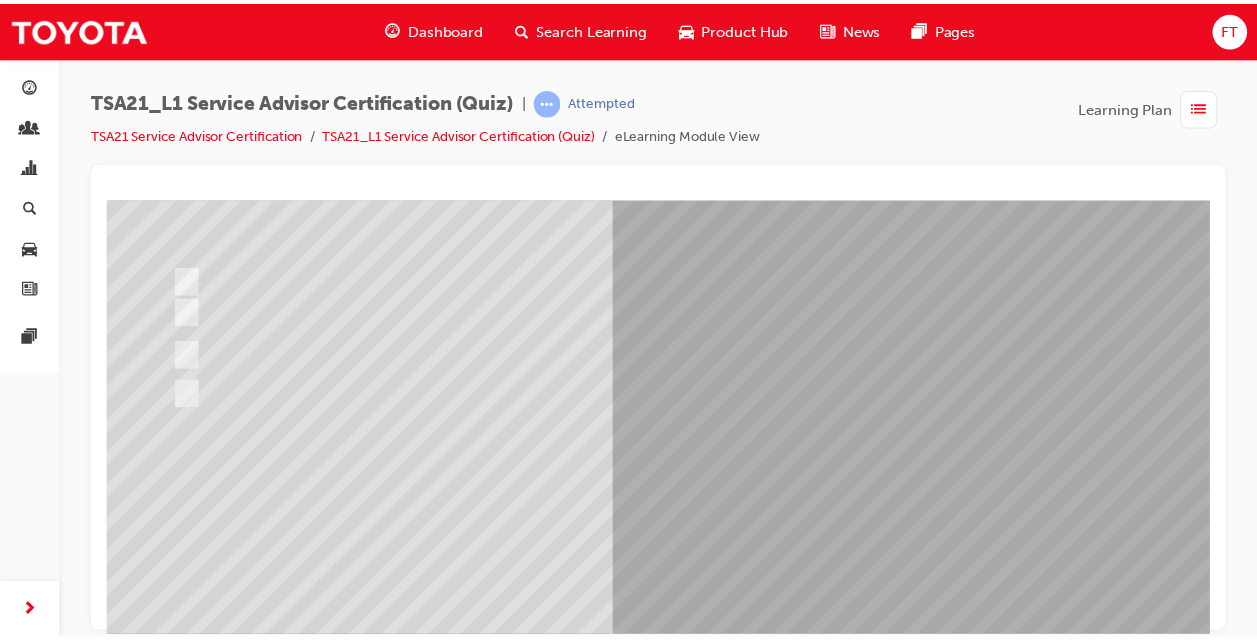 scroll, scrollTop: 297, scrollLeft: 0, axis: vertical 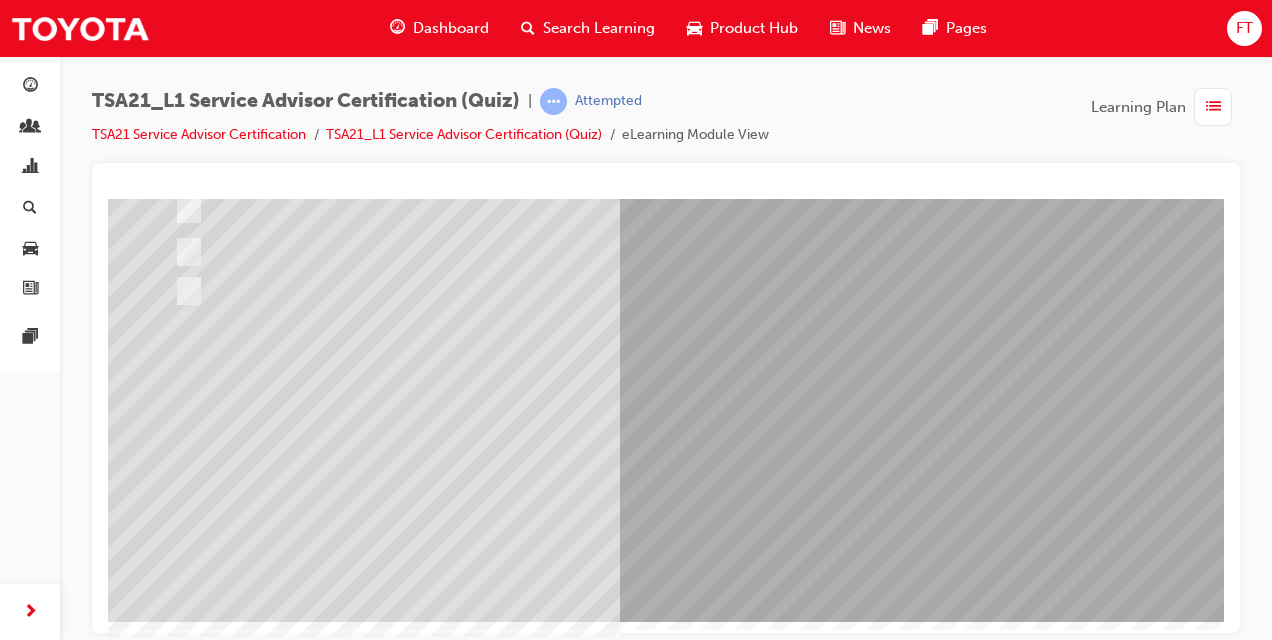 click at bounding box center [180, 3448] 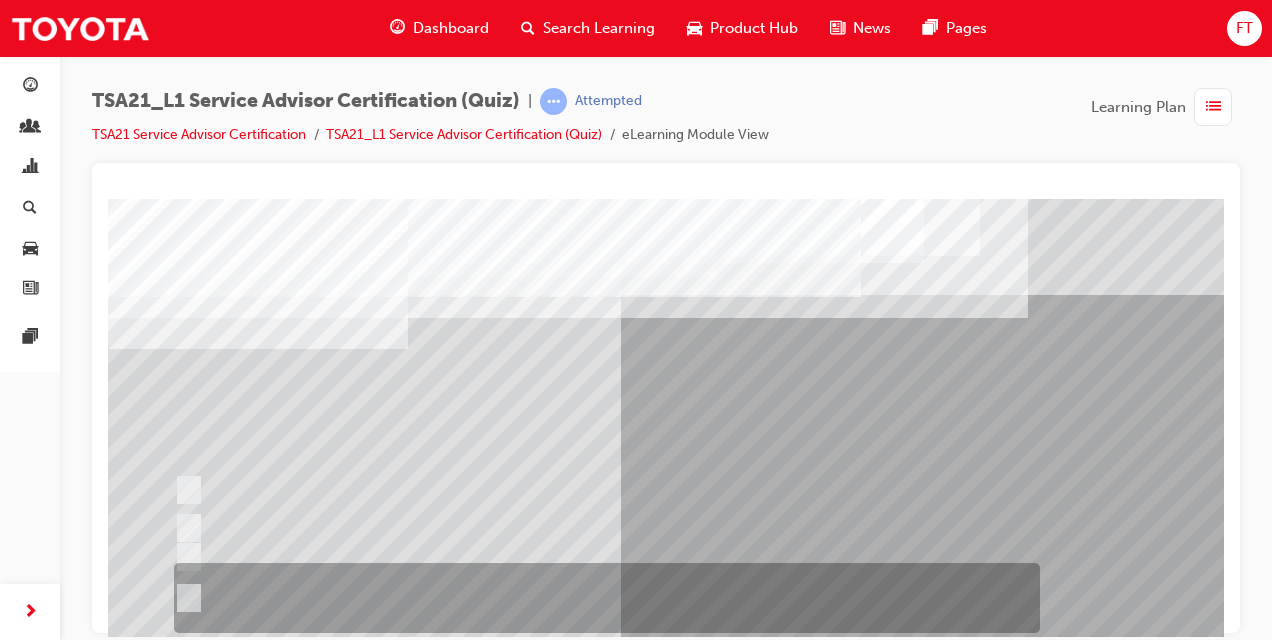 click at bounding box center (185, 598) 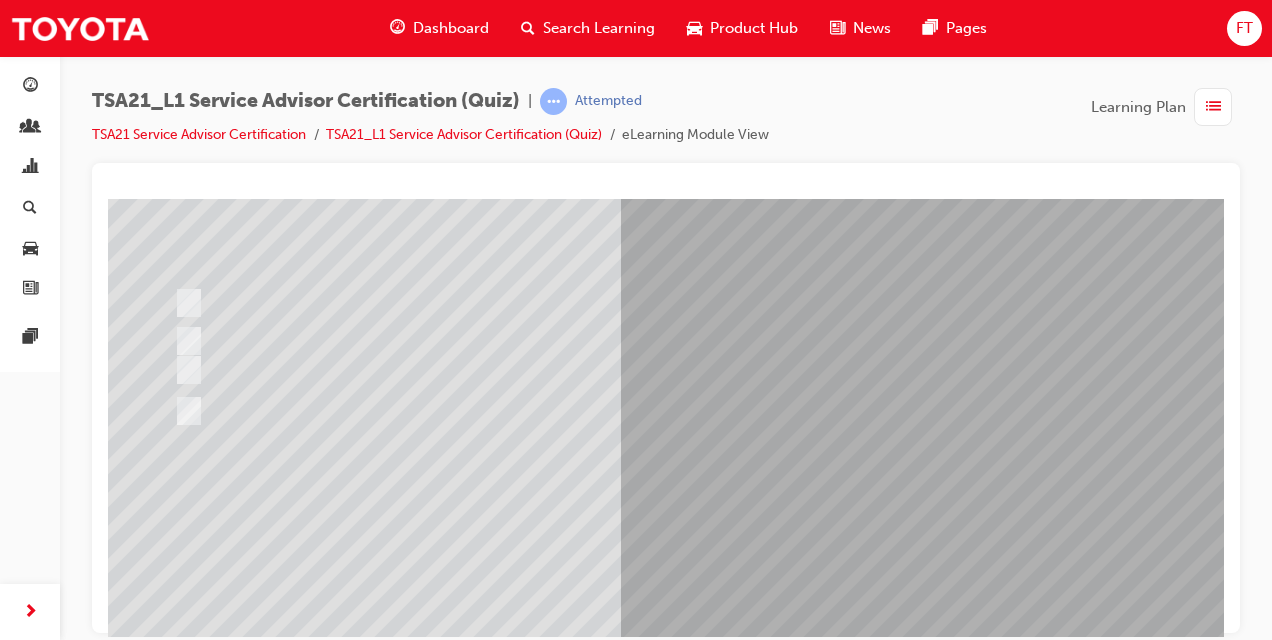 scroll, scrollTop: 297, scrollLeft: 0, axis: vertical 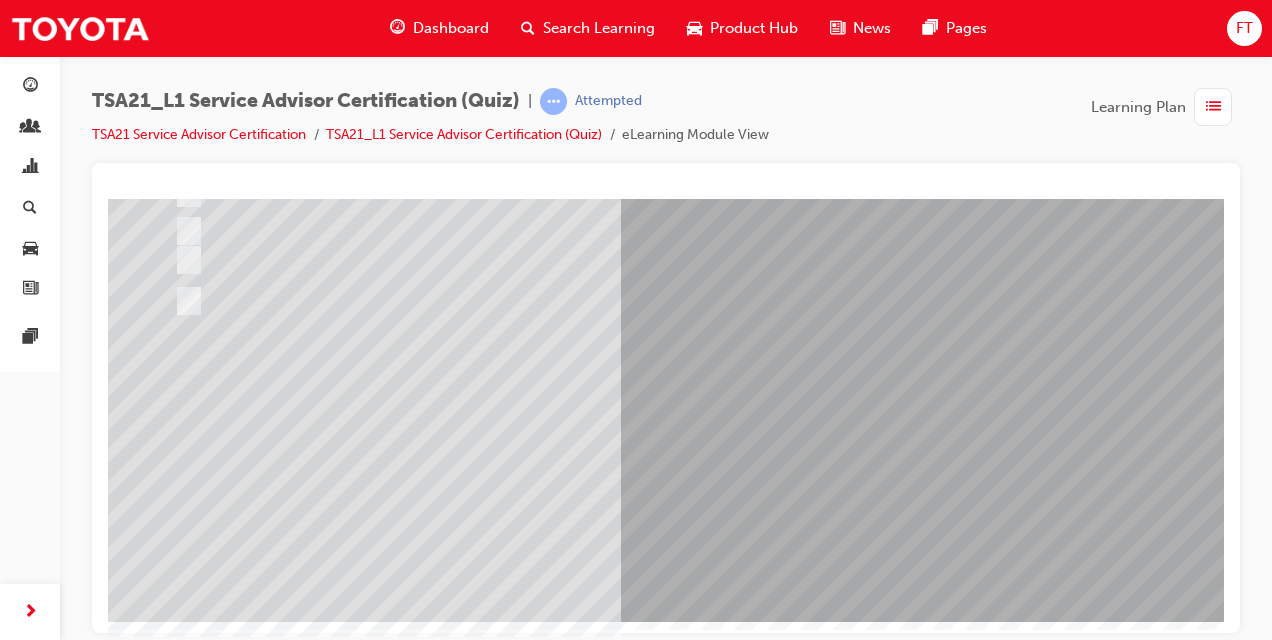 click at bounding box center (180, 3450) 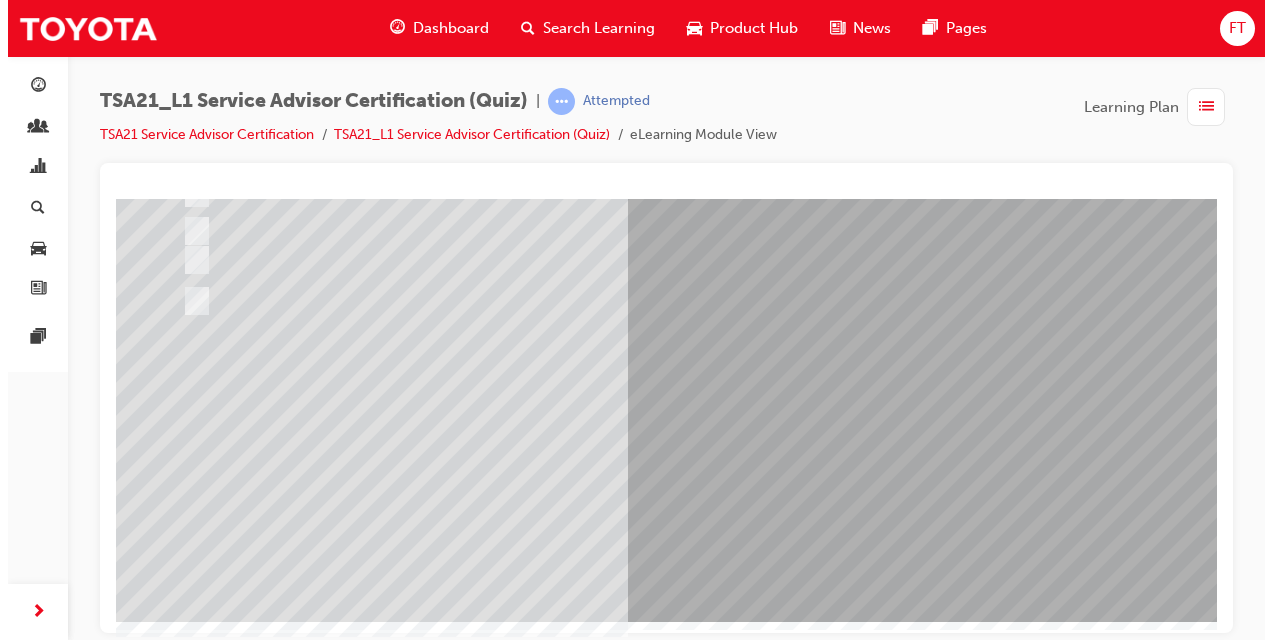 scroll, scrollTop: 0, scrollLeft: 0, axis: both 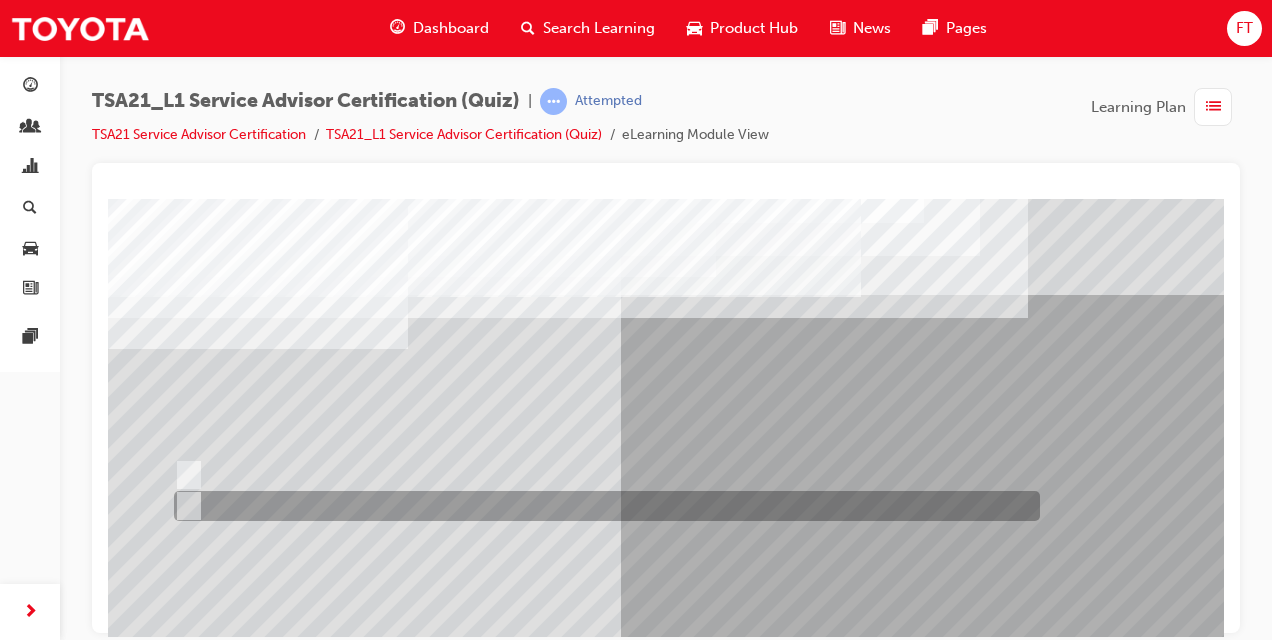 click at bounding box center [185, 506] 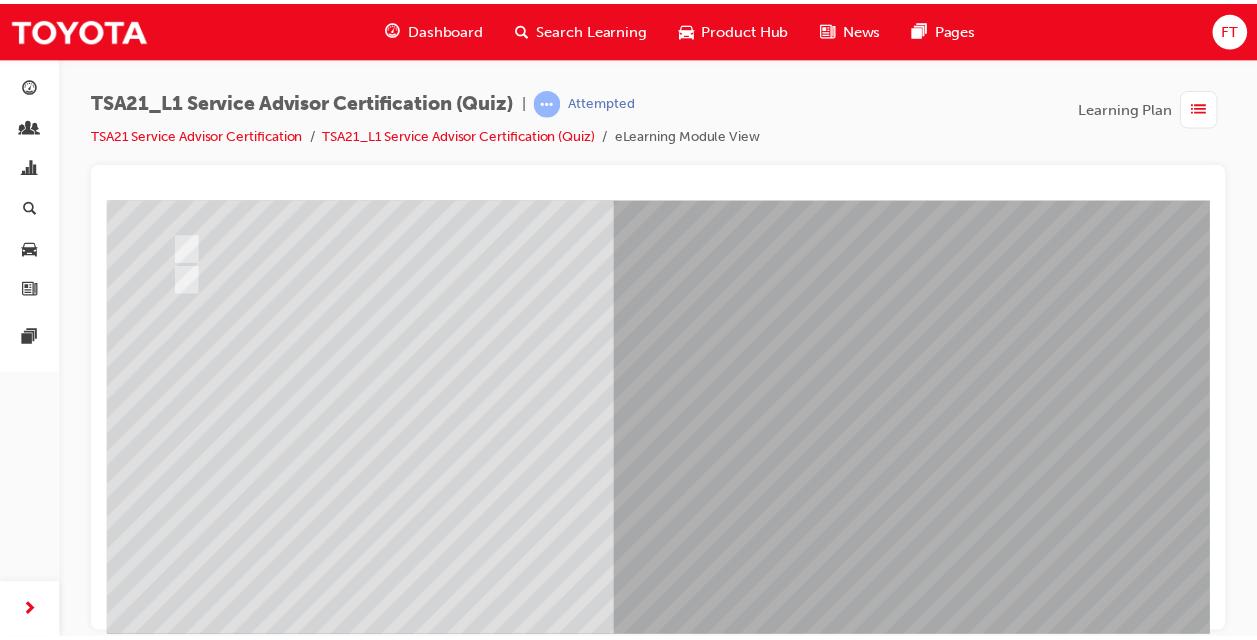 scroll, scrollTop: 297, scrollLeft: 0, axis: vertical 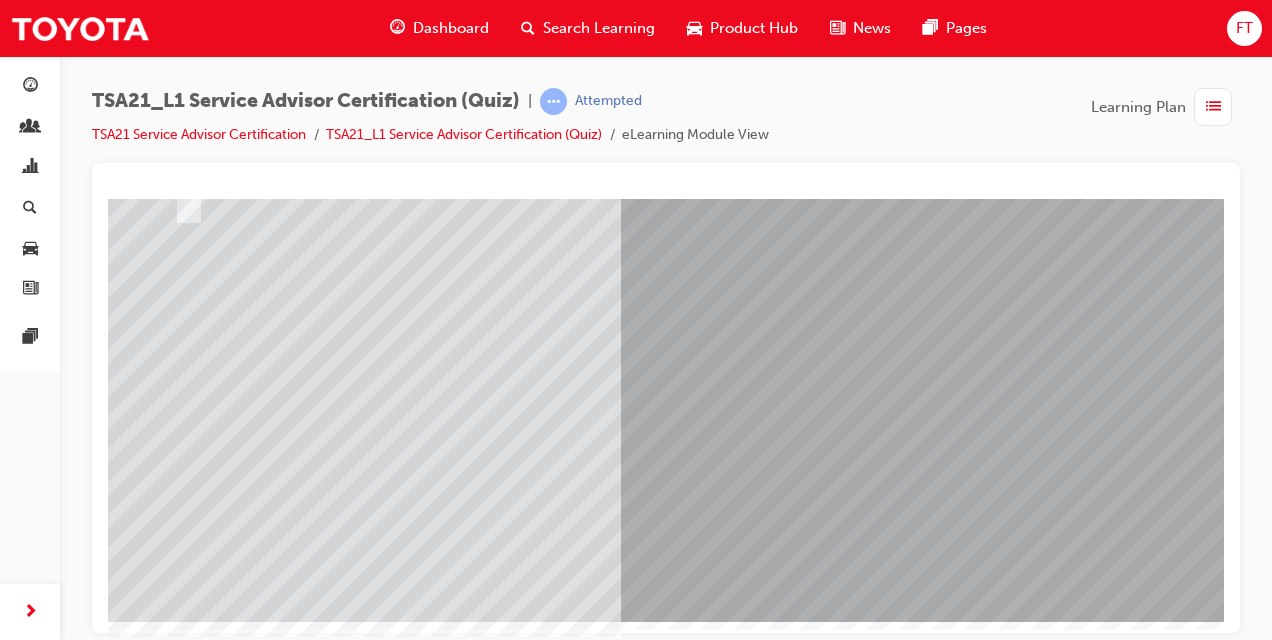 click at bounding box center [180, 3406] 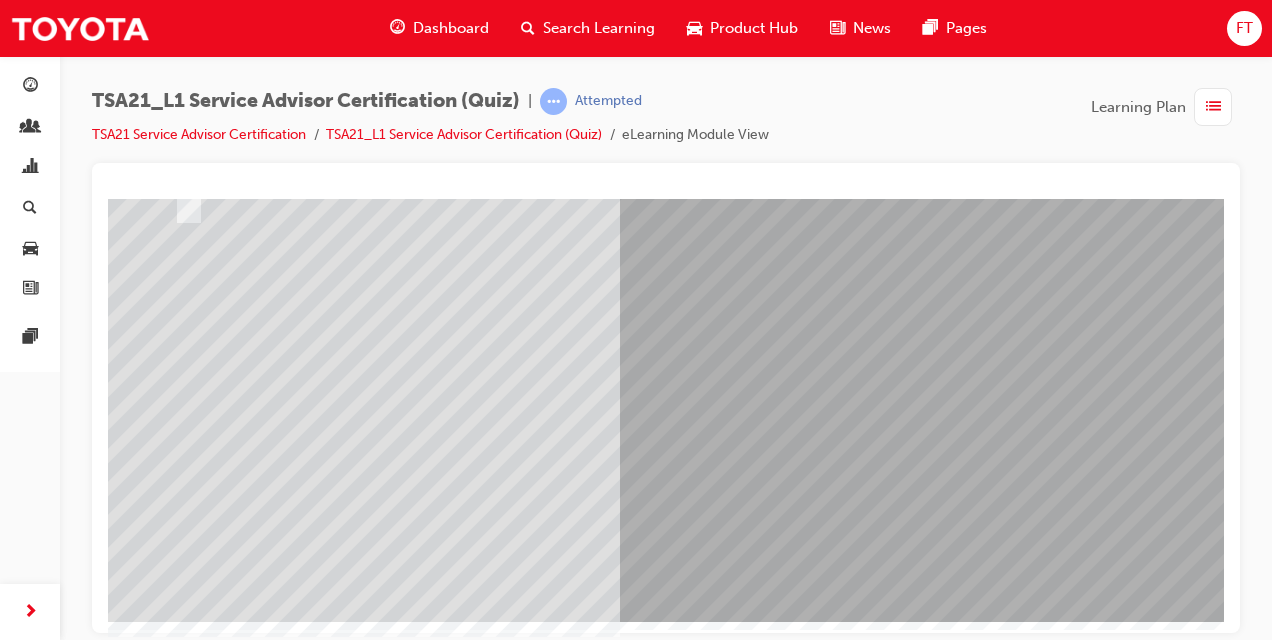 scroll, scrollTop: 0, scrollLeft: 0, axis: both 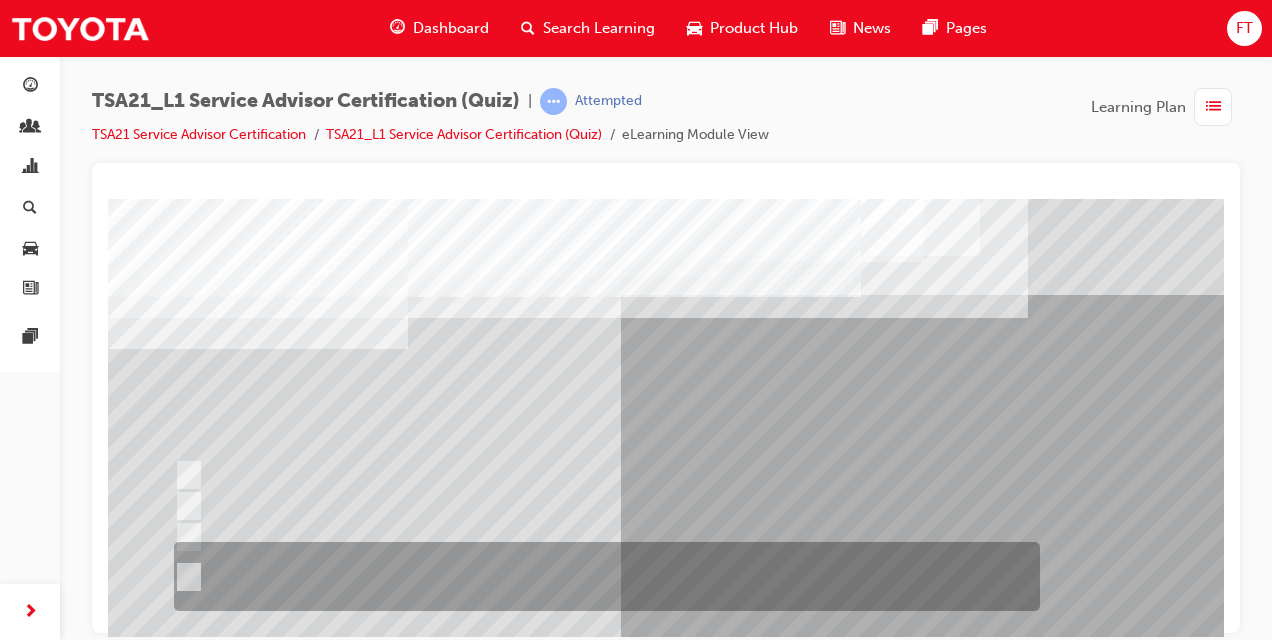 click at bounding box center [602, 576] 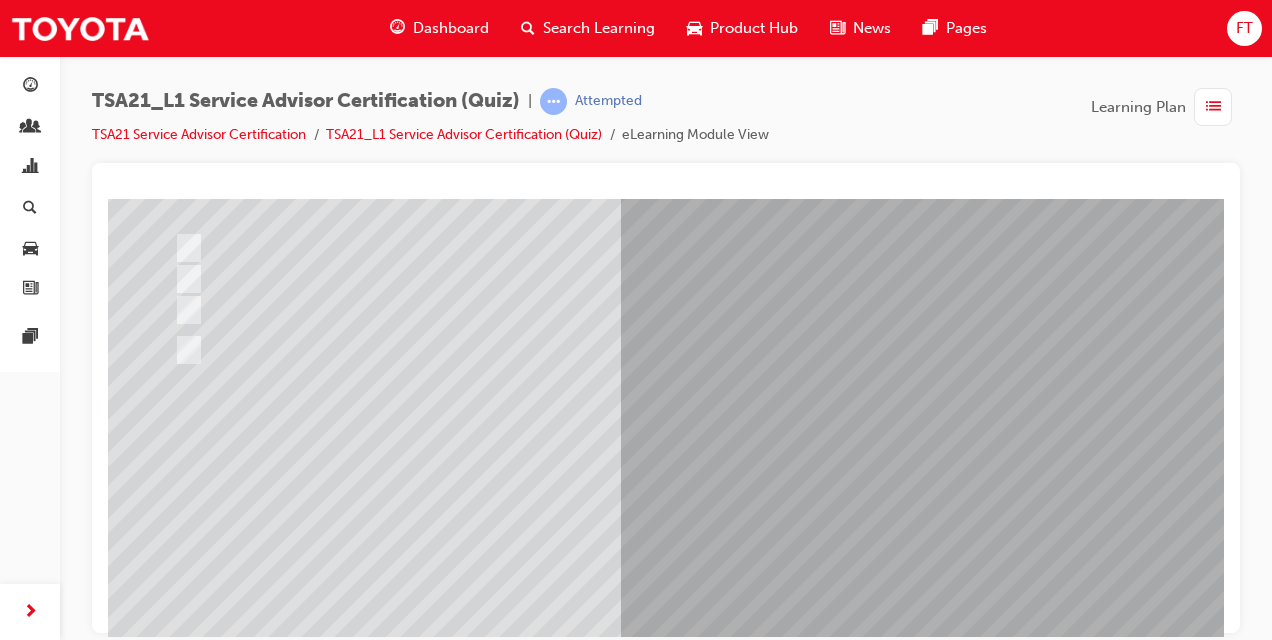 scroll, scrollTop: 267, scrollLeft: 0, axis: vertical 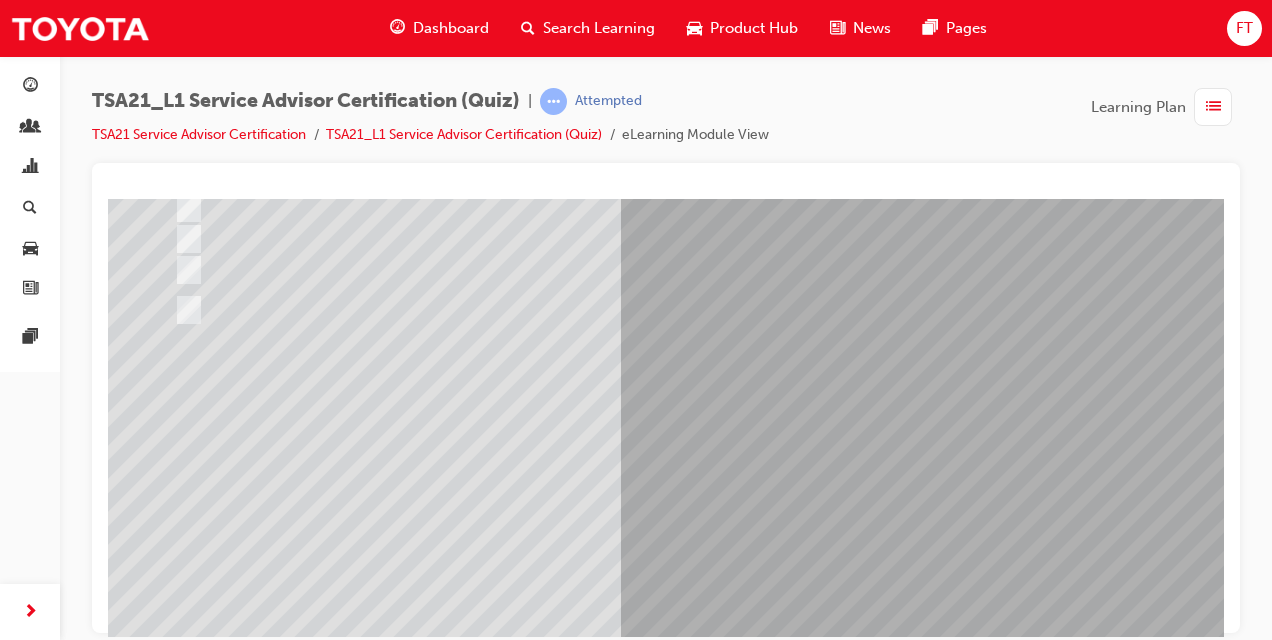 click at bounding box center (180, 3480) 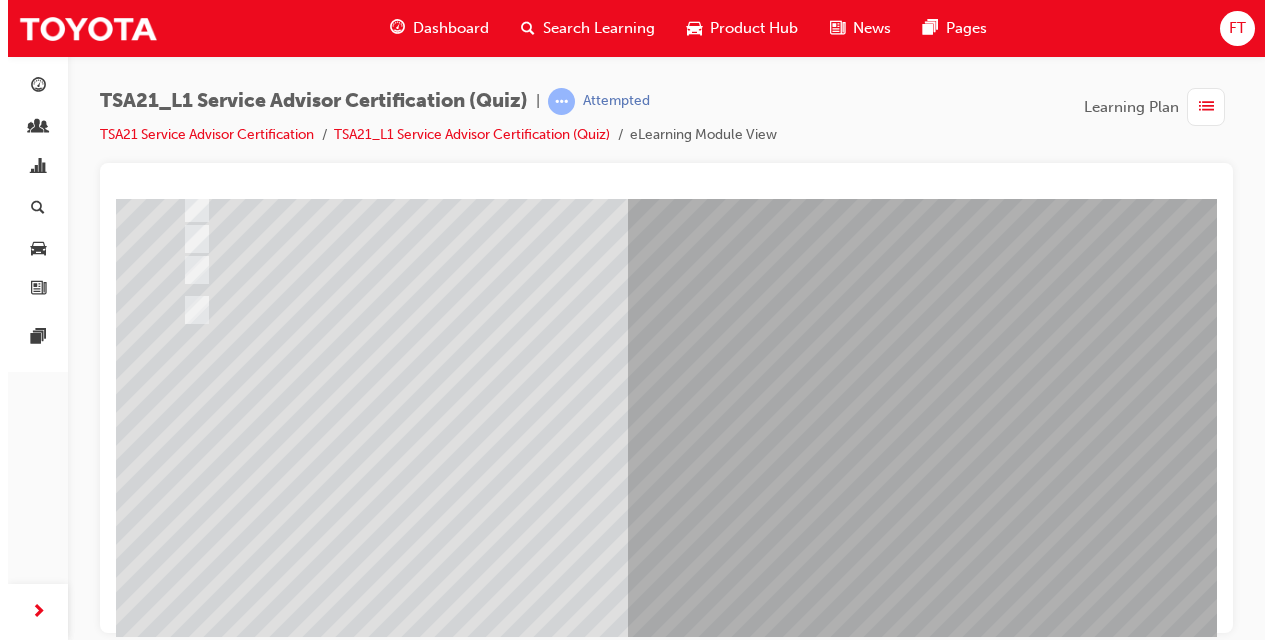 scroll, scrollTop: 0, scrollLeft: 0, axis: both 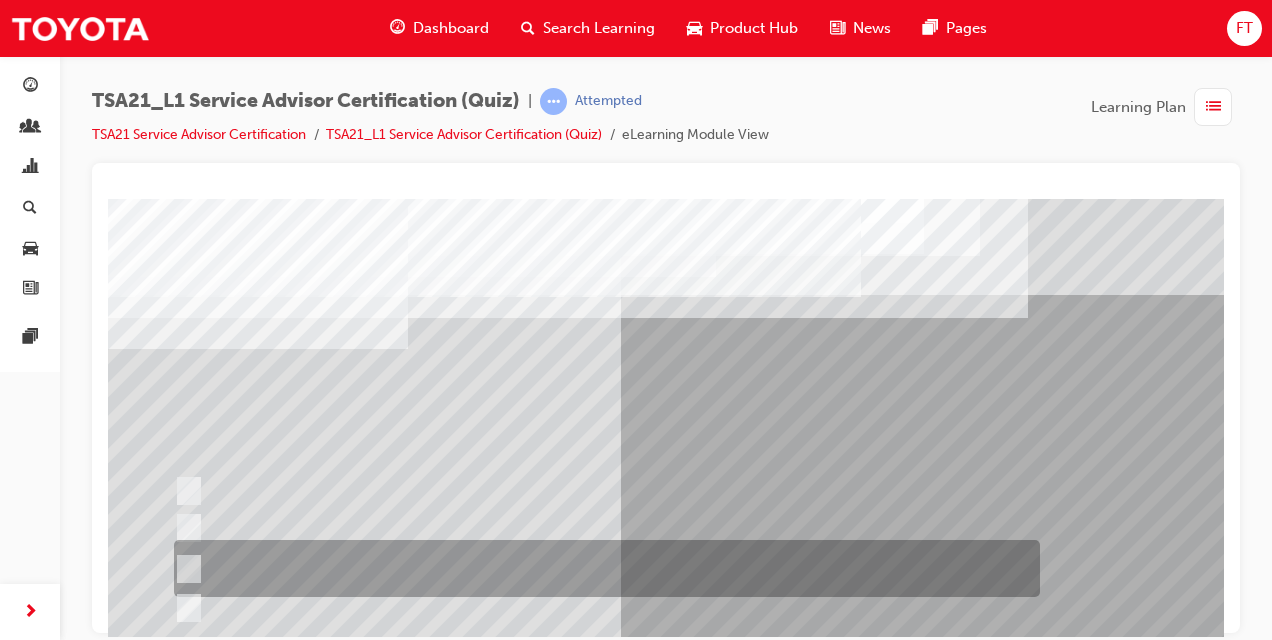 click at bounding box center [602, 568] 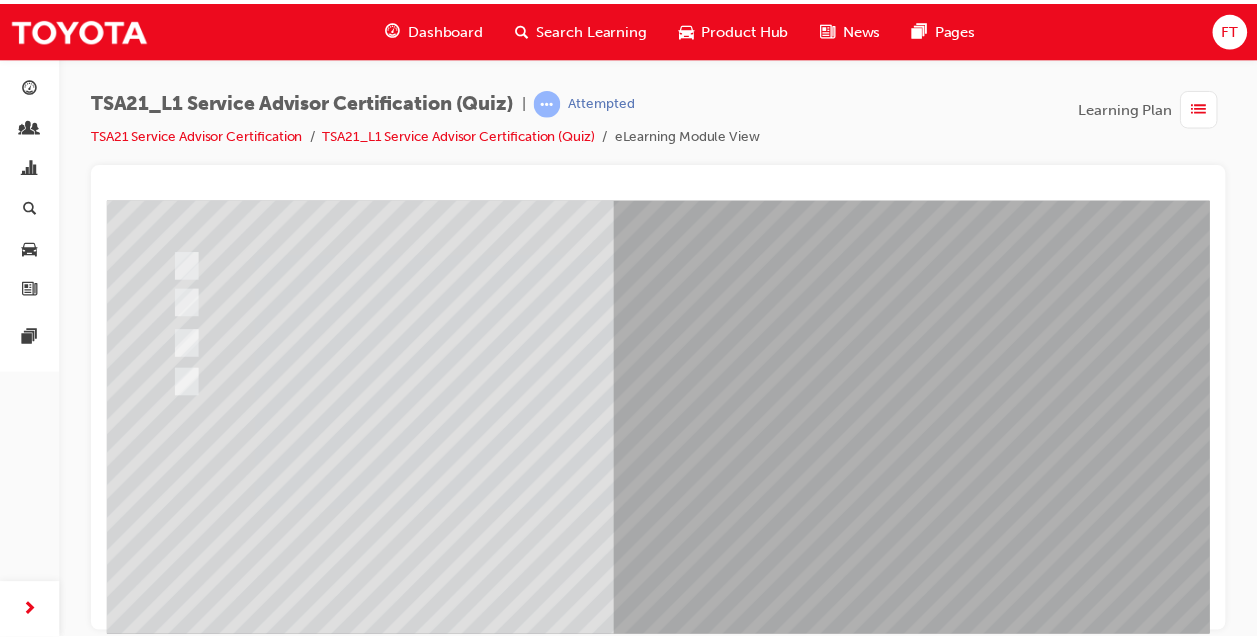 scroll, scrollTop: 293, scrollLeft: 0, axis: vertical 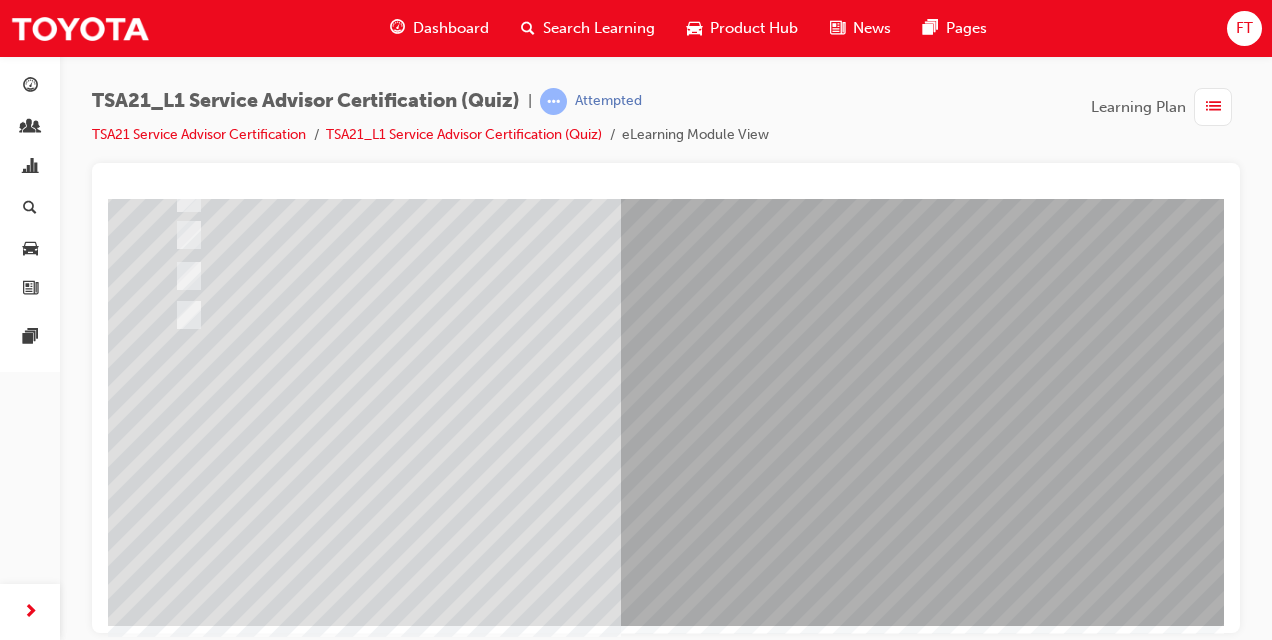 click at bounding box center [180, 3454] 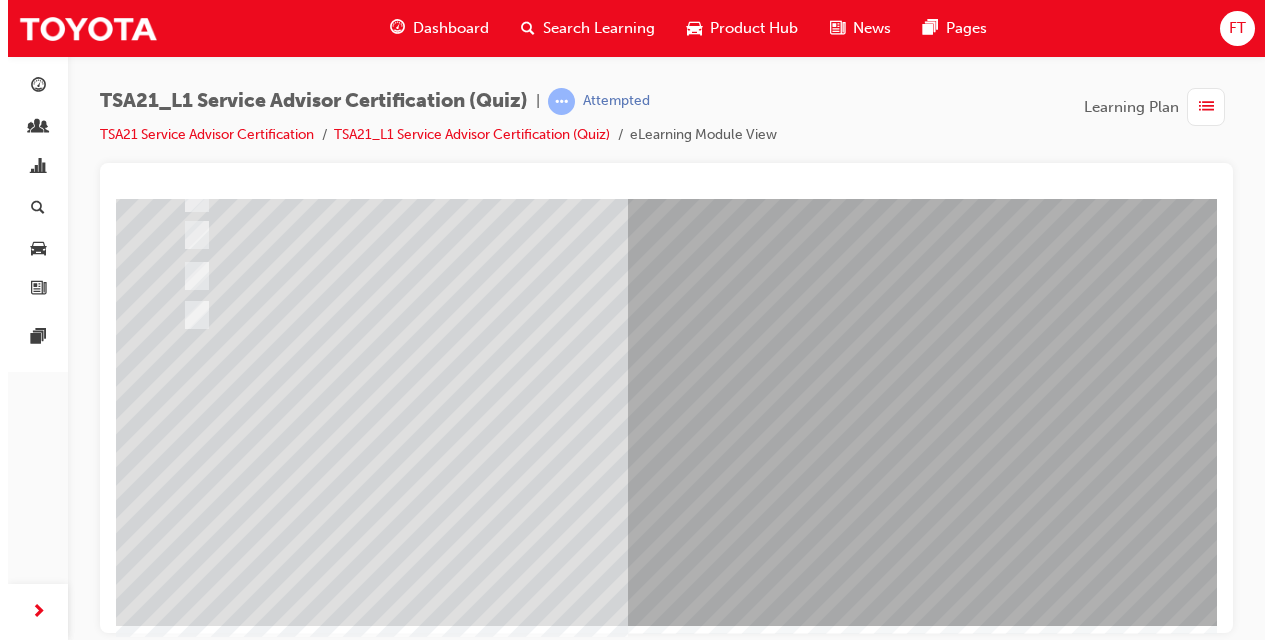 scroll, scrollTop: 0, scrollLeft: 0, axis: both 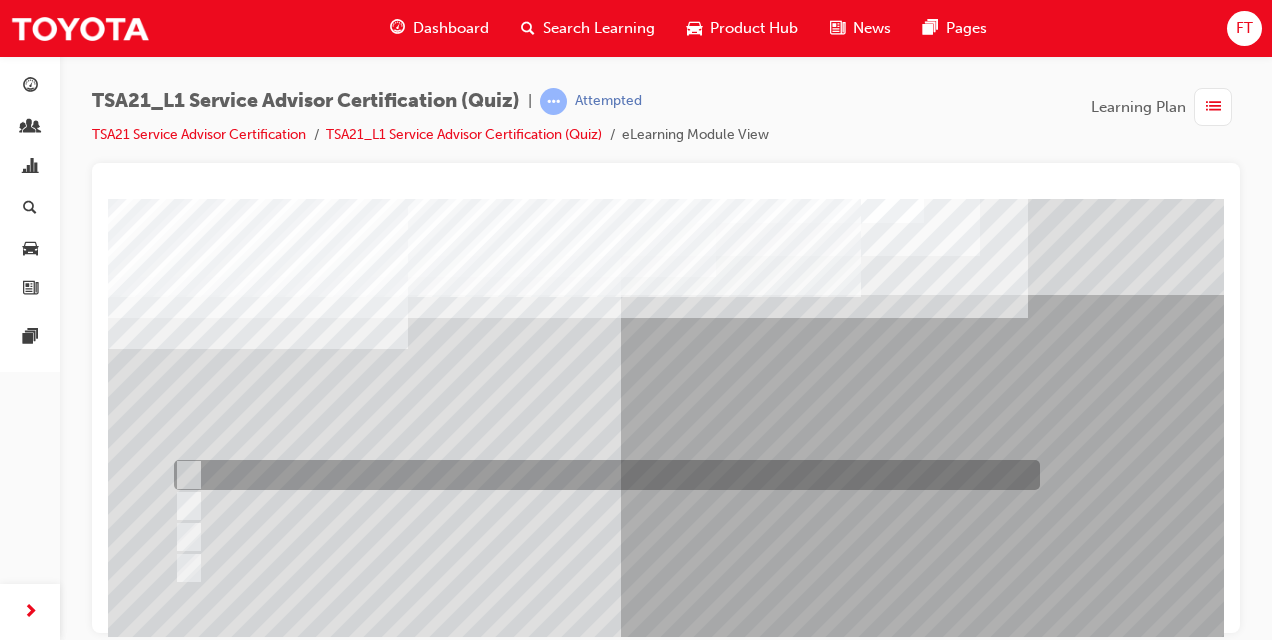 click at bounding box center (185, 475) 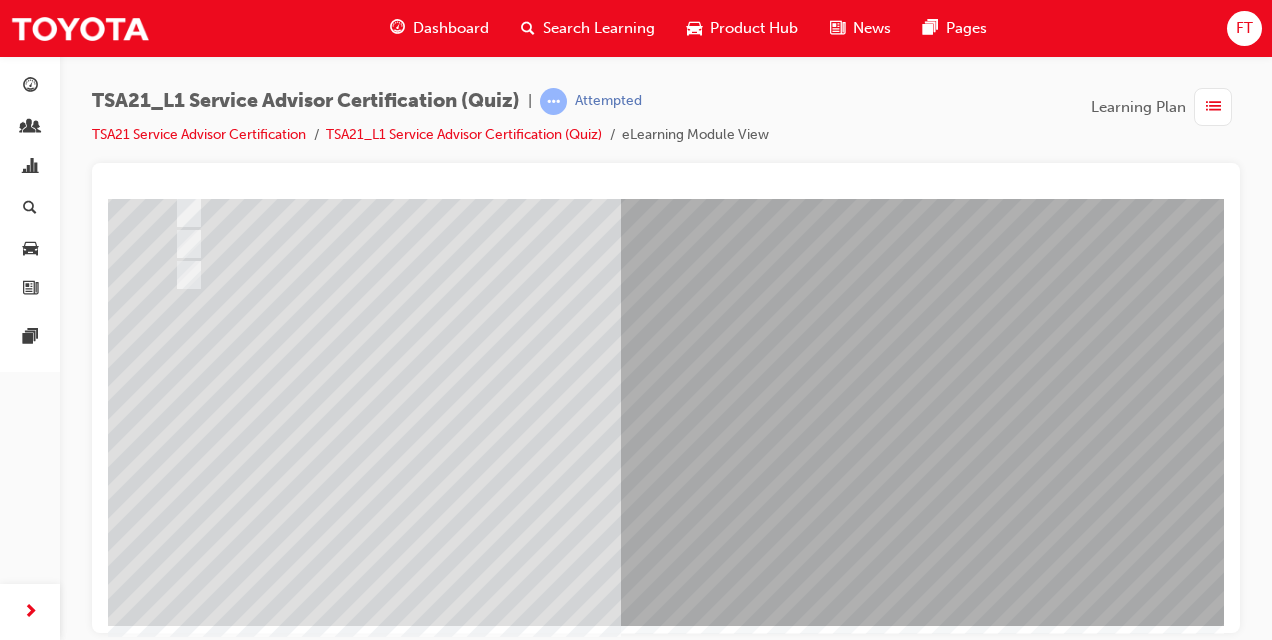 scroll, scrollTop: 297, scrollLeft: 0, axis: vertical 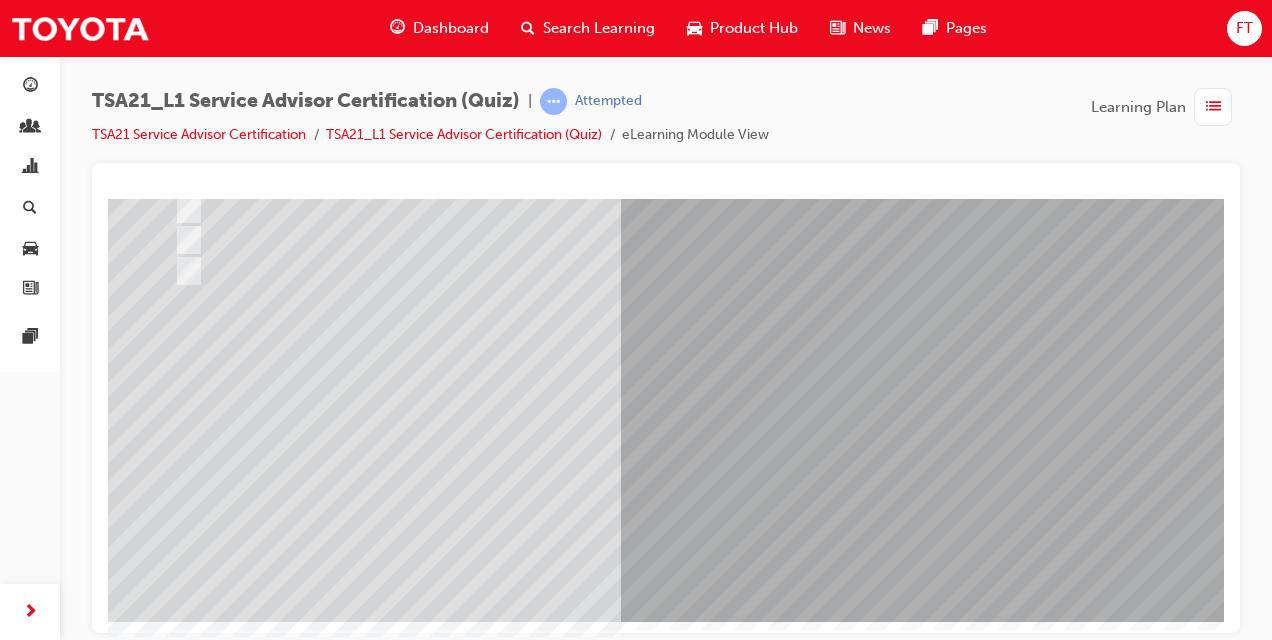 click at bounding box center (180, 3450) 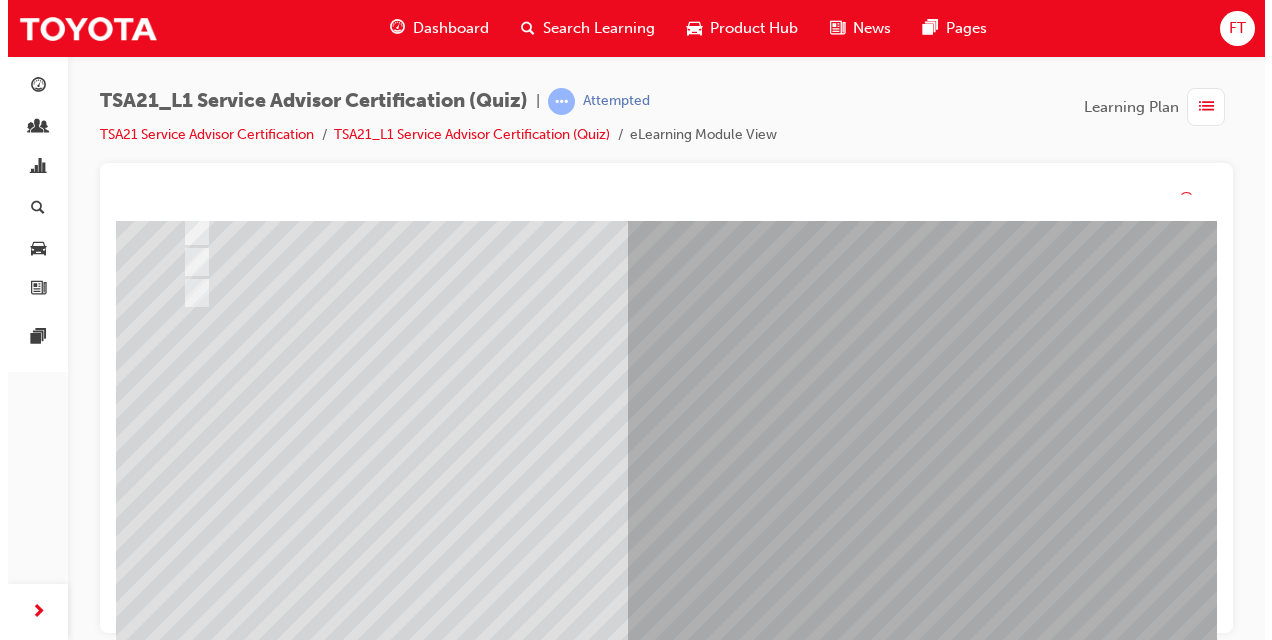 scroll, scrollTop: 0, scrollLeft: 0, axis: both 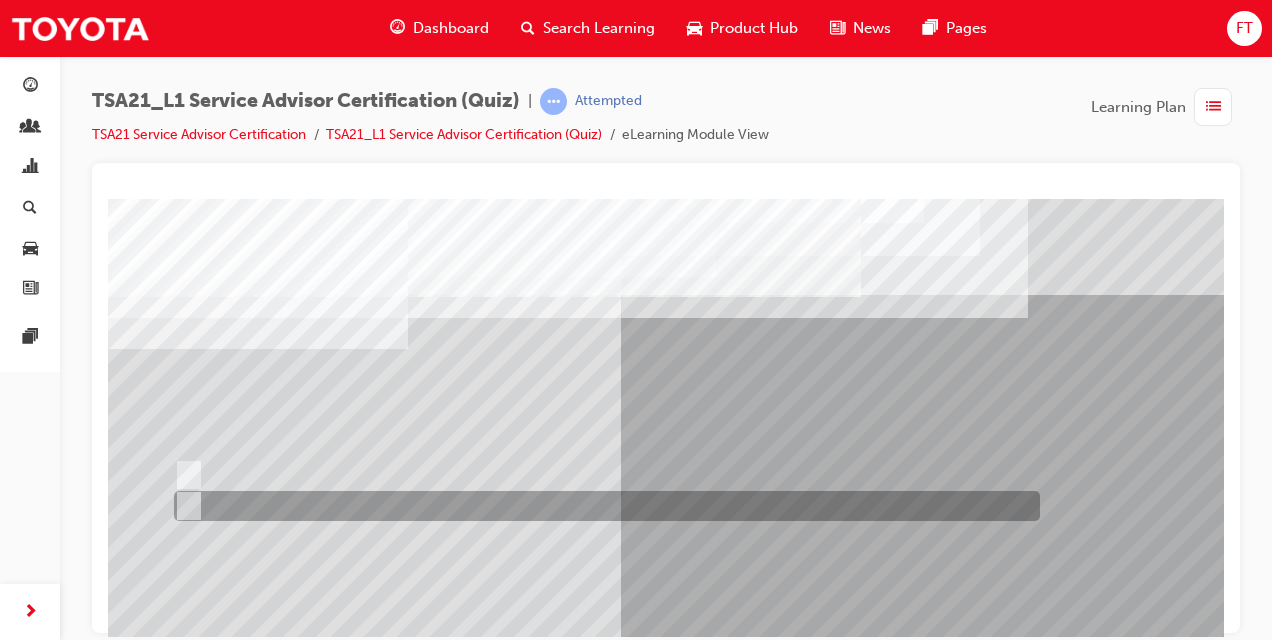 click at bounding box center (602, 506) 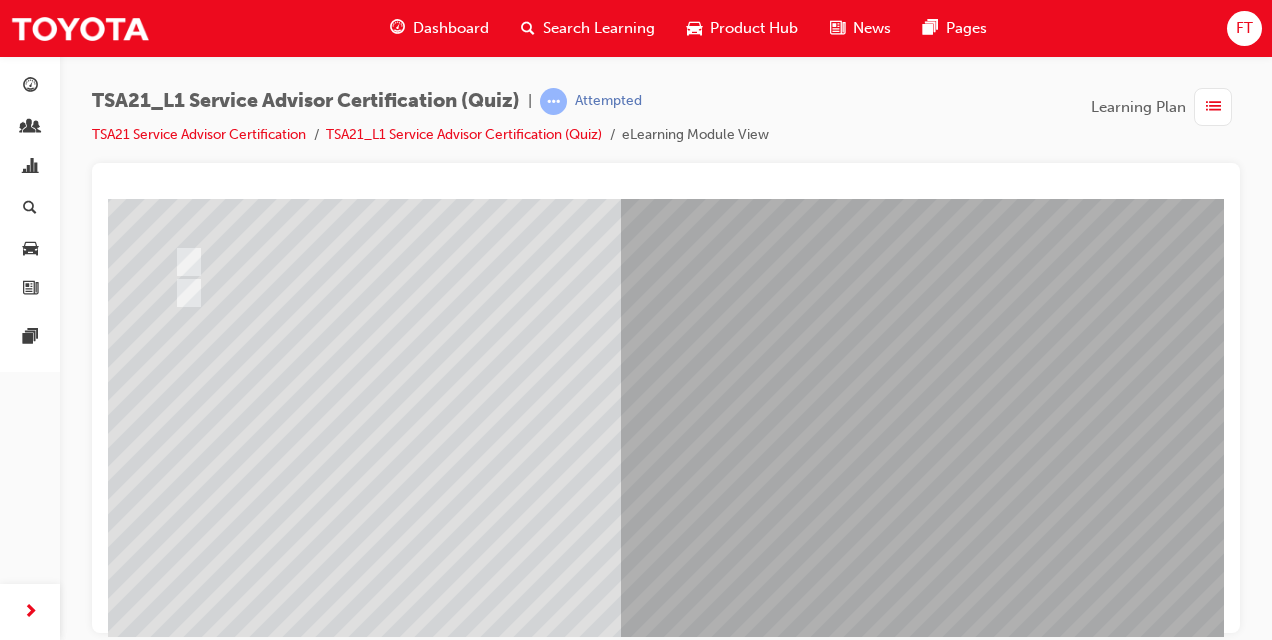 scroll, scrollTop: 280, scrollLeft: 0, axis: vertical 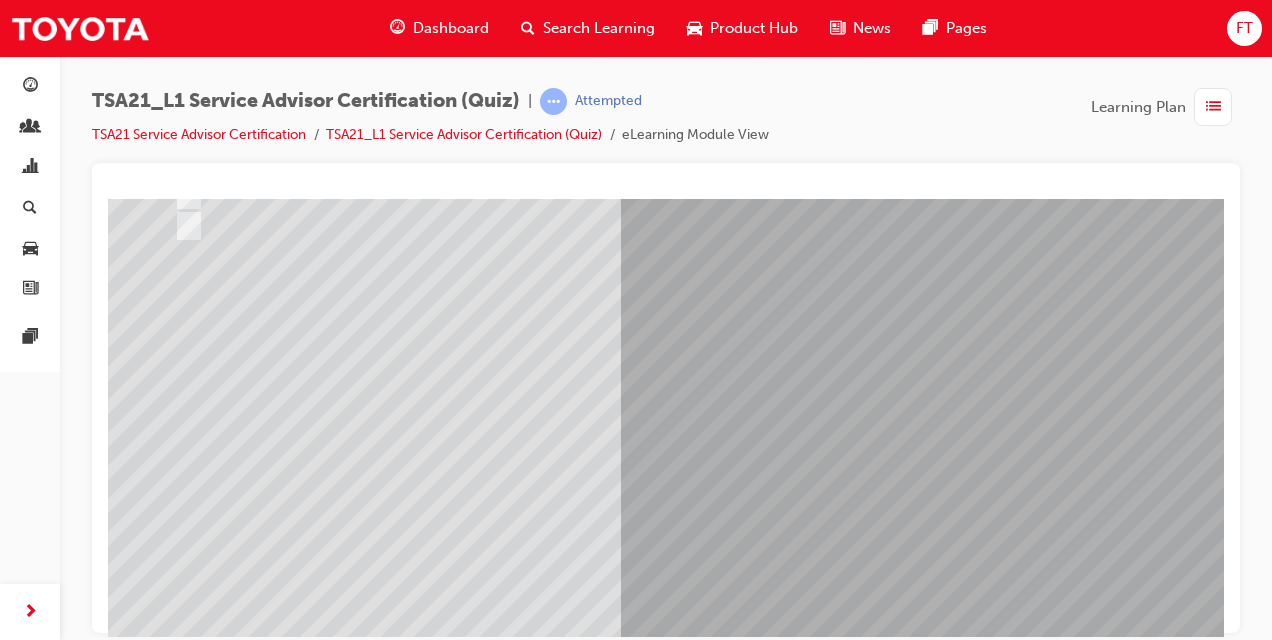 click at bounding box center [180, 3423] 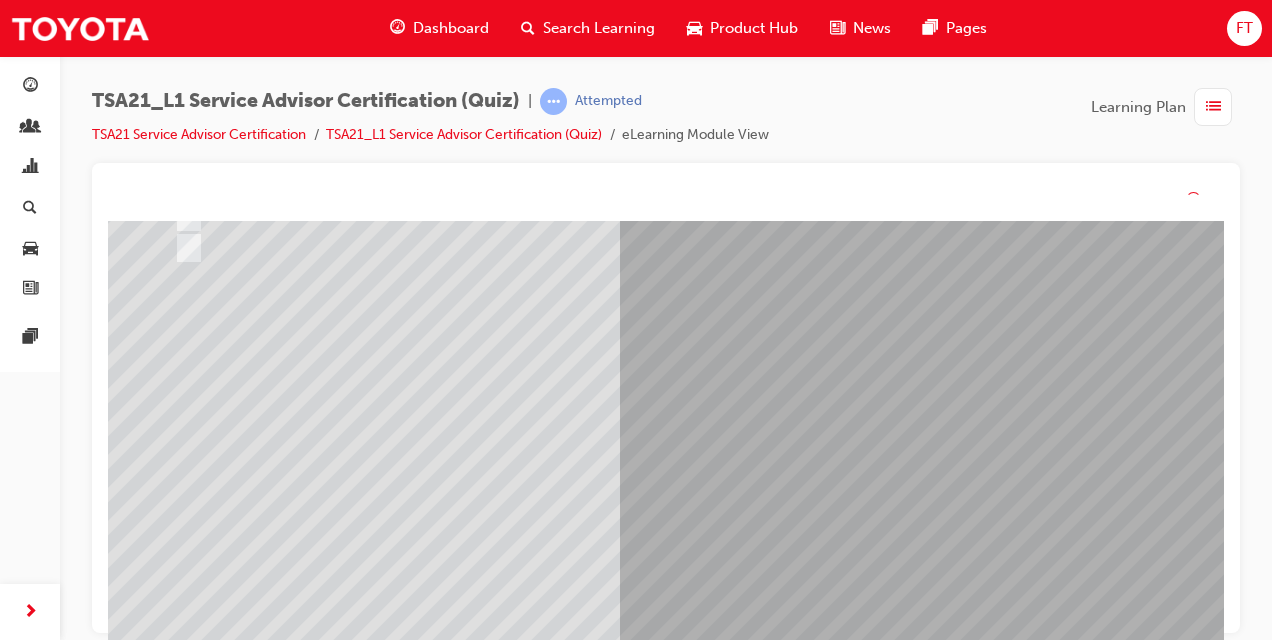 scroll, scrollTop: 0, scrollLeft: 0, axis: both 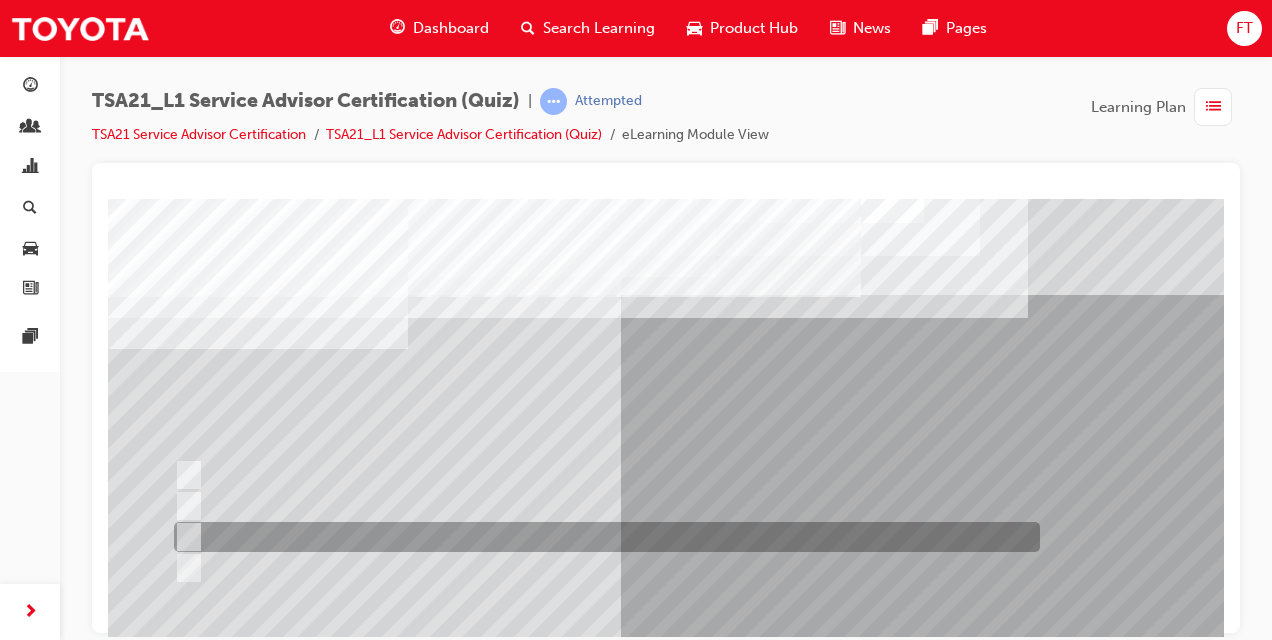 click at bounding box center (602, 537) 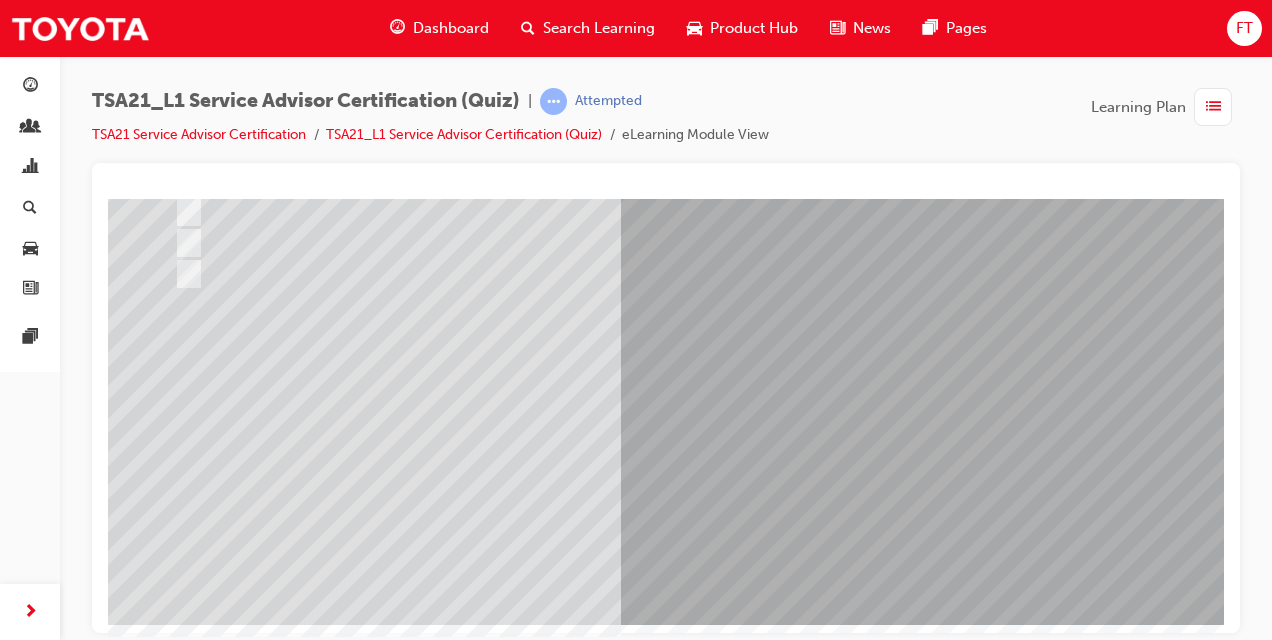 scroll, scrollTop: 297, scrollLeft: 0, axis: vertical 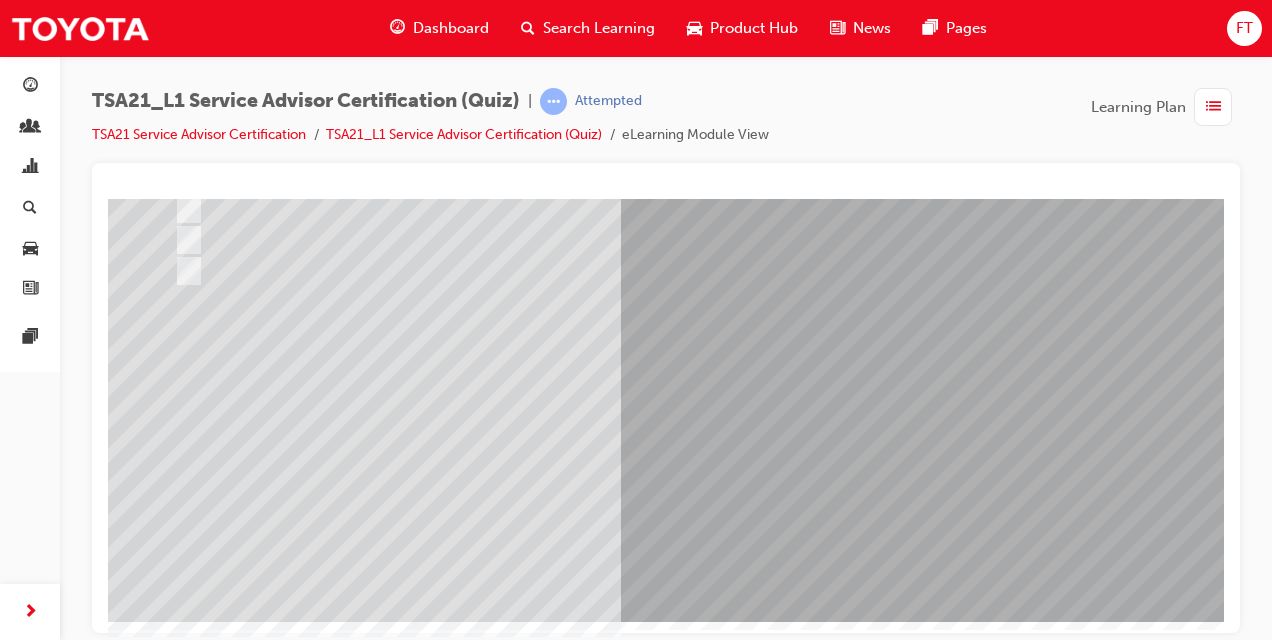 click at bounding box center [180, 3450] 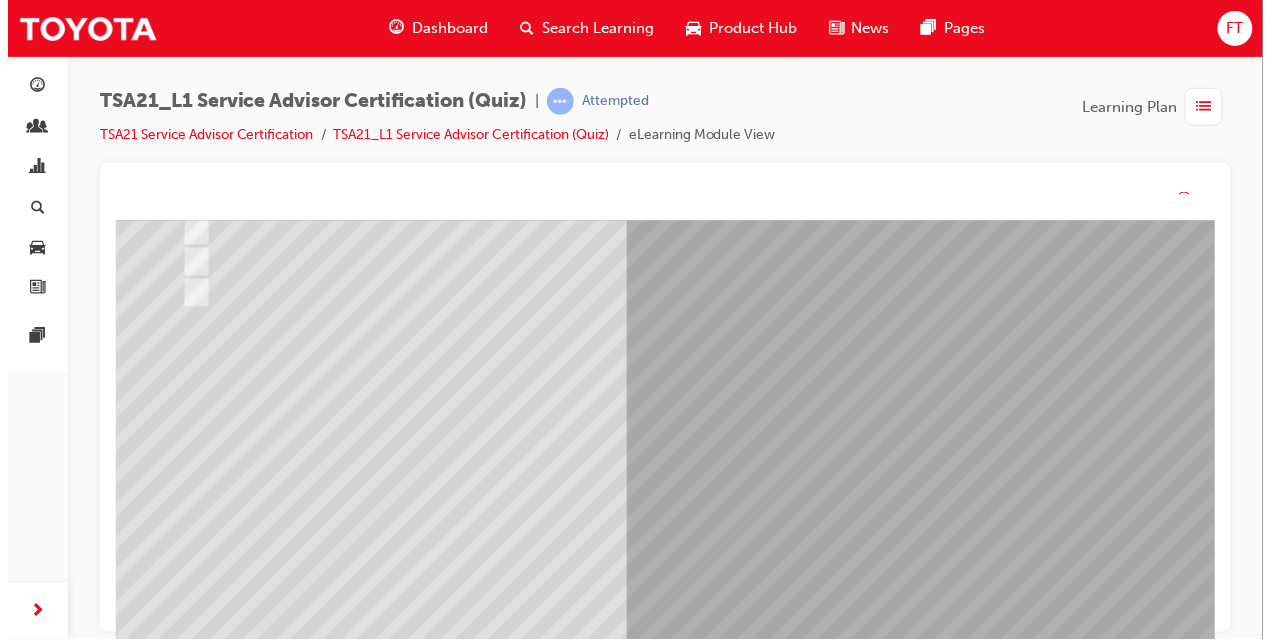 scroll, scrollTop: 0, scrollLeft: 0, axis: both 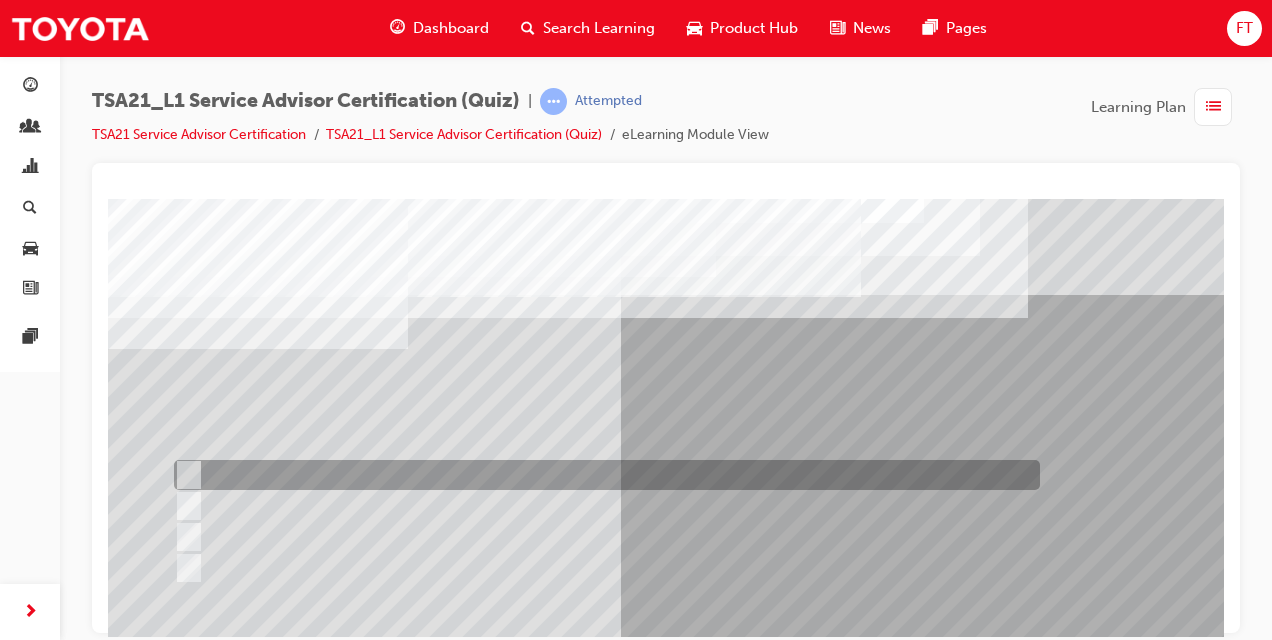 click at bounding box center [602, 475] 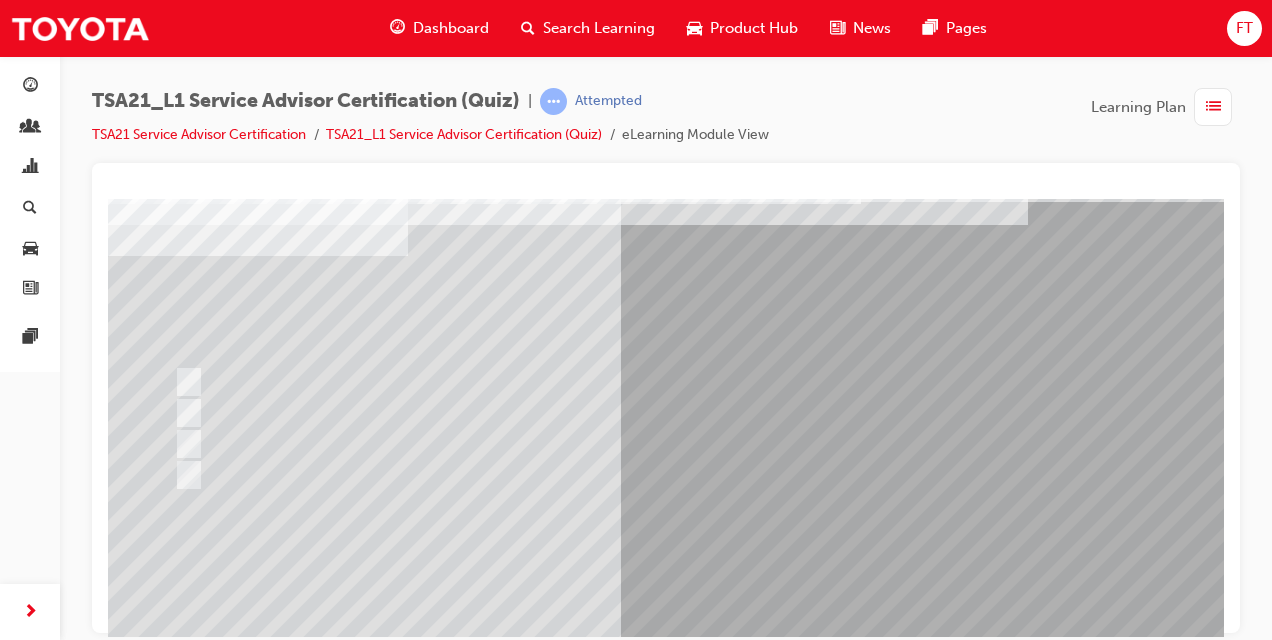 scroll, scrollTop: 186, scrollLeft: 0, axis: vertical 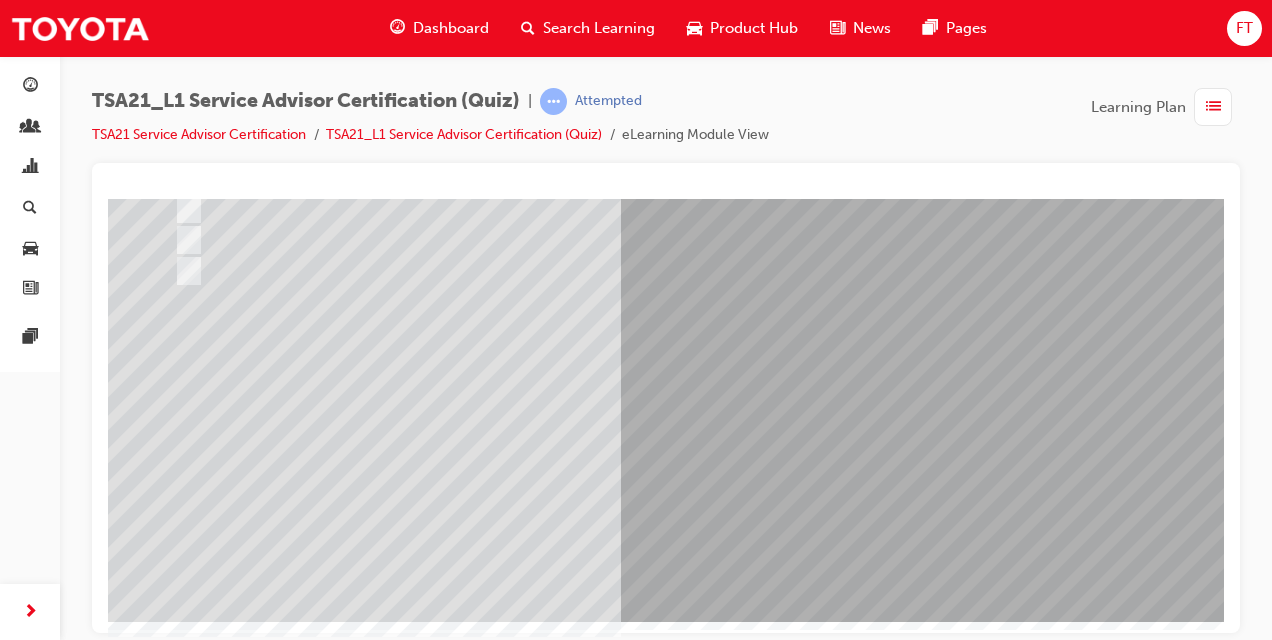 click at bounding box center (180, 3450) 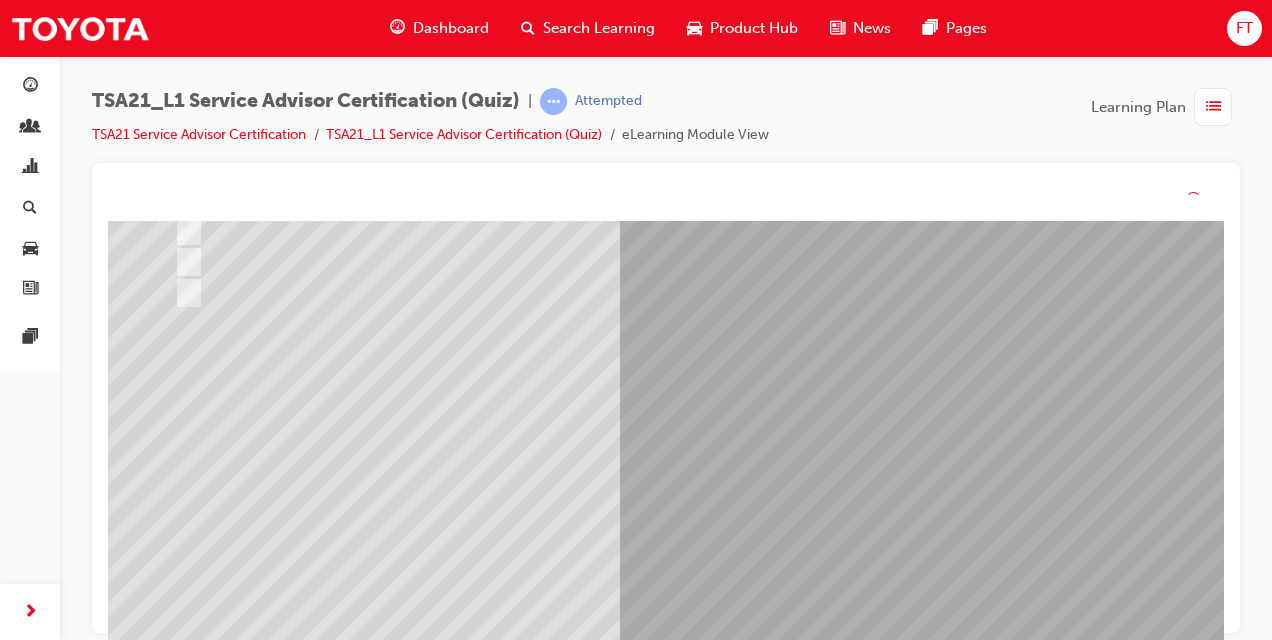scroll, scrollTop: 0, scrollLeft: 0, axis: both 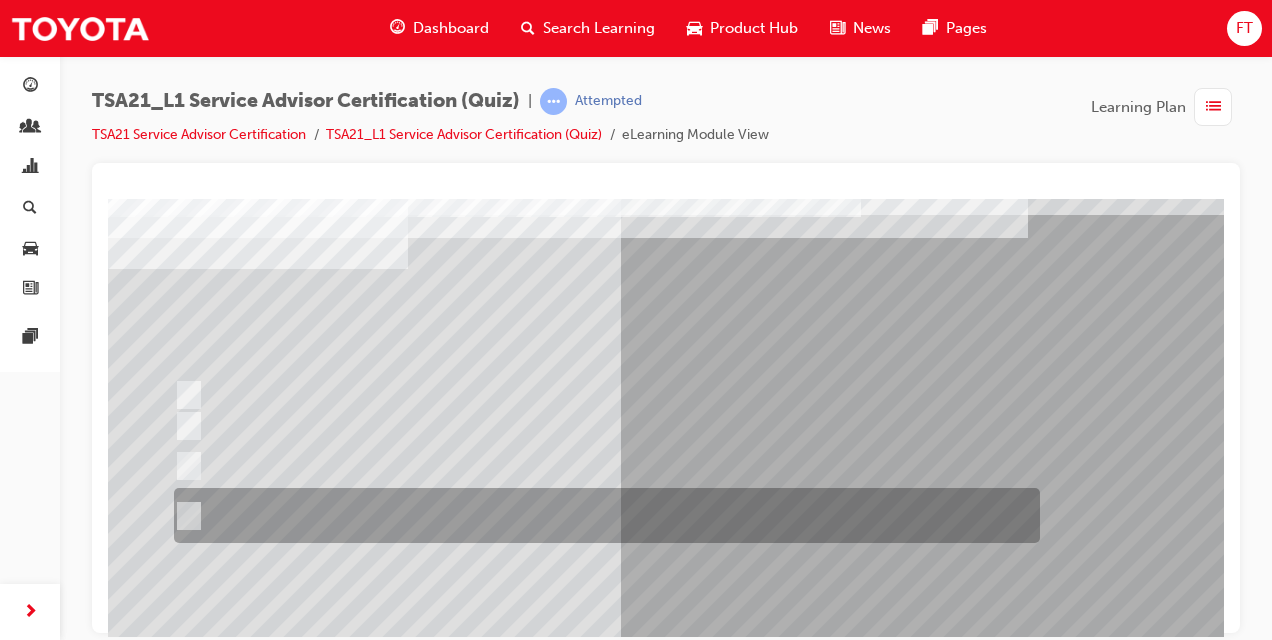 click at bounding box center (602, 515) 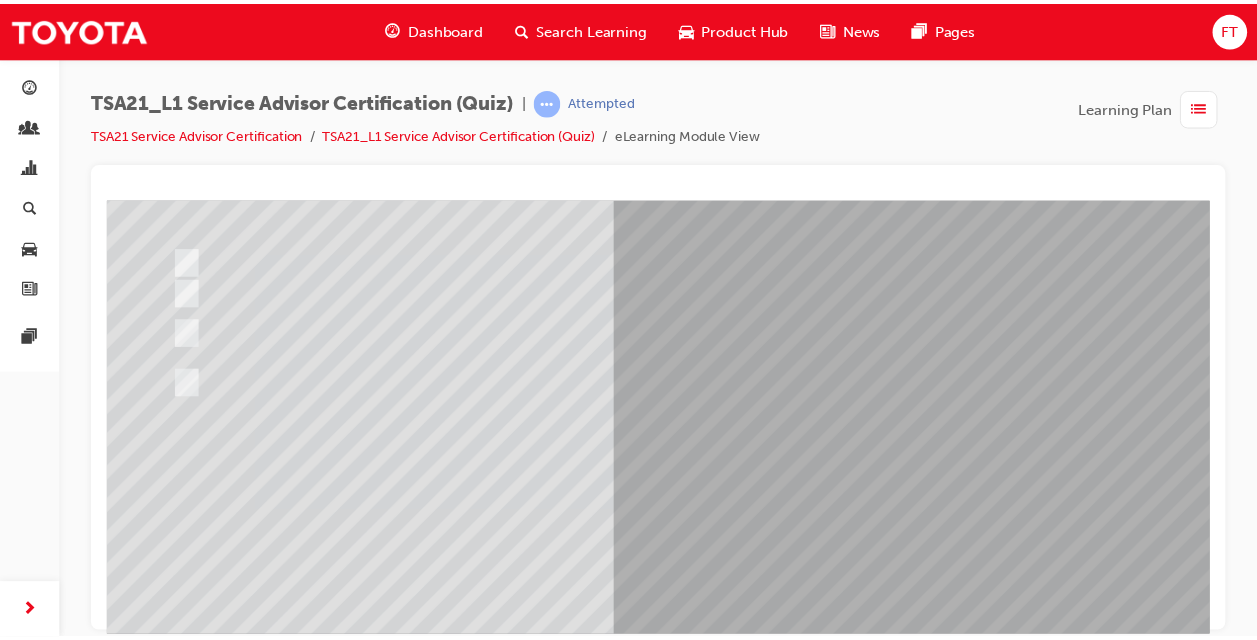 scroll, scrollTop: 297, scrollLeft: 0, axis: vertical 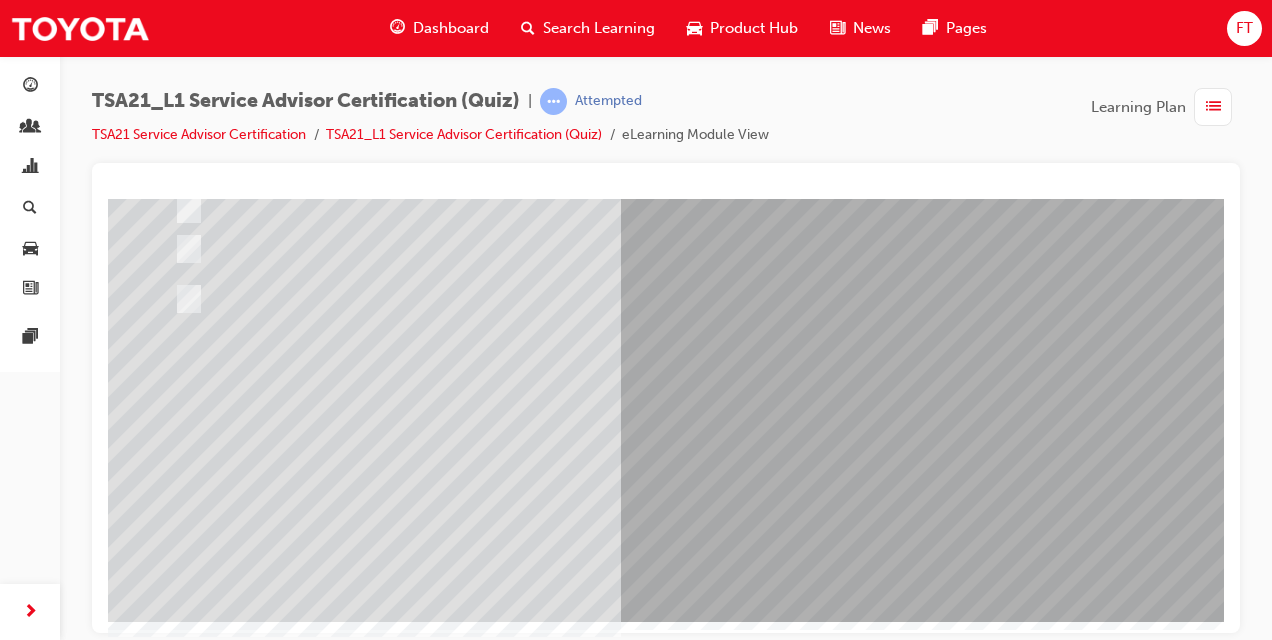 click at bounding box center [180, 3450] 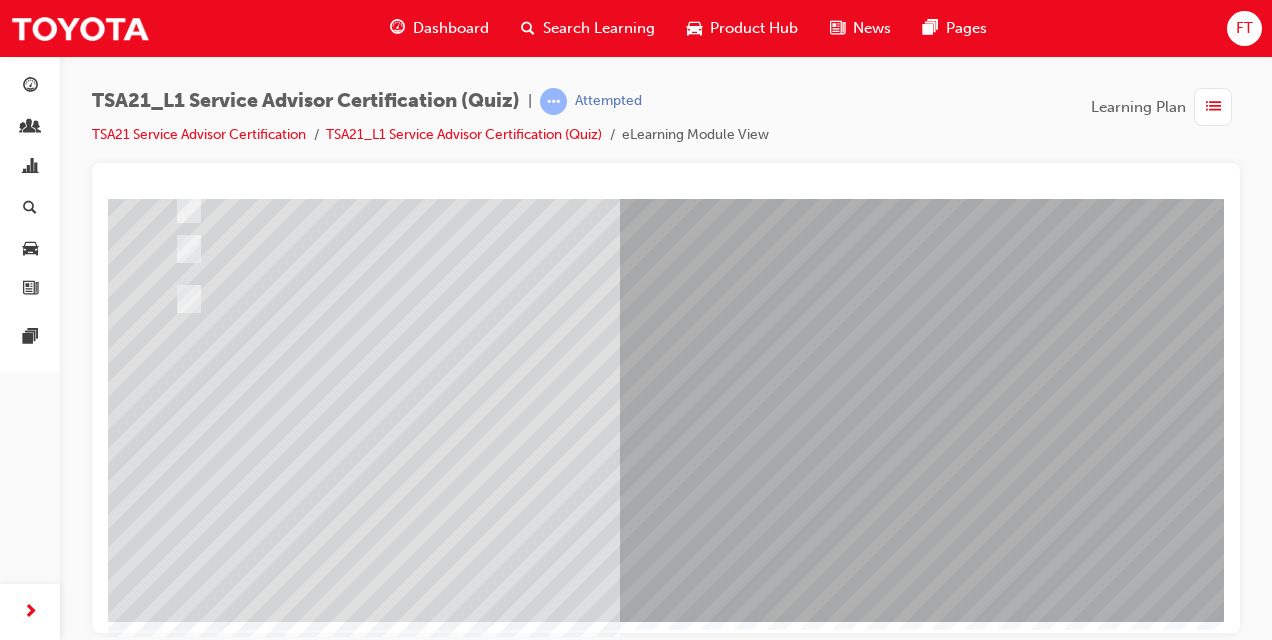 scroll, scrollTop: 0, scrollLeft: 0, axis: both 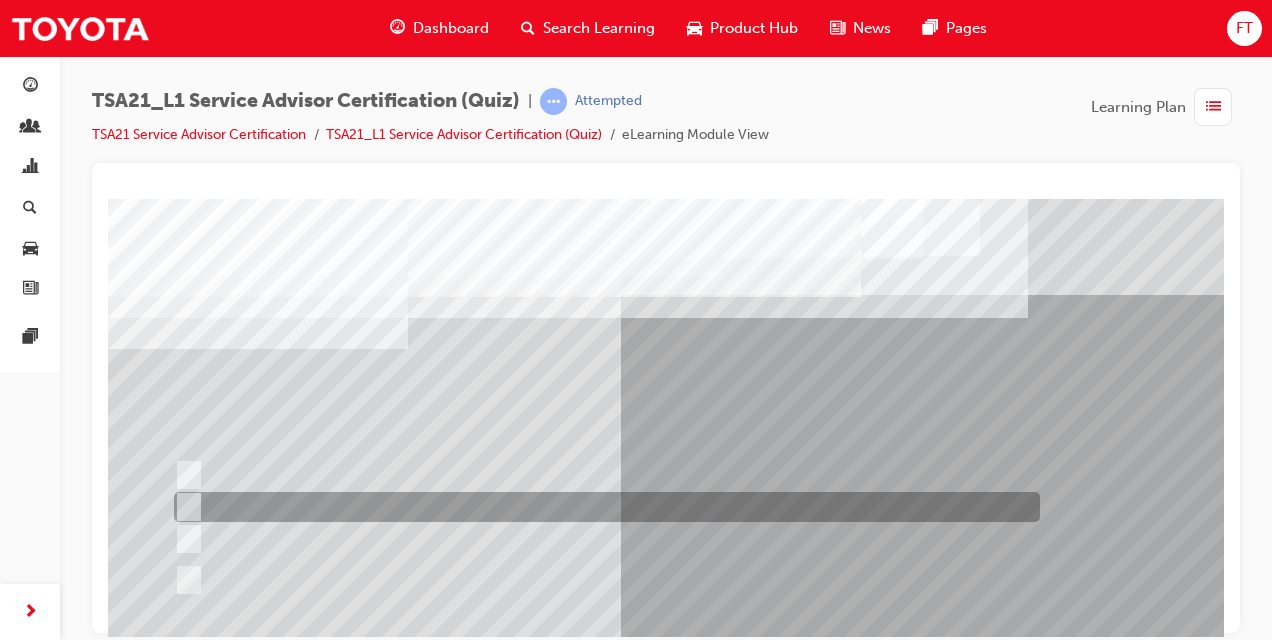 click at bounding box center (185, 507) 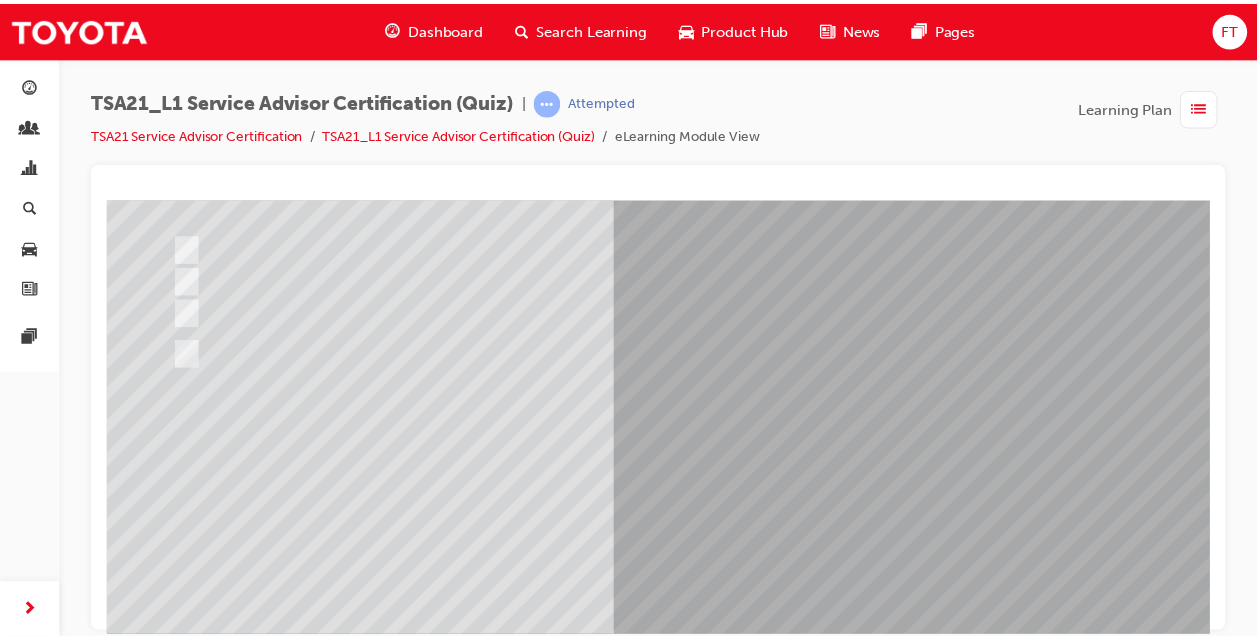 scroll, scrollTop: 267, scrollLeft: 0, axis: vertical 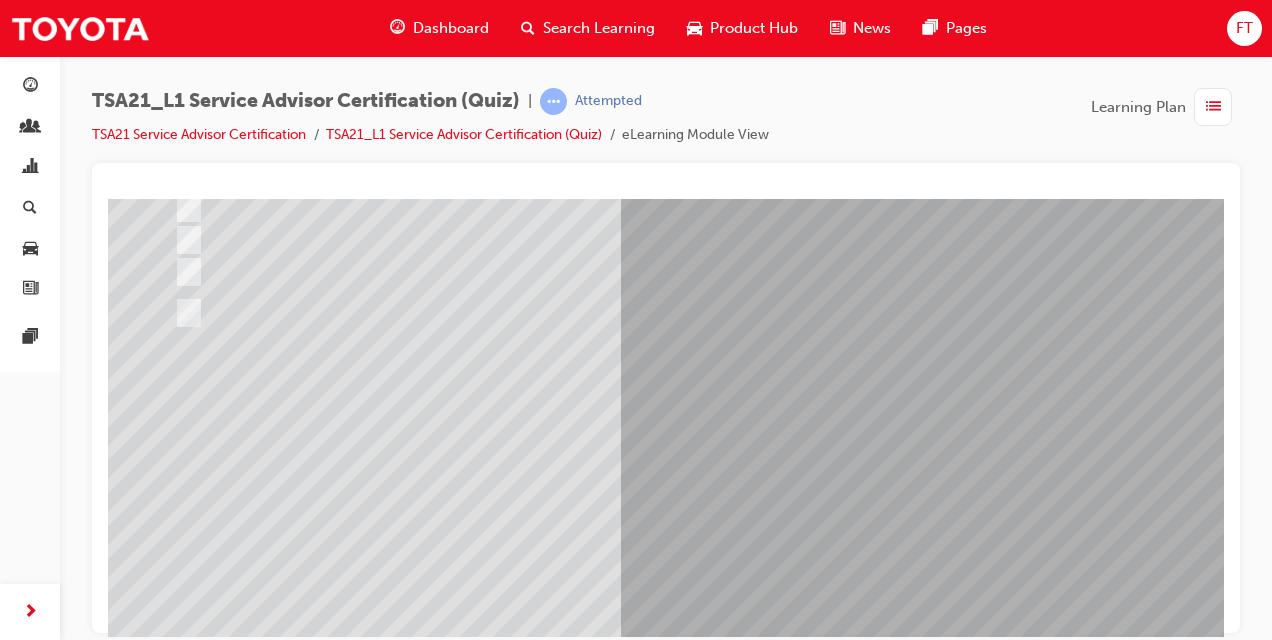 click at bounding box center [180, 3480] 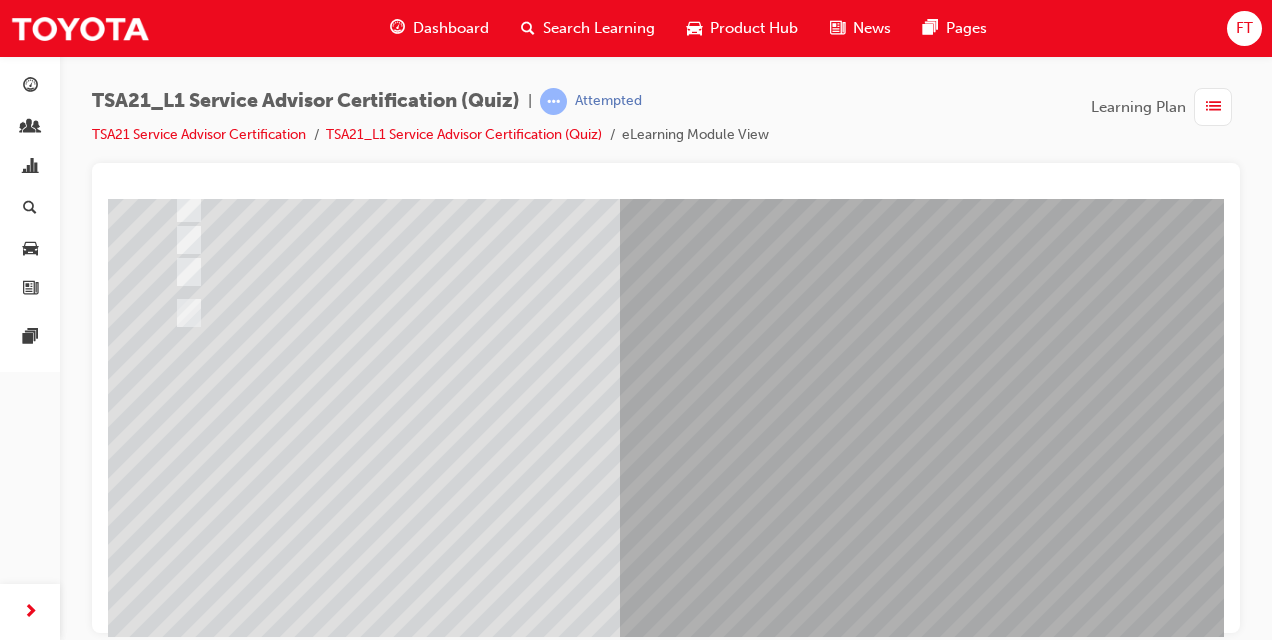 scroll, scrollTop: 0, scrollLeft: 0, axis: both 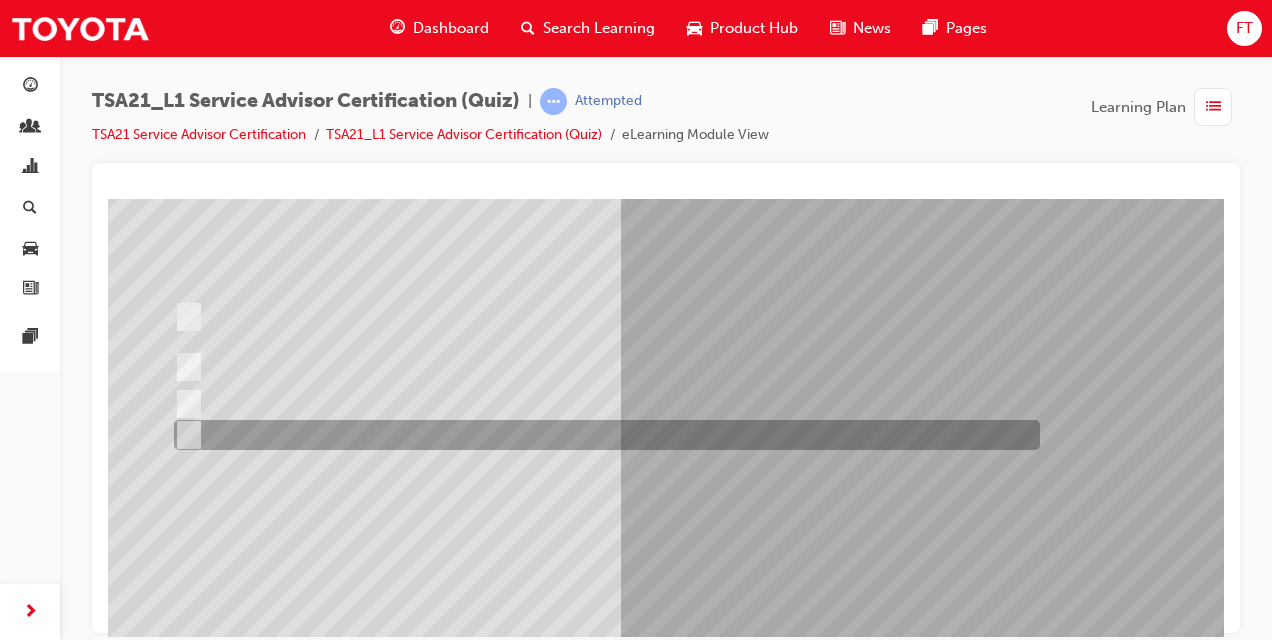 click at bounding box center (185, 435) 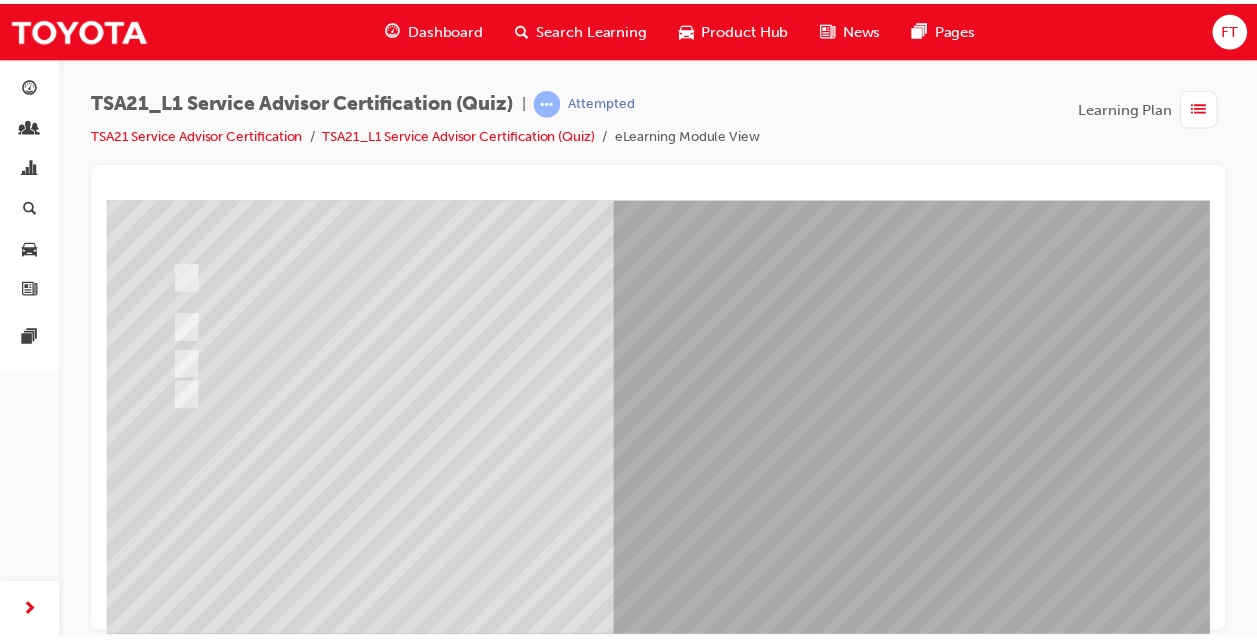 scroll, scrollTop: 297, scrollLeft: 0, axis: vertical 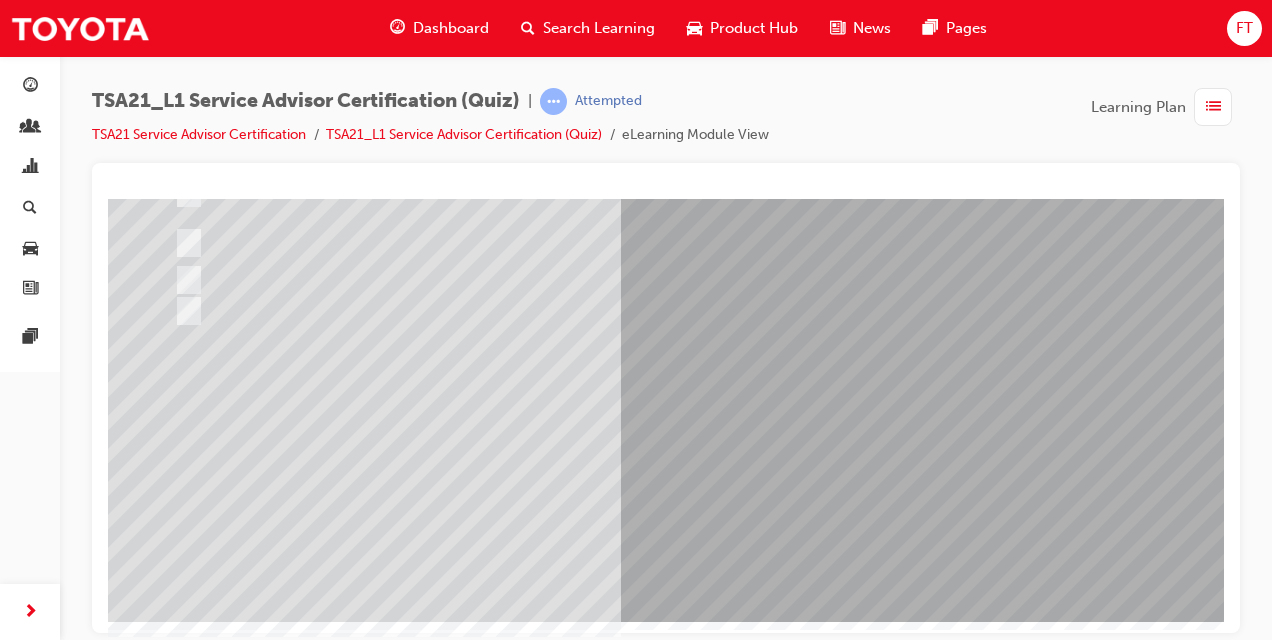 click at bounding box center [180, 3450] 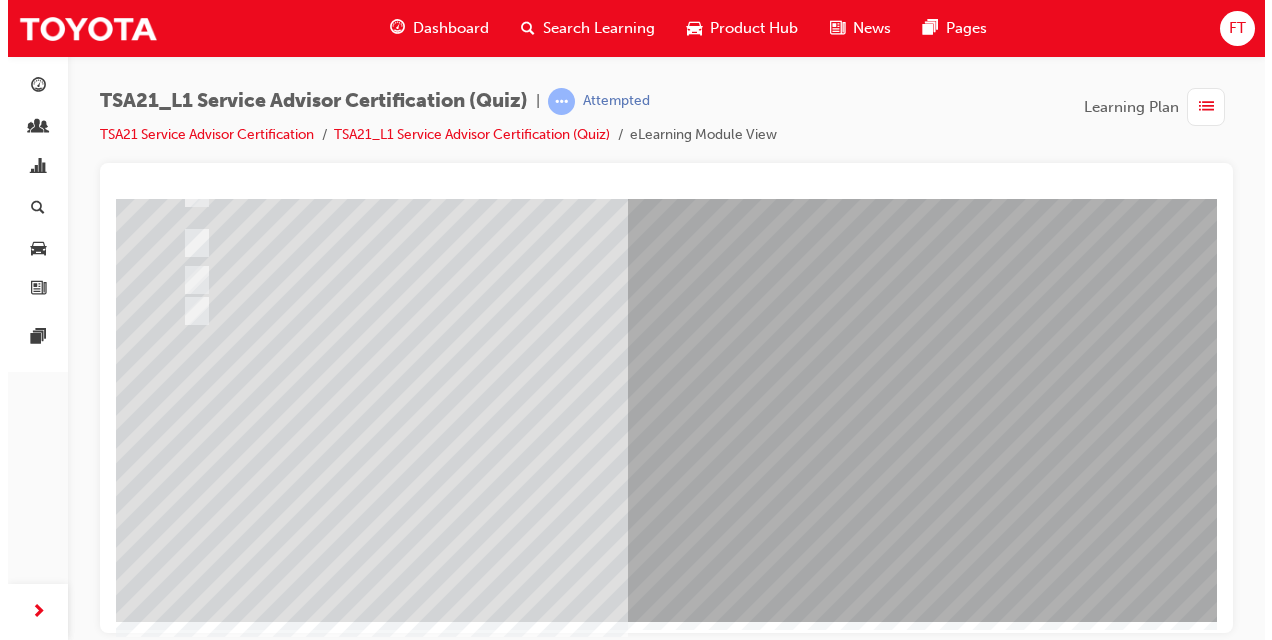 scroll, scrollTop: 0, scrollLeft: 0, axis: both 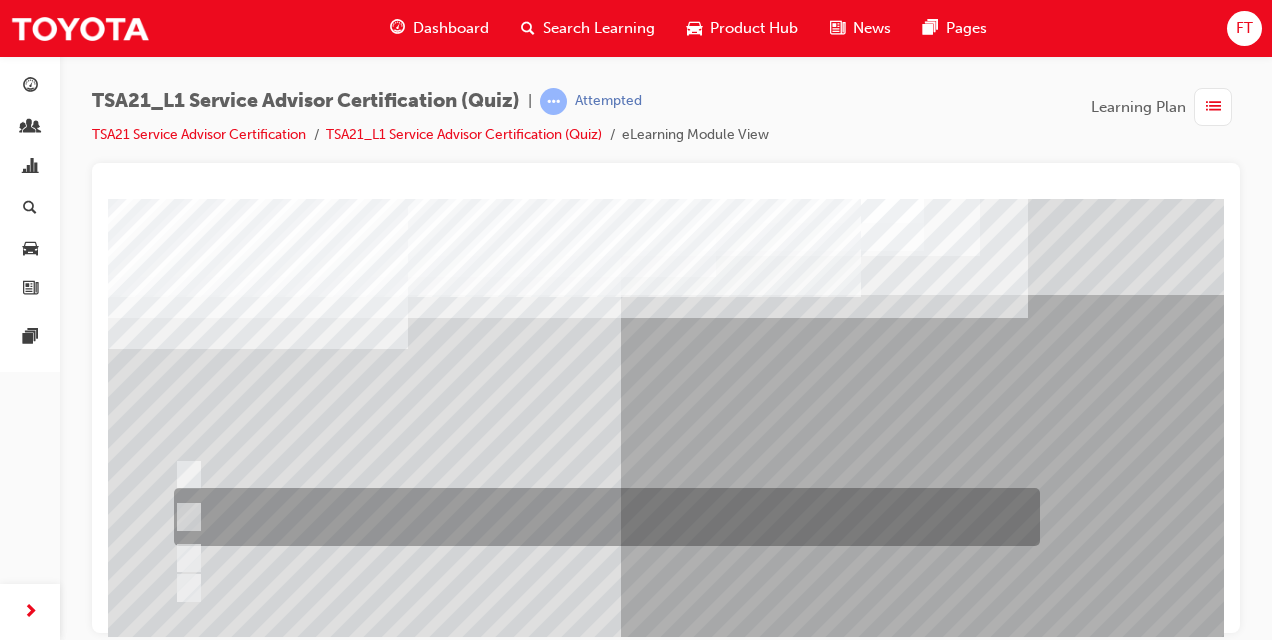 click at bounding box center [602, 517] 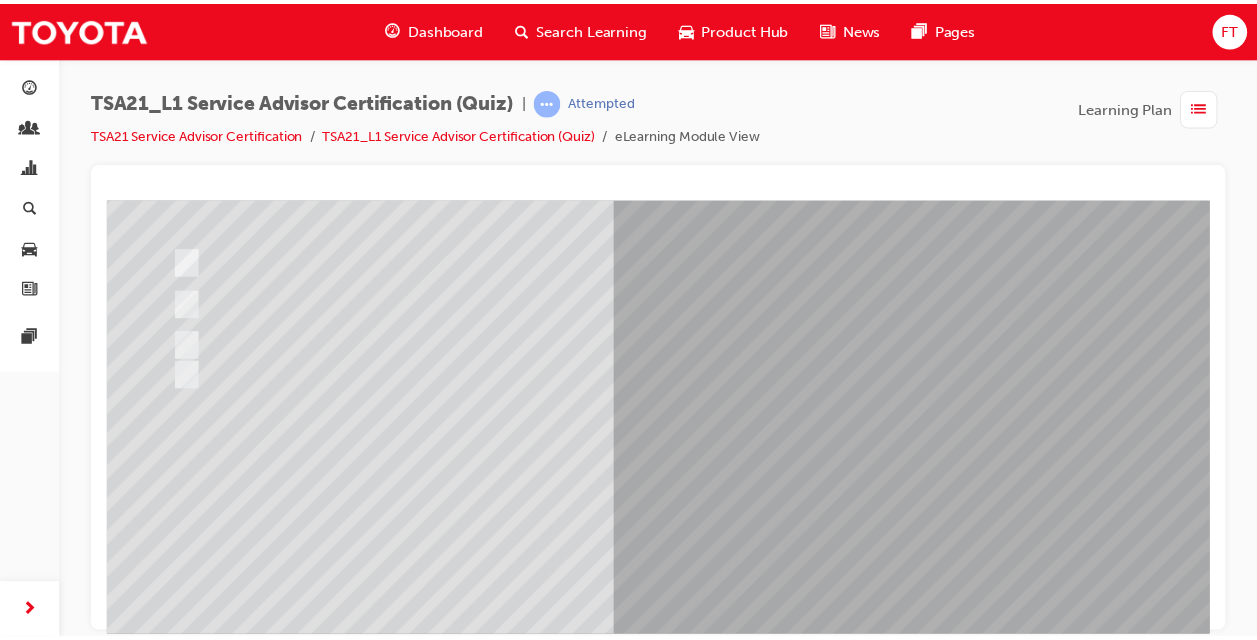 scroll, scrollTop: 240, scrollLeft: 0, axis: vertical 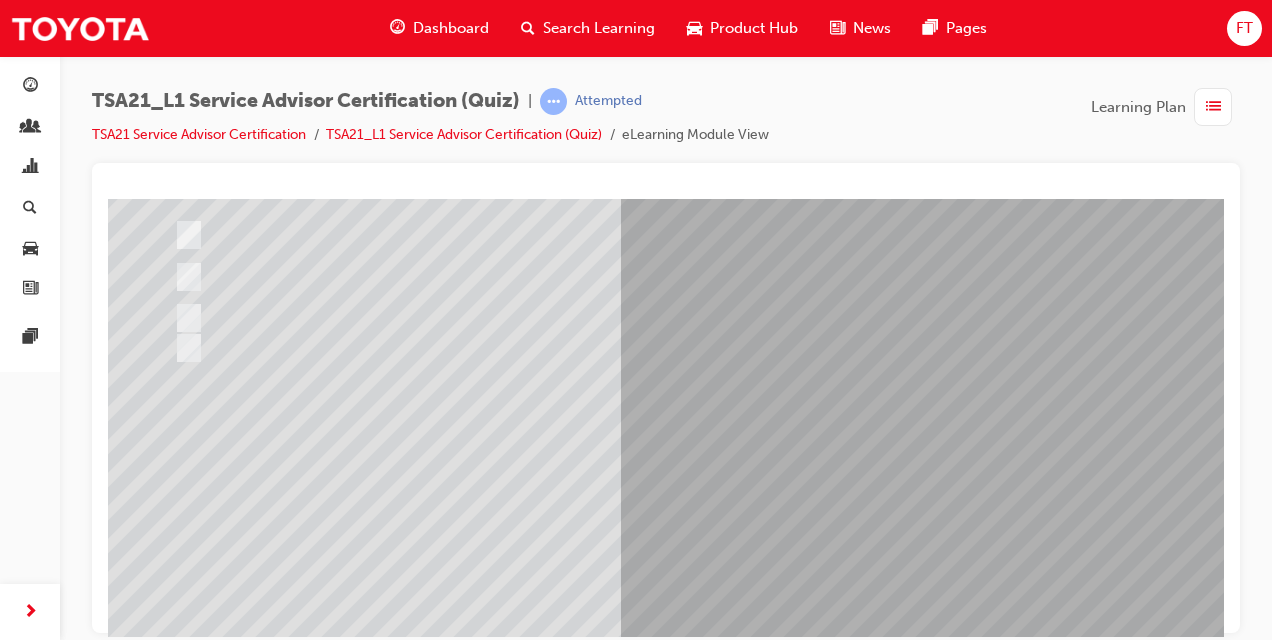 click at bounding box center (180, 3507) 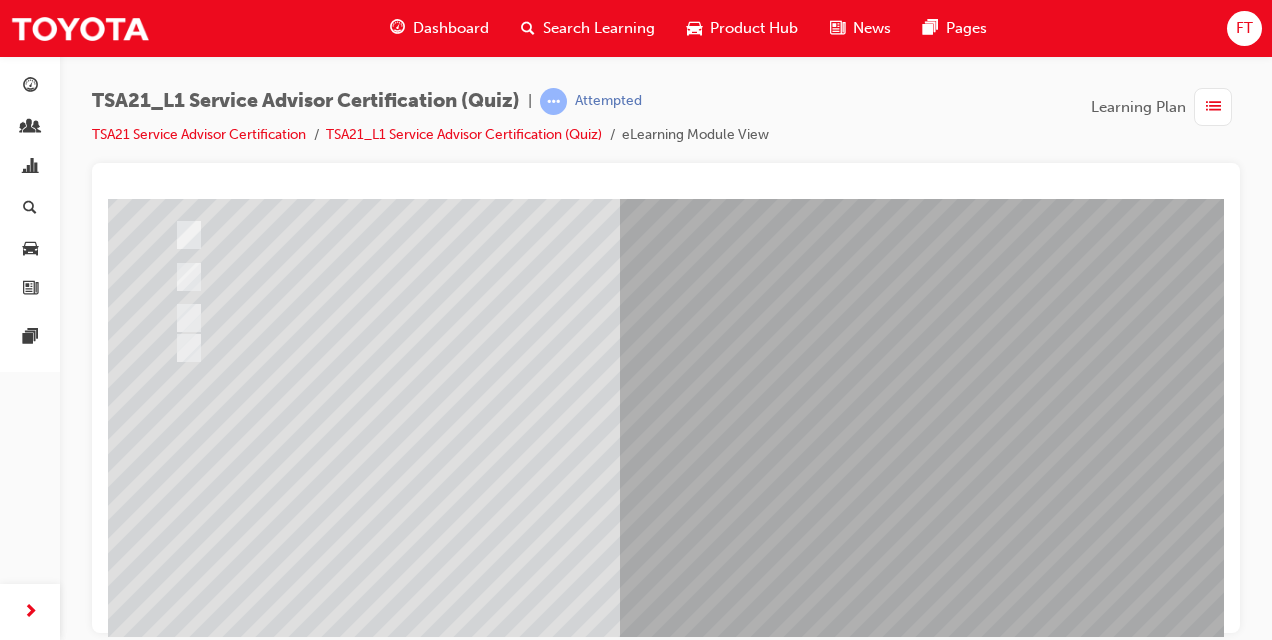 scroll, scrollTop: 0, scrollLeft: 0, axis: both 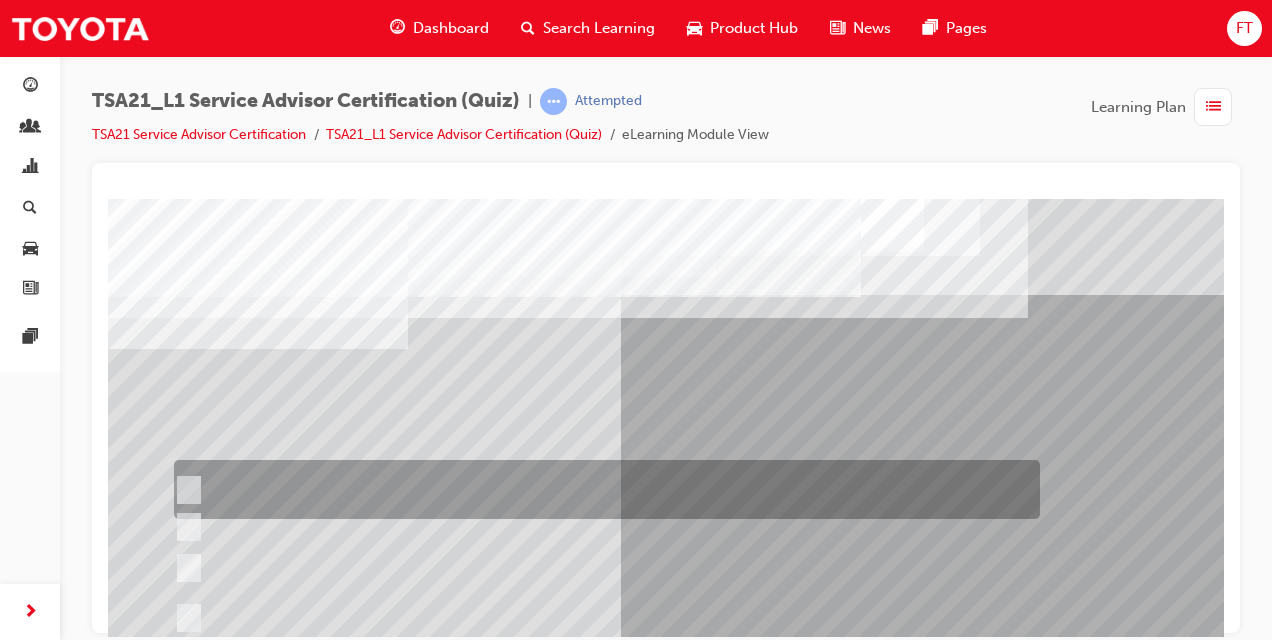 click at bounding box center [185, 490] 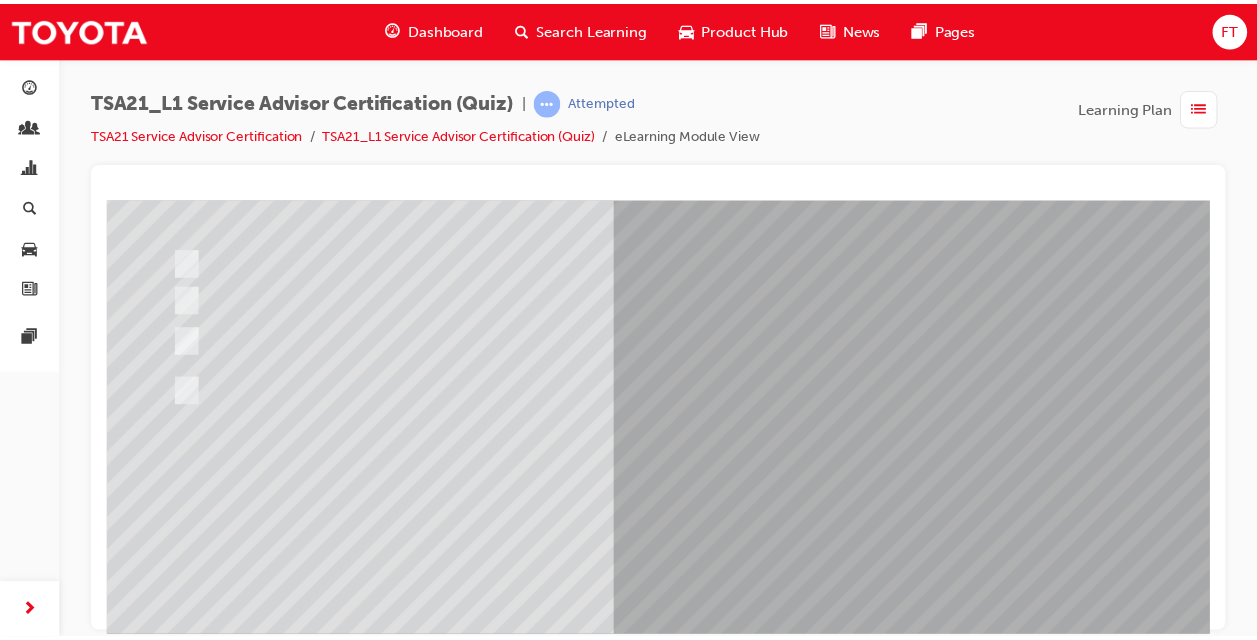 scroll, scrollTop: 297, scrollLeft: 0, axis: vertical 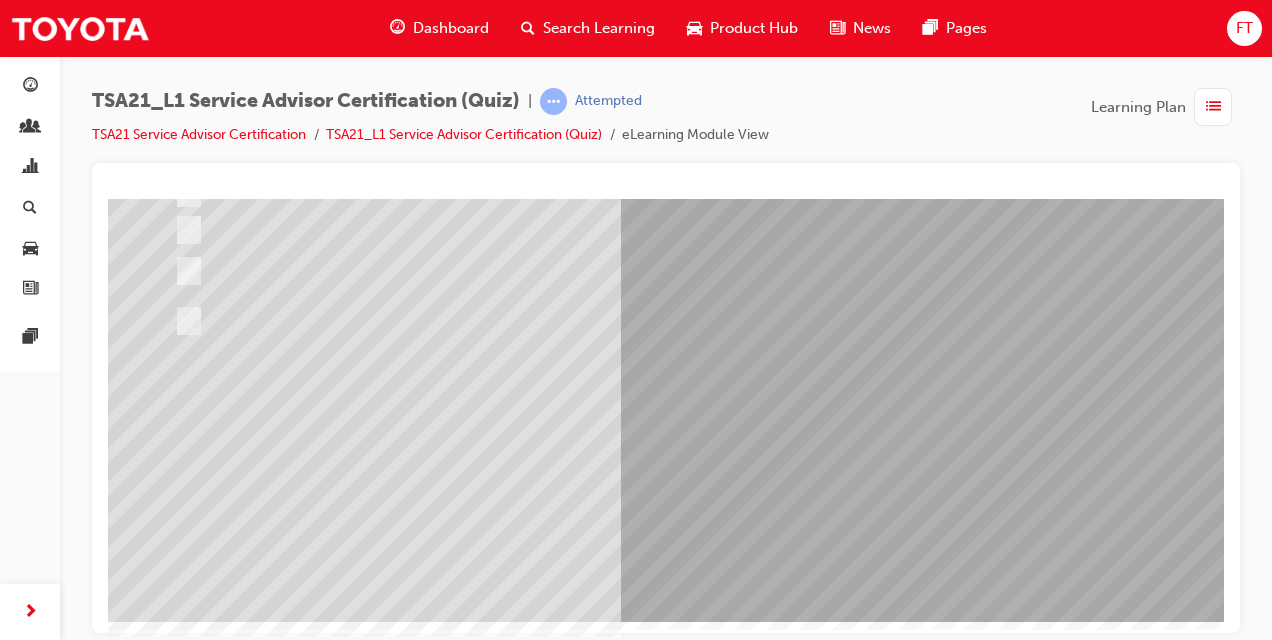 click at bounding box center [180, 3450] 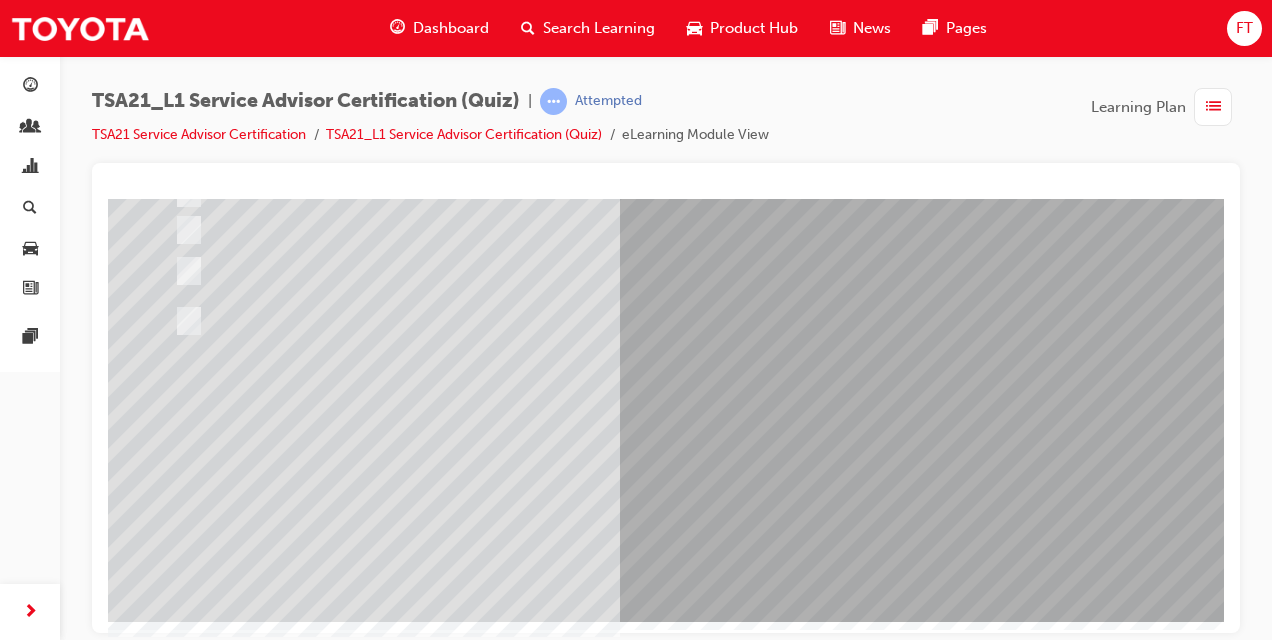 scroll, scrollTop: 0, scrollLeft: 0, axis: both 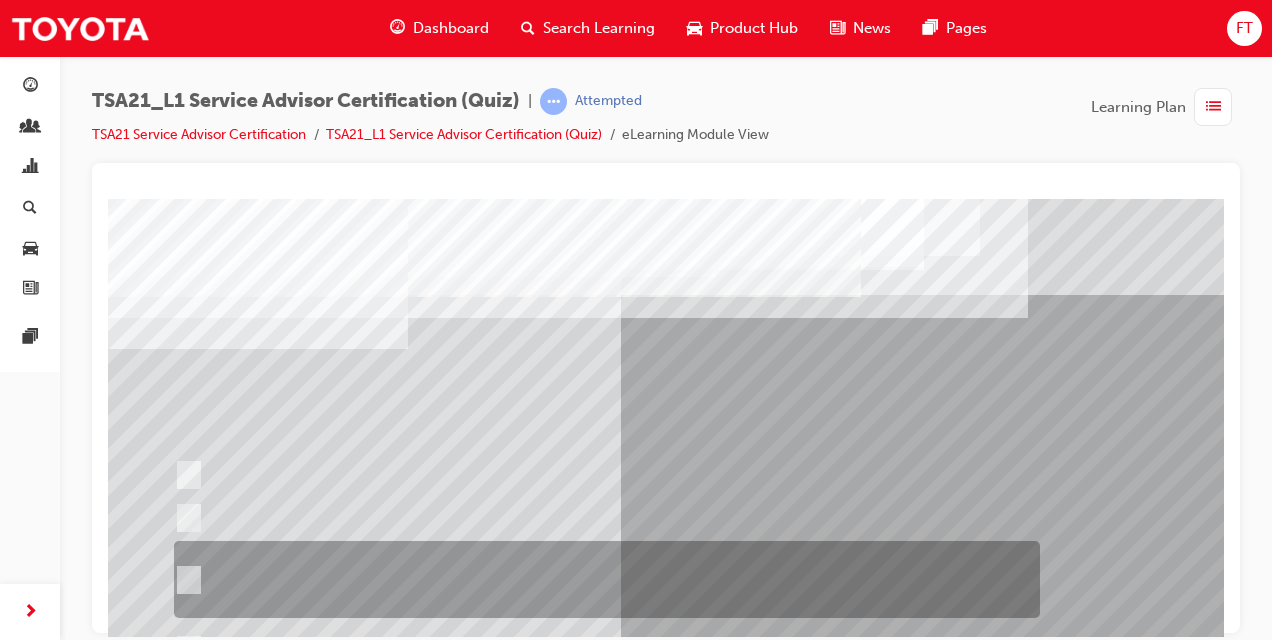 click at bounding box center [602, 579] 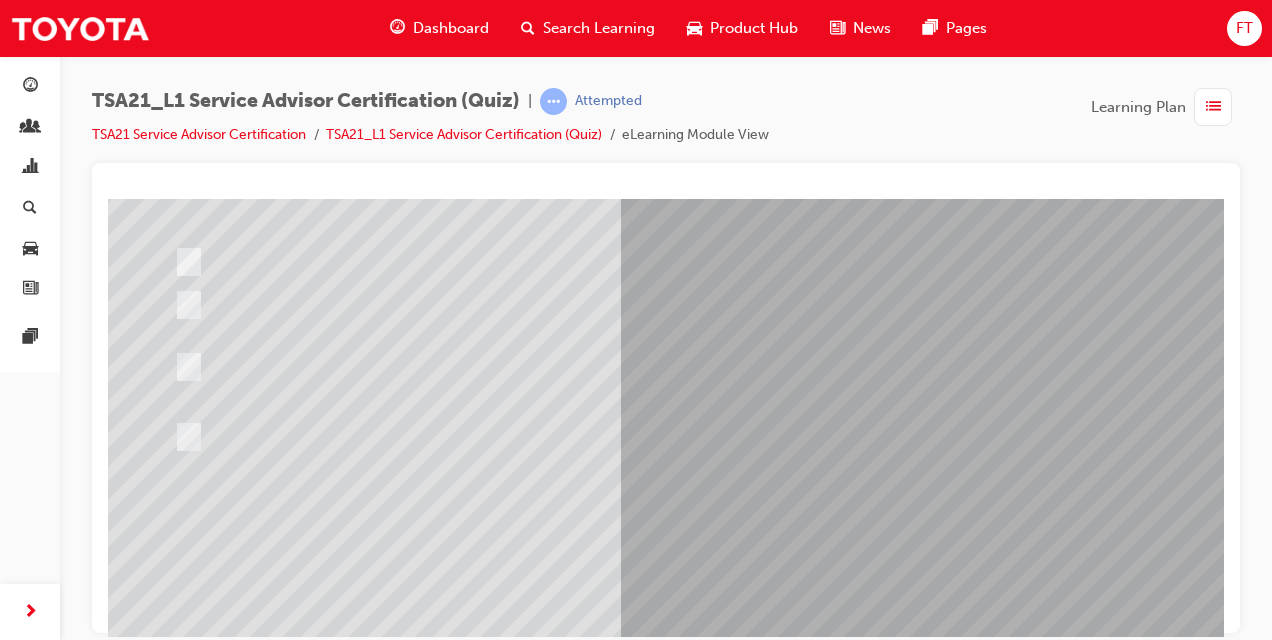 scroll, scrollTop: 297, scrollLeft: 0, axis: vertical 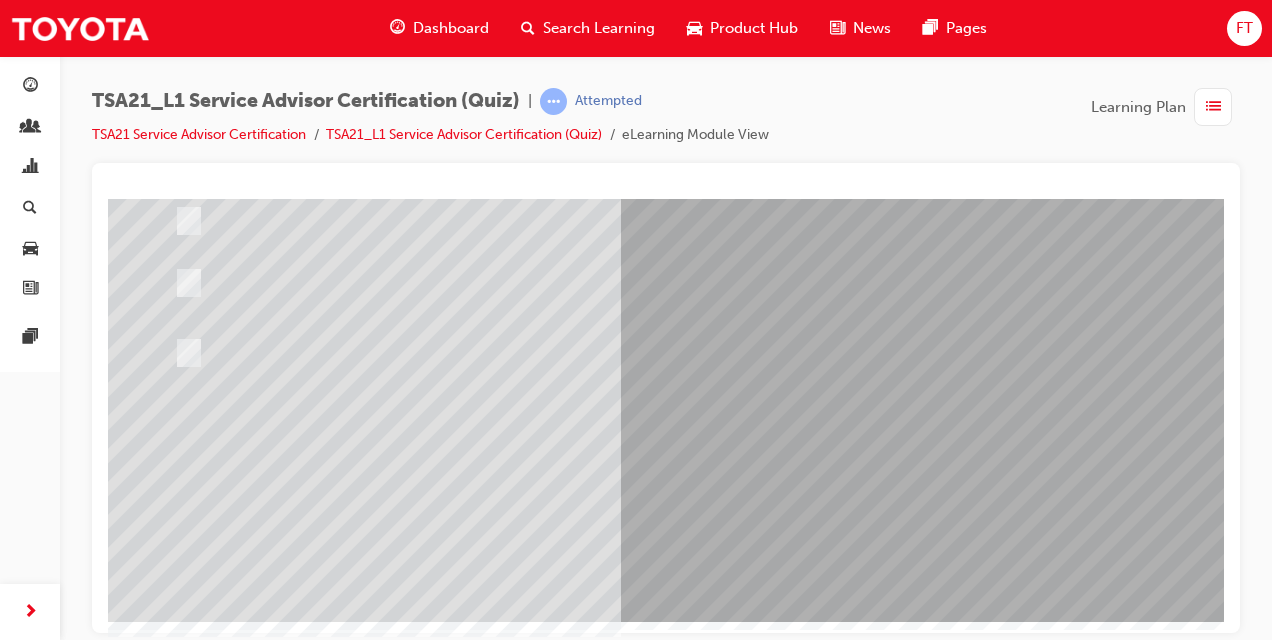 click at bounding box center (180, 3450) 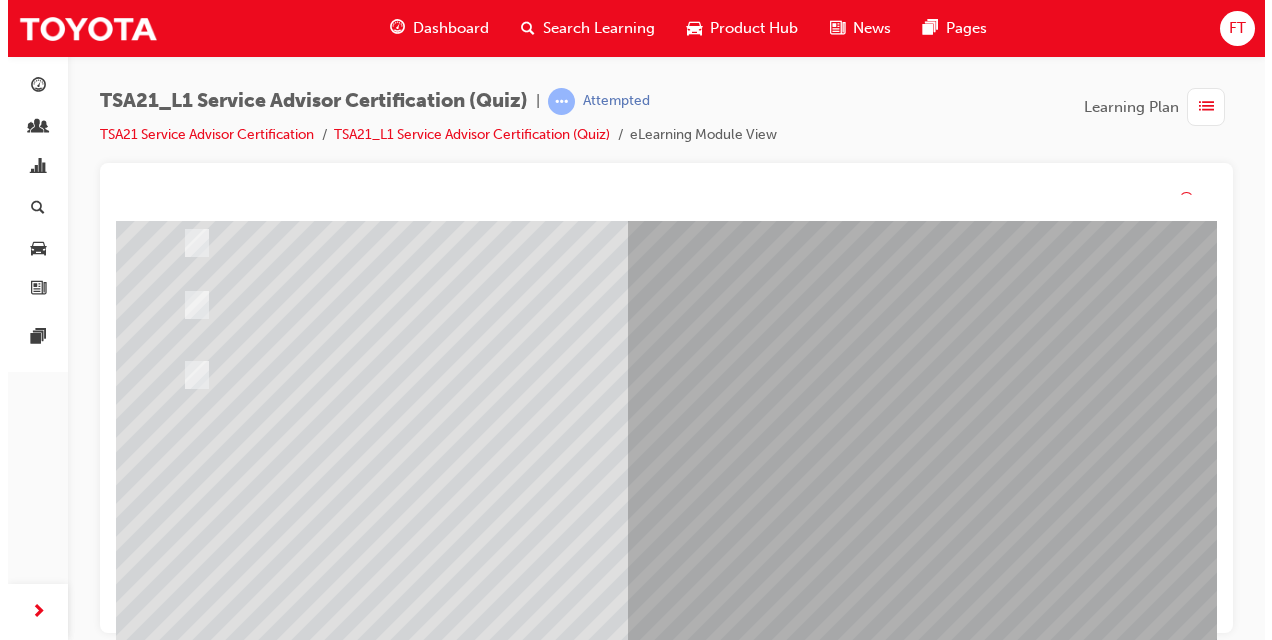 scroll, scrollTop: 0, scrollLeft: 0, axis: both 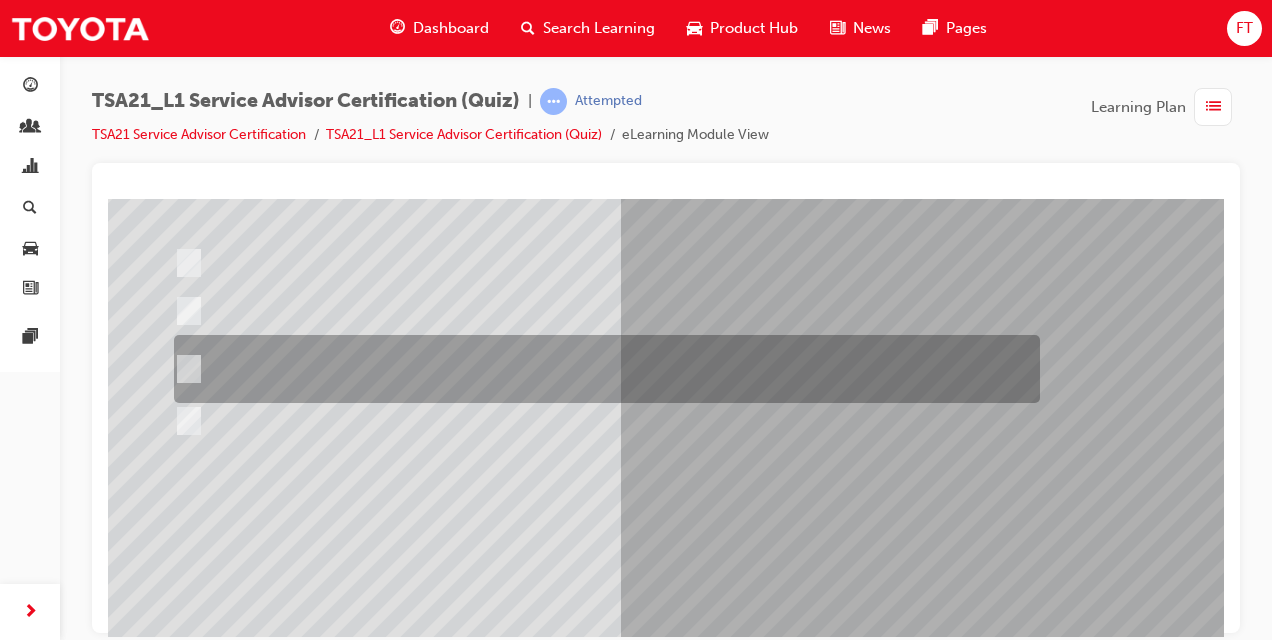 click at bounding box center [185, 369] 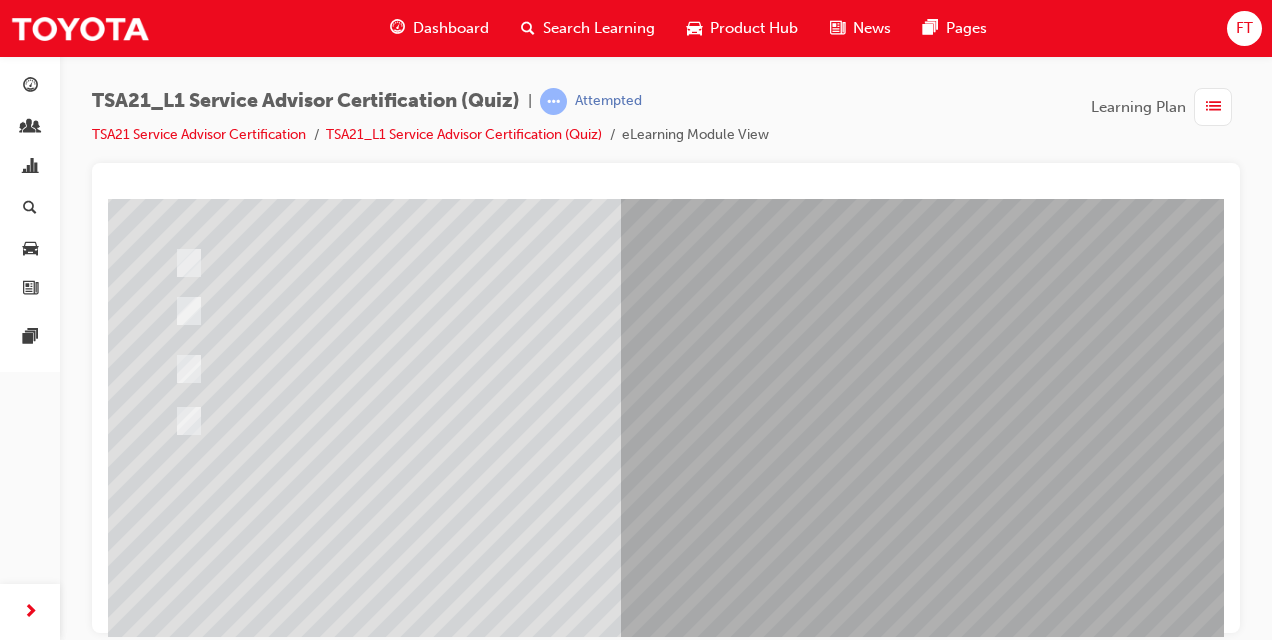 click at bounding box center (180, 3520) 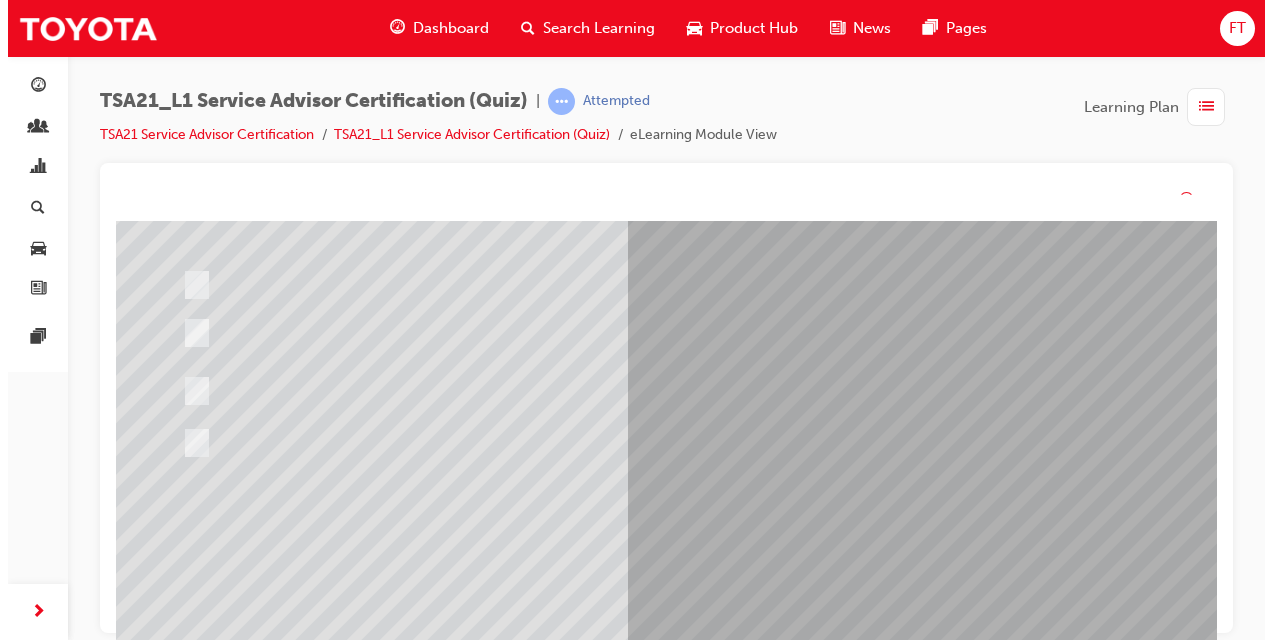 scroll, scrollTop: 0, scrollLeft: 0, axis: both 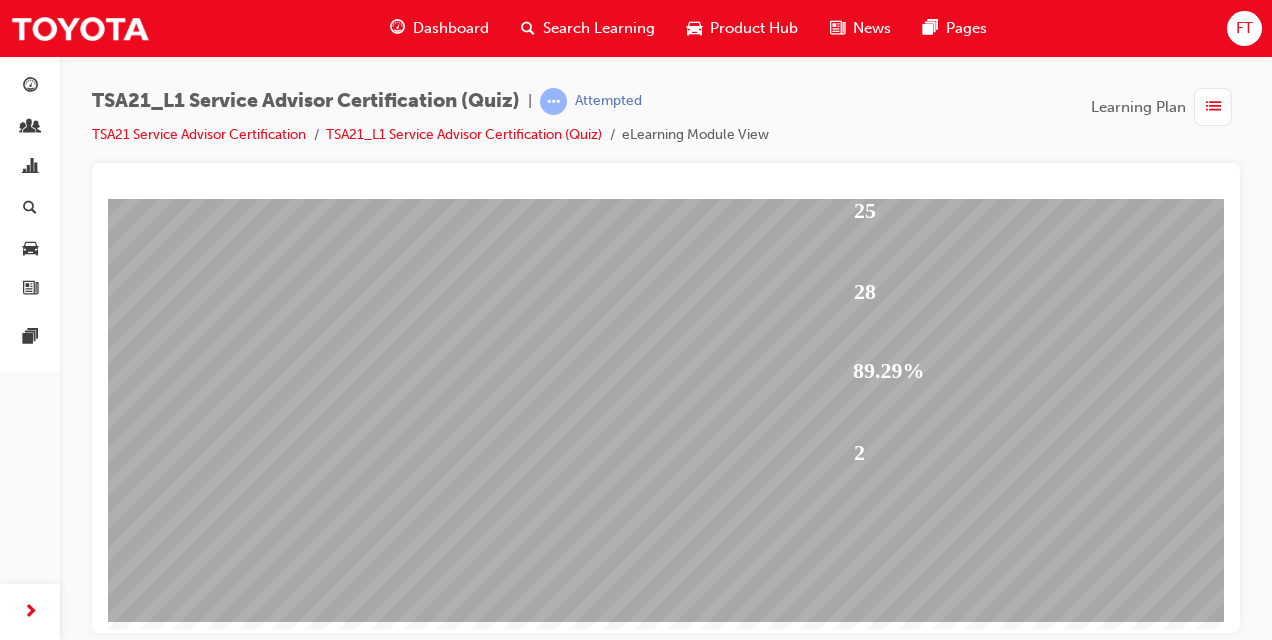click at bounding box center [182, 1972] 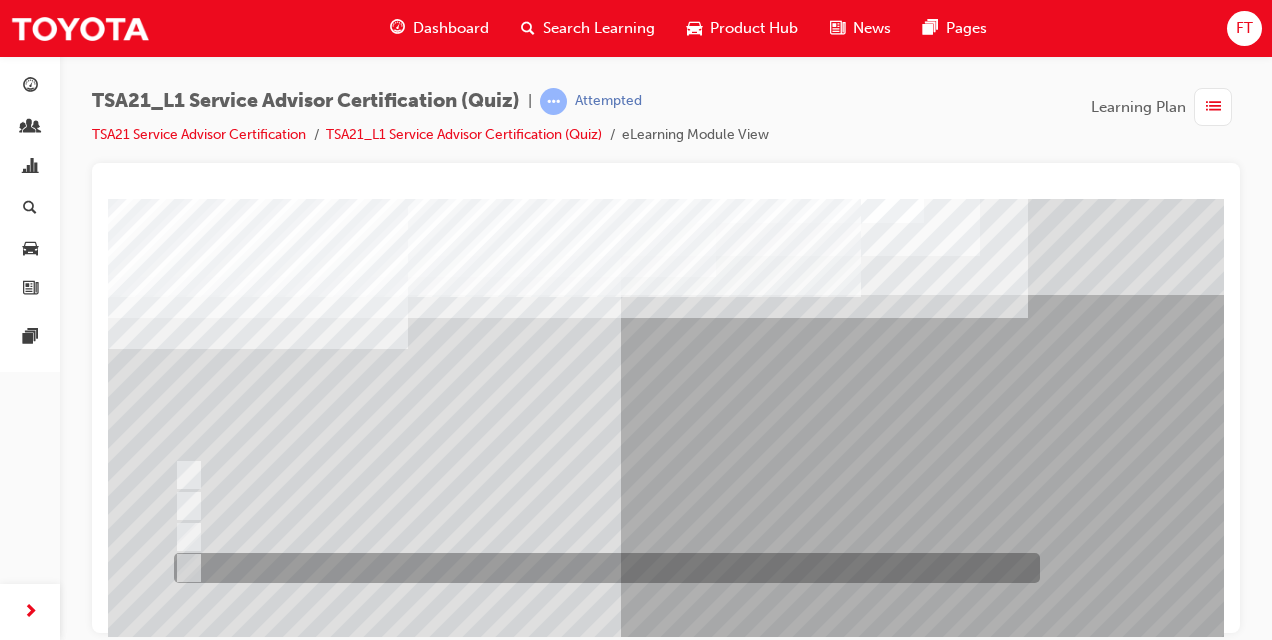 click at bounding box center [185, 568] 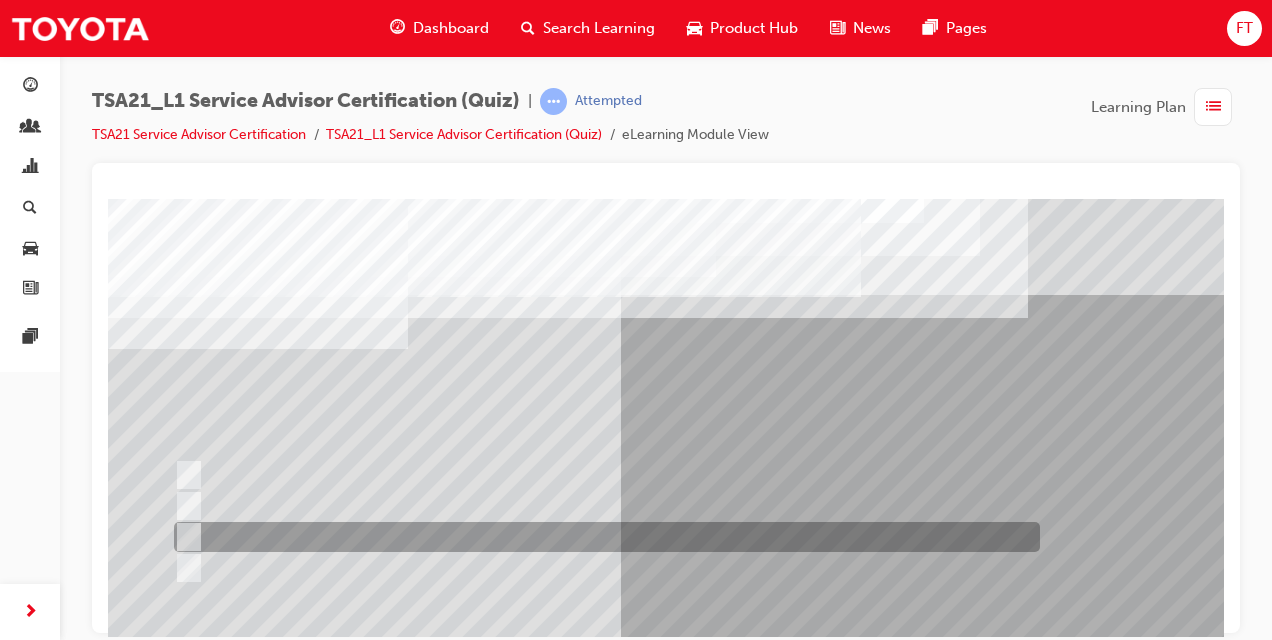click at bounding box center (185, 537) 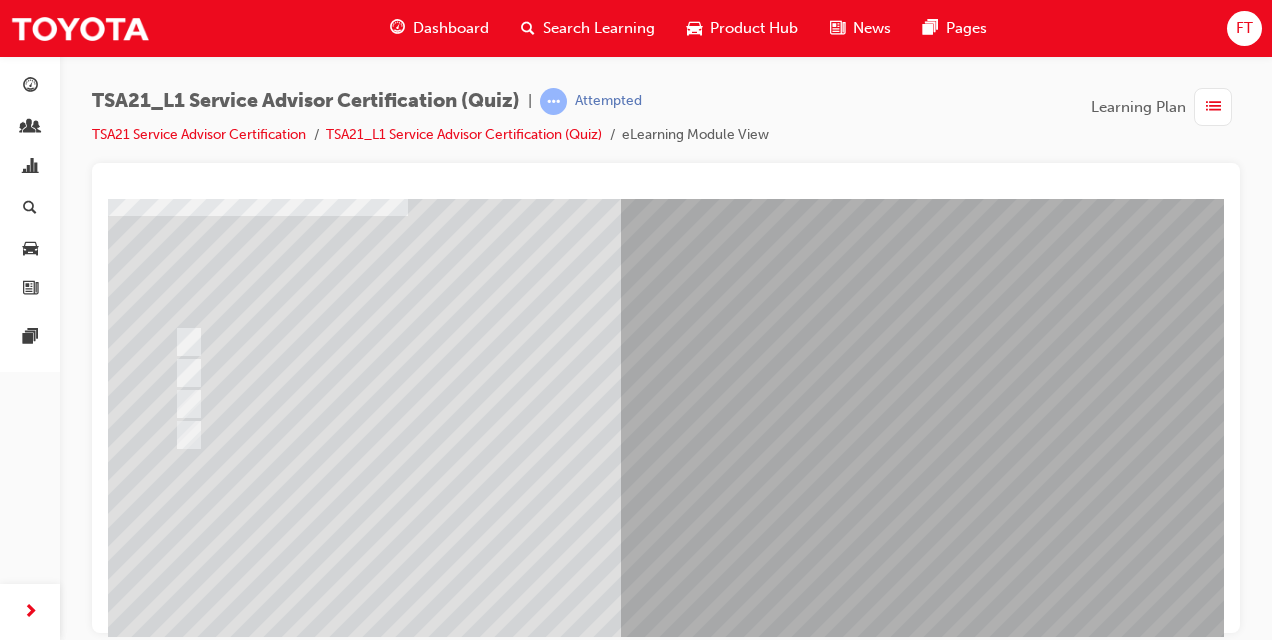 scroll, scrollTop: 213, scrollLeft: 0, axis: vertical 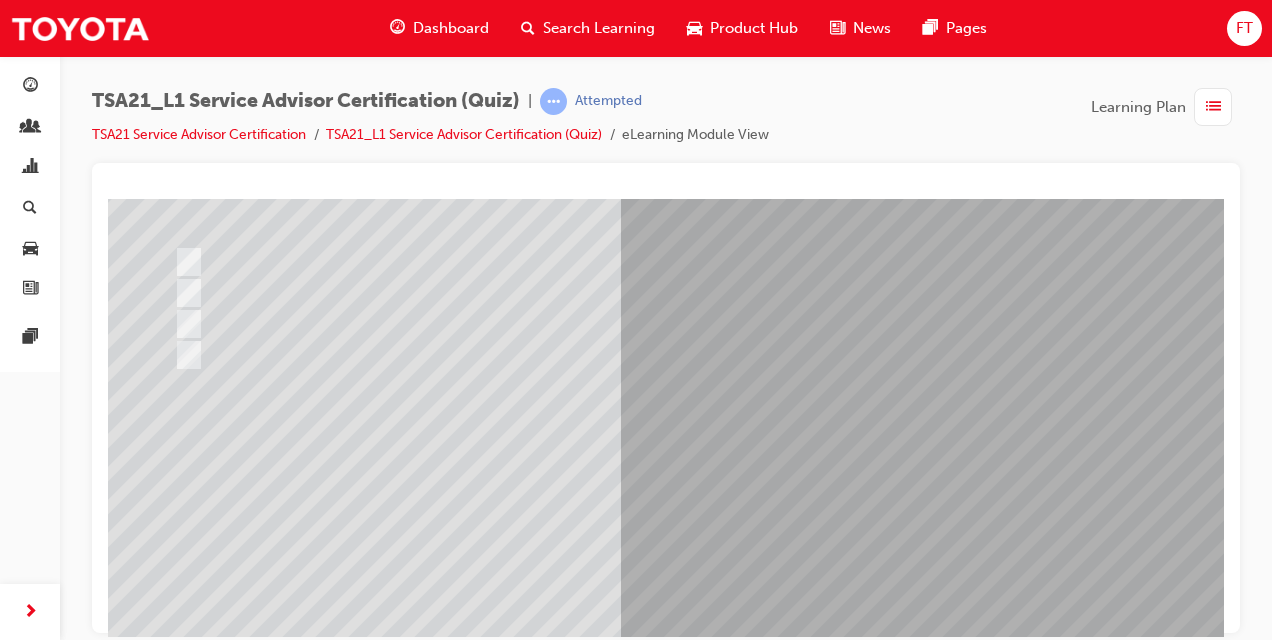 click at bounding box center [180, 3534] 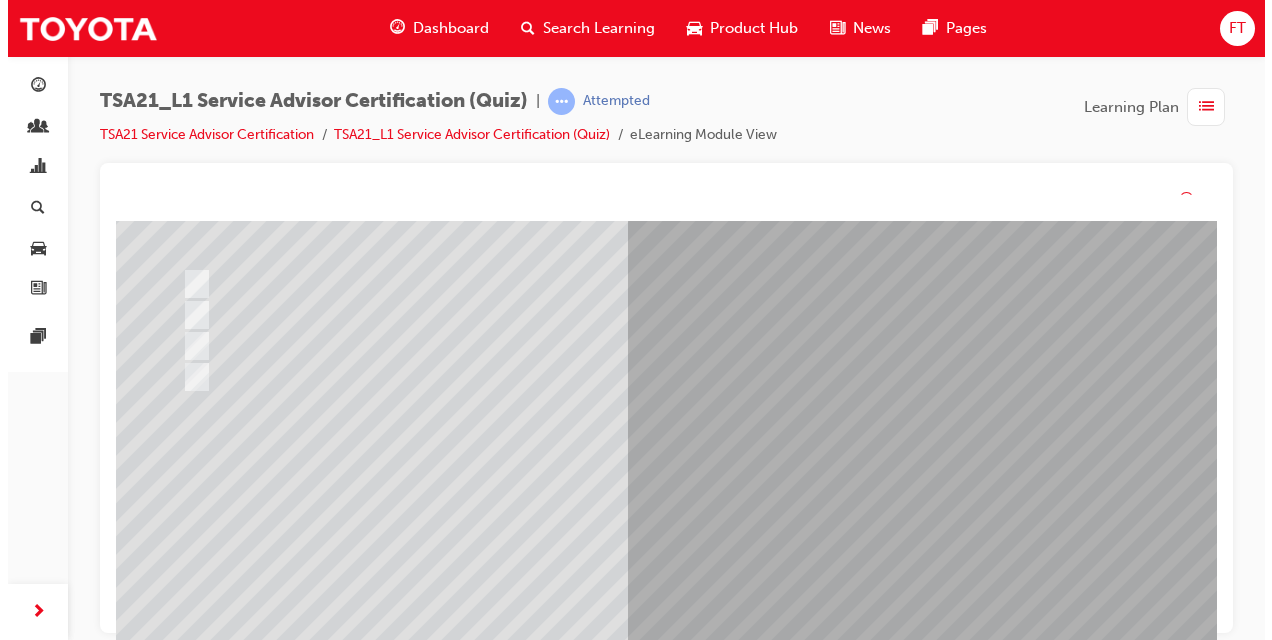 scroll, scrollTop: 0, scrollLeft: 0, axis: both 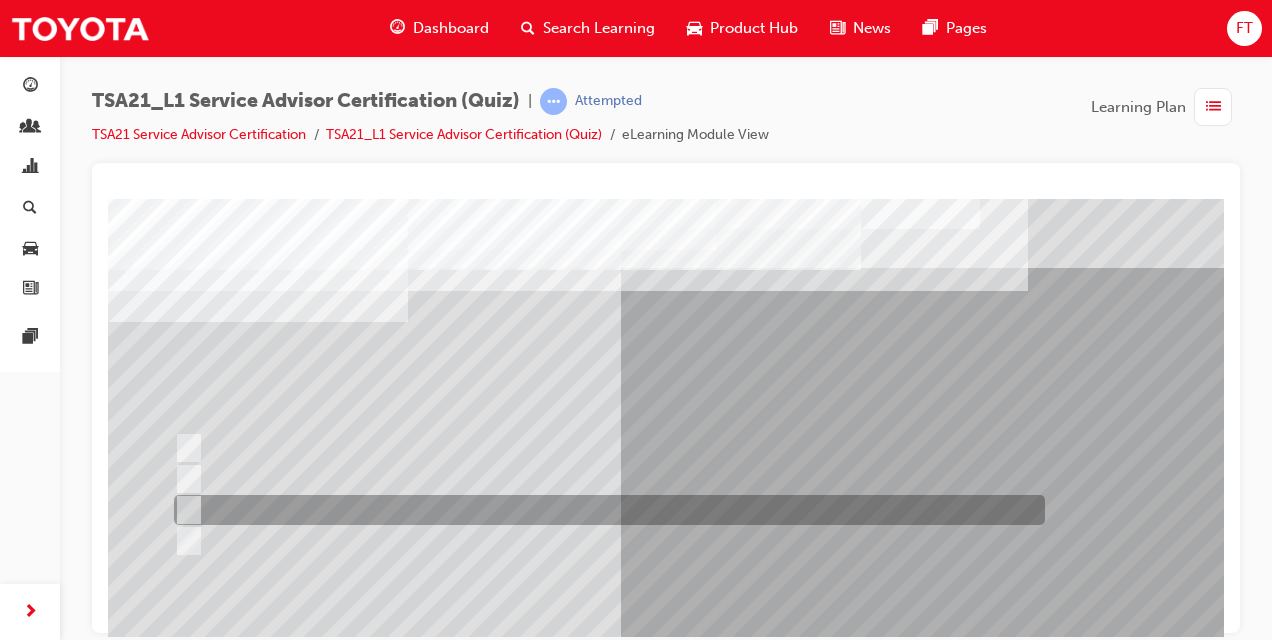 click at bounding box center (604, 510) 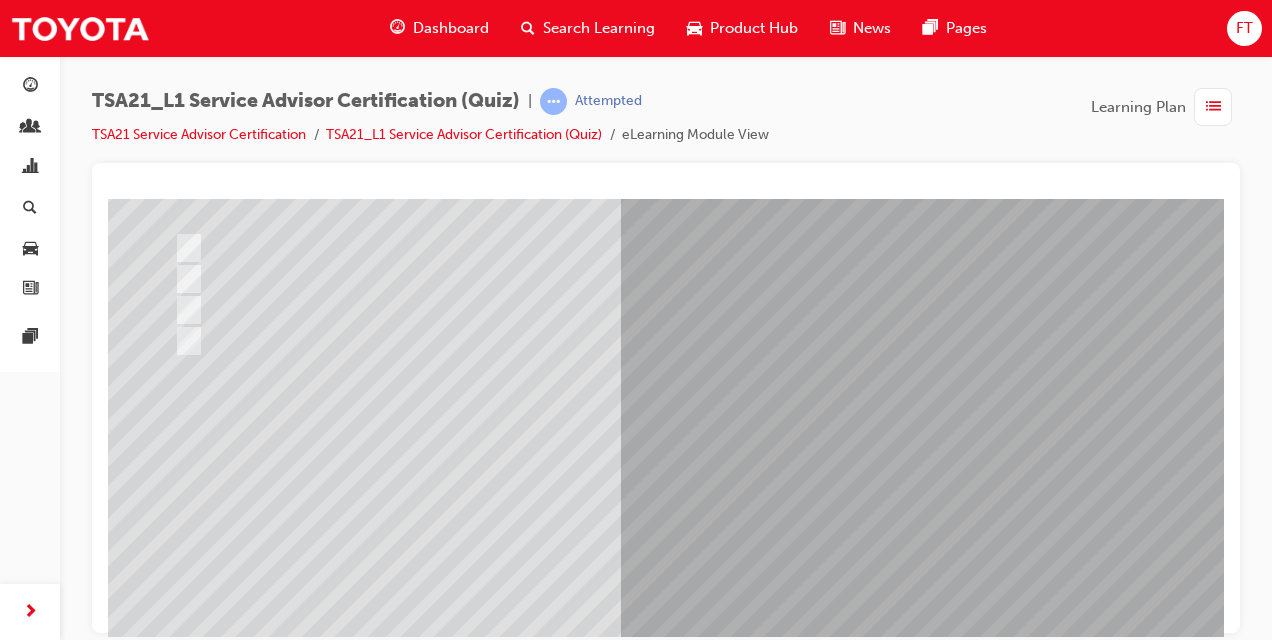 scroll, scrollTop: 253, scrollLeft: 0, axis: vertical 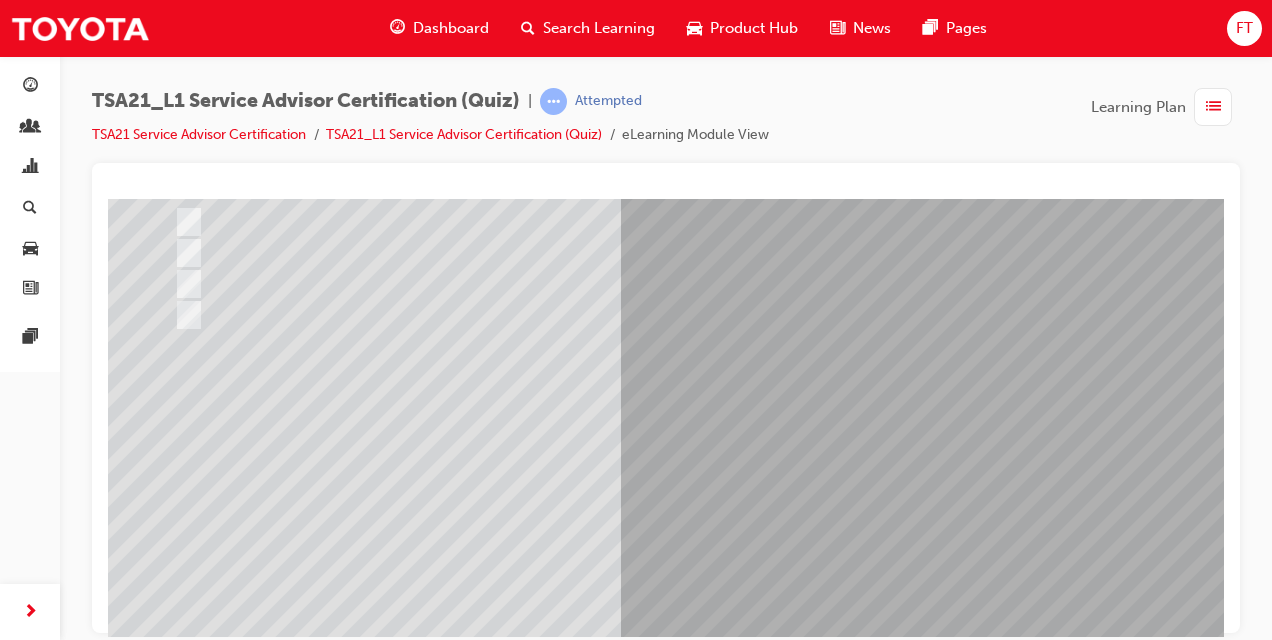 click at bounding box center [180, 3494] 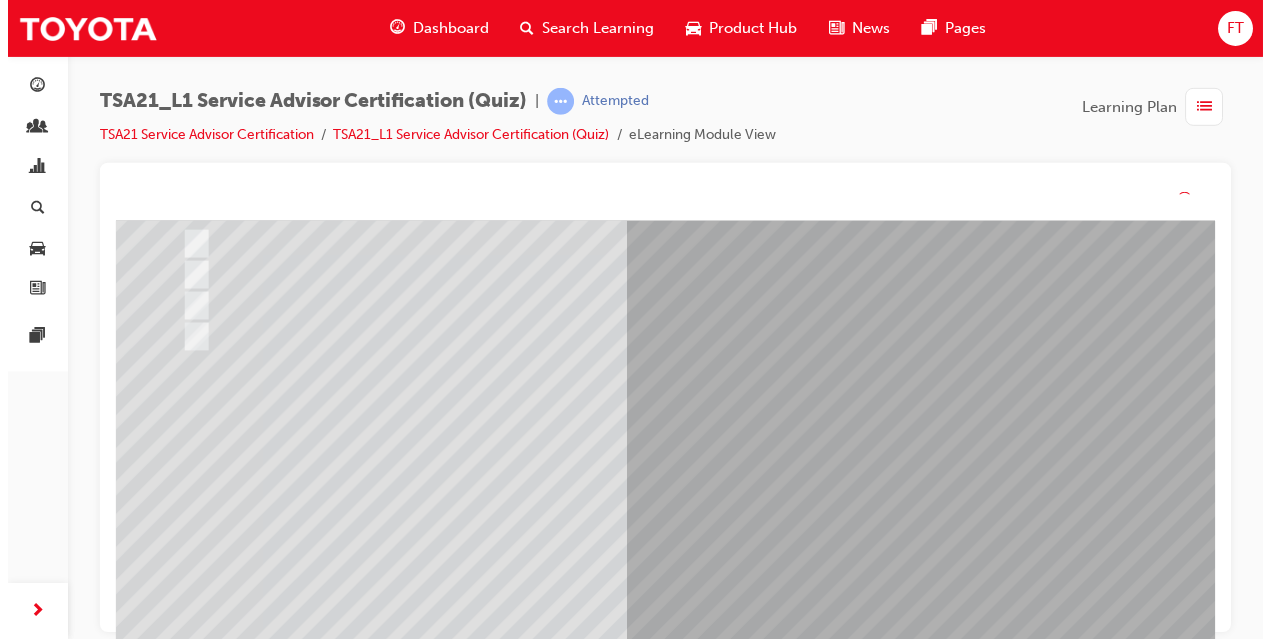 scroll, scrollTop: 0, scrollLeft: 0, axis: both 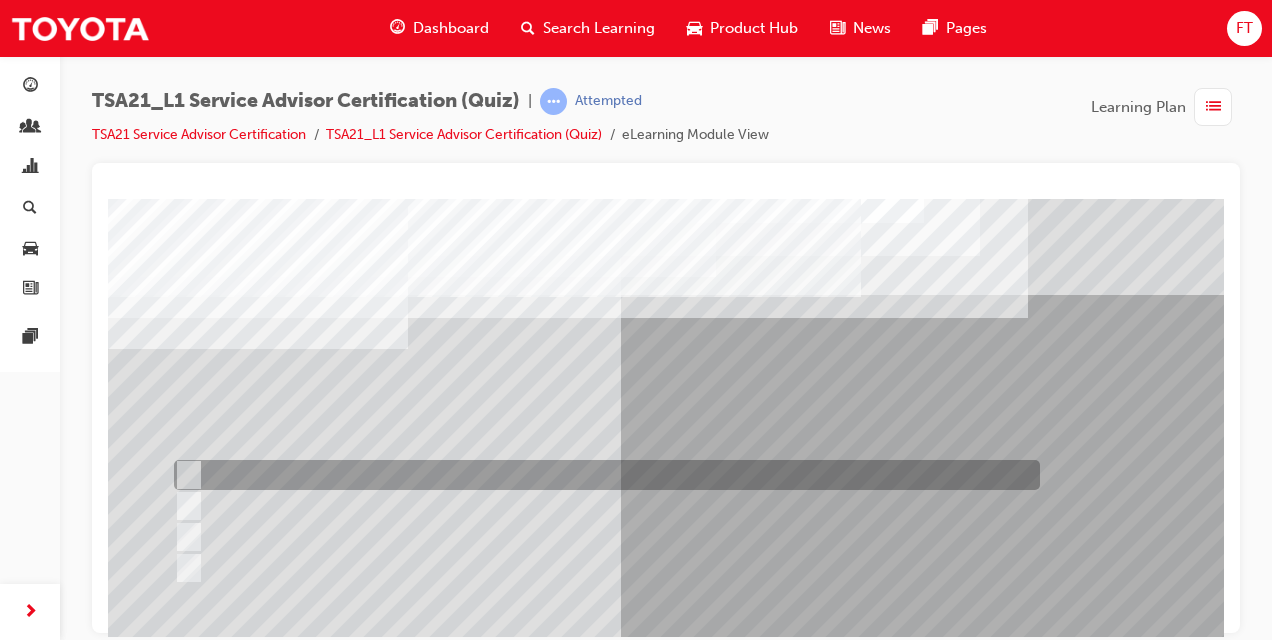 click at bounding box center [602, 475] 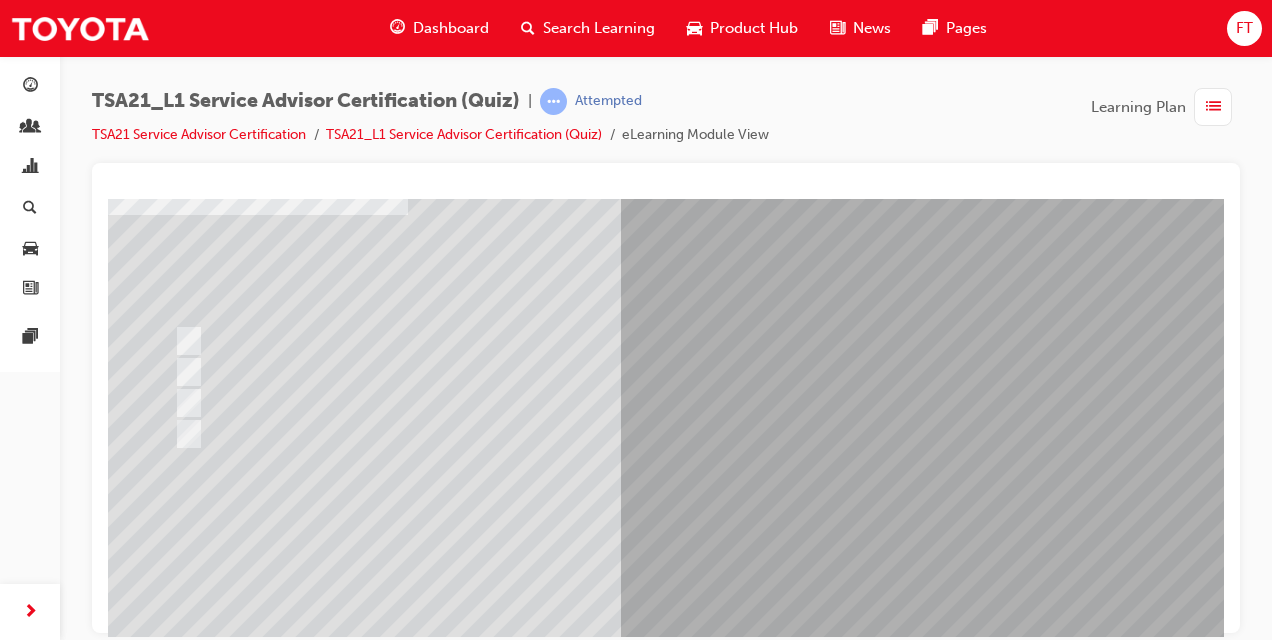 scroll, scrollTop: 227, scrollLeft: 0, axis: vertical 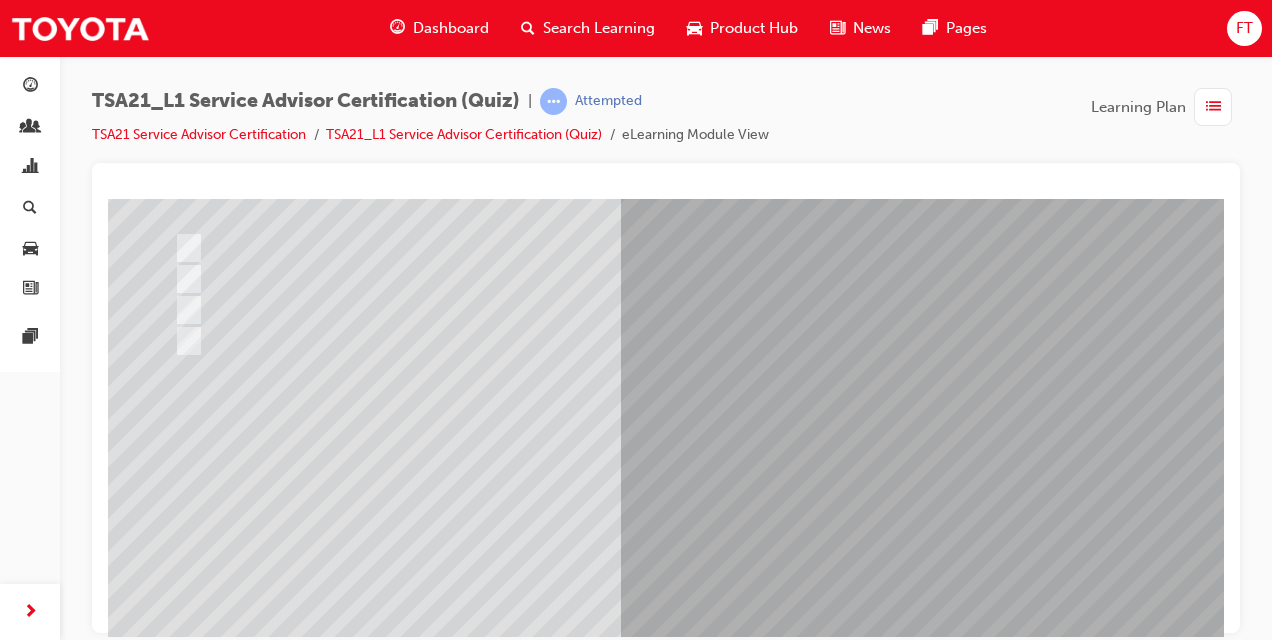 click at bounding box center (180, 3520) 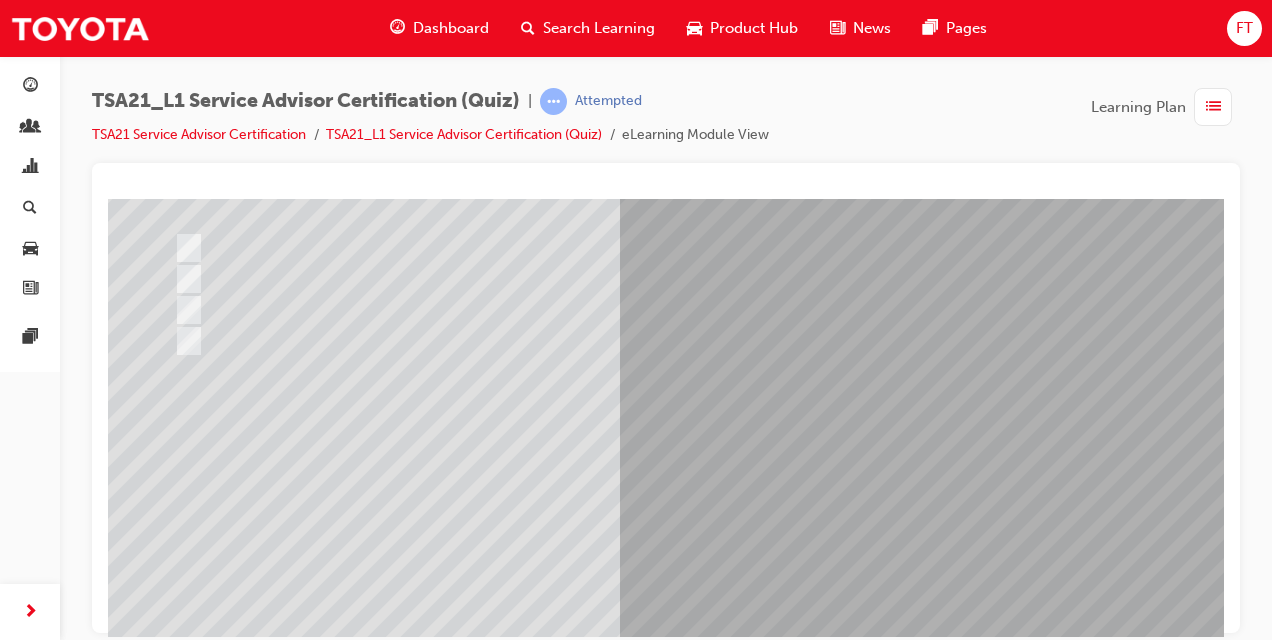 scroll, scrollTop: 0, scrollLeft: 0, axis: both 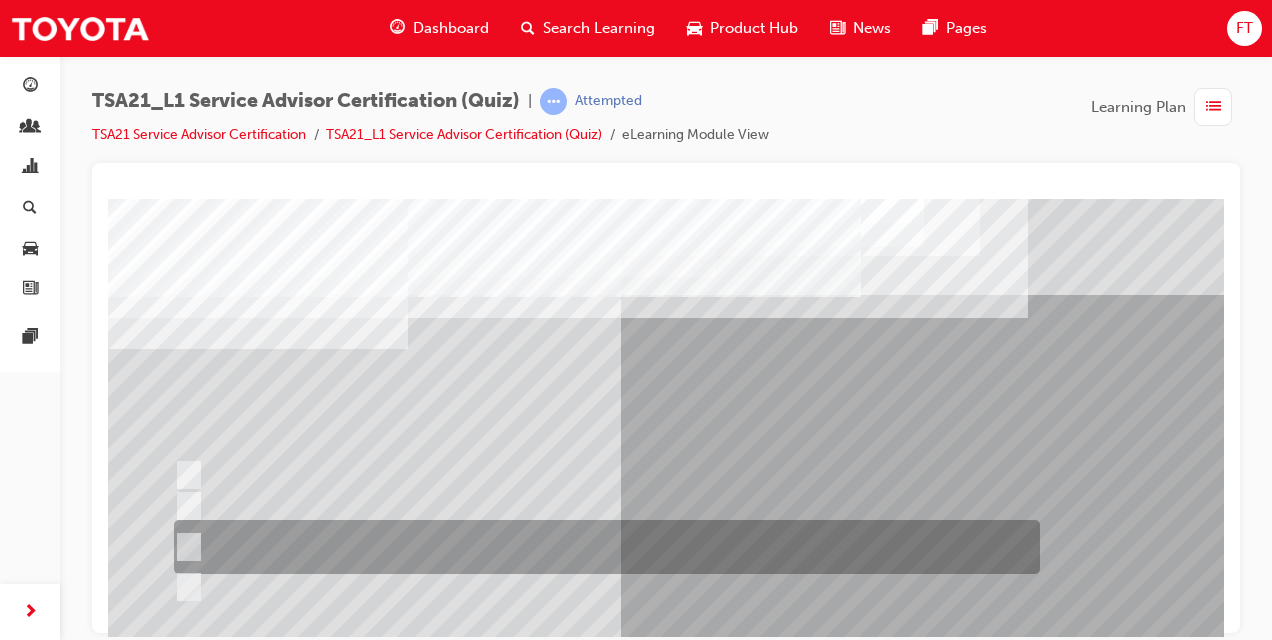click at bounding box center (185, 547) 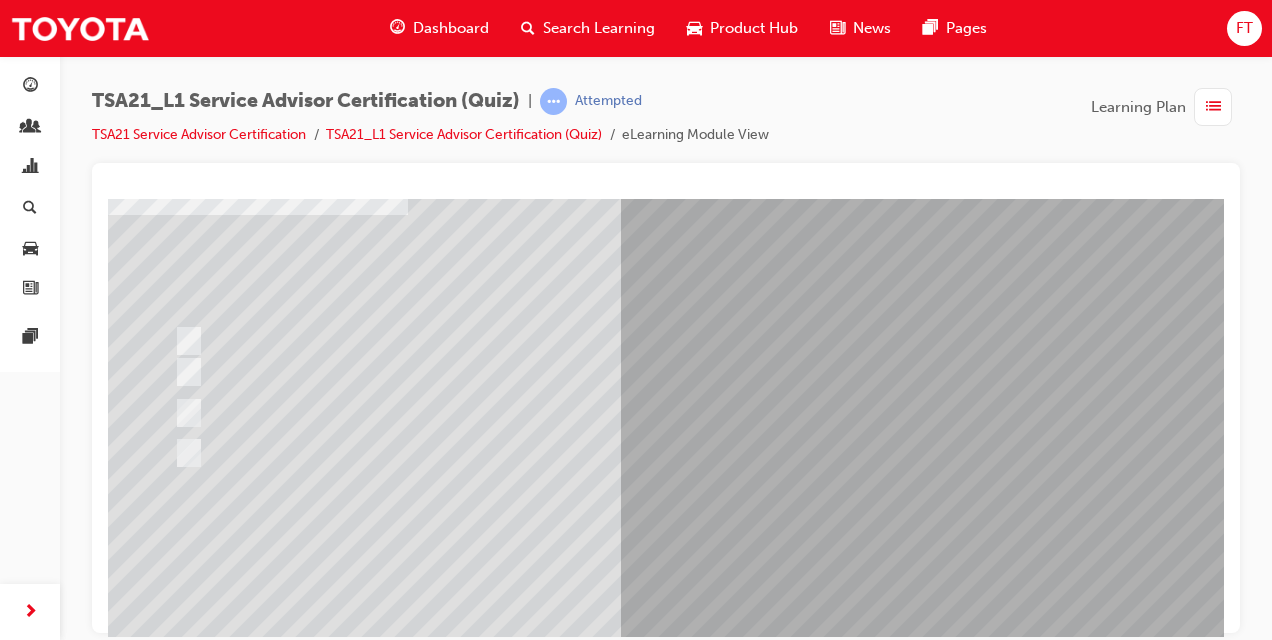 scroll, scrollTop: 267, scrollLeft: 0, axis: vertical 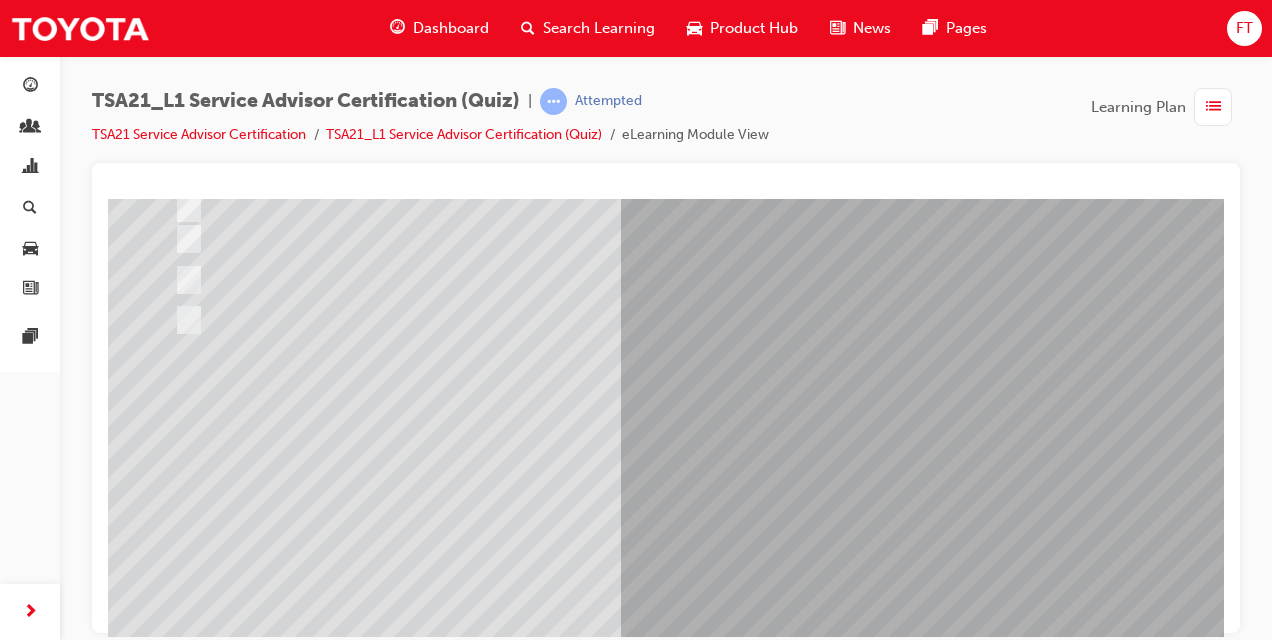 click at bounding box center [180, 3480] 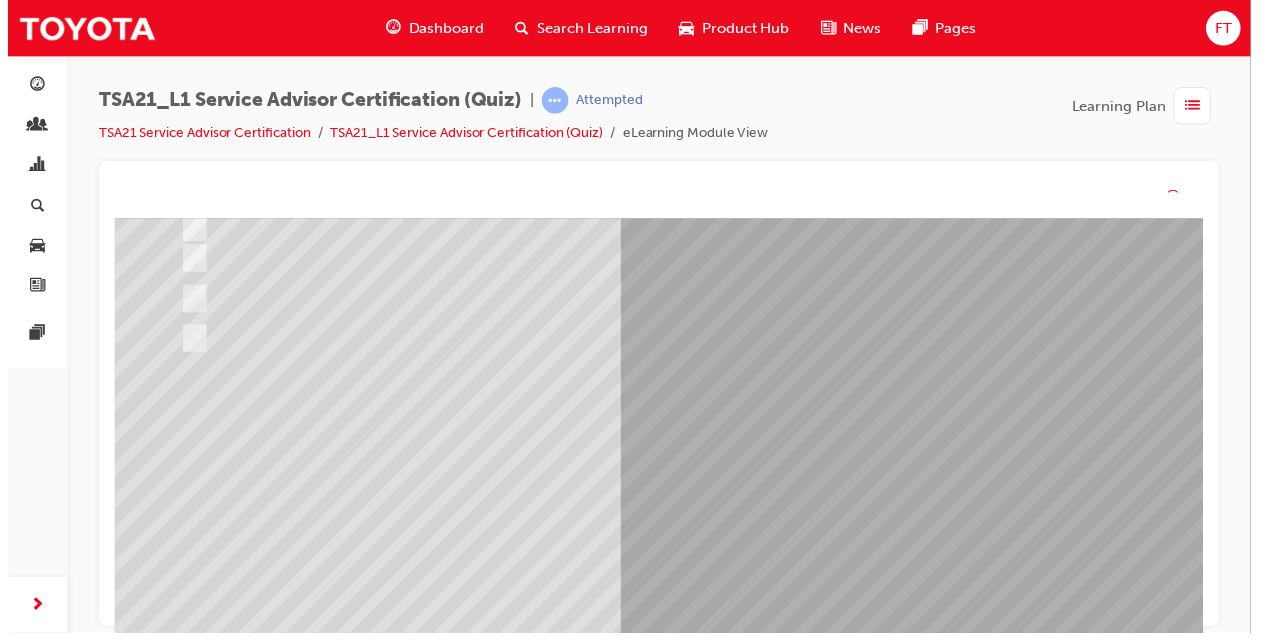scroll, scrollTop: 0, scrollLeft: 0, axis: both 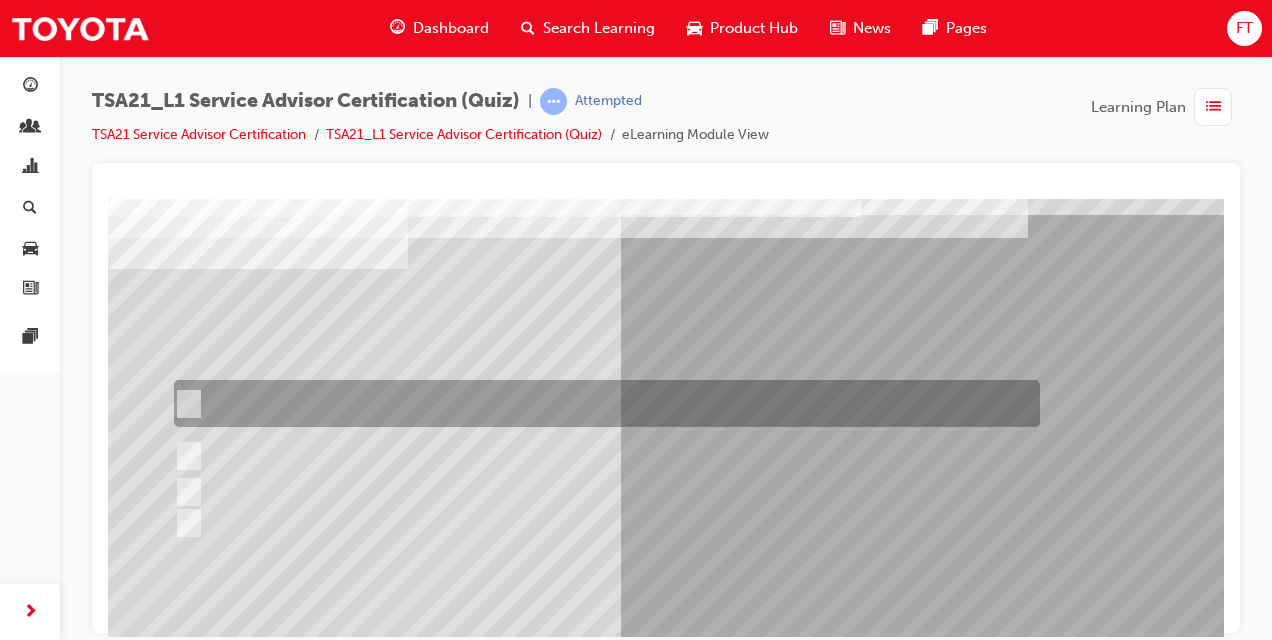 click at bounding box center (185, 404) 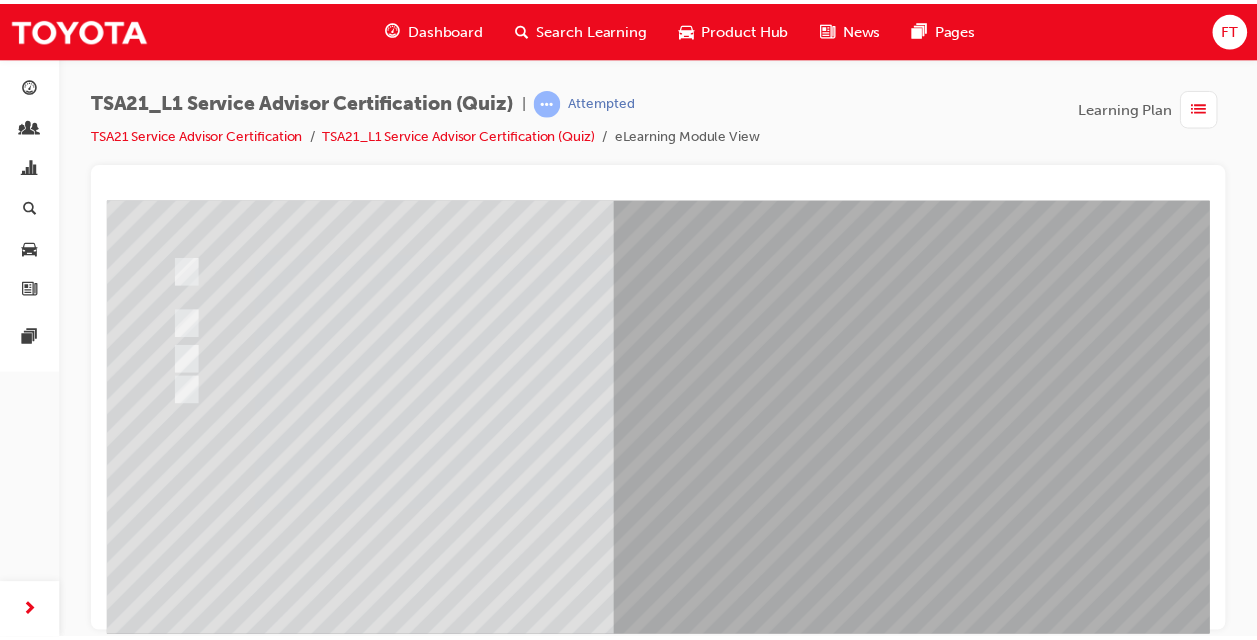 scroll, scrollTop: 297, scrollLeft: 0, axis: vertical 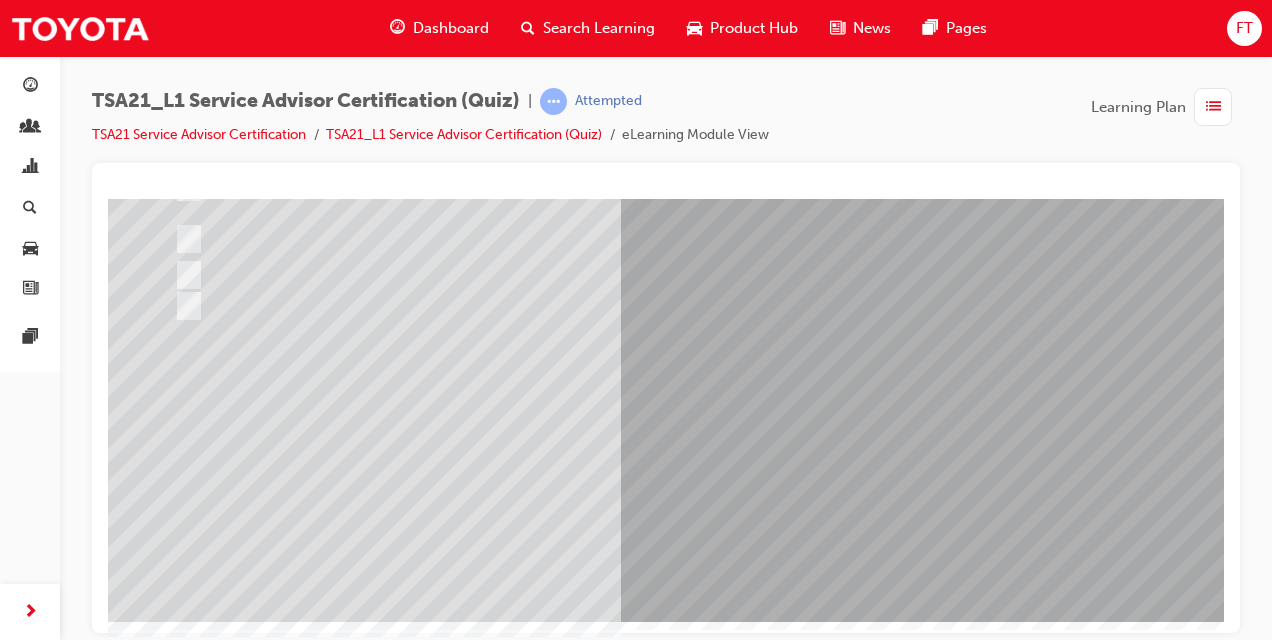 click at bounding box center [180, 3450] 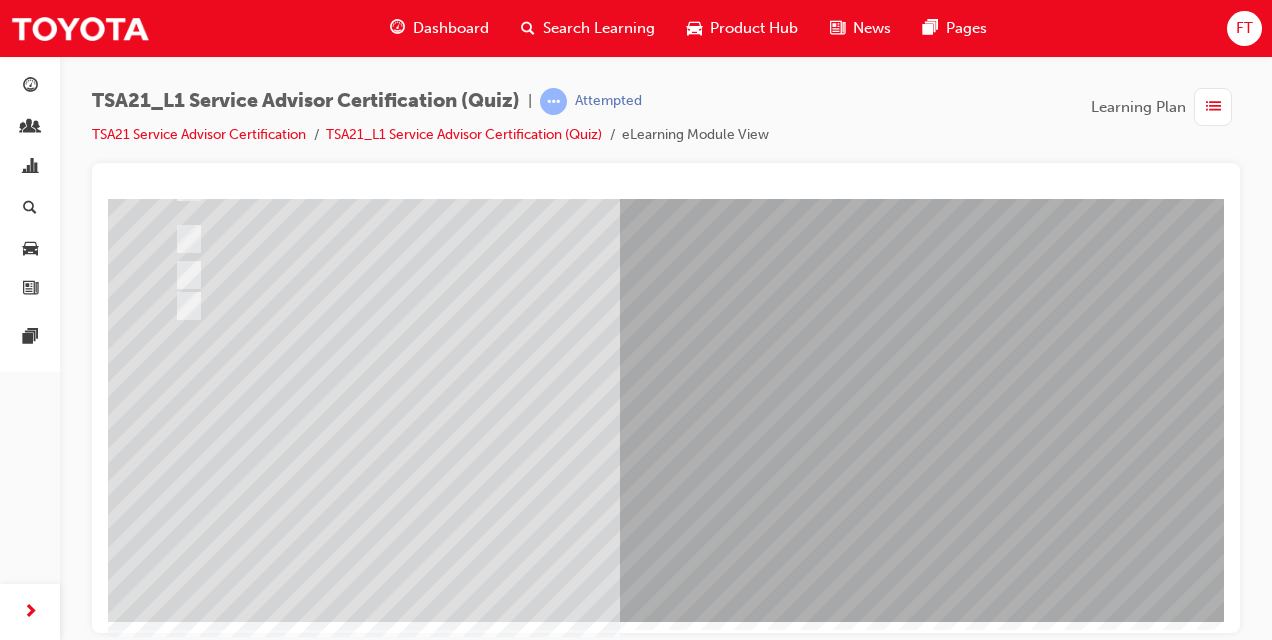 scroll, scrollTop: 0, scrollLeft: 0, axis: both 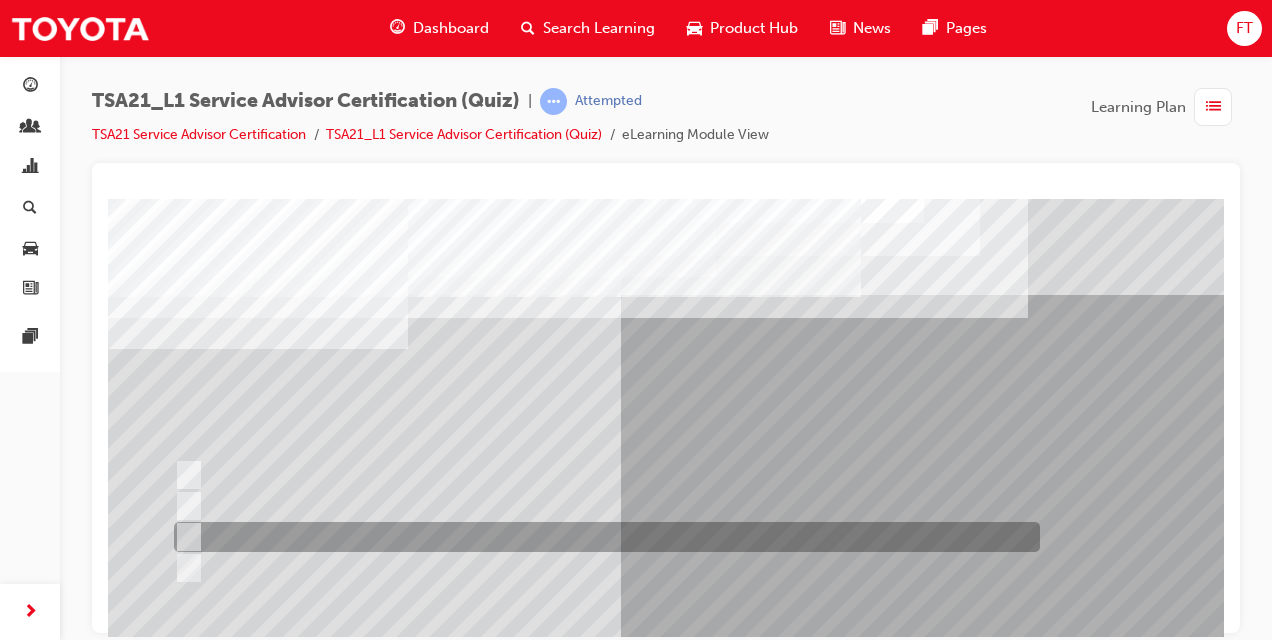 click at bounding box center (185, 537) 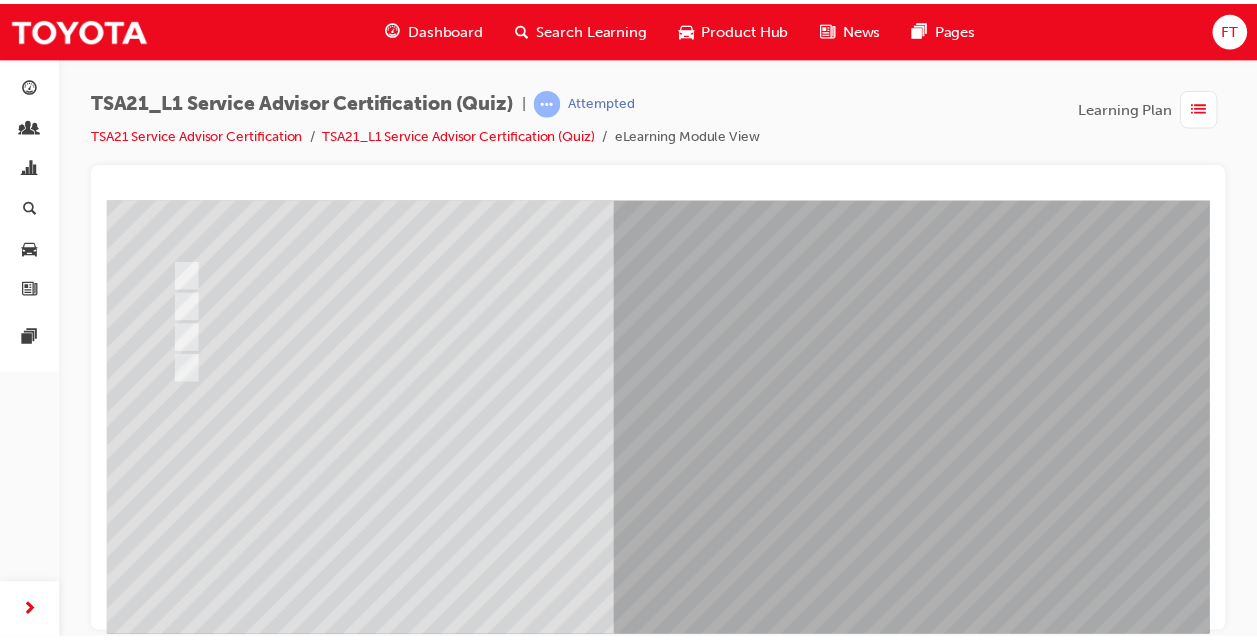 scroll, scrollTop: 280, scrollLeft: 0, axis: vertical 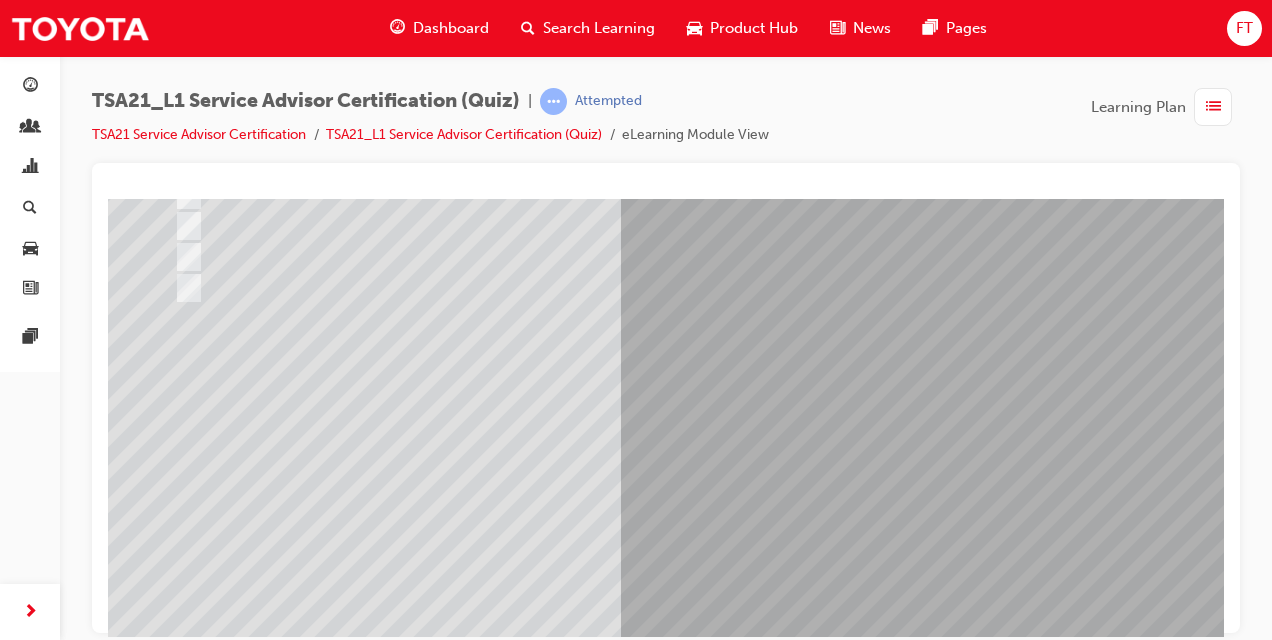 click at bounding box center (180, 3467) 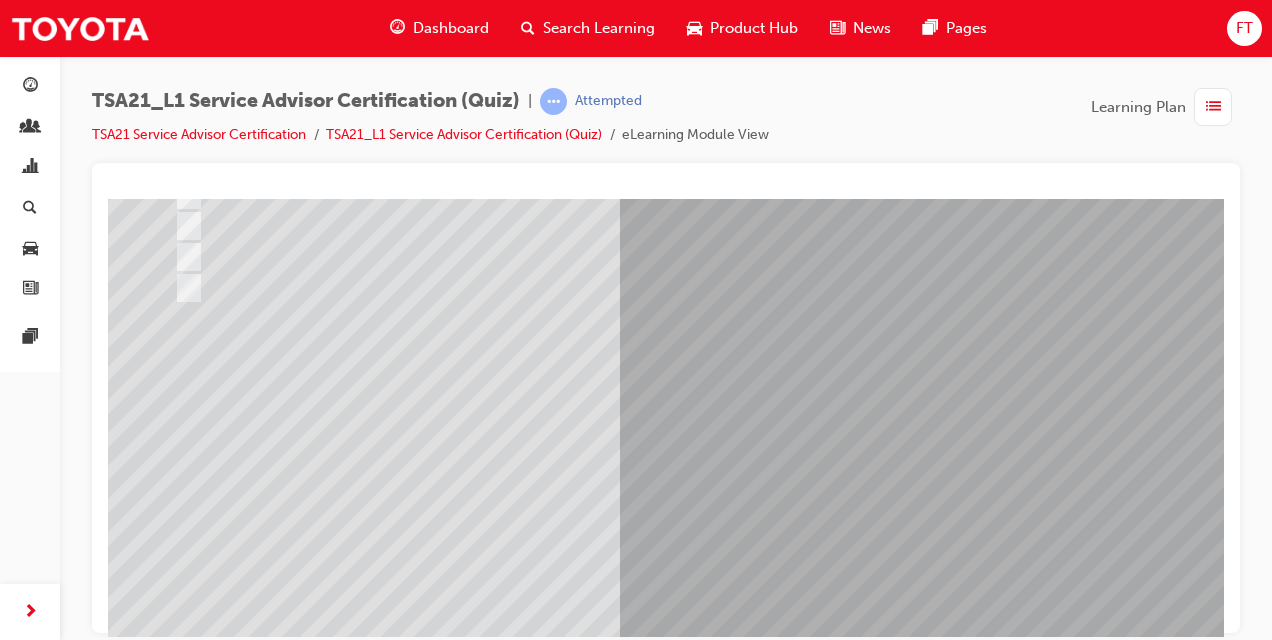 scroll, scrollTop: 0, scrollLeft: 0, axis: both 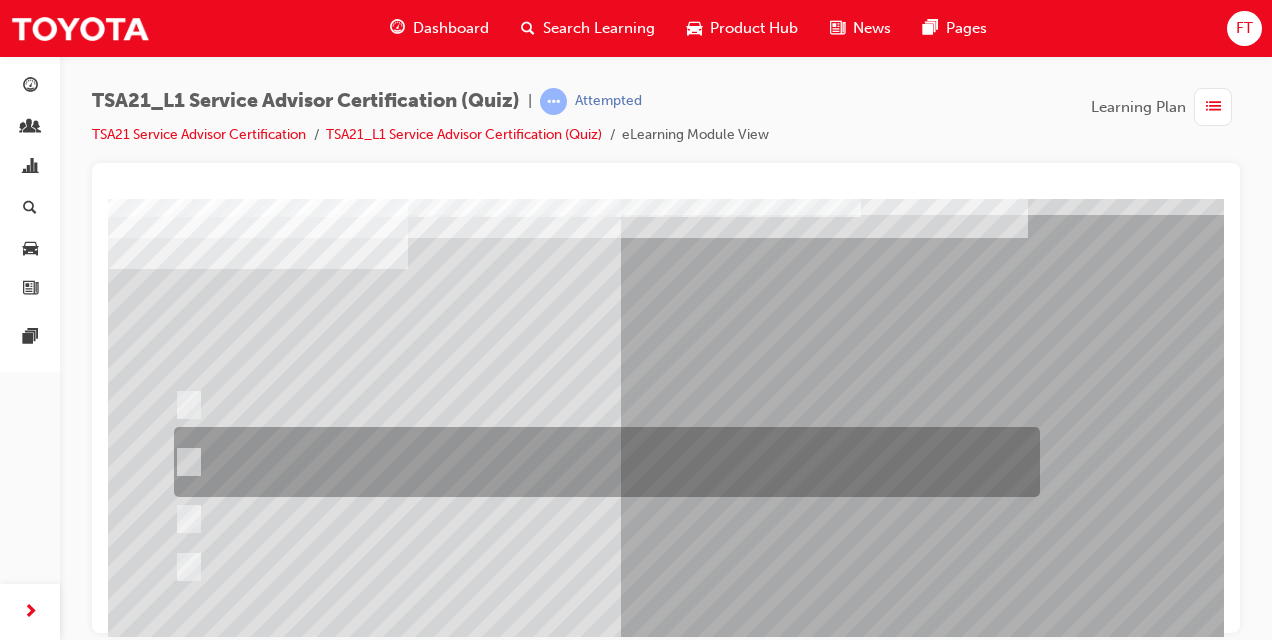 click at bounding box center [602, 462] 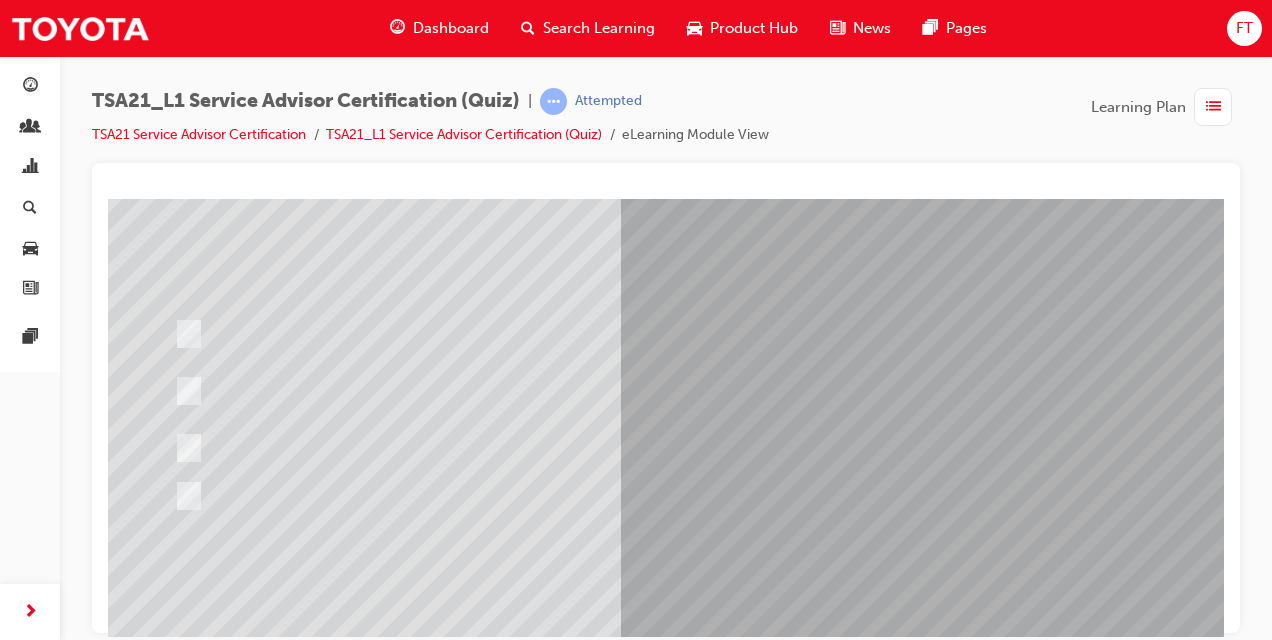 scroll, scrollTop: 160, scrollLeft: 0, axis: vertical 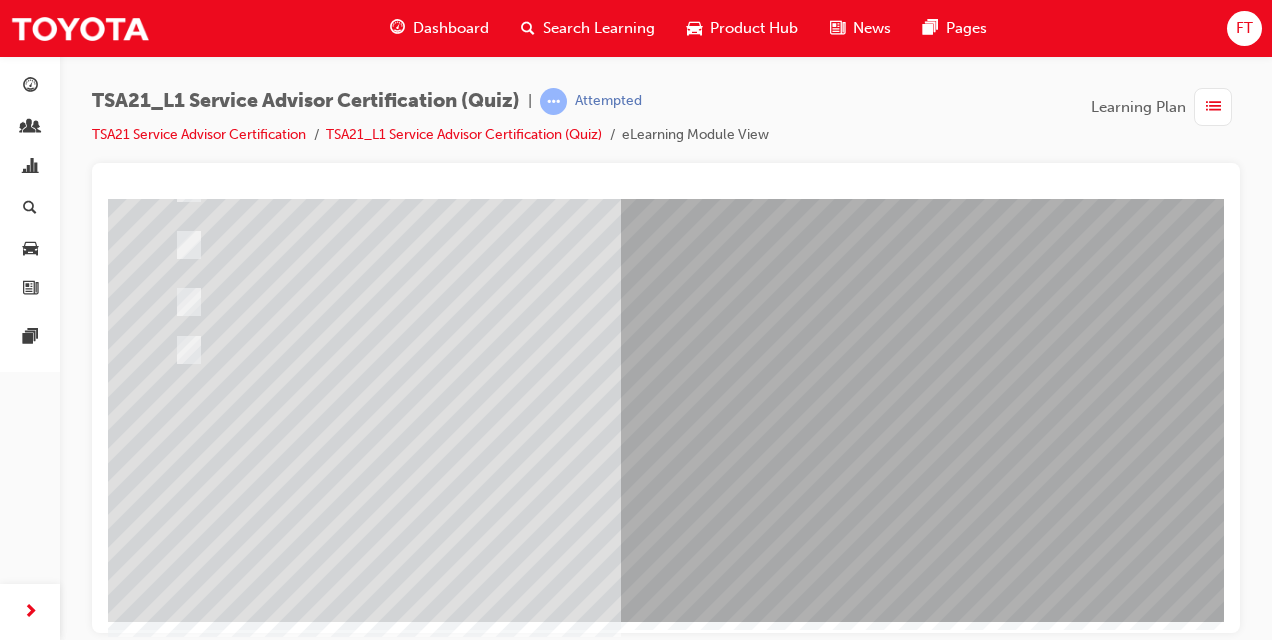 click at bounding box center (180, 3450) 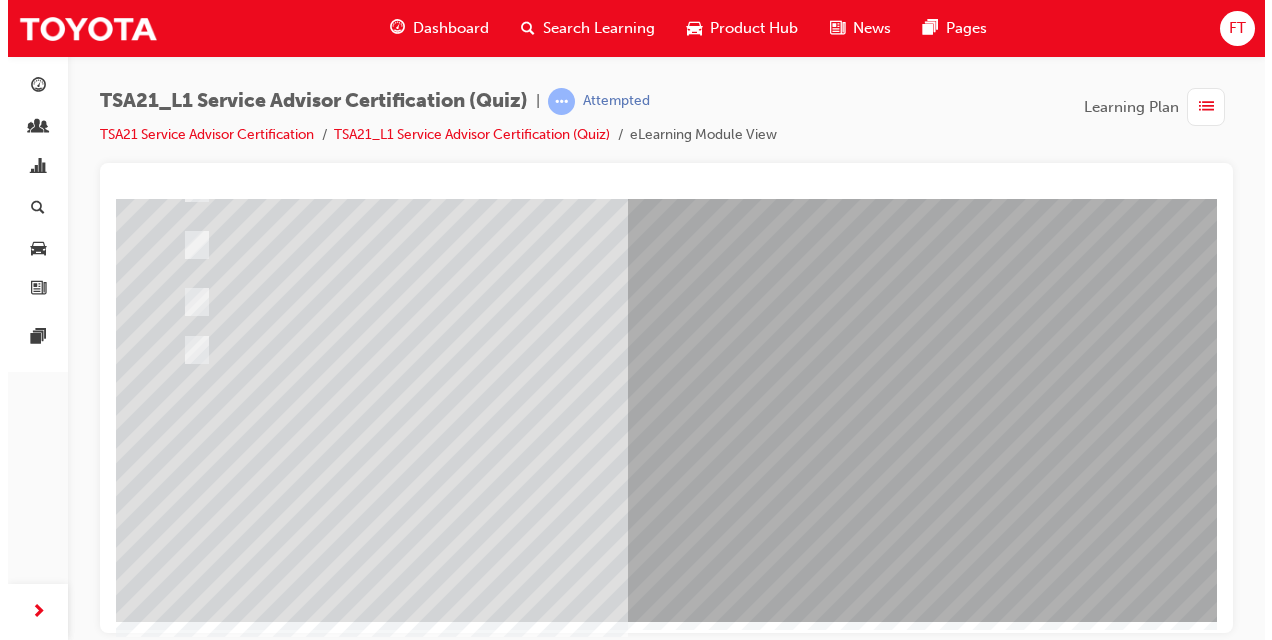 scroll, scrollTop: 0, scrollLeft: 0, axis: both 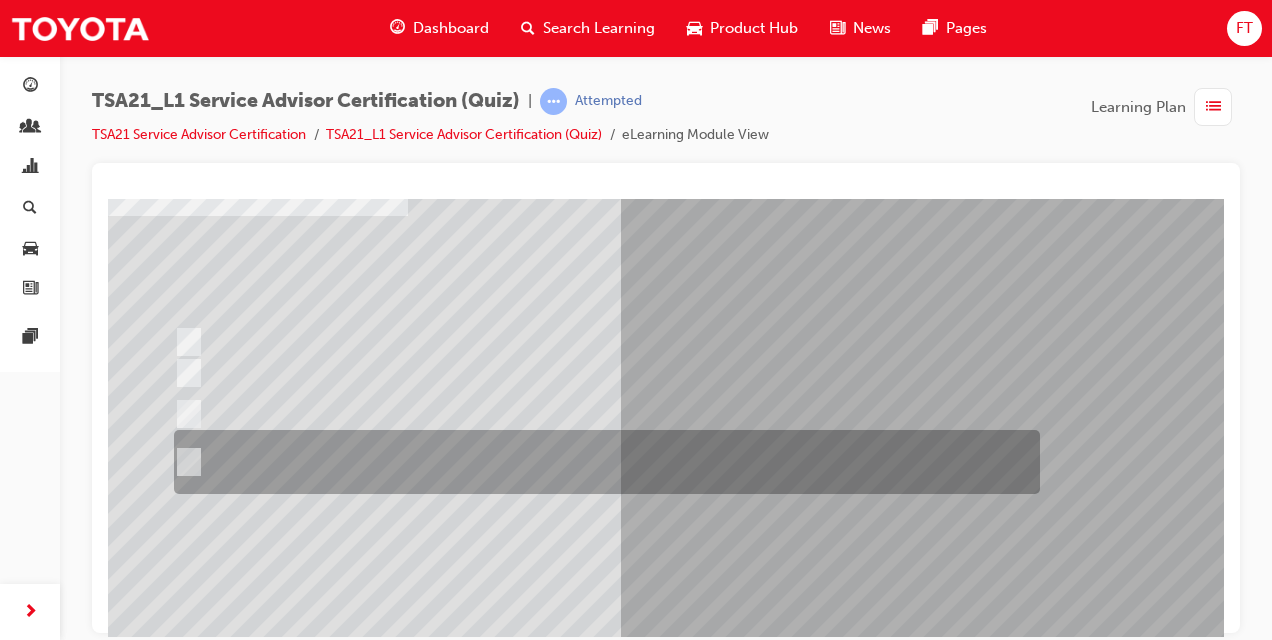 click at bounding box center (185, 462) 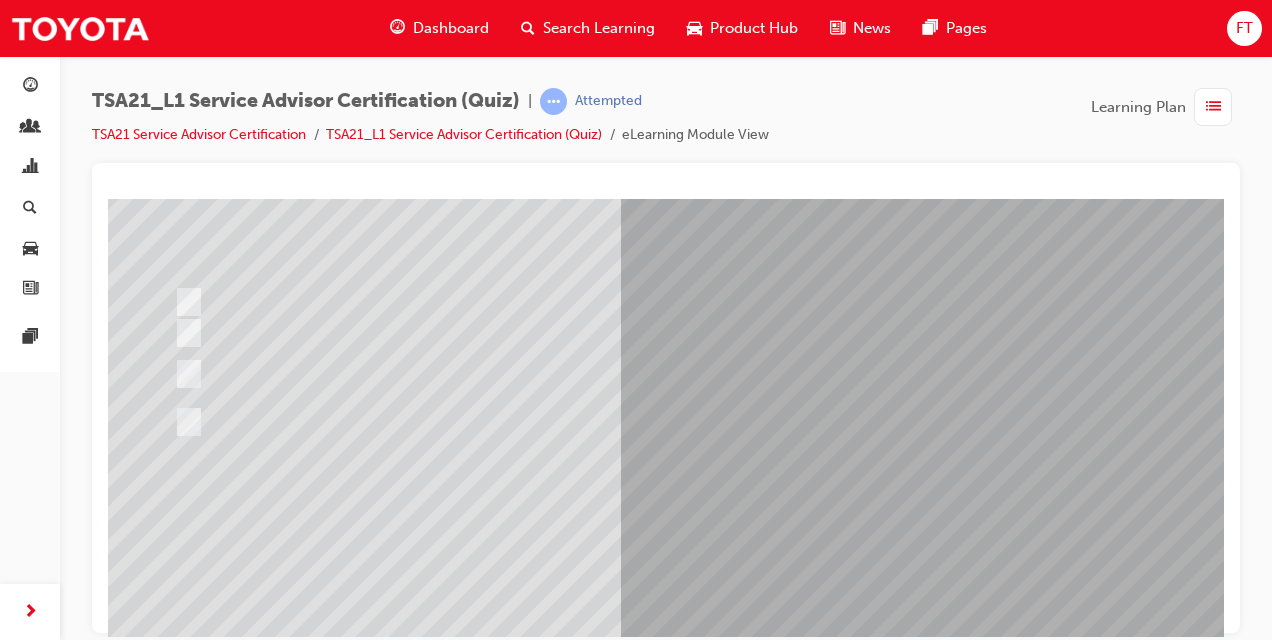scroll, scrollTop: 297, scrollLeft: 0, axis: vertical 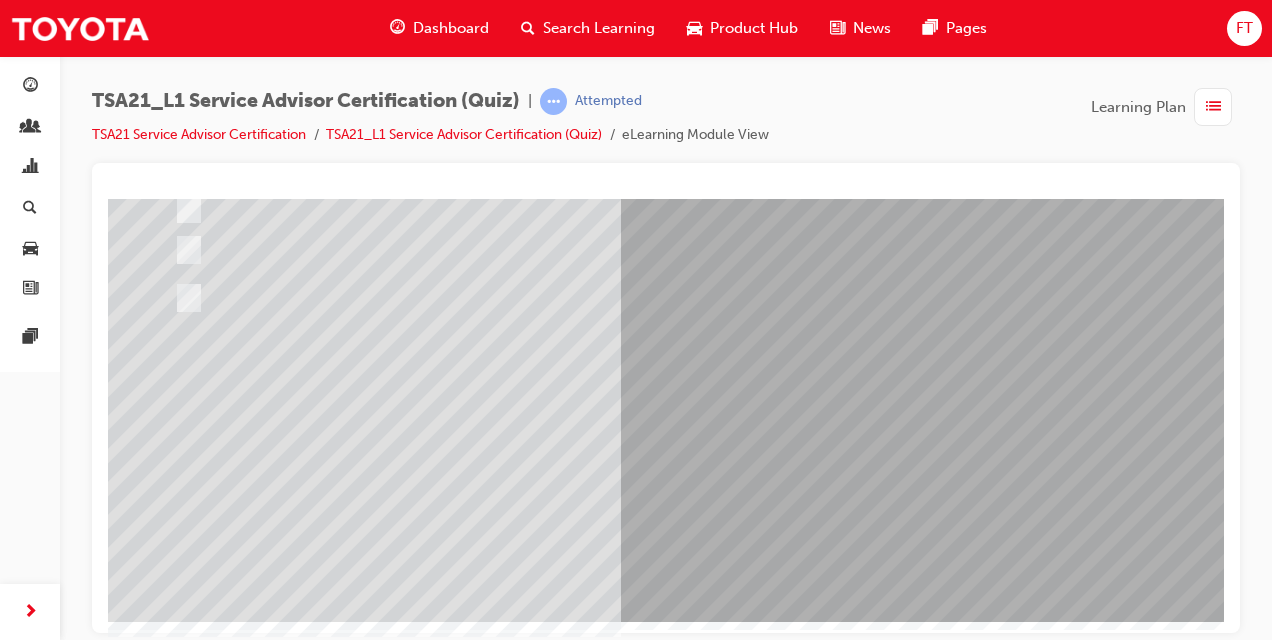 click at bounding box center (180, 3450) 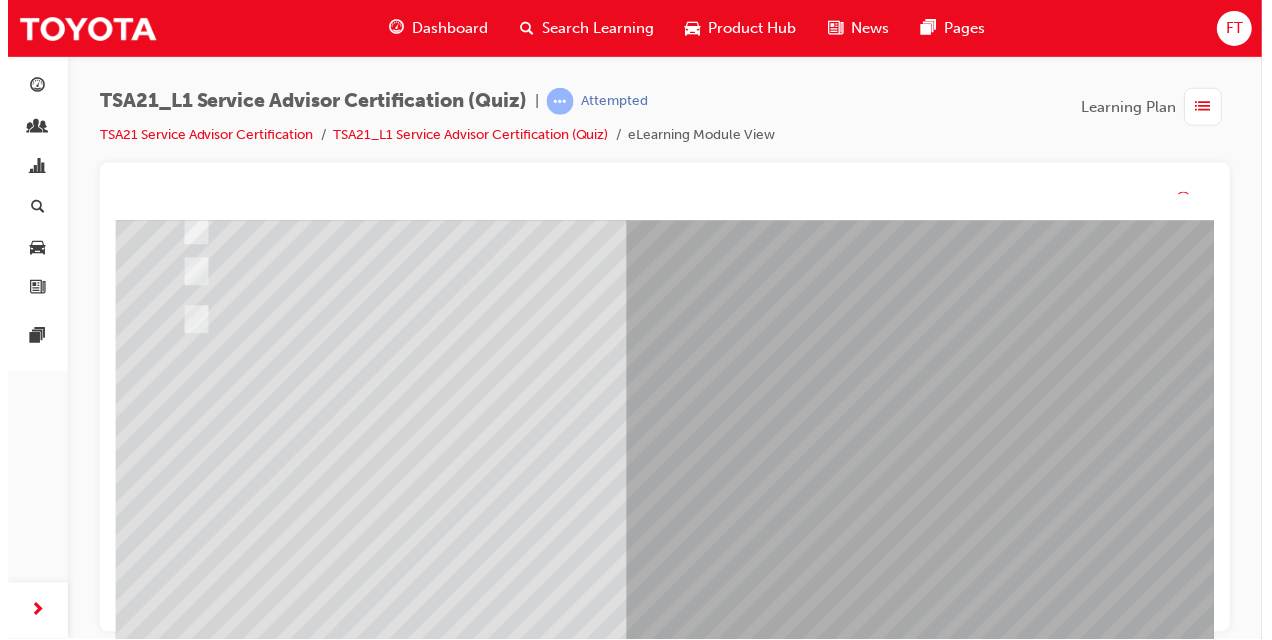 scroll, scrollTop: 0, scrollLeft: 0, axis: both 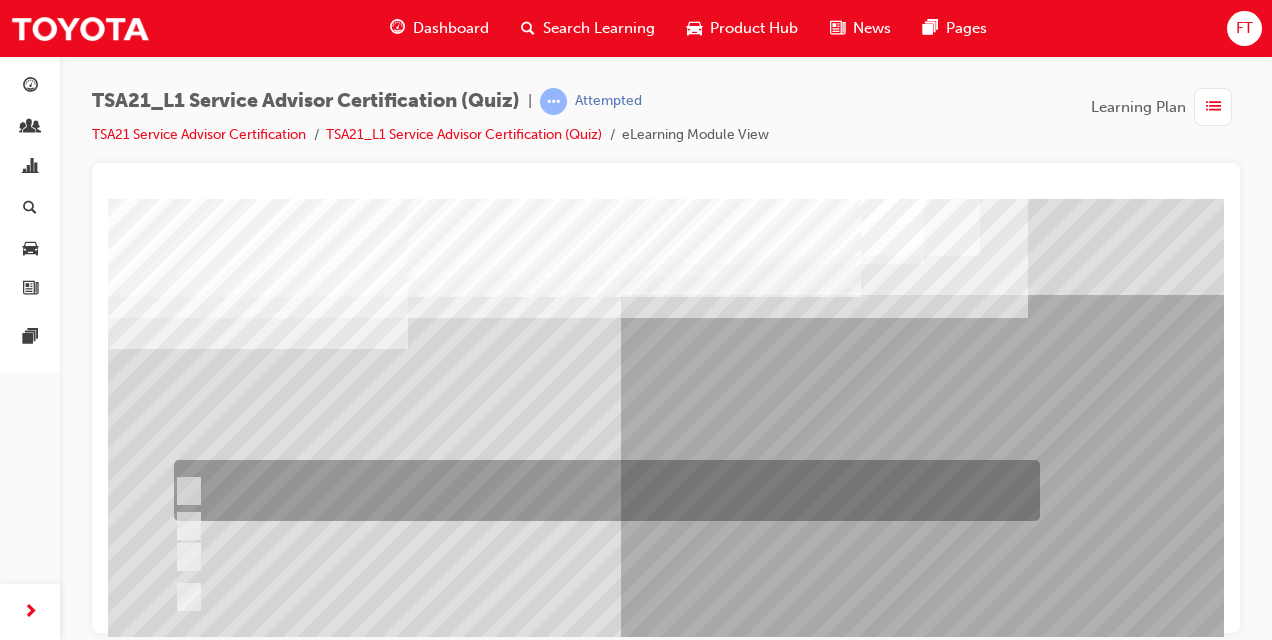 click at bounding box center [185, 491] 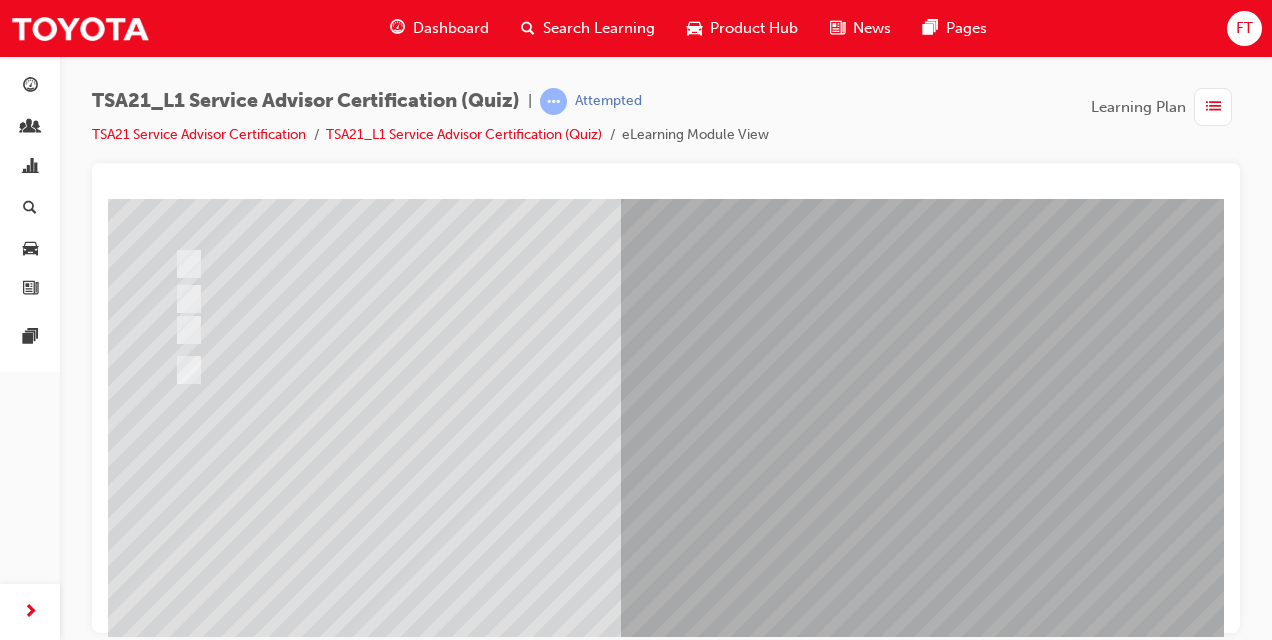 scroll, scrollTop: 297, scrollLeft: 0, axis: vertical 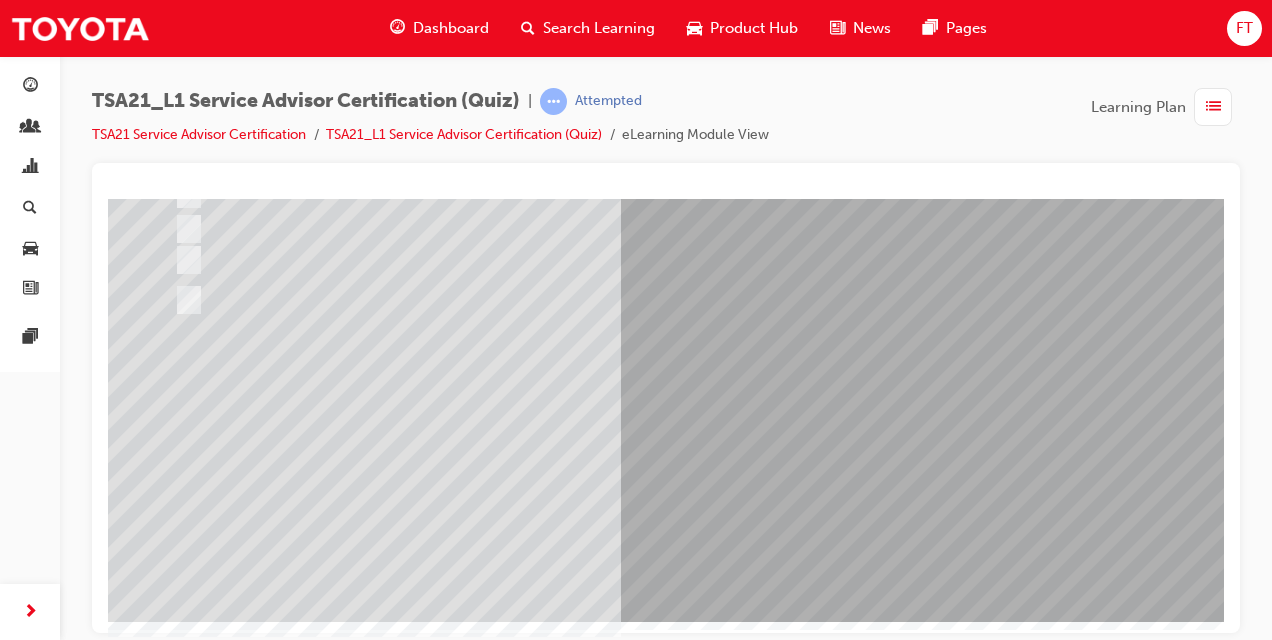 click at bounding box center [180, 3450] 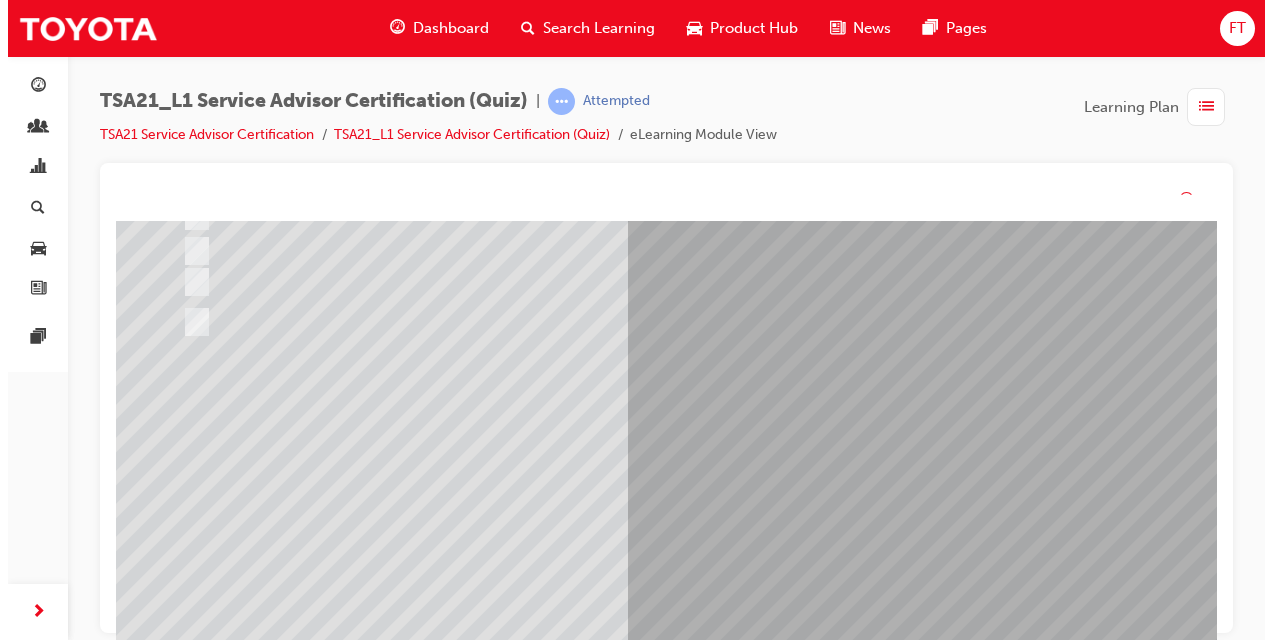 scroll, scrollTop: 0, scrollLeft: 0, axis: both 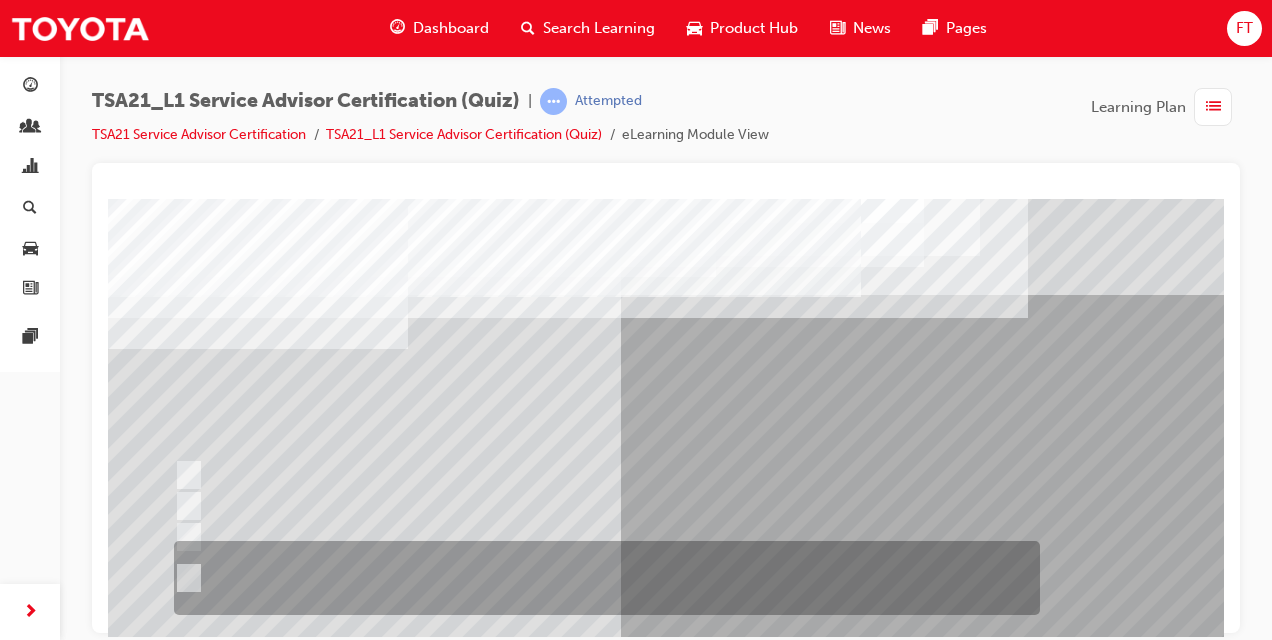 click at bounding box center [185, 578] 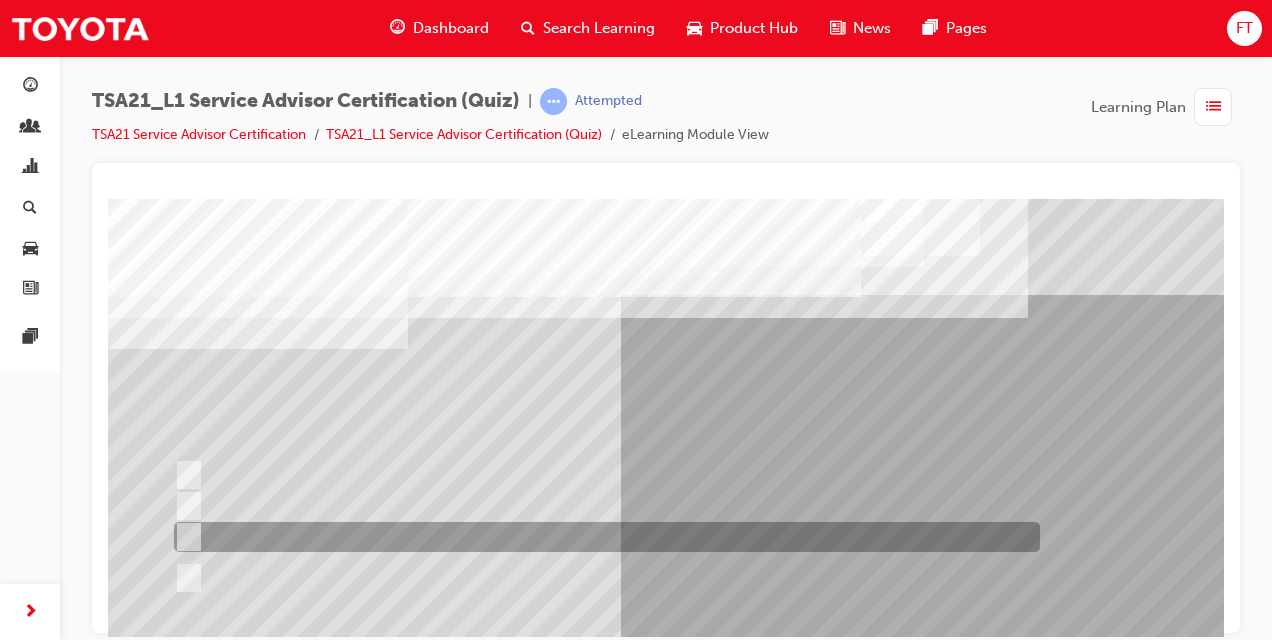 click at bounding box center (185, 537) 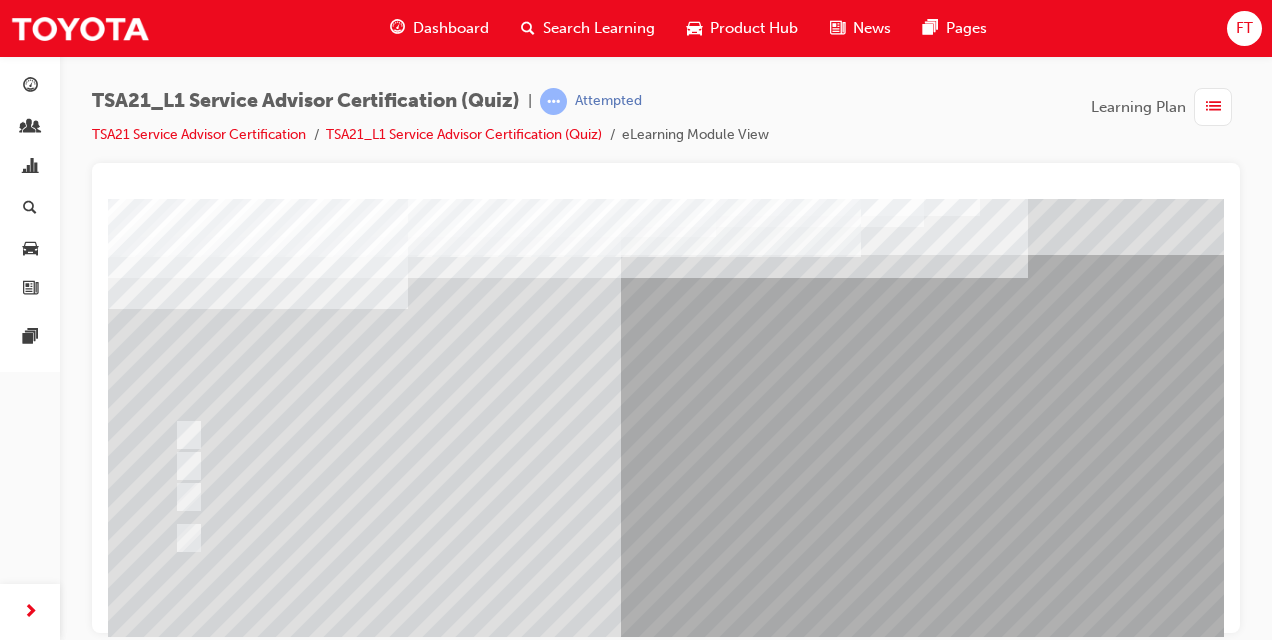 scroll, scrollTop: 213, scrollLeft: 0, axis: vertical 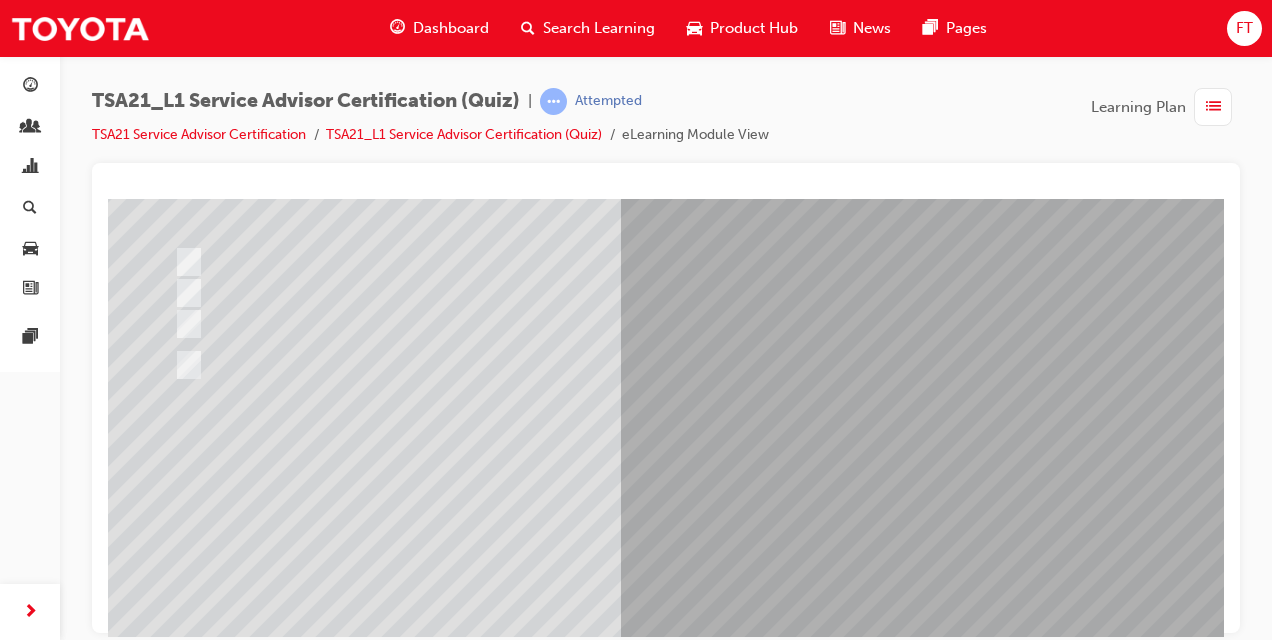 click at bounding box center [180, 3534] 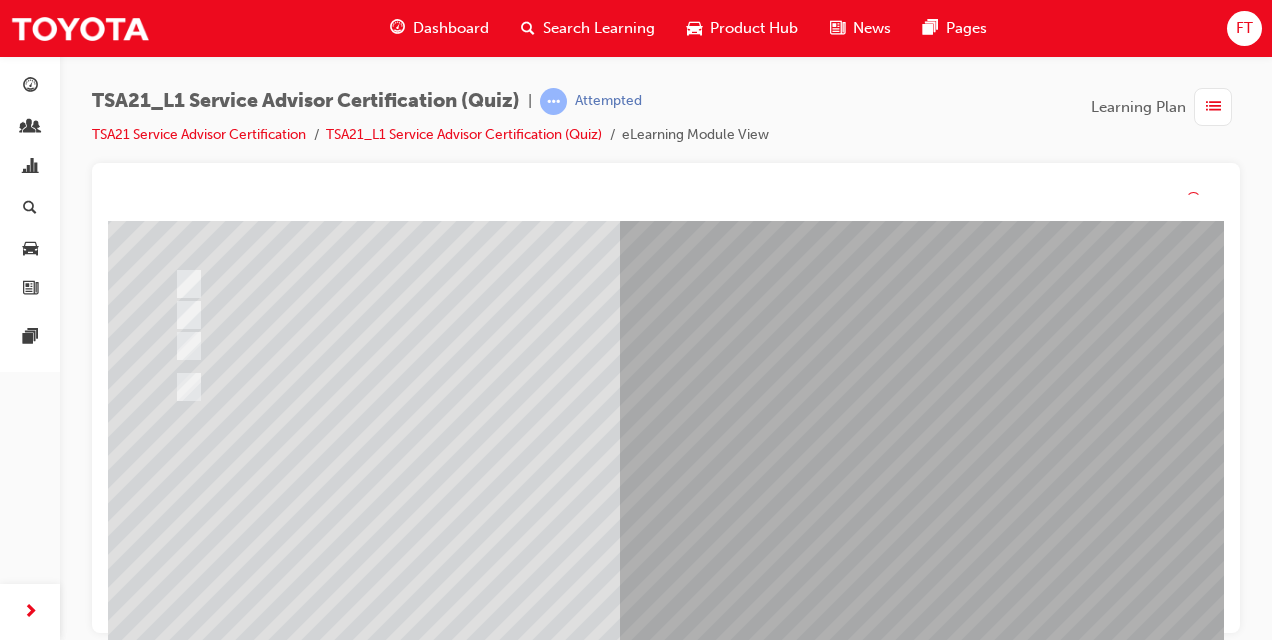 scroll, scrollTop: 0, scrollLeft: 0, axis: both 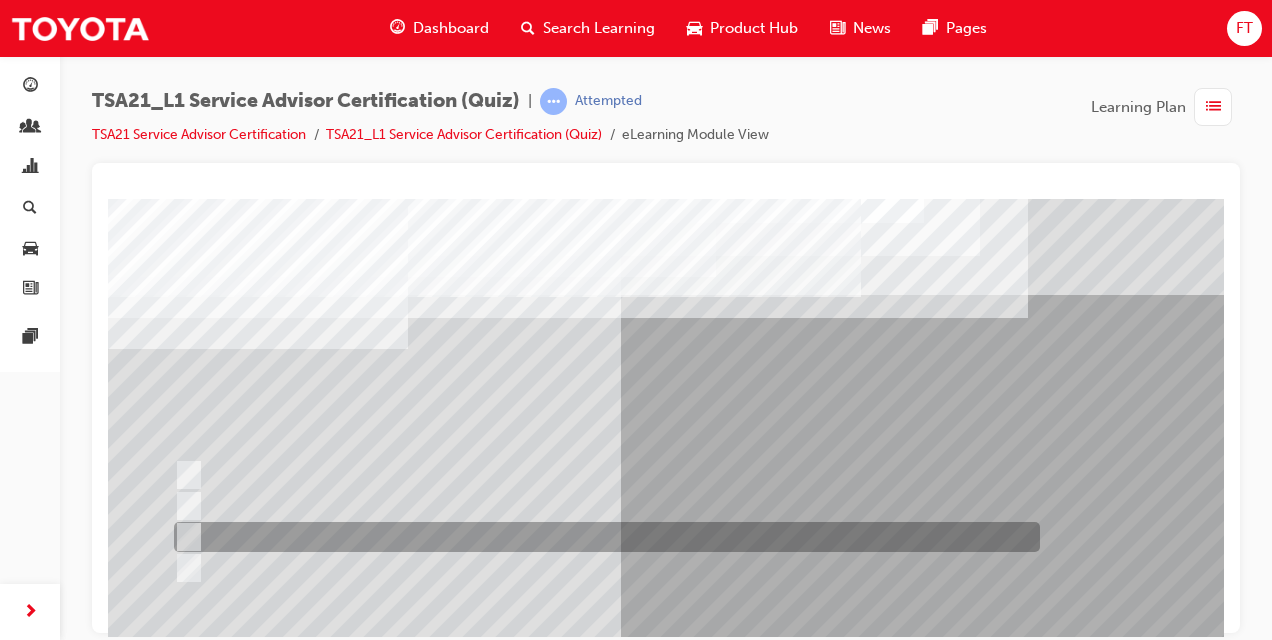 click at bounding box center [185, 537] 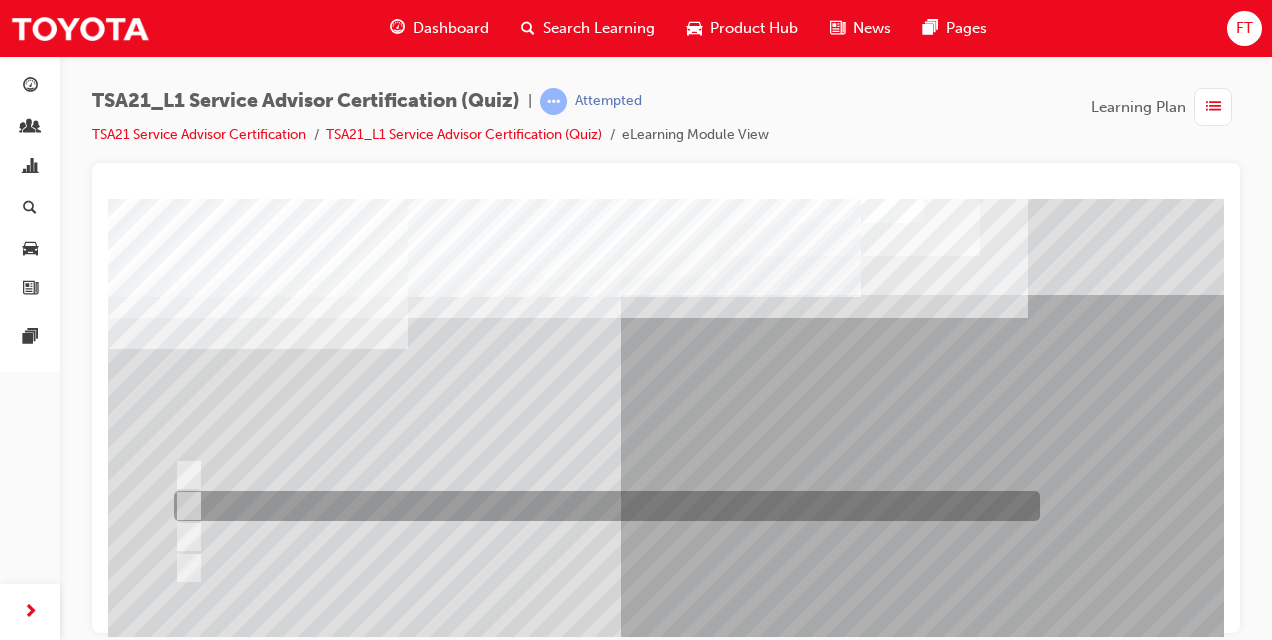 click at bounding box center [602, 506] 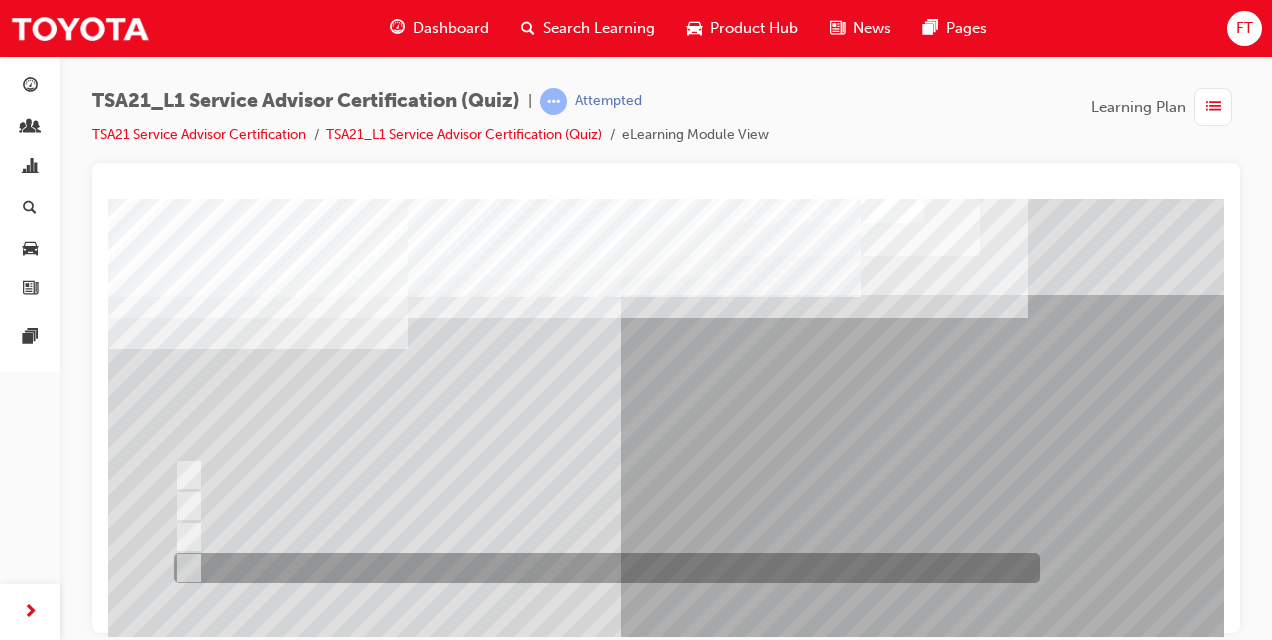 click at bounding box center (185, 568) 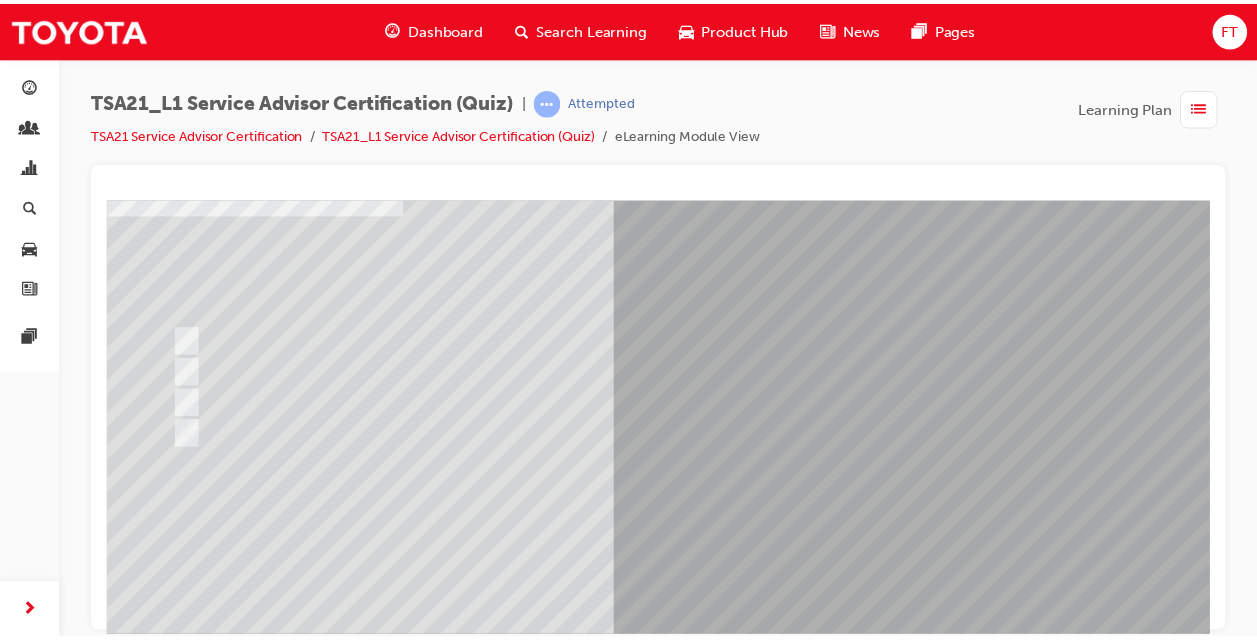 scroll, scrollTop: 214, scrollLeft: 0, axis: vertical 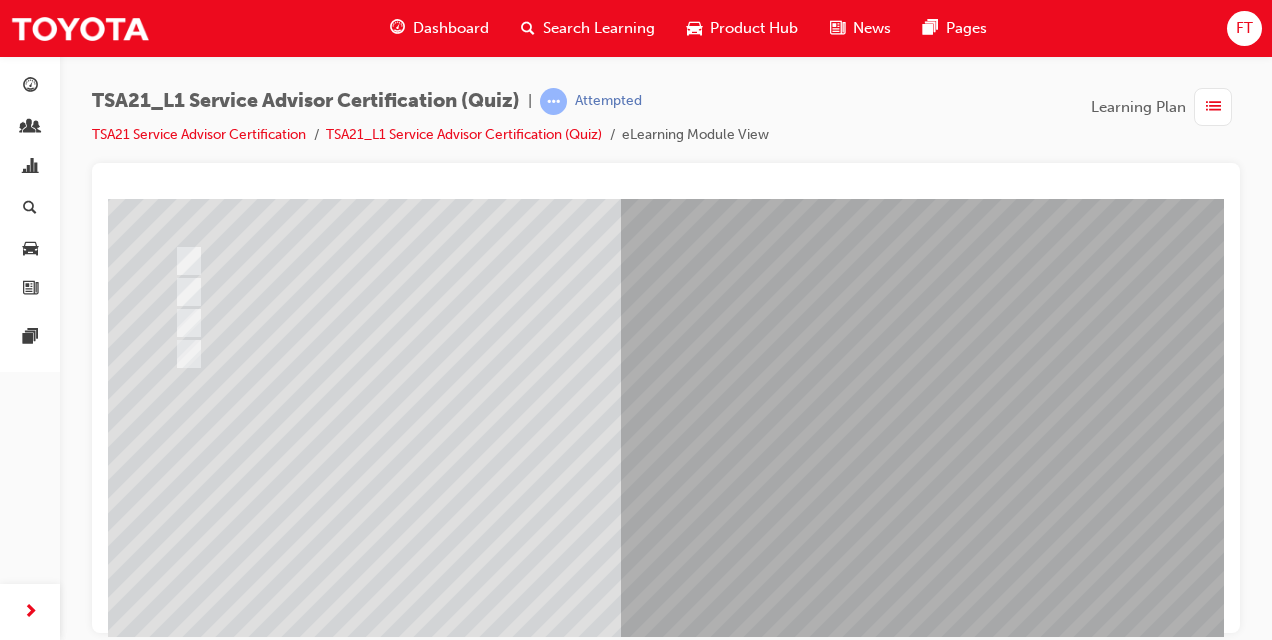 click at bounding box center (180, 3533) 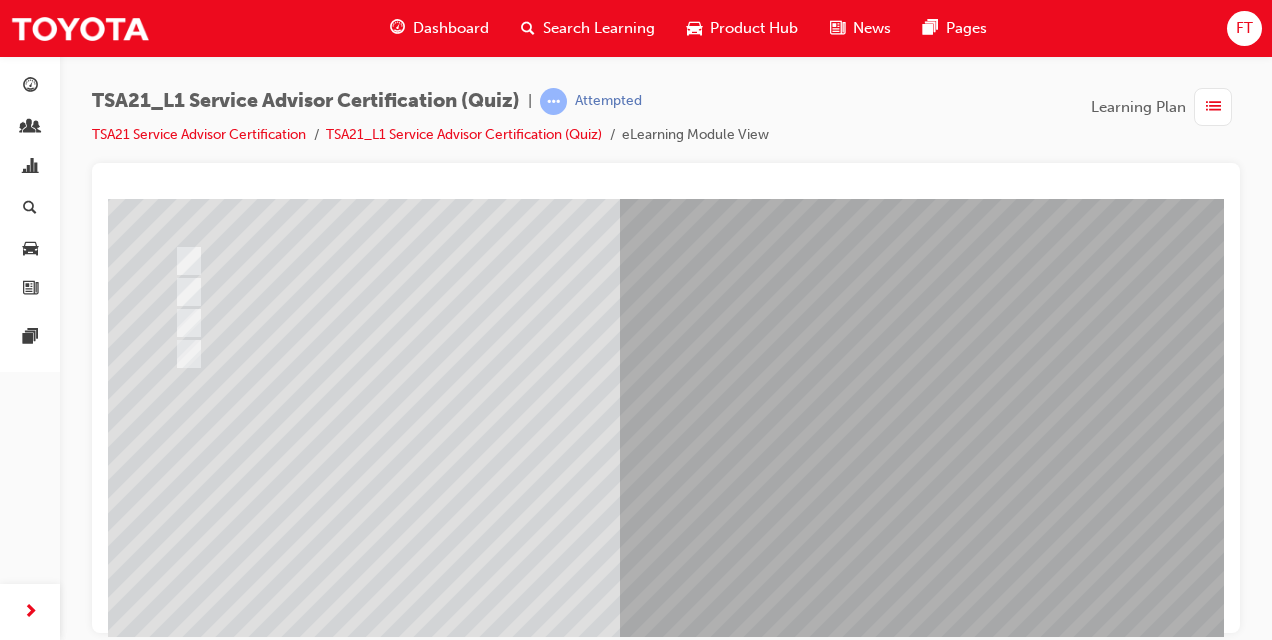 scroll, scrollTop: 0, scrollLeft: 0, axis: both 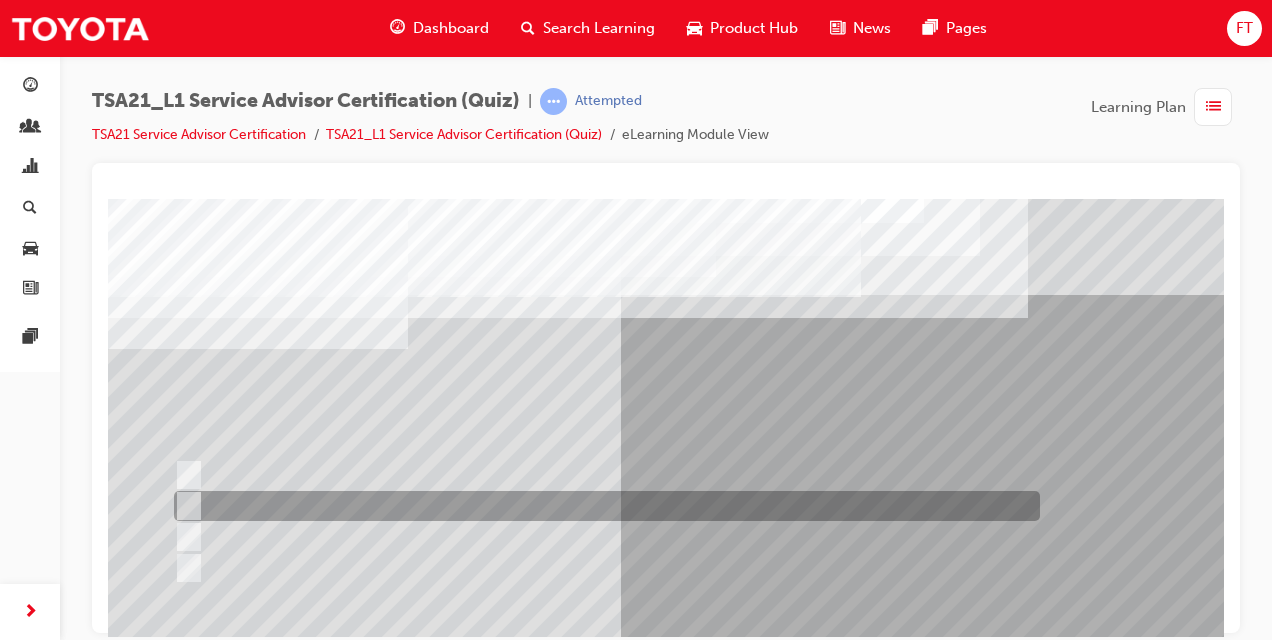 click at bounding box center (185, 506) 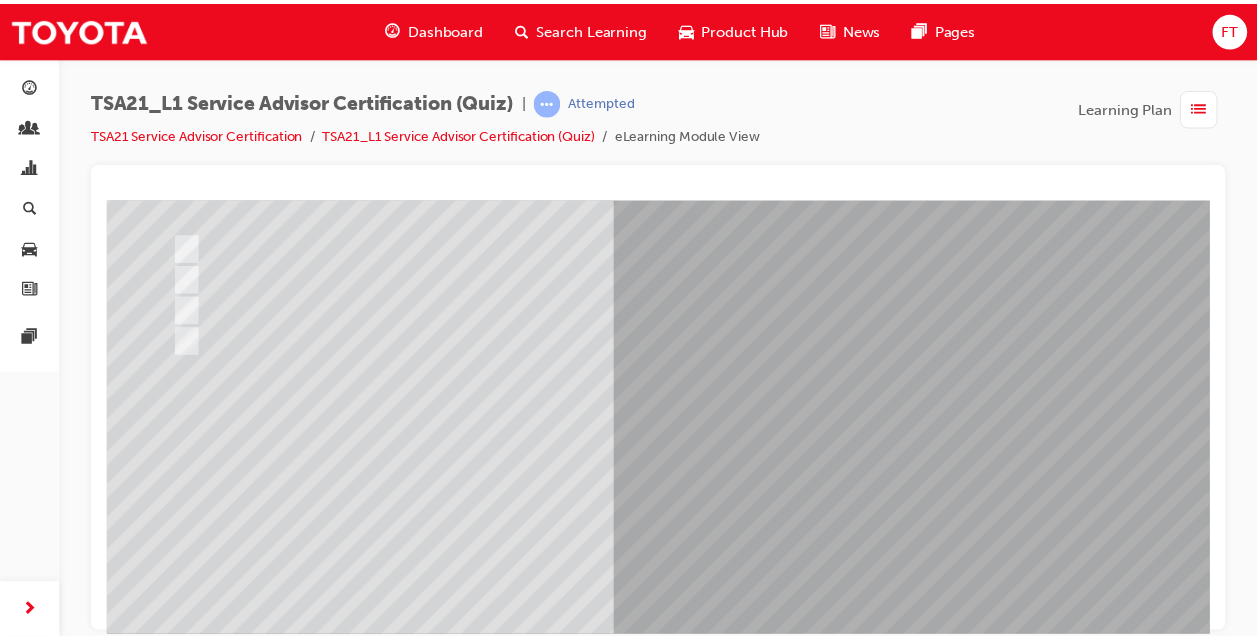 scroll, scrollTop: 297, scrollLeft: 0, axis: vertical 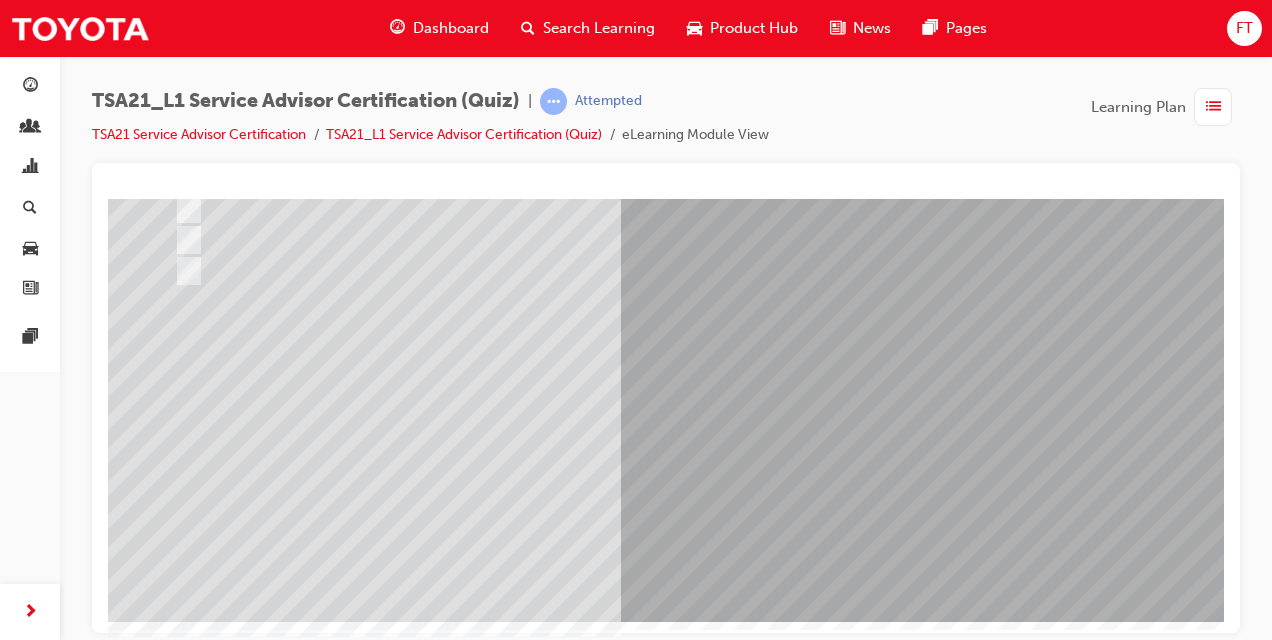 click at bounding box center [180, 3450] 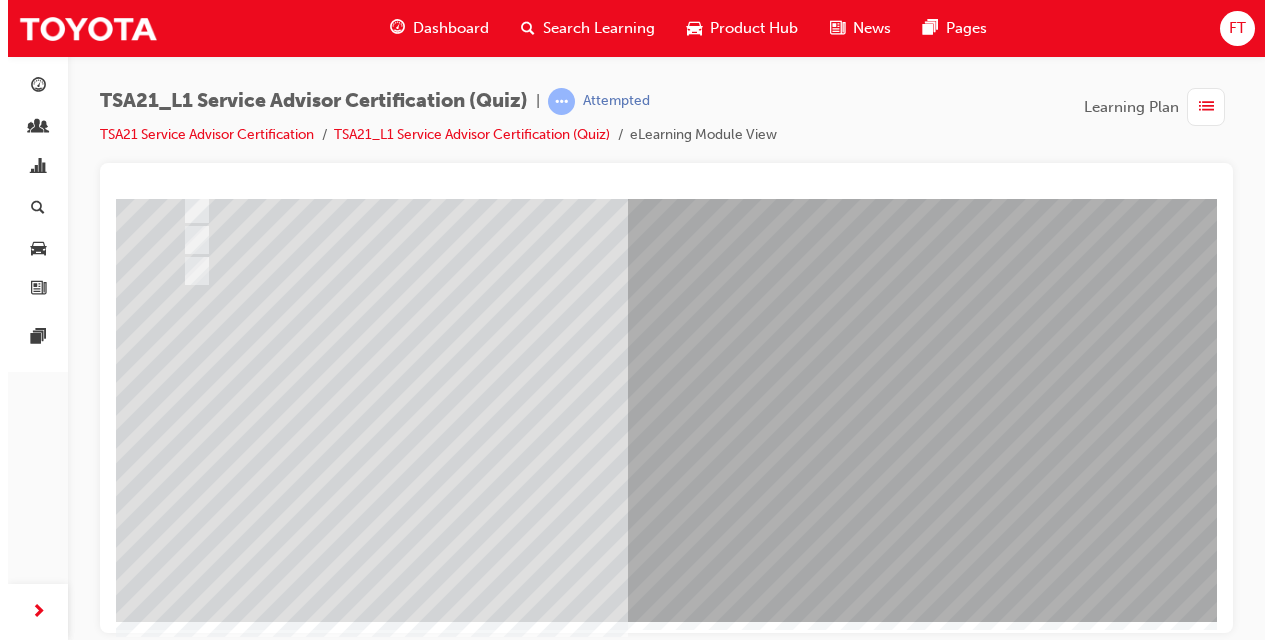 scroll, scrollTop: 0, scrollLeft: 0, axis: both 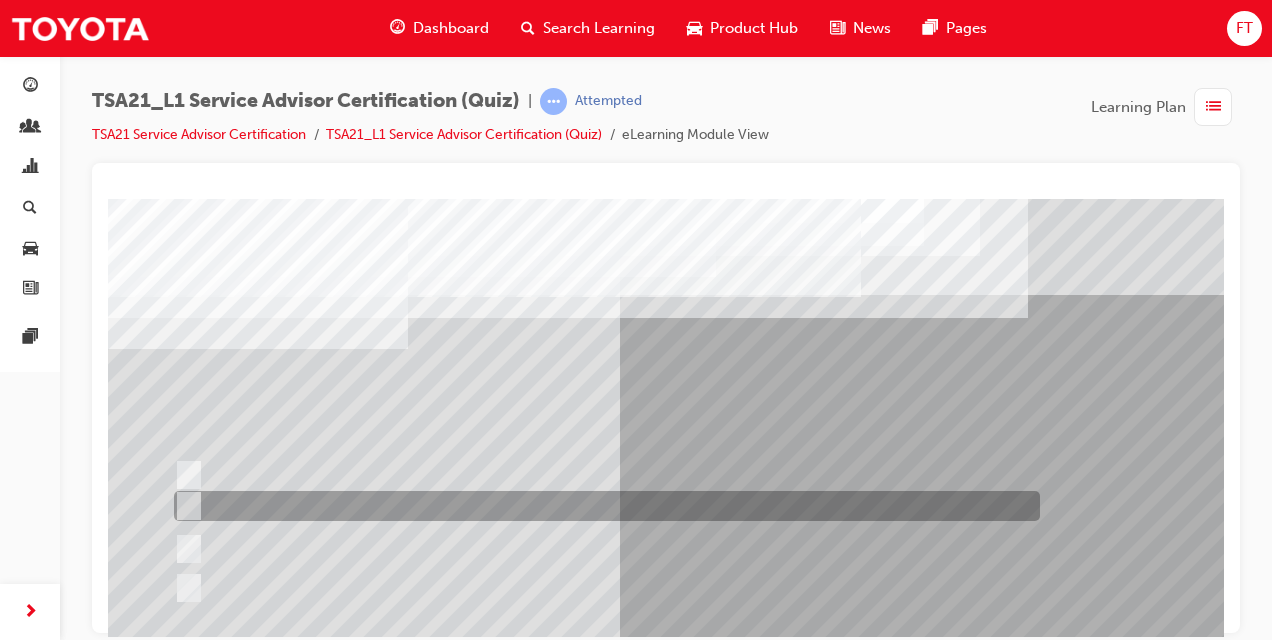 click at bounding box center [185, 506] 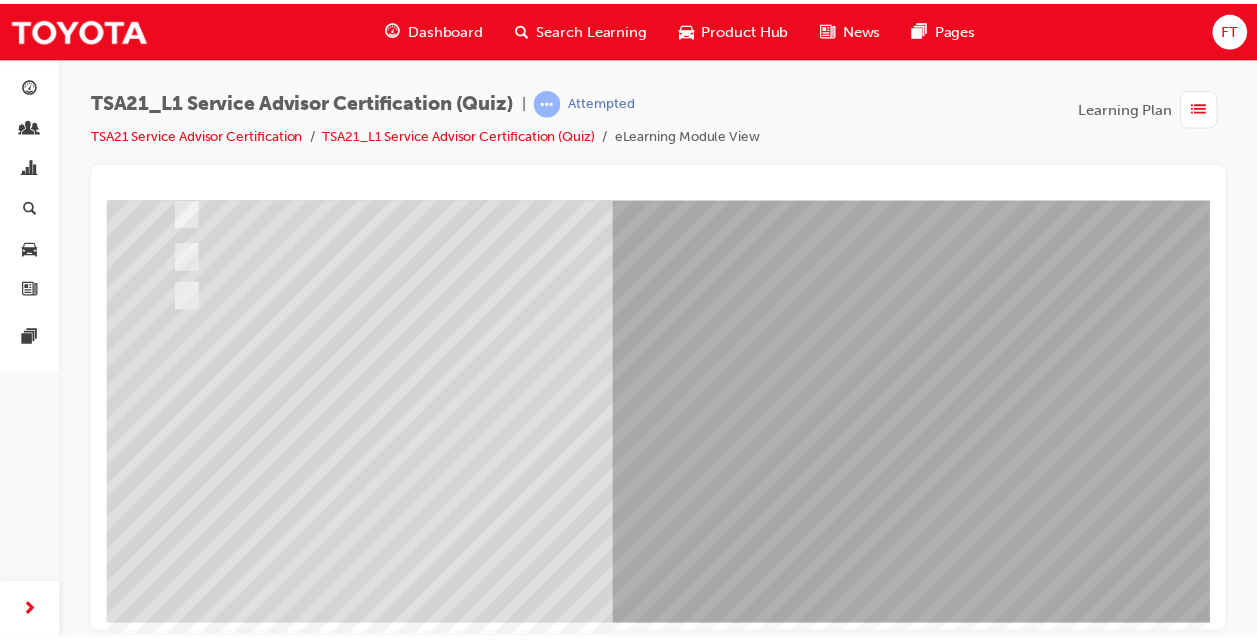 scroll, scrollTop: 297, scrollLeft: 0, axis: vertical 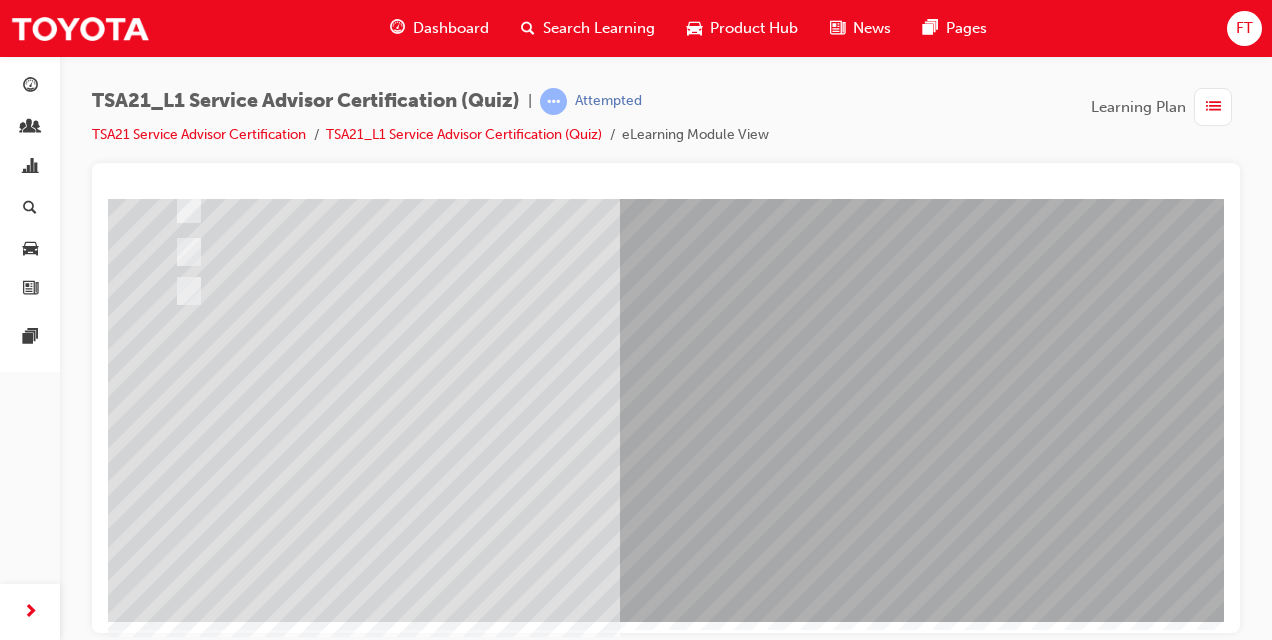 click at bounding box center [180, 3448] 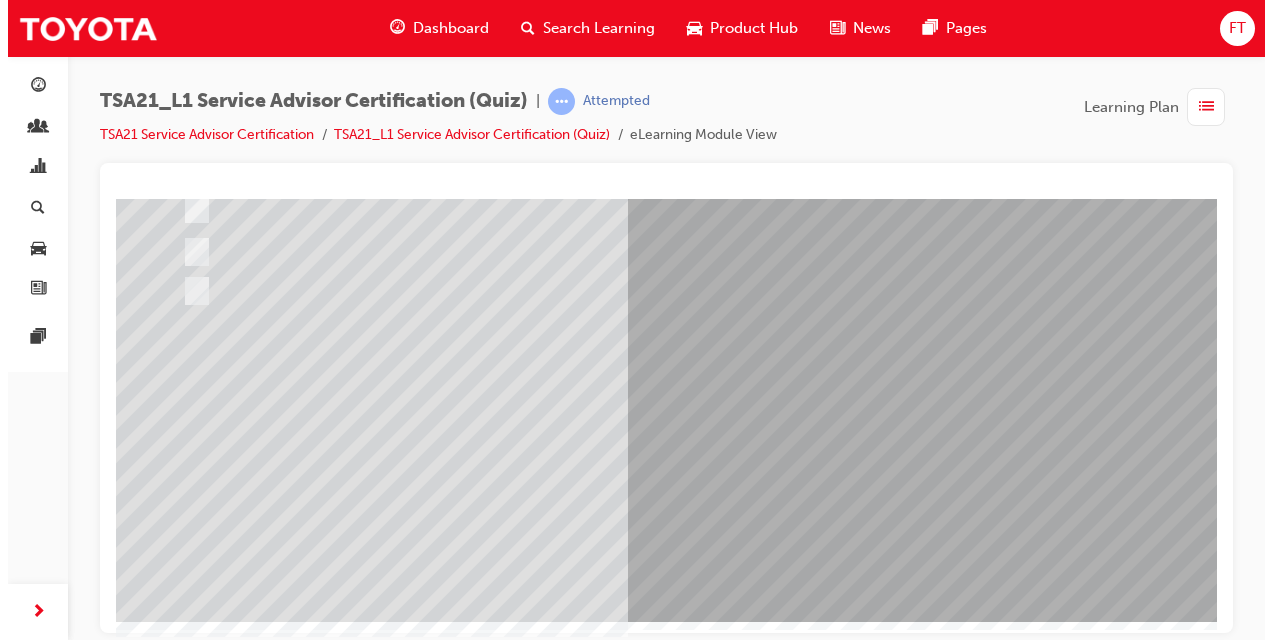 scroll, scrollTop: 0, scrollLeft: 0, axis: both 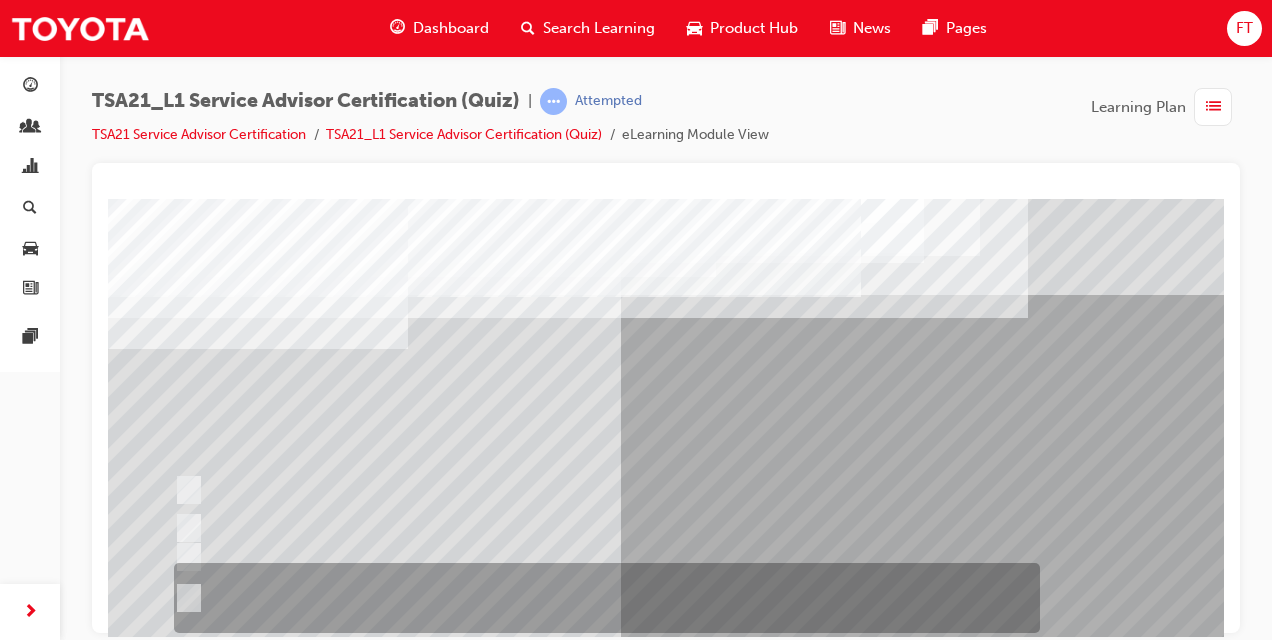 click at bounding box center [602, 598] 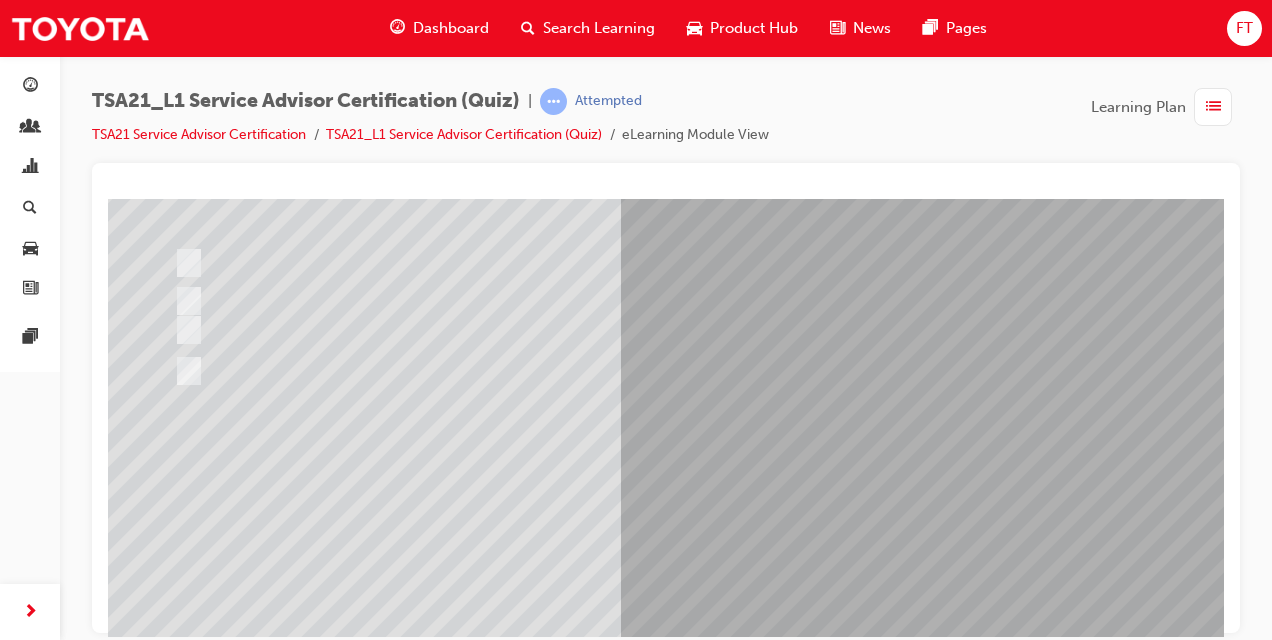 scroll, scrollTop: 297, scrollLeft: 0, axis: vertical 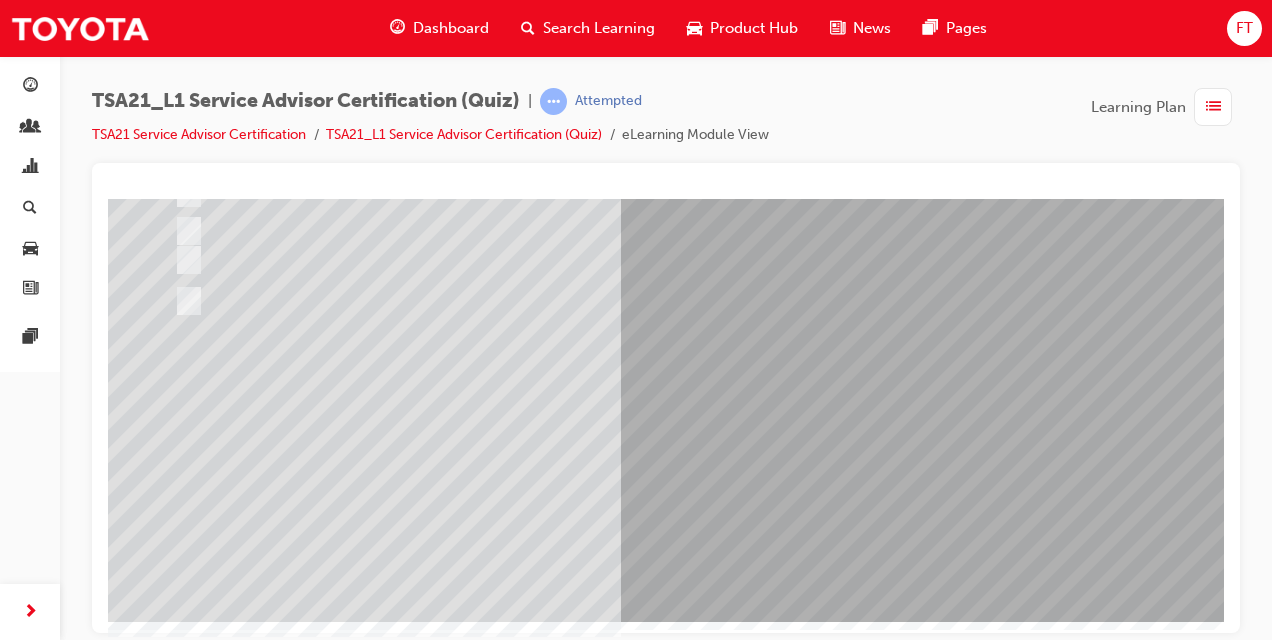 click at bounding box center [180, 3450] 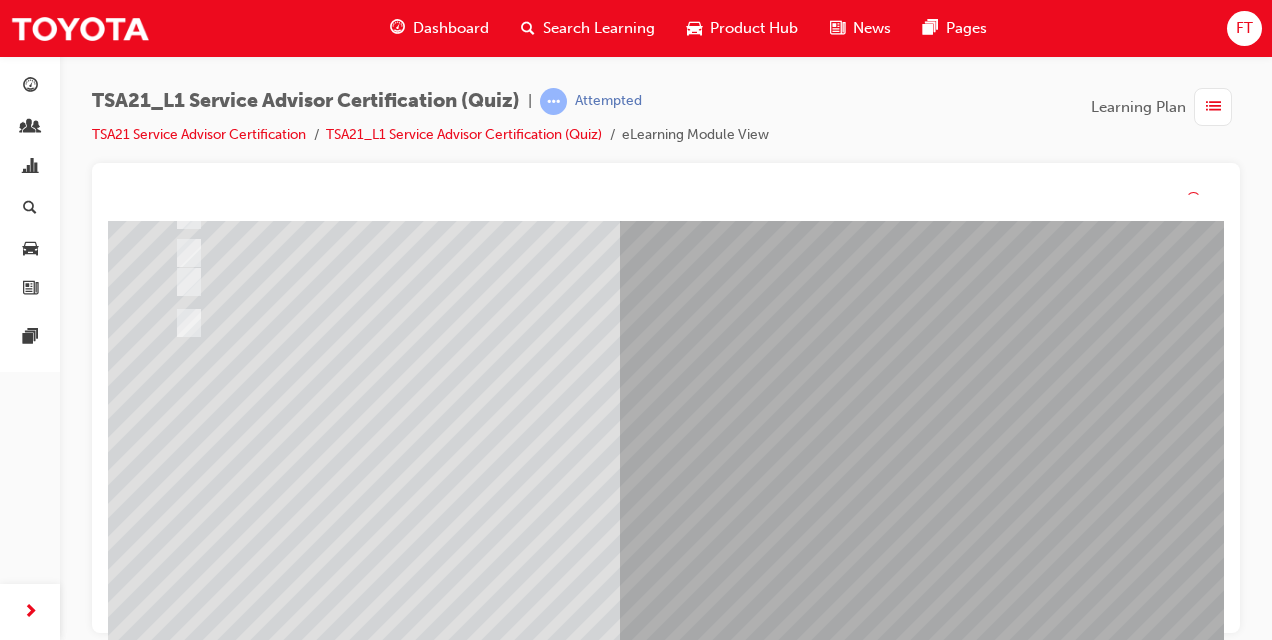 scroll, scrollTop: 0, scrollLeft: 0, axis: both 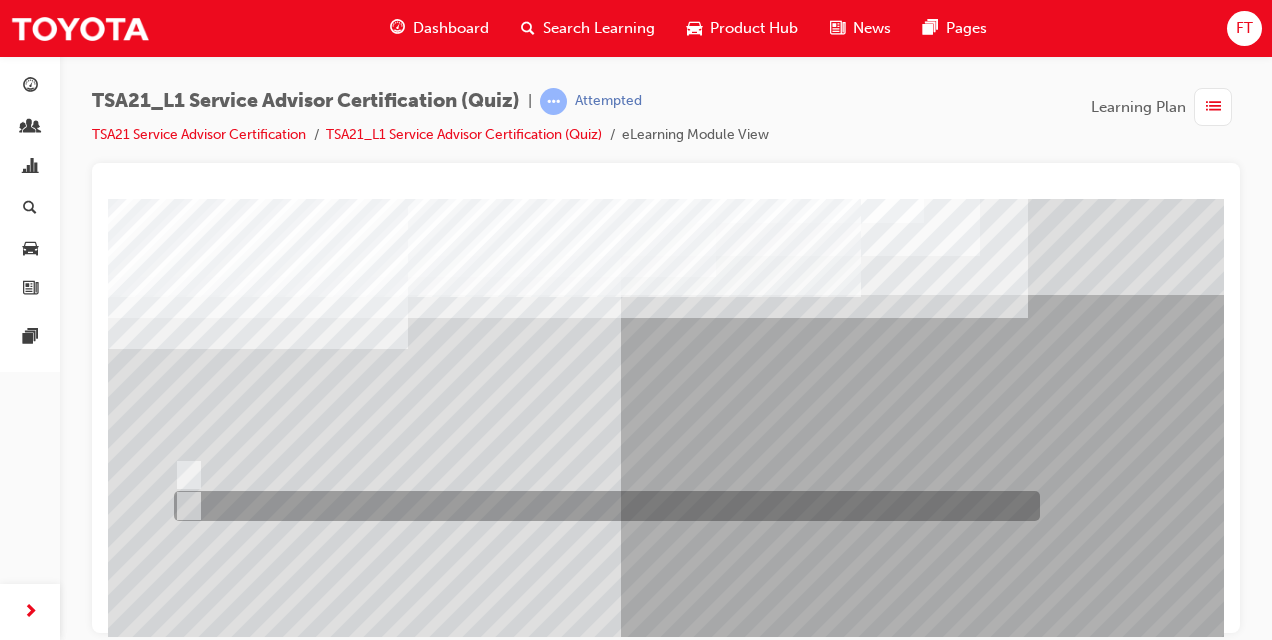 click at bounding box center (602, 506) 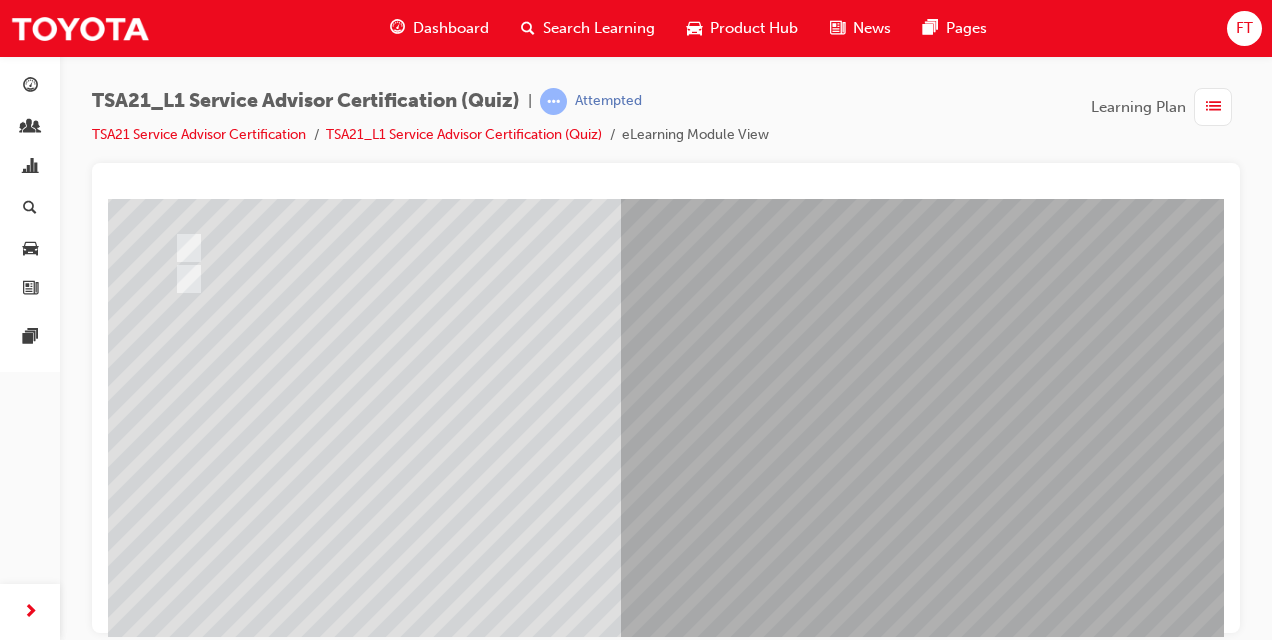 scroll, scrollTop: 253, scrollLeft: 0, axis: vertical 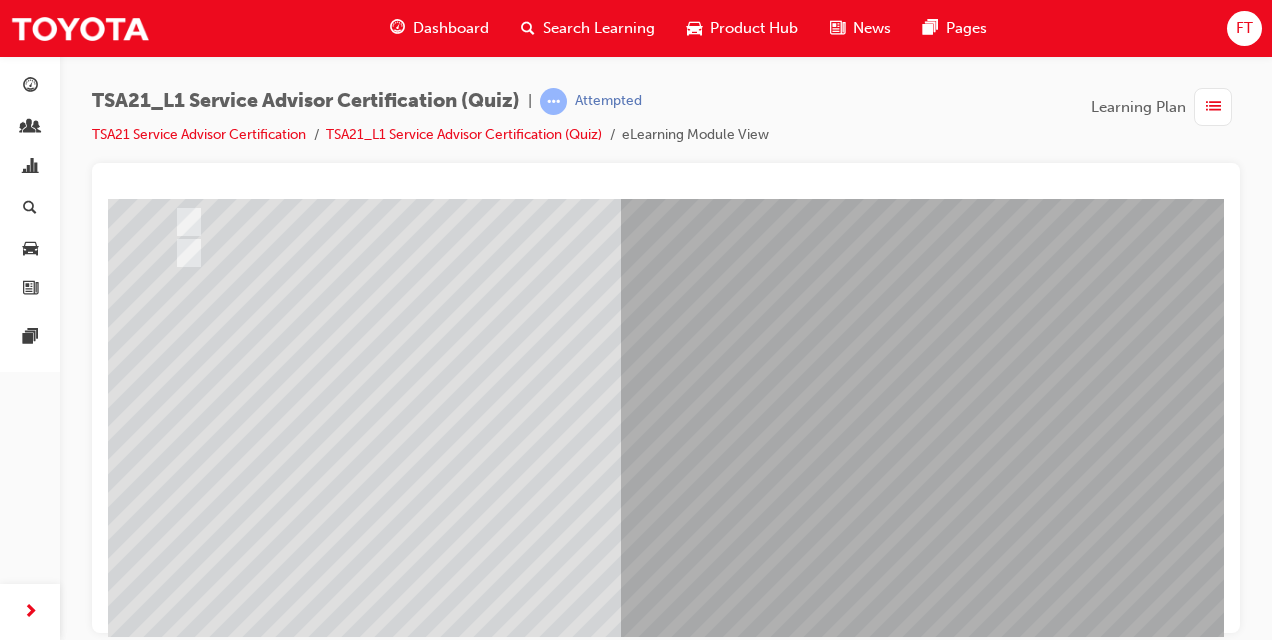 click at bounding box center [180, 3450] 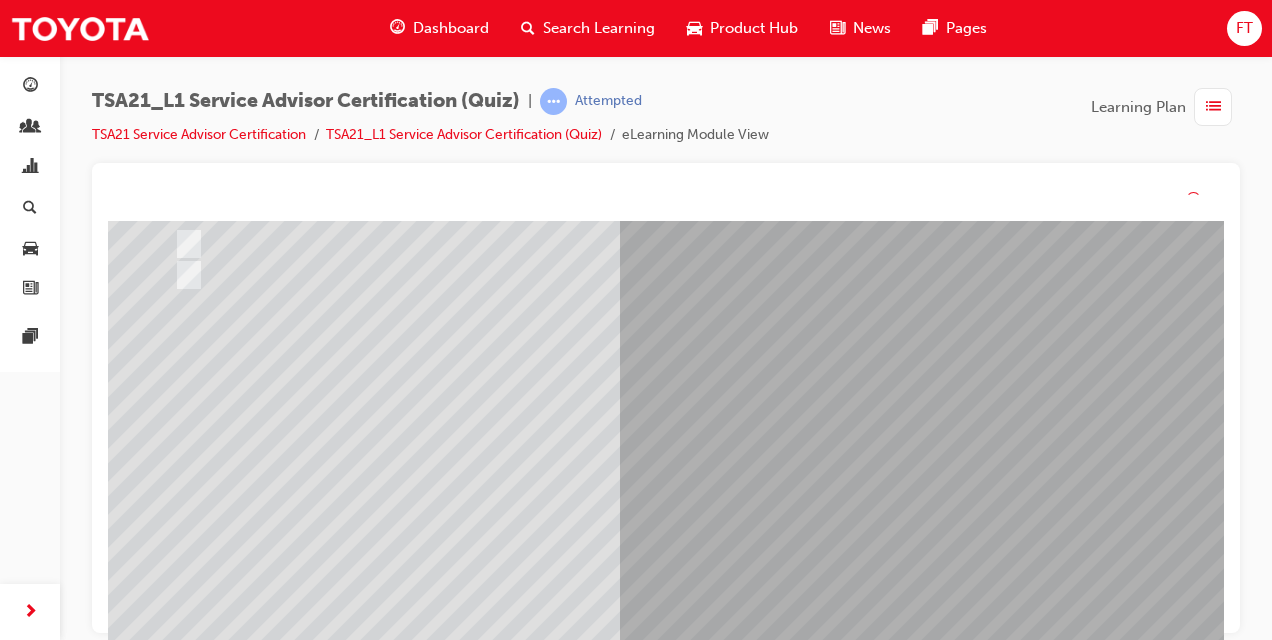 scroll, scrollTop: 0, scrollLeft: 0, axis: both 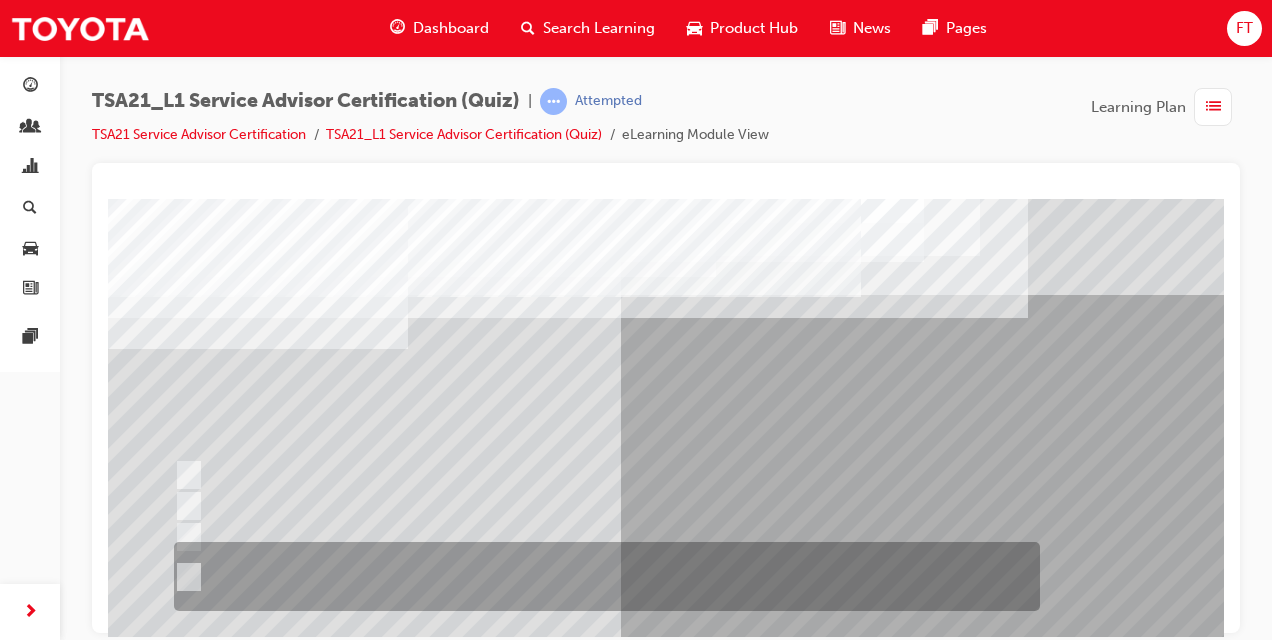 click at bounding box center [602, 576] 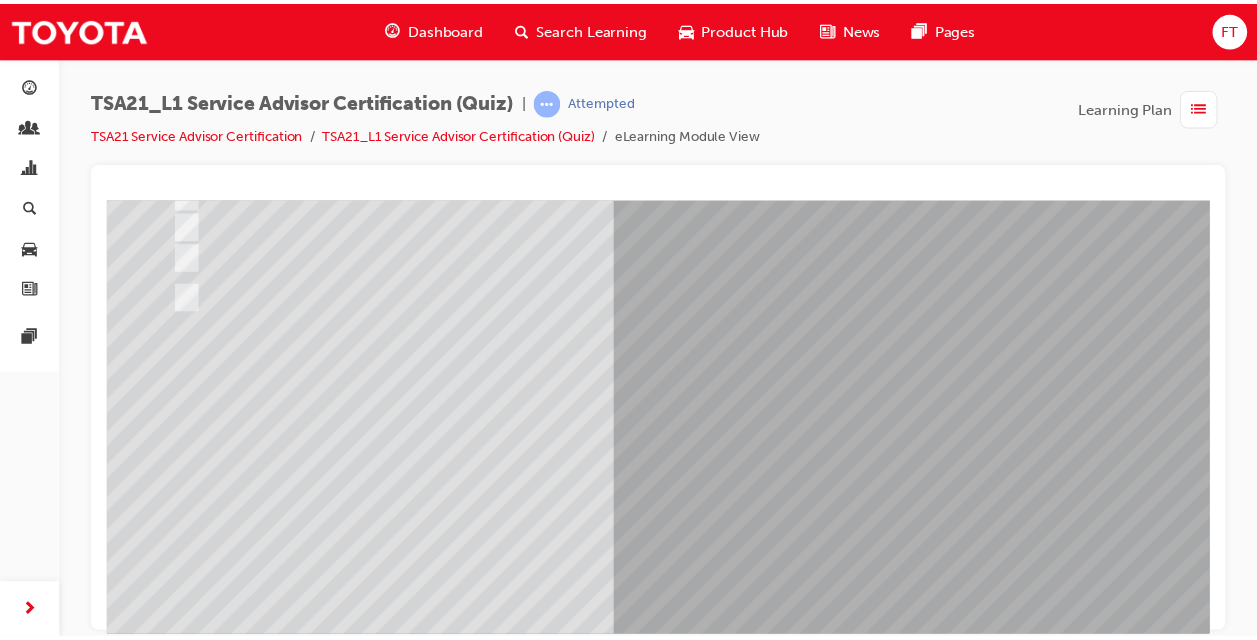 scroll, scrollTop: 294, scrollLeft: 0, axis: vertical 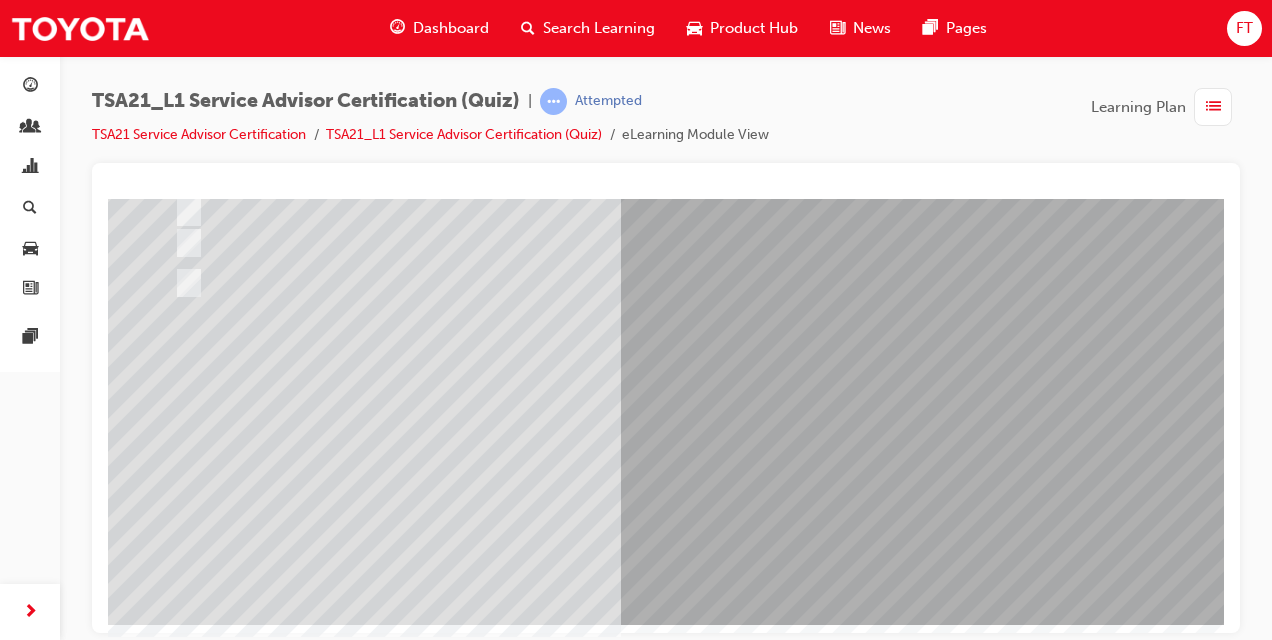 click at bounding box center (180, 3453) 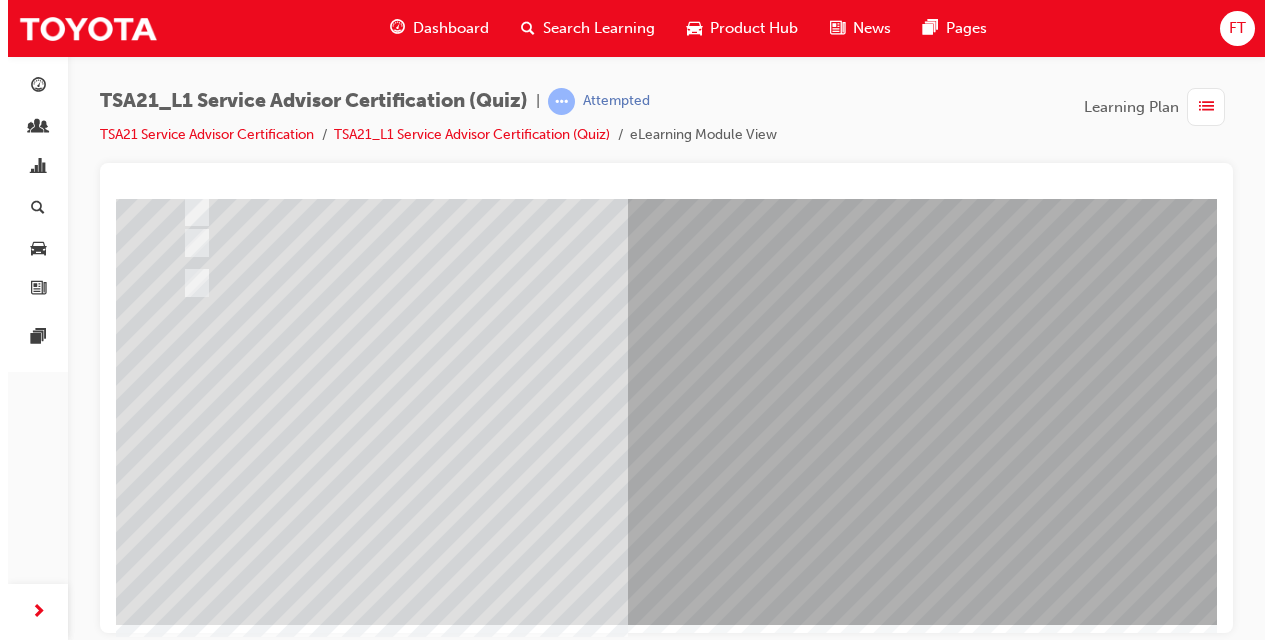 scroll, scrollTop: 0, scrollLeft: 0, axis: both 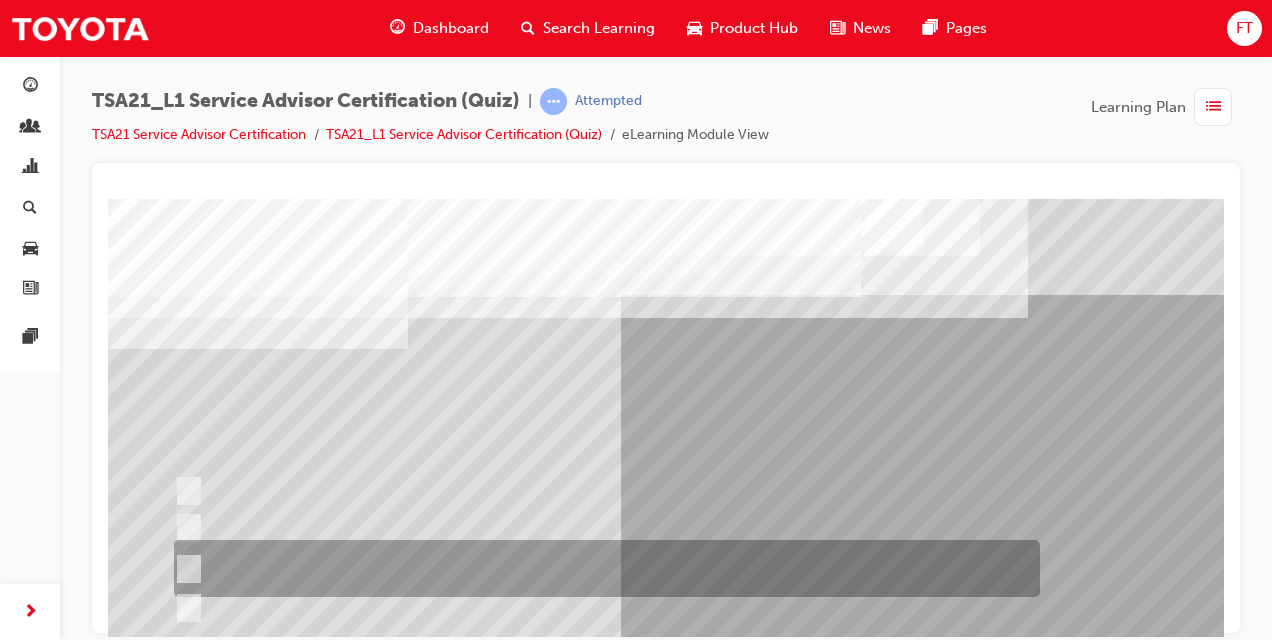 click at bounding box center (185, 569) 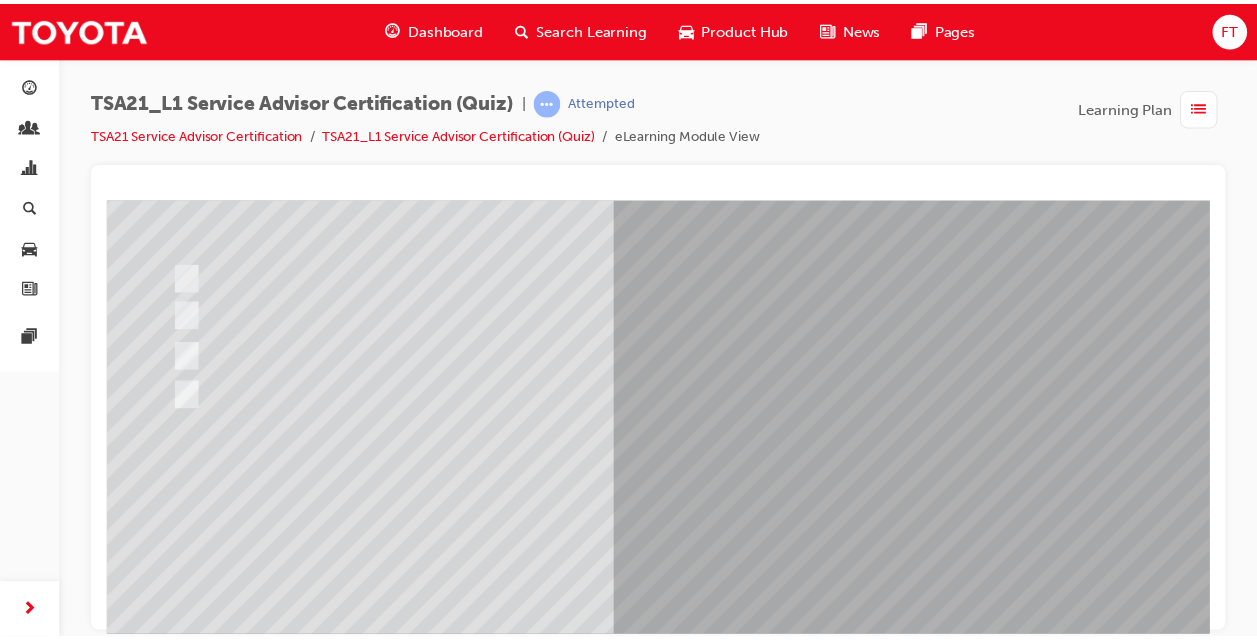 scroll, scrollTop: 240, scrollLeft: 0, axis: vertical 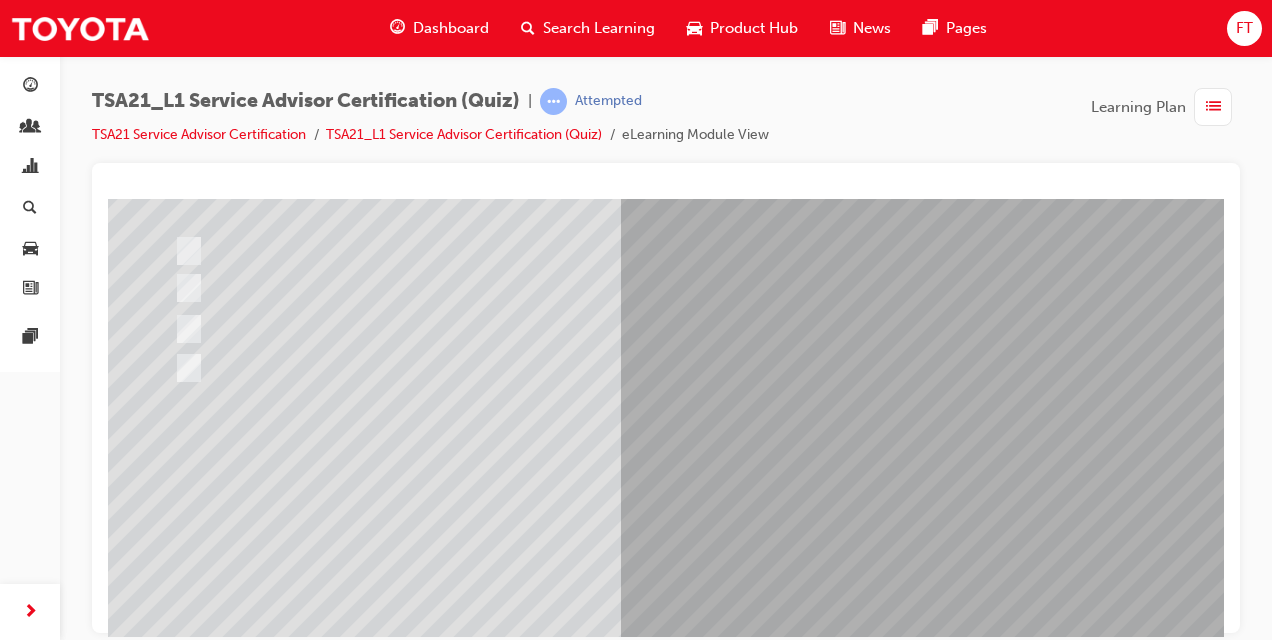 click at bounding box center [180, 3507] 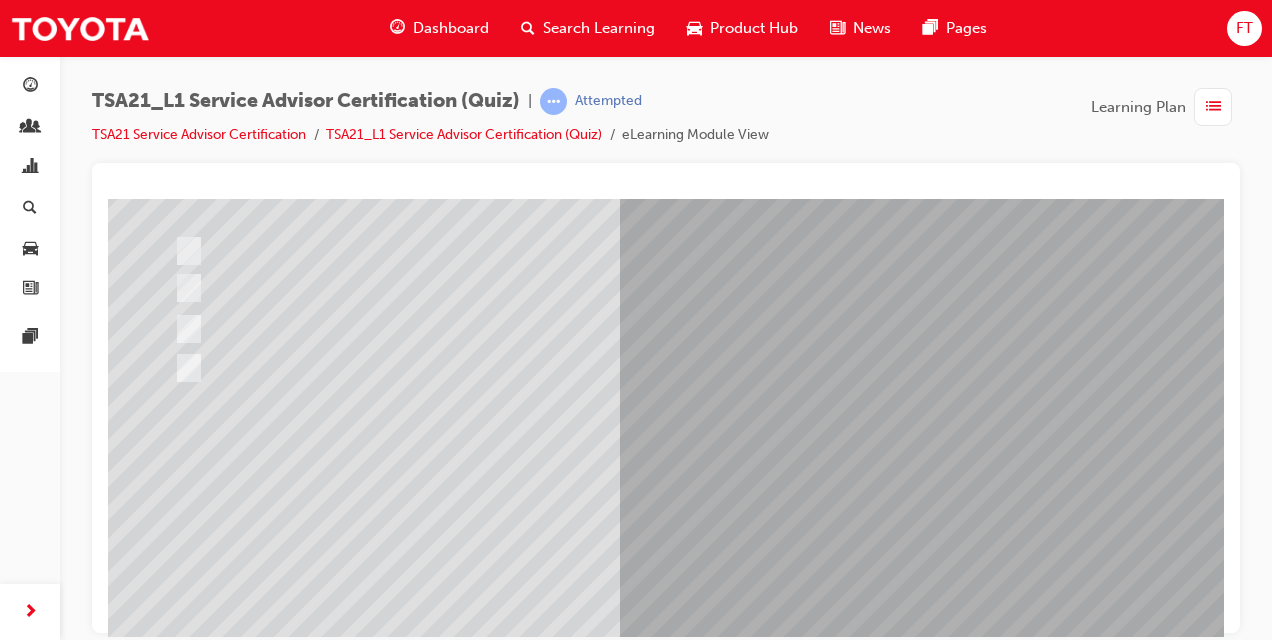 scroll, scrollTop: 0, scrollLeft: 0, axis: both 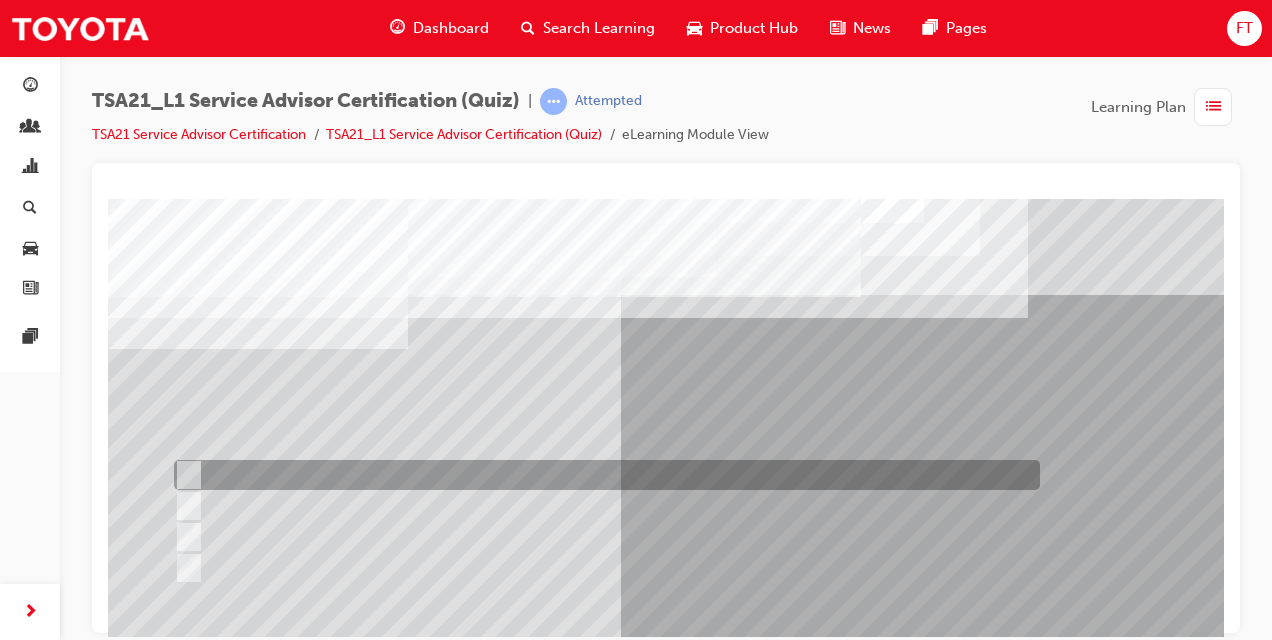 click at bounding box center (185, 475) 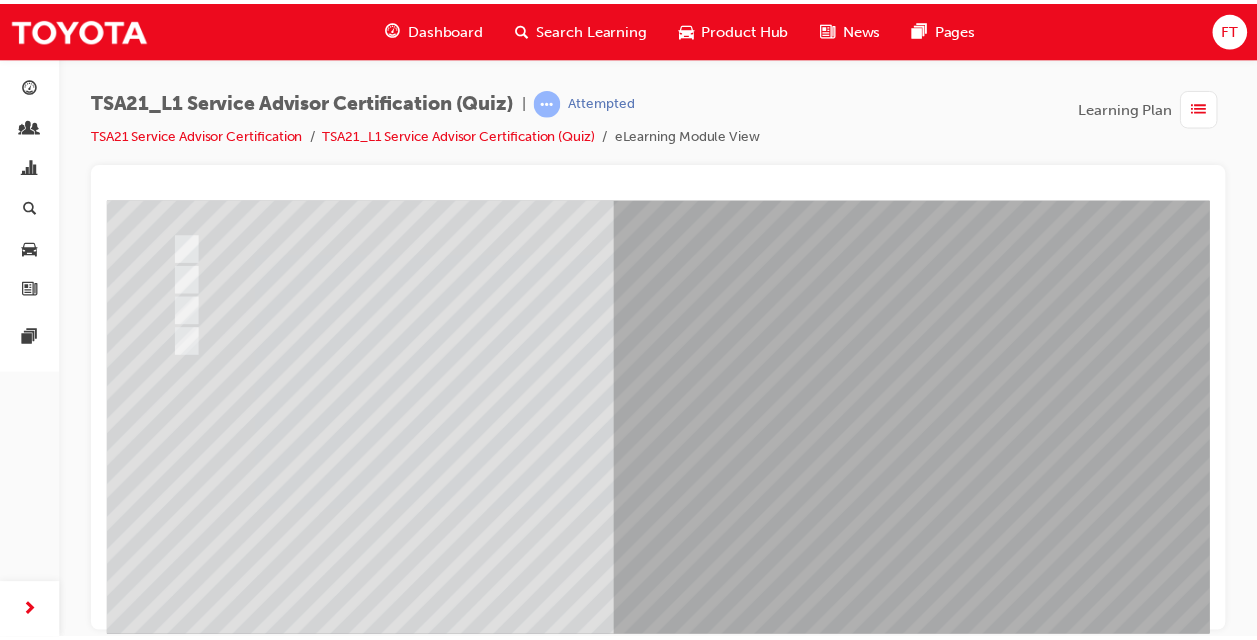 scroll, scrollTop: 253, scrollLeft: 0, axis: vertical 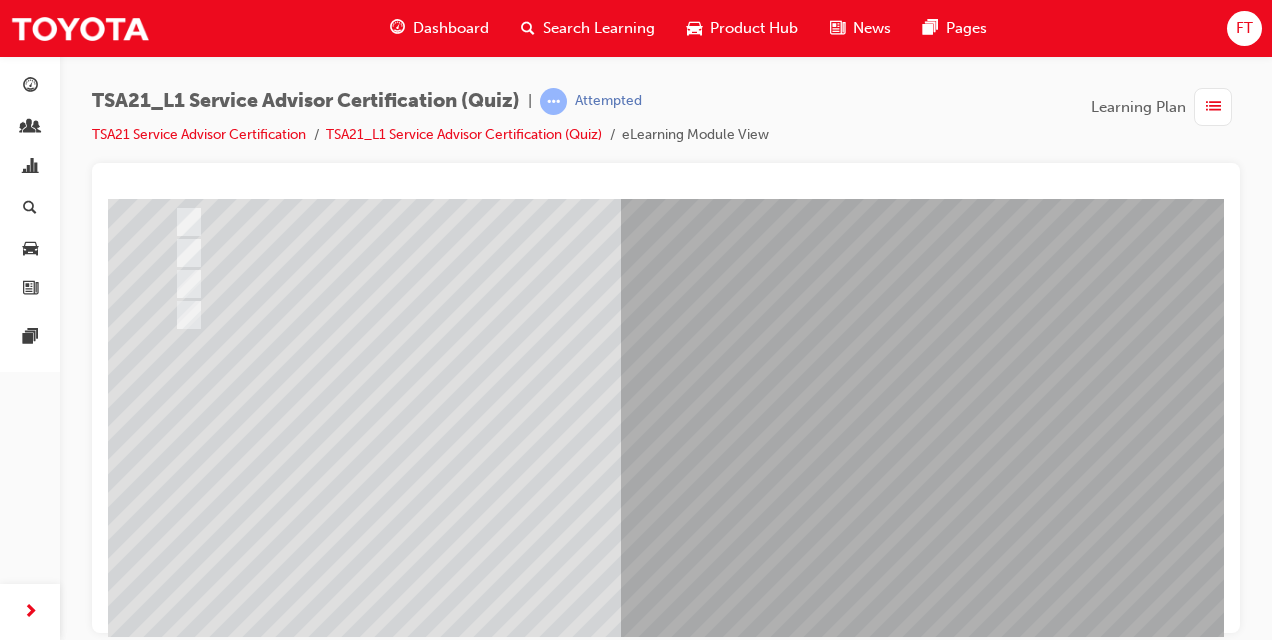click at bounding box center [180, 3494] 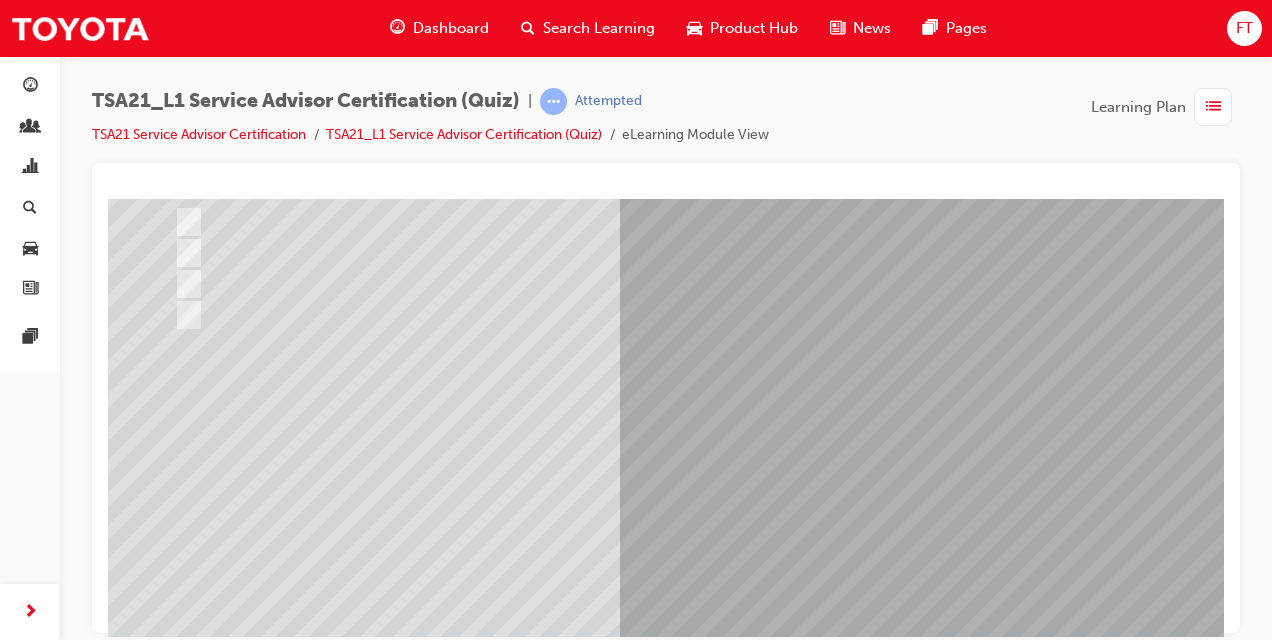 scroll, scrollTop: 0, scrollLeft: 0, axis: both 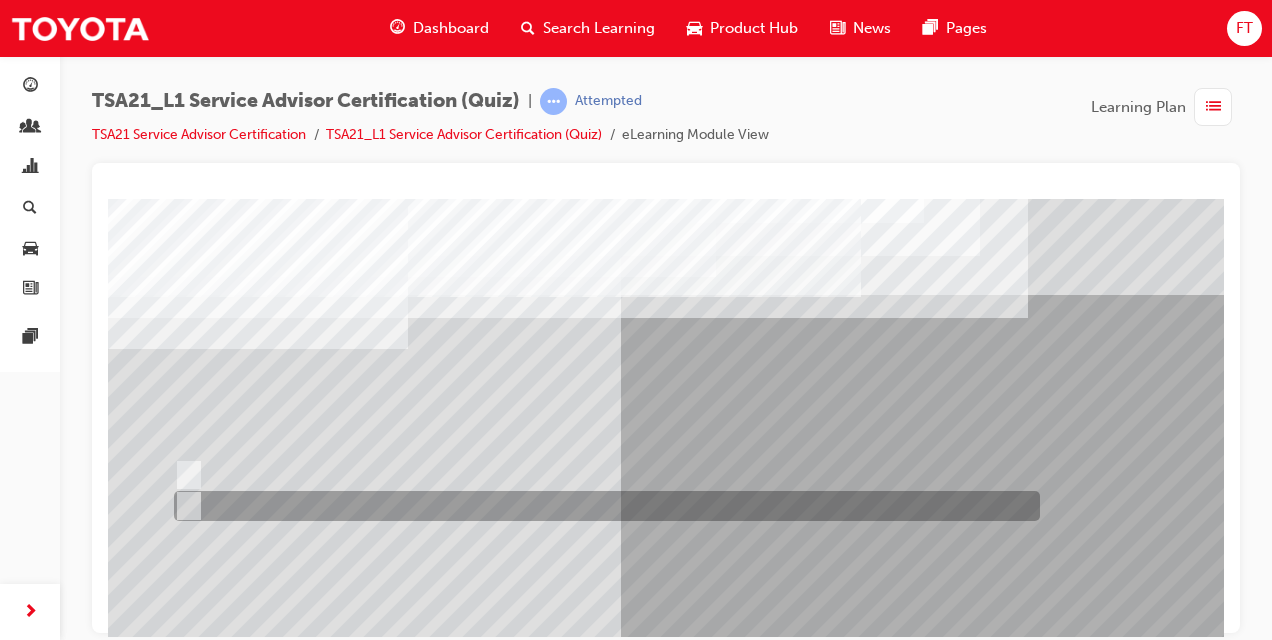 click at bounding box center [185, 506] 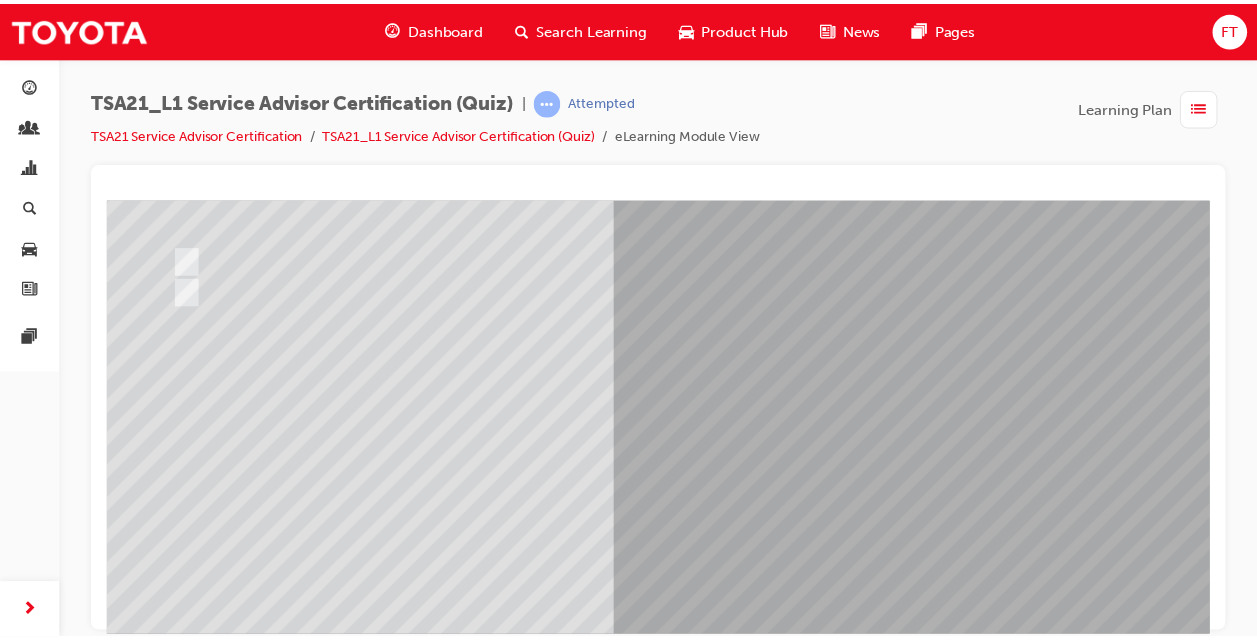 scroll, scrollTop: 280, scrollLeft: 0, axis: vertical 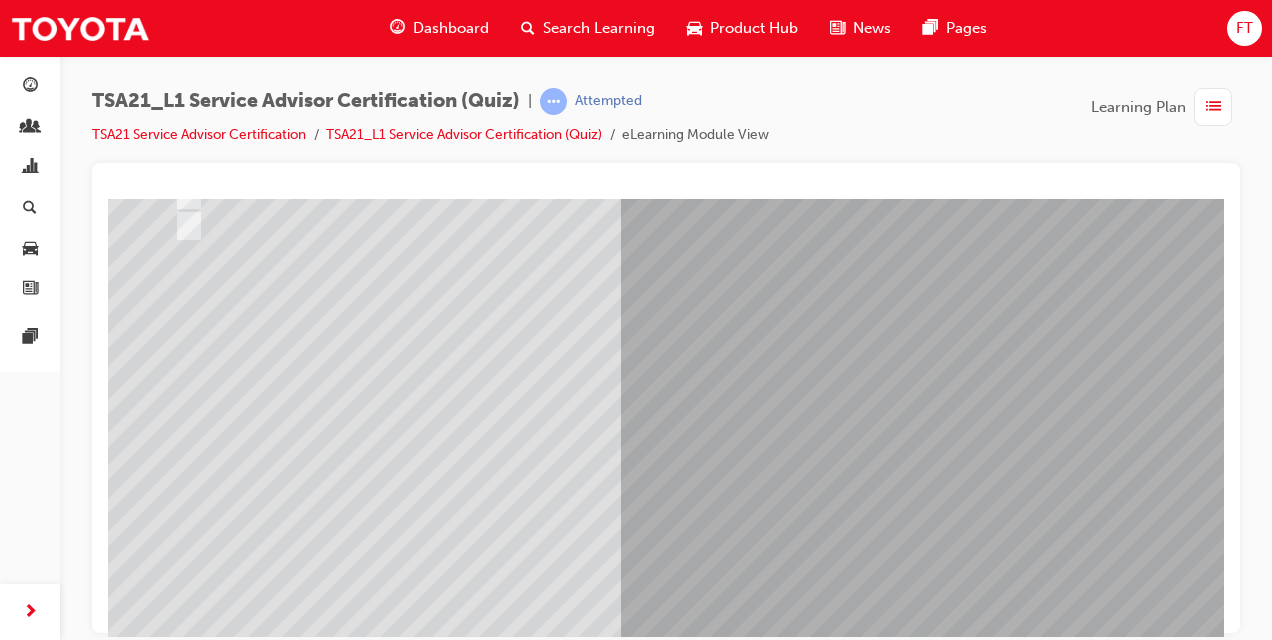 click at bounding box center (180, 3423) 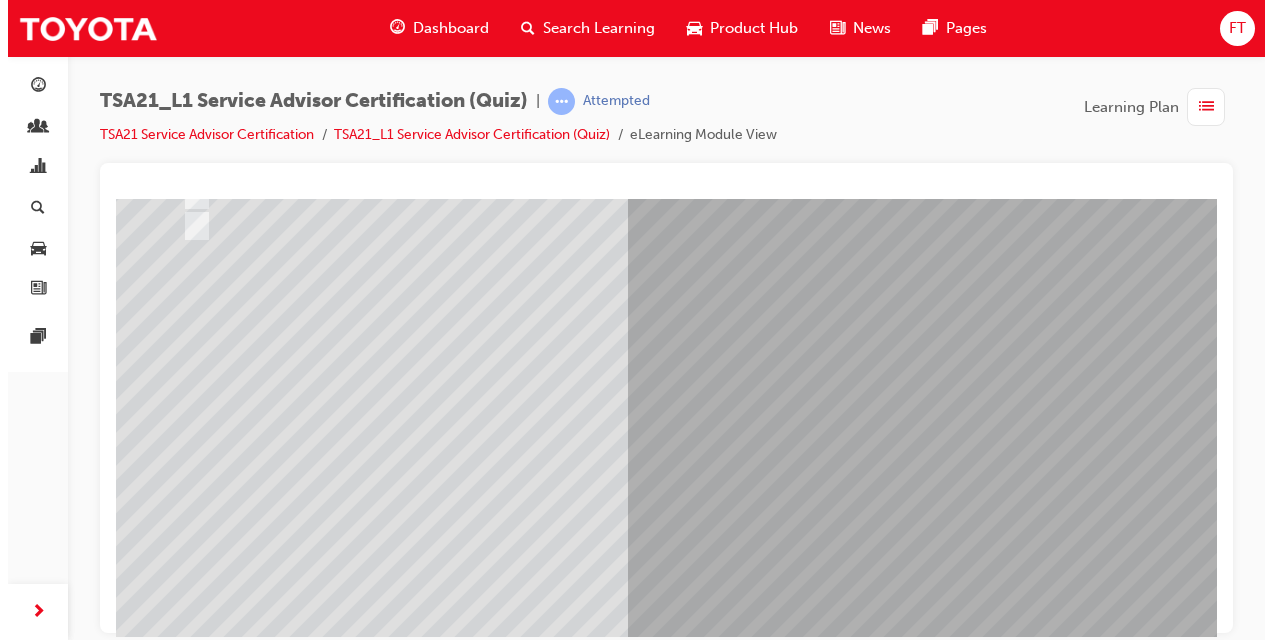 scroll, scrollTop: 0, scrollLeft: 0, axis: both 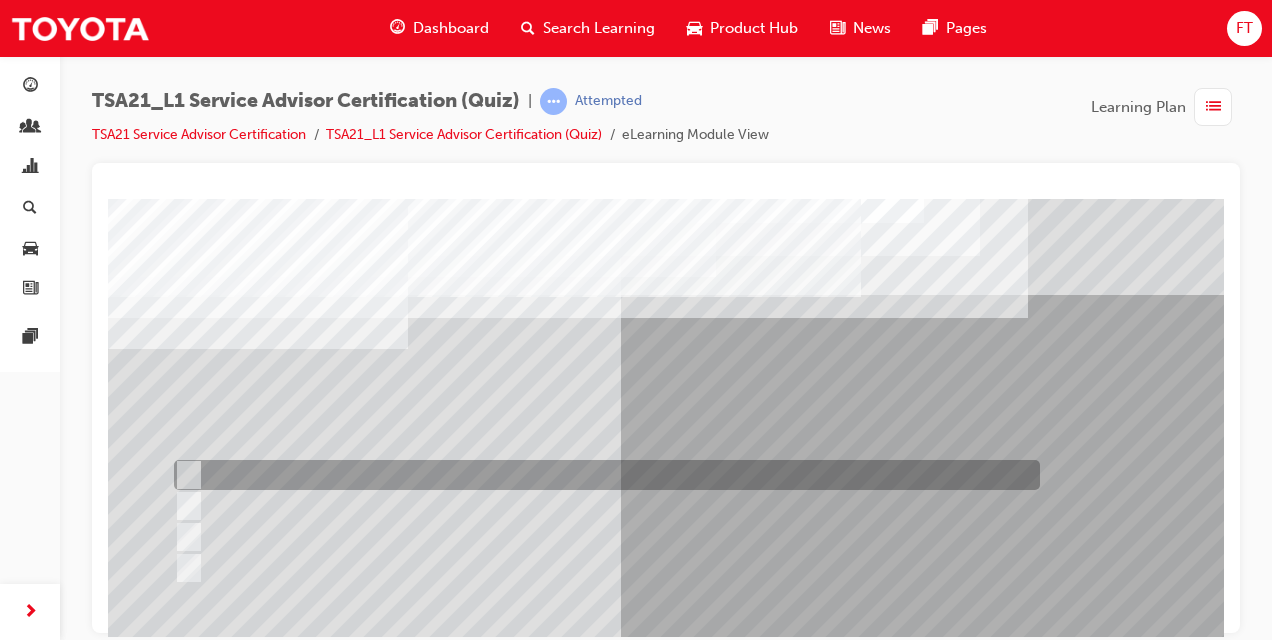 click at bounding box center [602, 475] 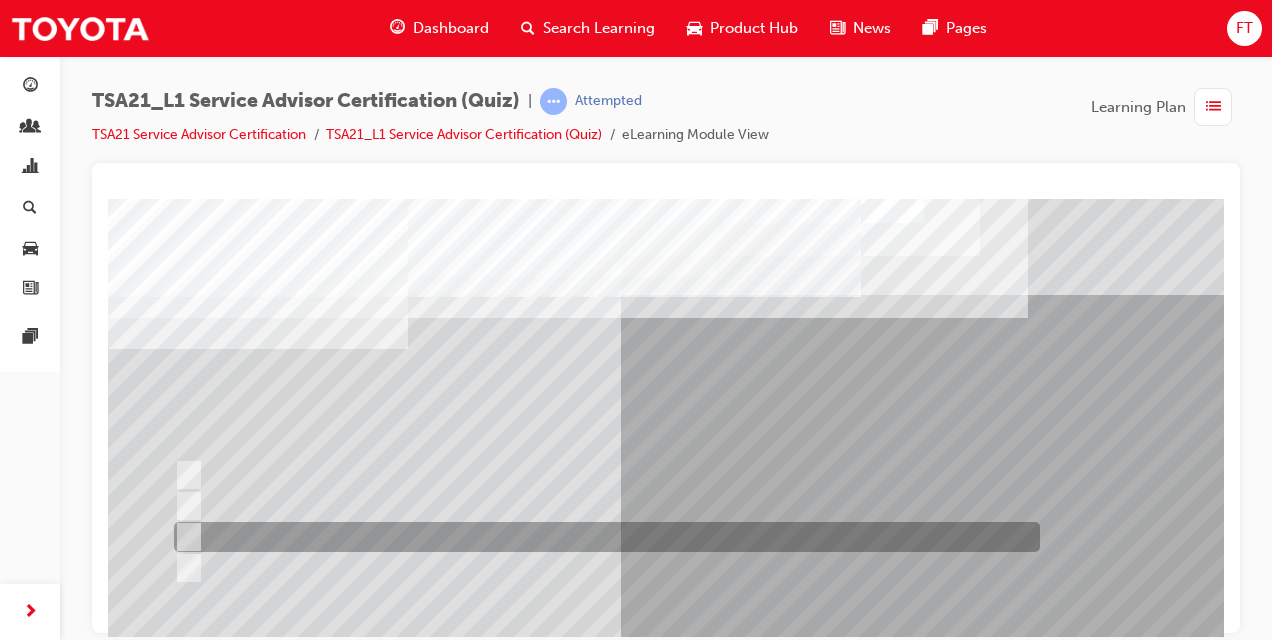 click at bounding box center [185, 537] 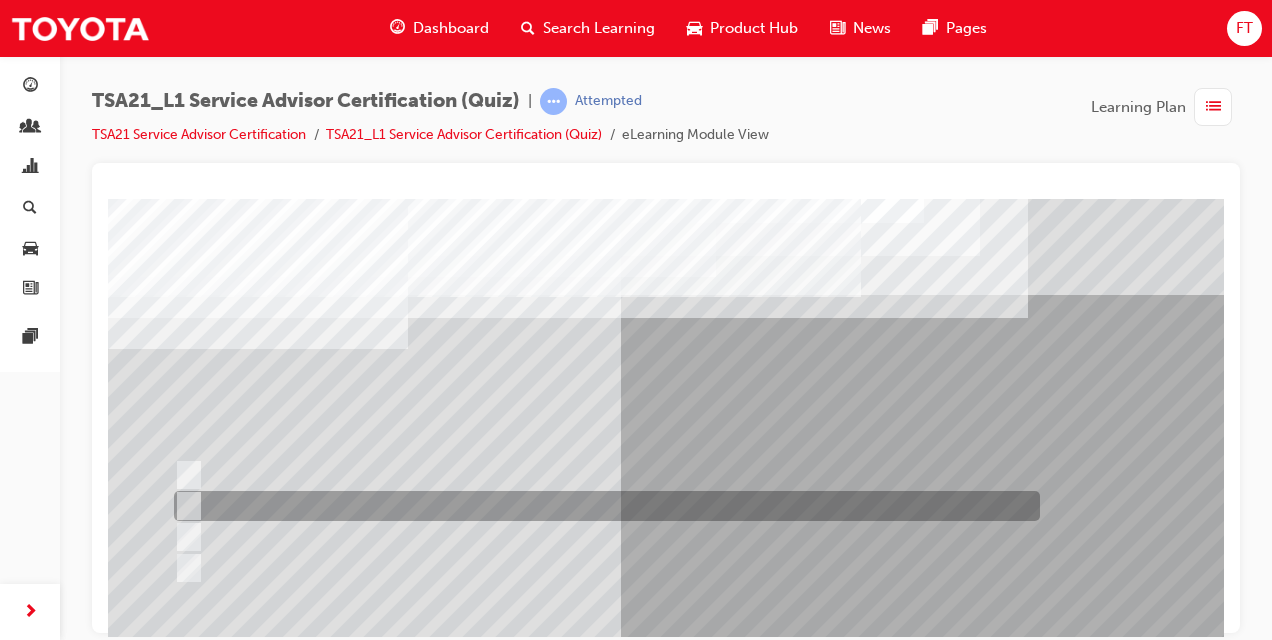 click at bounding box center (602, 506) 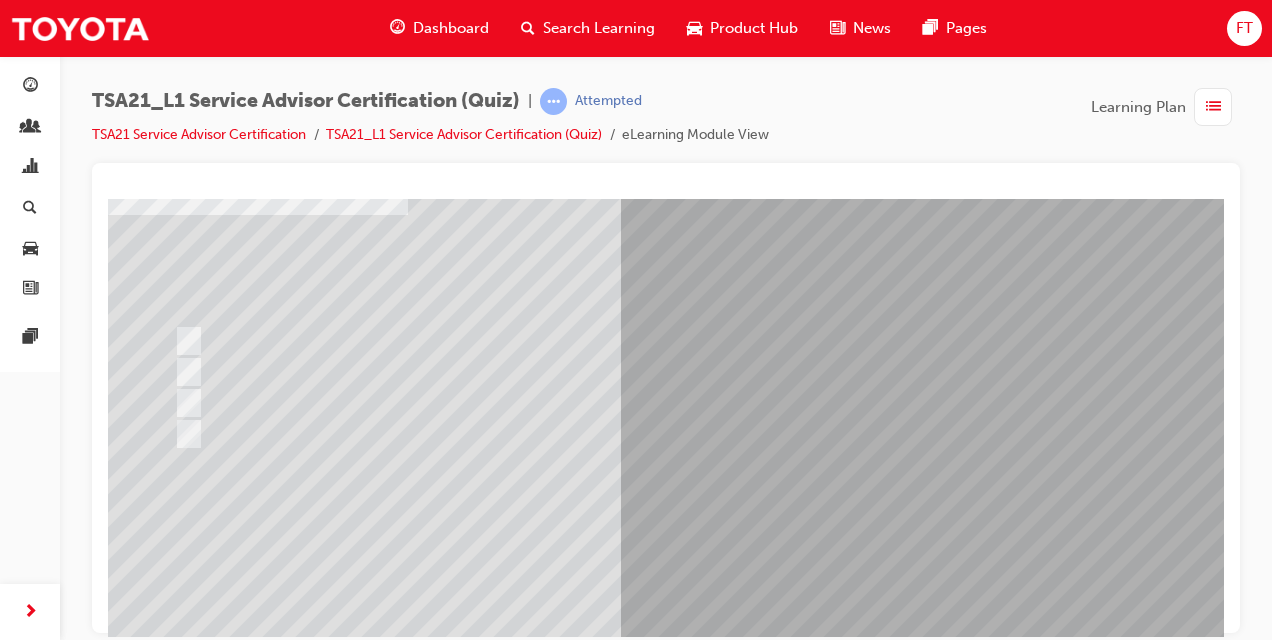scroll, scrollTop: 293, scrollLeft: 0, axis: vertical 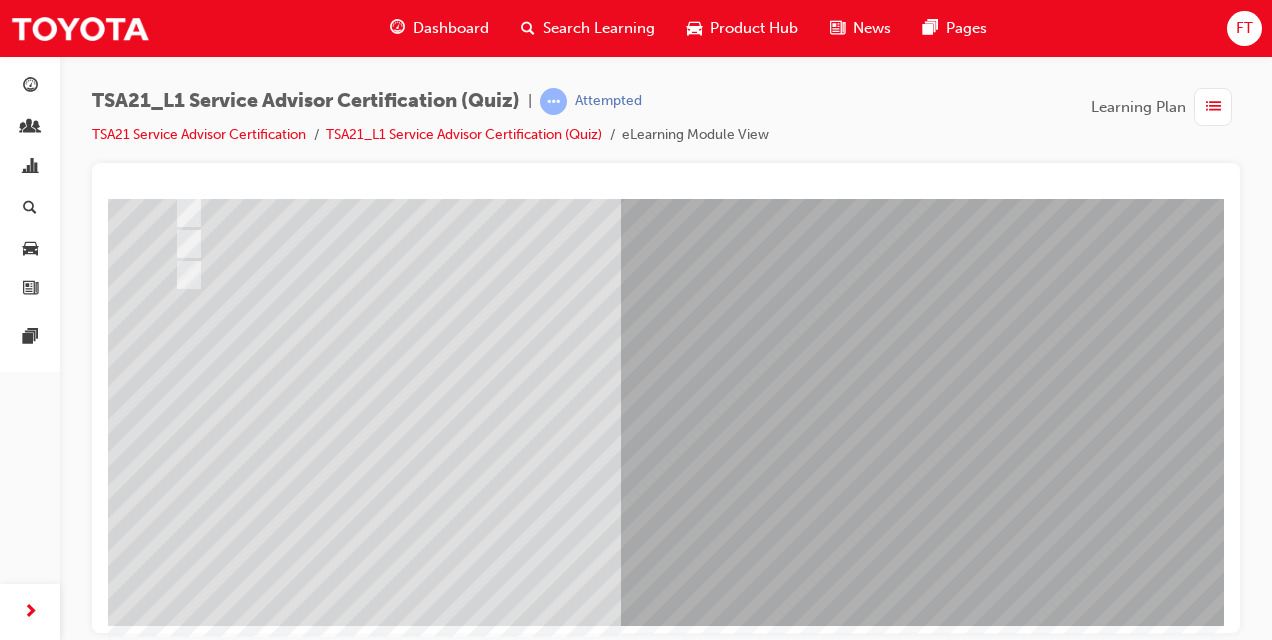 click at bounding box center [180, 3454] 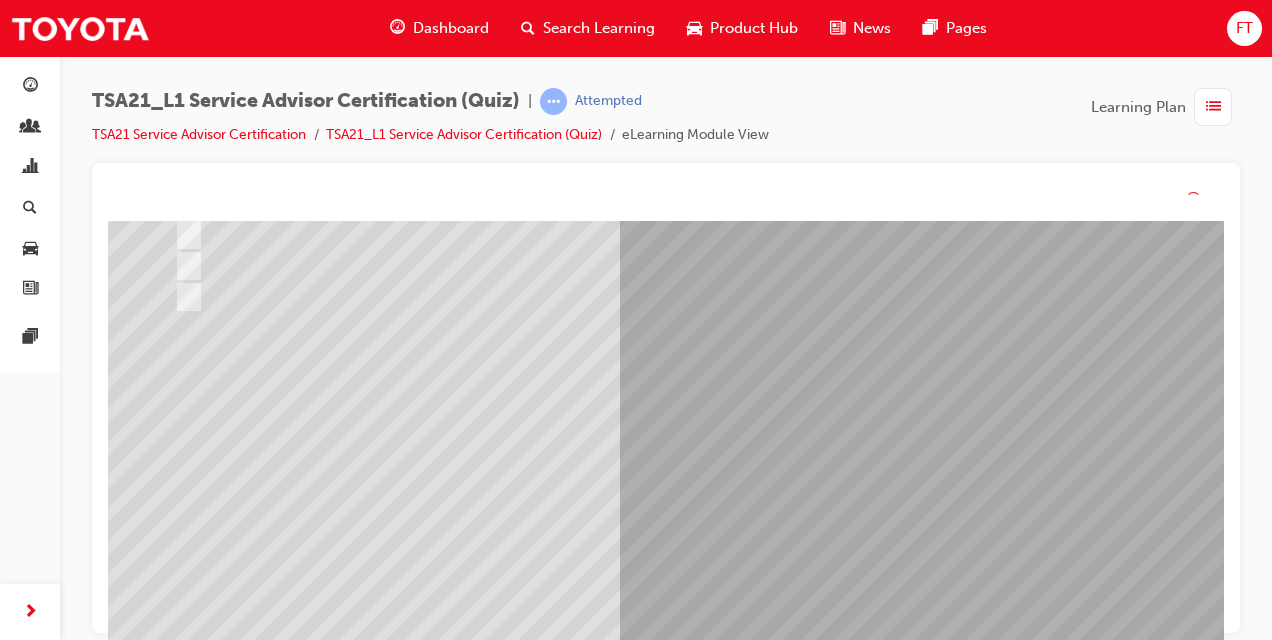 scroll, scrollTop: 0, scrollLeft: 0, axis: both 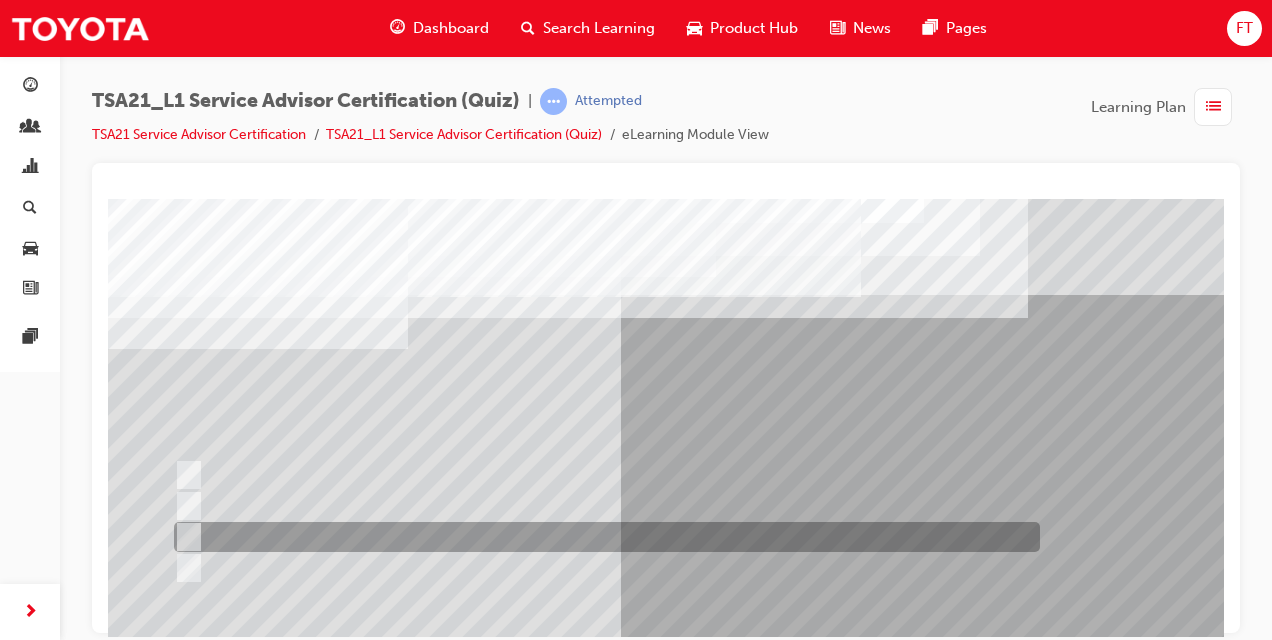 click at bounding box center [185, 537] 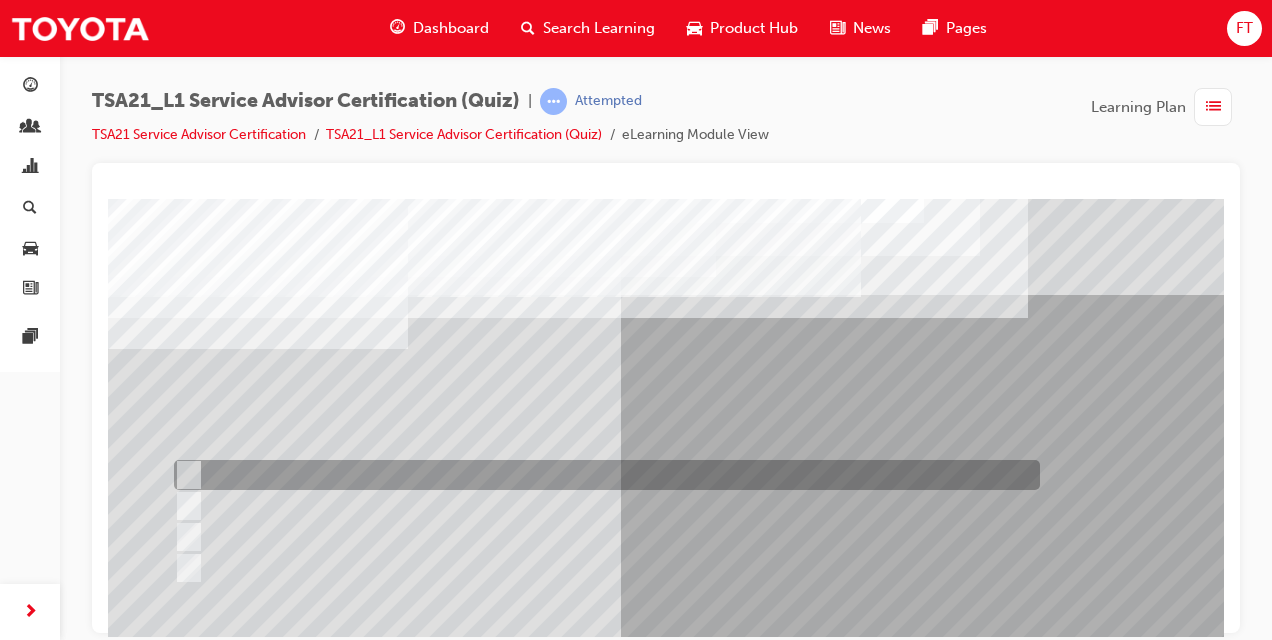 click at bounding box center (602, 475) 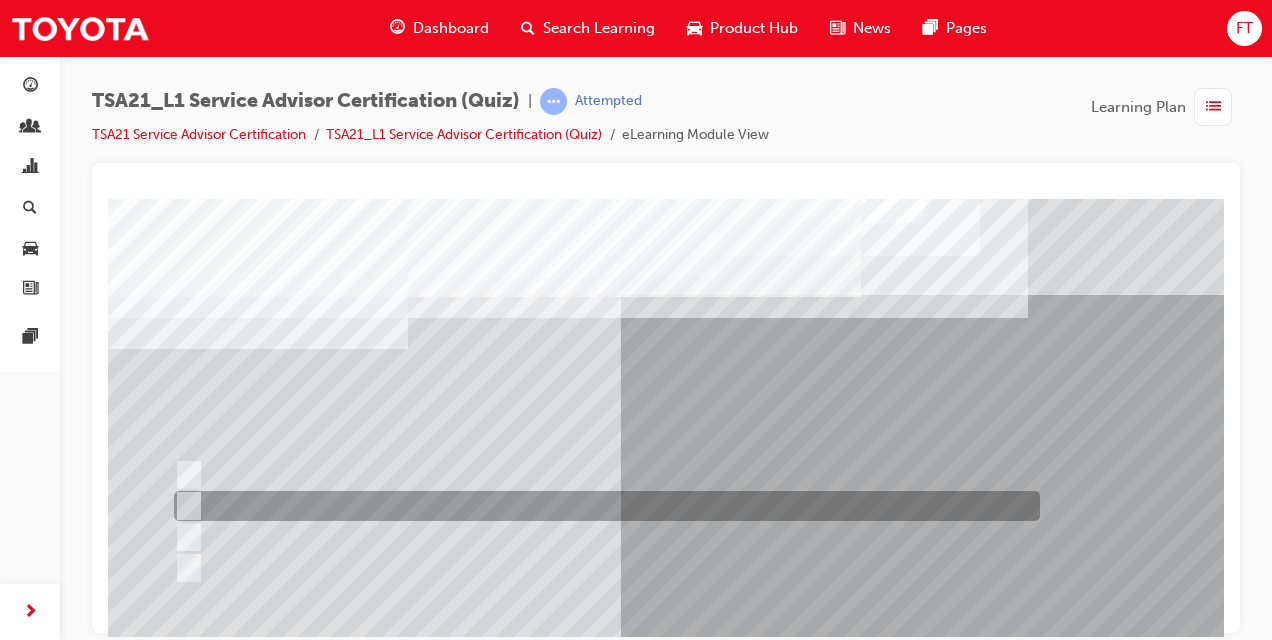 click at bounding box center [602, 506] 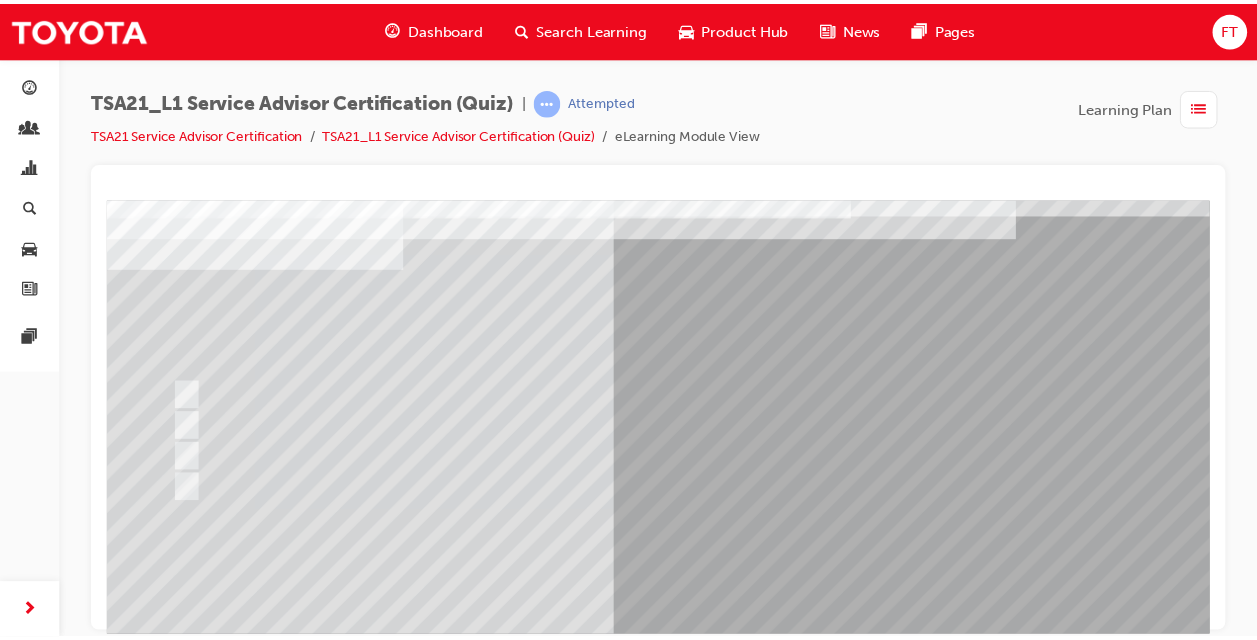 scroll, scrollTop: 240, scrollLeft: 0, axis: vertical 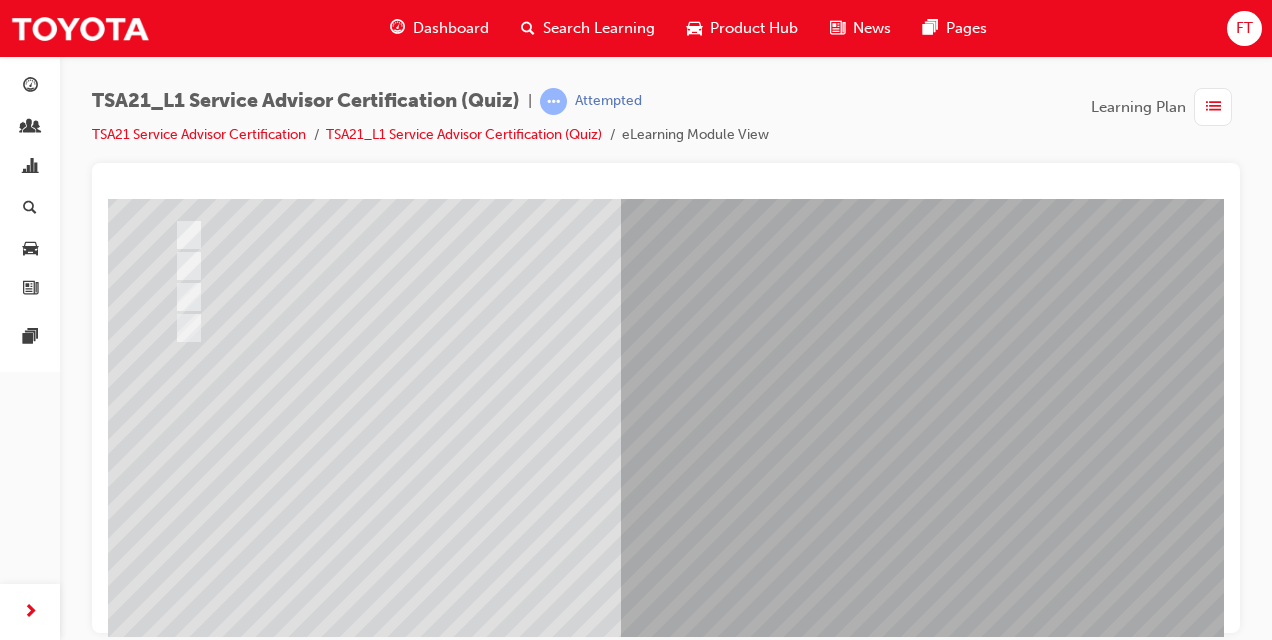 click at bounding box center [180, 3507] 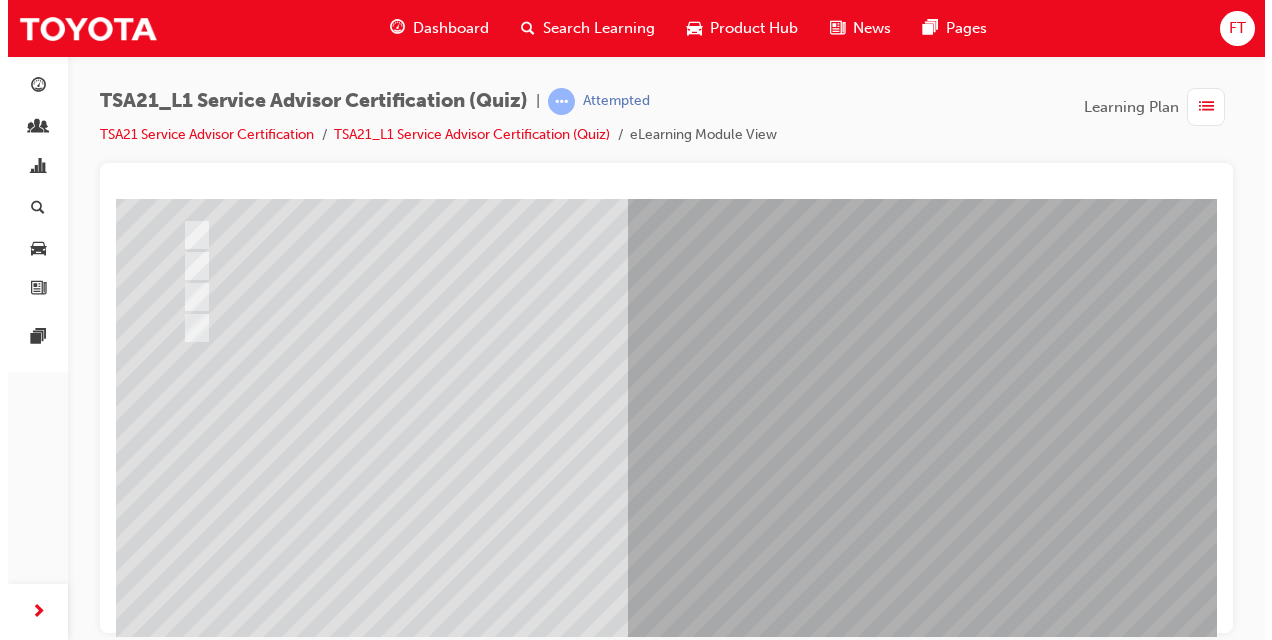 scroll, scrollTop: 0, scrollLeft: 0, axis: both 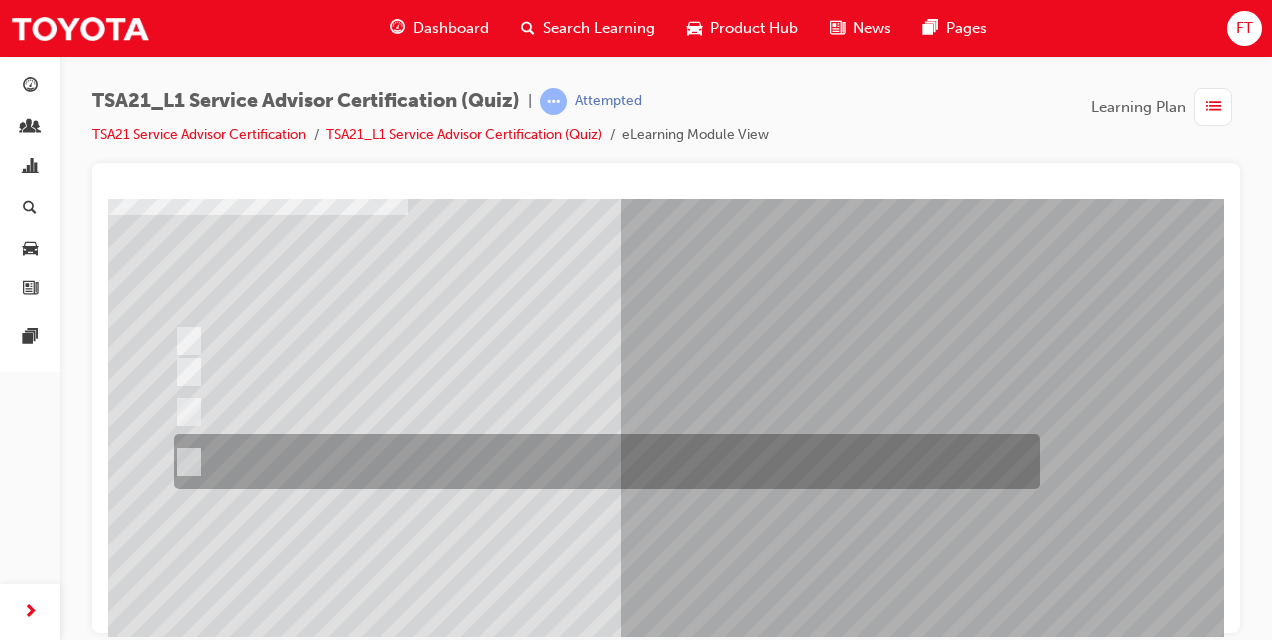 click at bounding box center [602, 461] 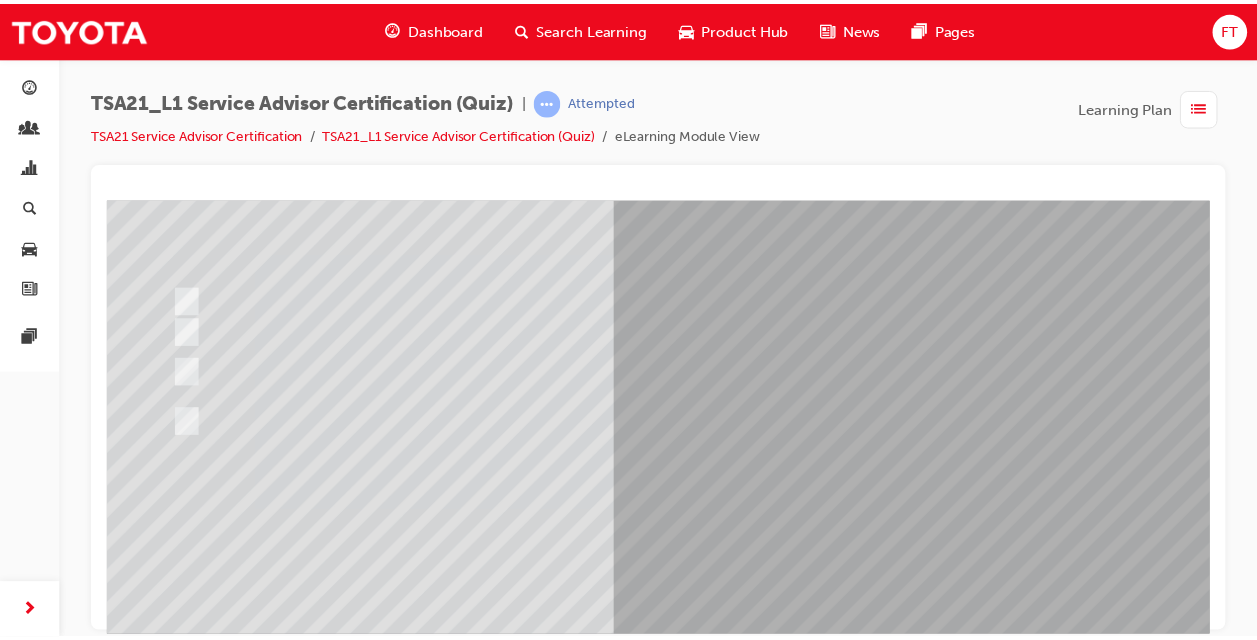 scroll, scrollTop: 297, scrollLeft: 0, axis: vertical 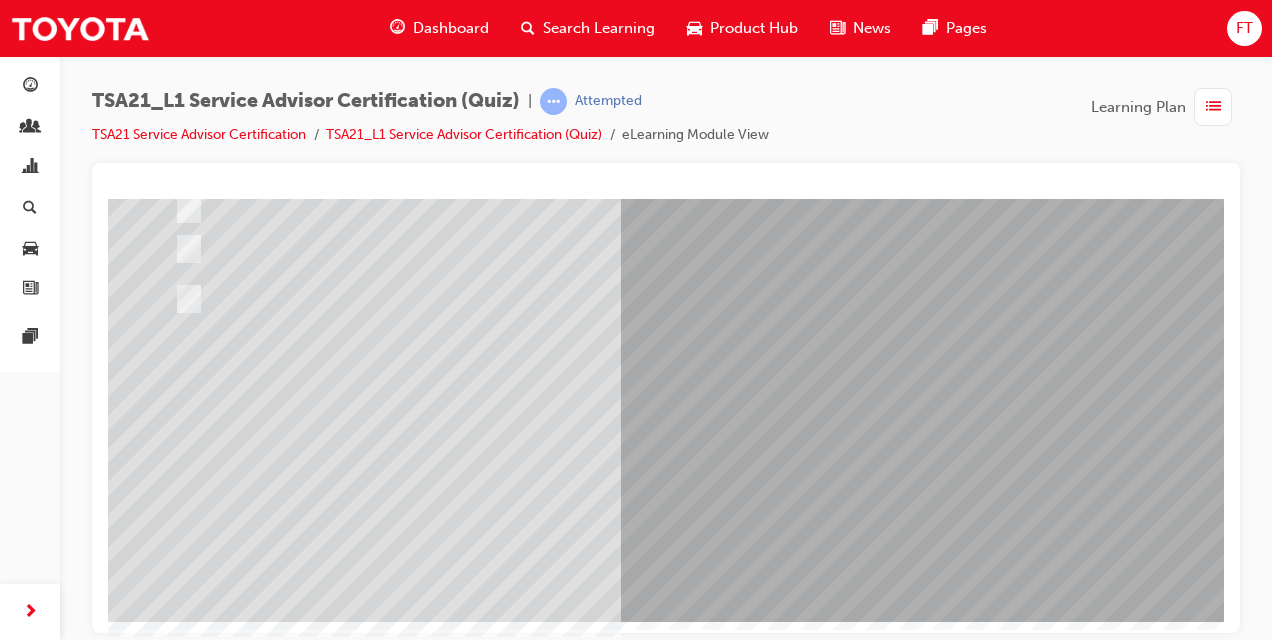 click at bounding box center (180, 3450) 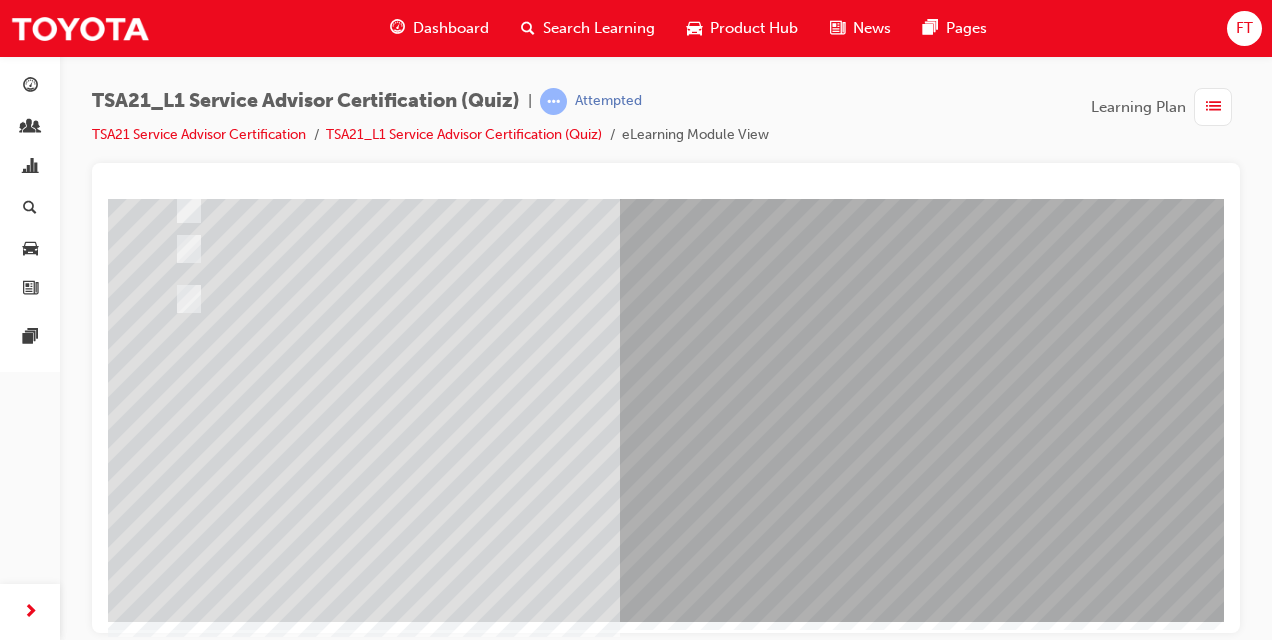 scroll, scrollTop: 0, scrollLeft: 0, axis: both 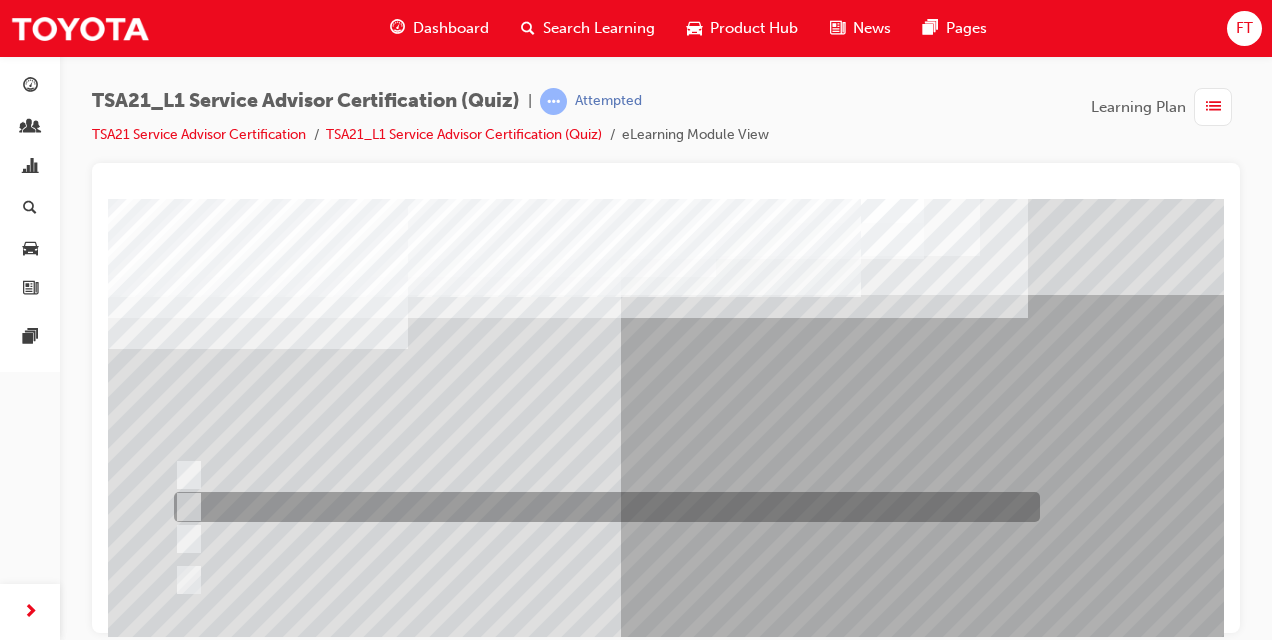 click at bounding box center [185, 507] 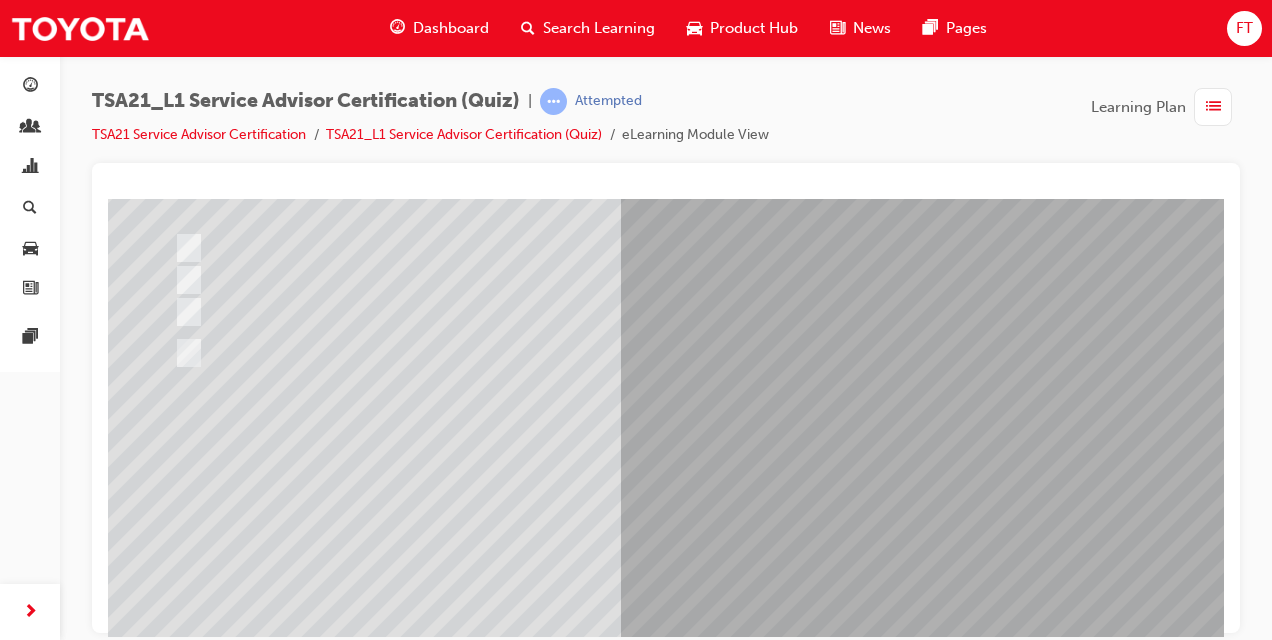 scroll, scrollTop: 240, scrollLeft: 0, axis: vertical 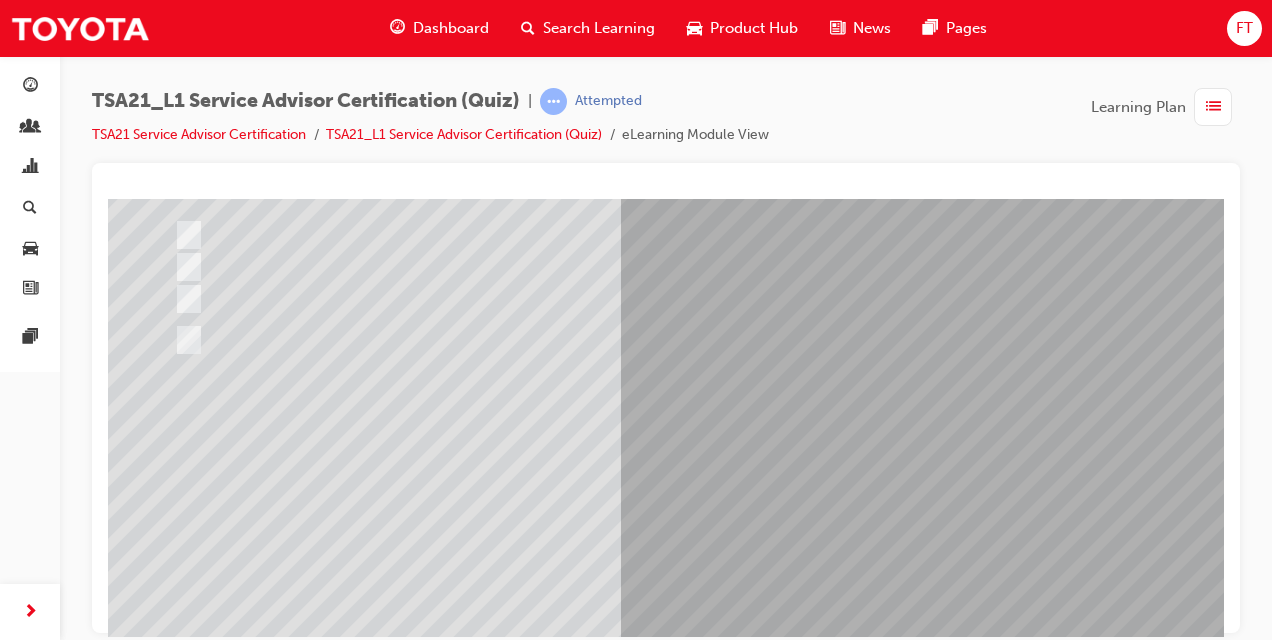 click at bounding box center [180, 3507] 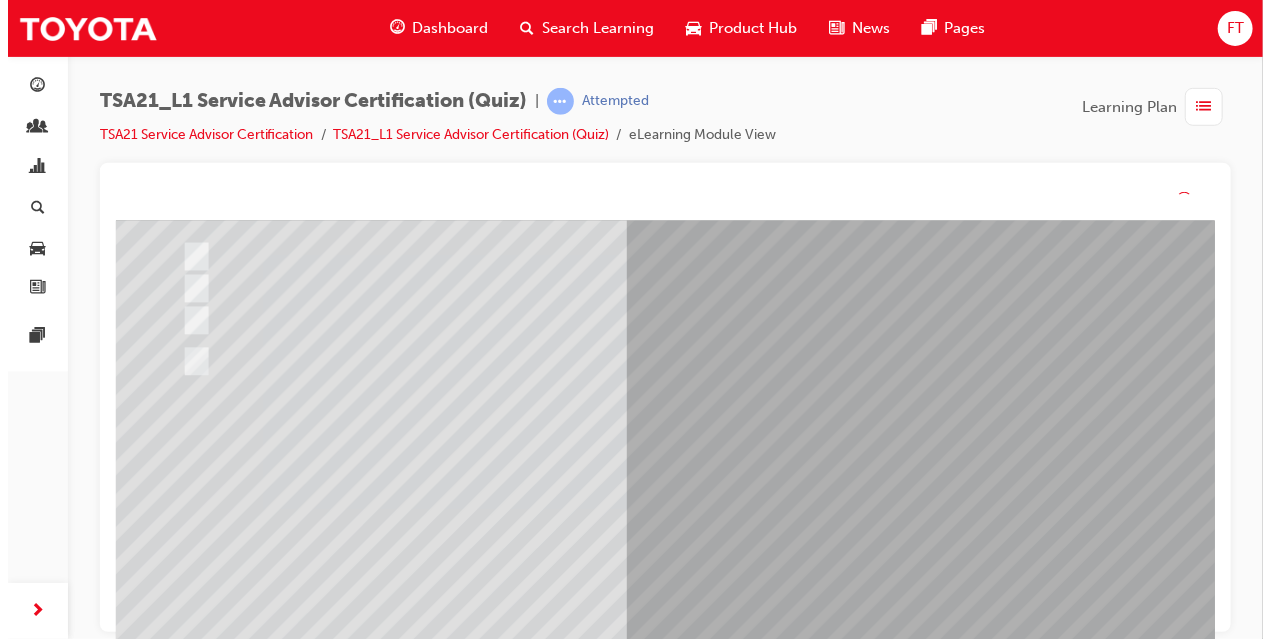 scroll, scrollTop: 0, scrollLeft: 0, axis: both 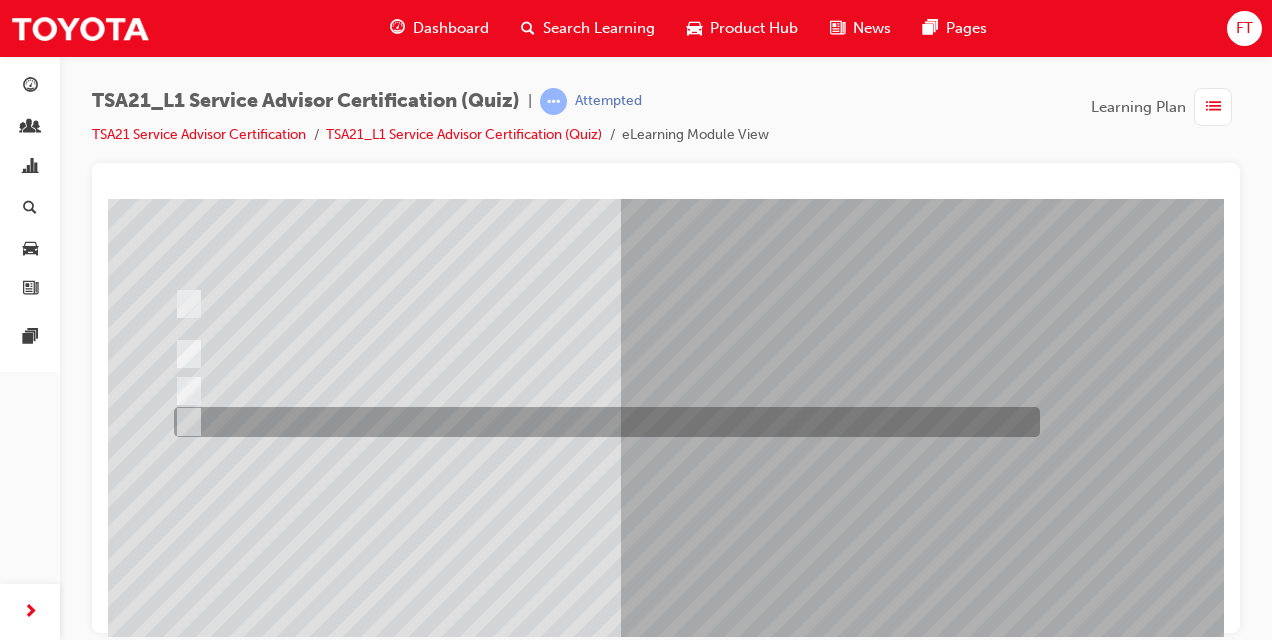 click at bounding box center [602, 422] 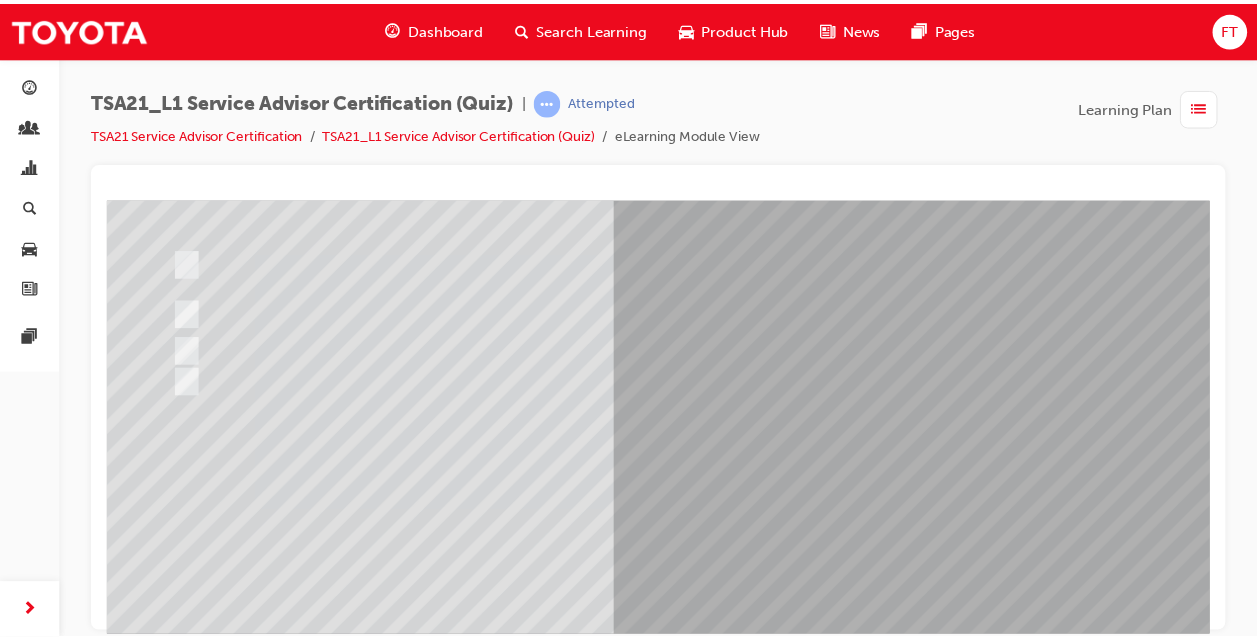 scroll, scrollTop: 297, scrollLeft: 0, axis: vertical 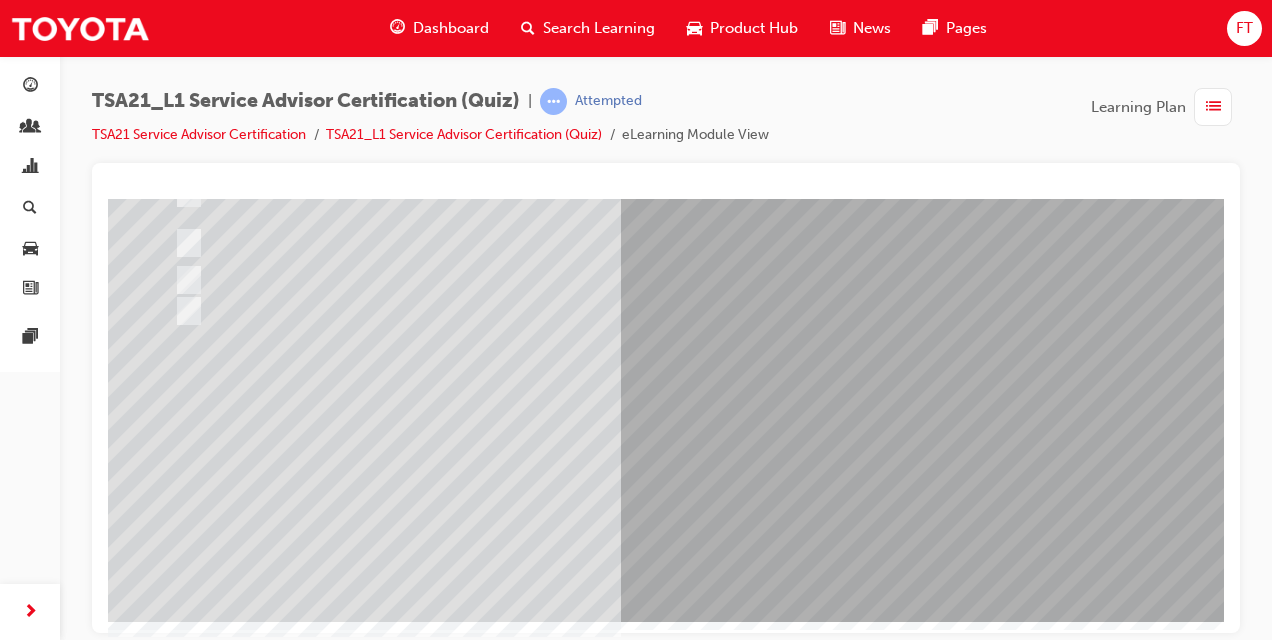 click at bounding box center (180, 3450) 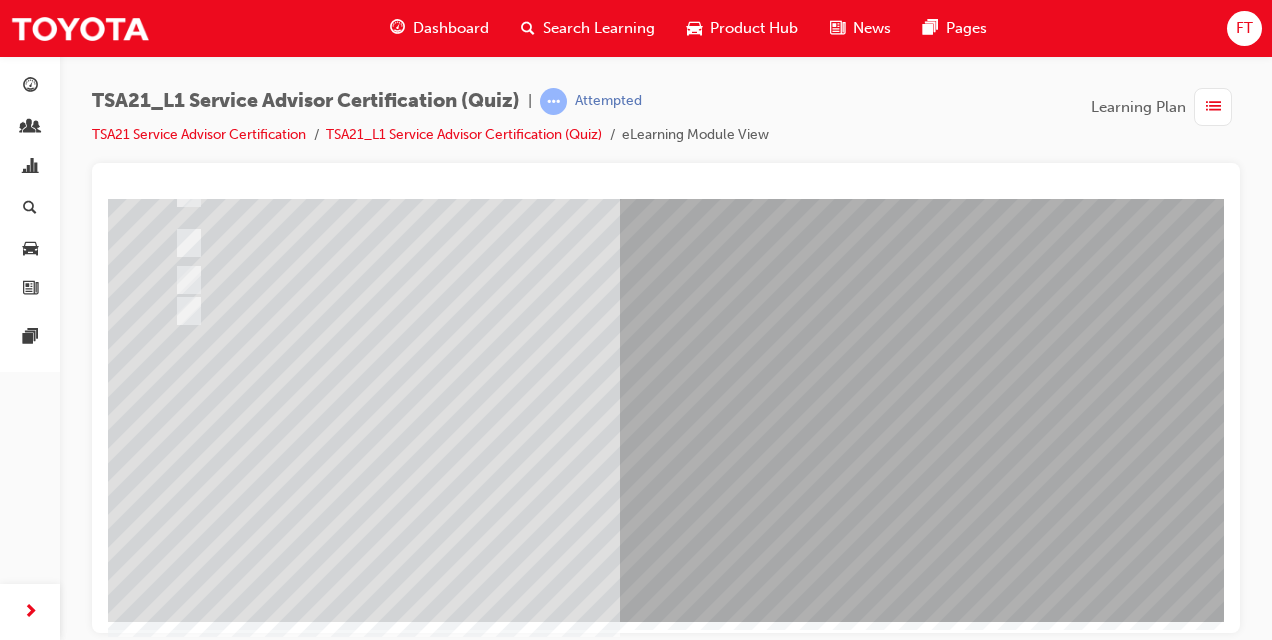 scroll, scrollTop: 0, scrollLeft: 0, axis: both 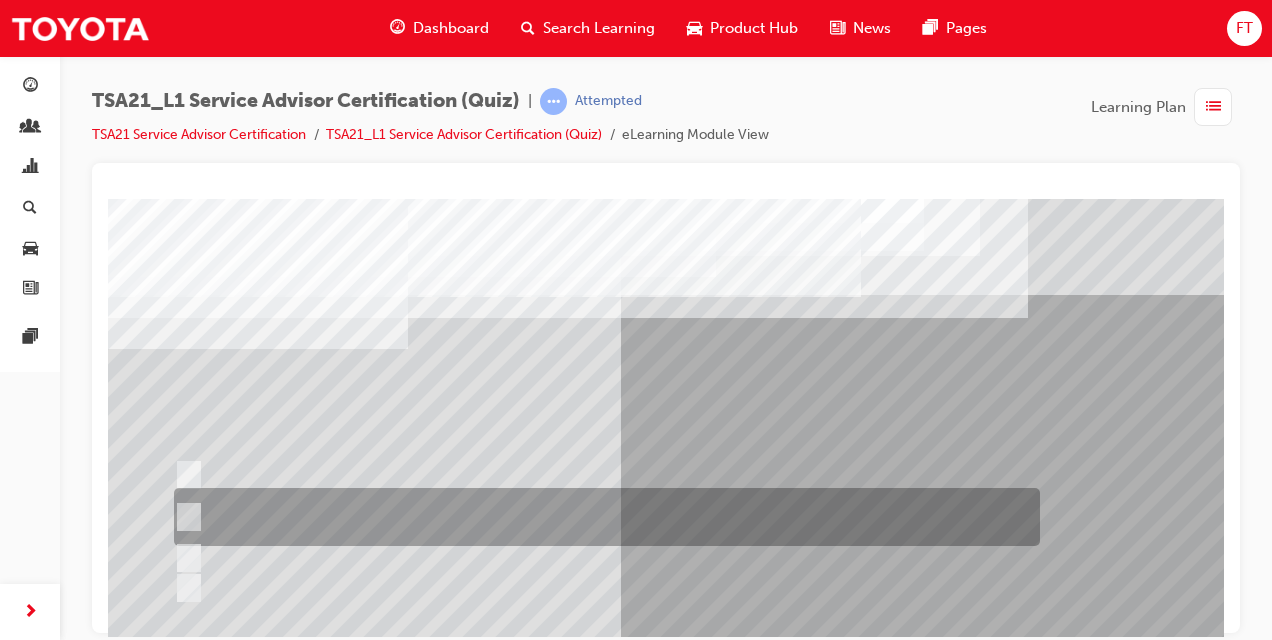 click at bounding box center (602, 517) 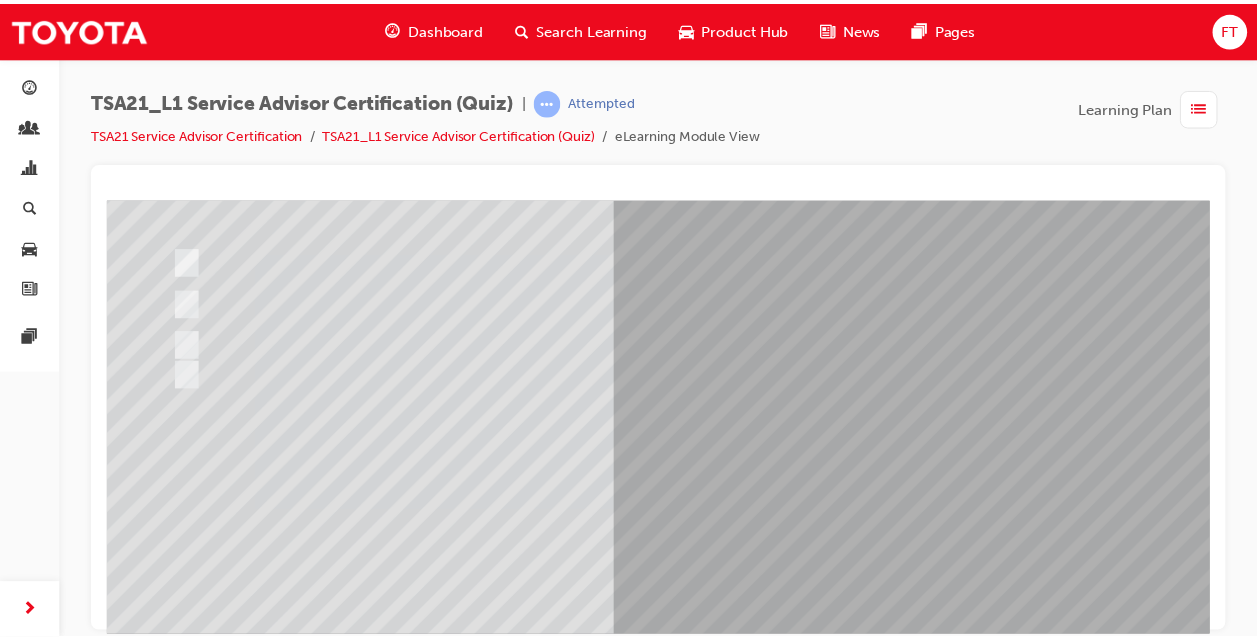 scroll, scrollTop: 297, scrollLeft: 0, axis: vertical 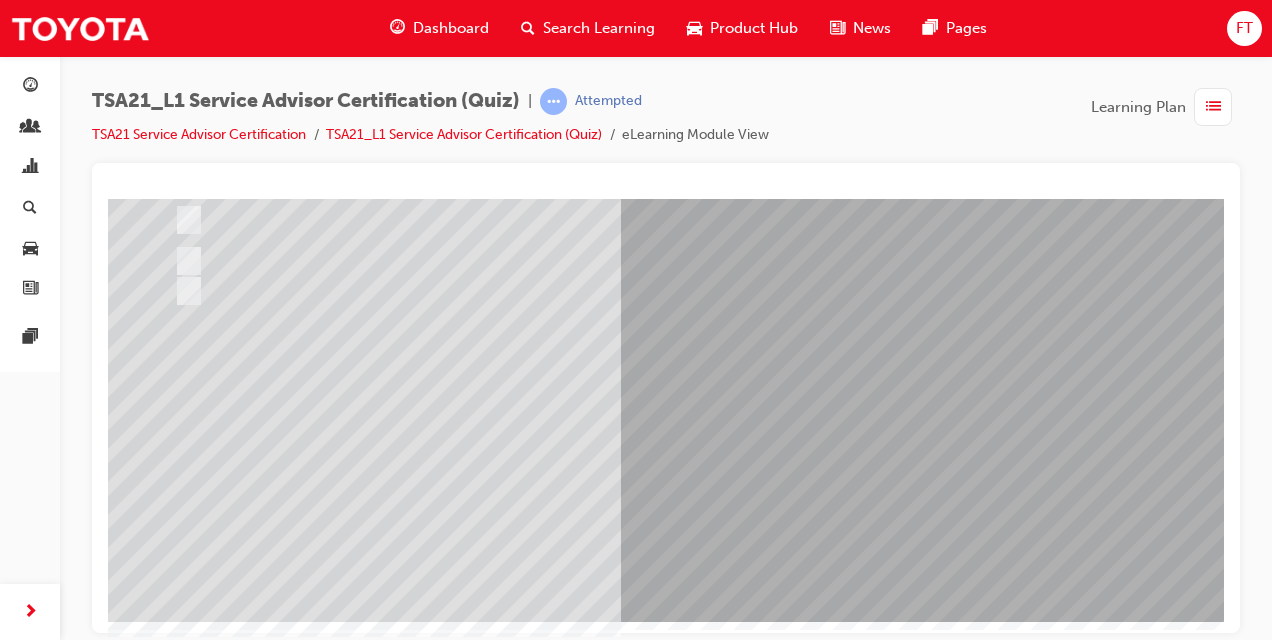 click at bounding box center [180, 3450] 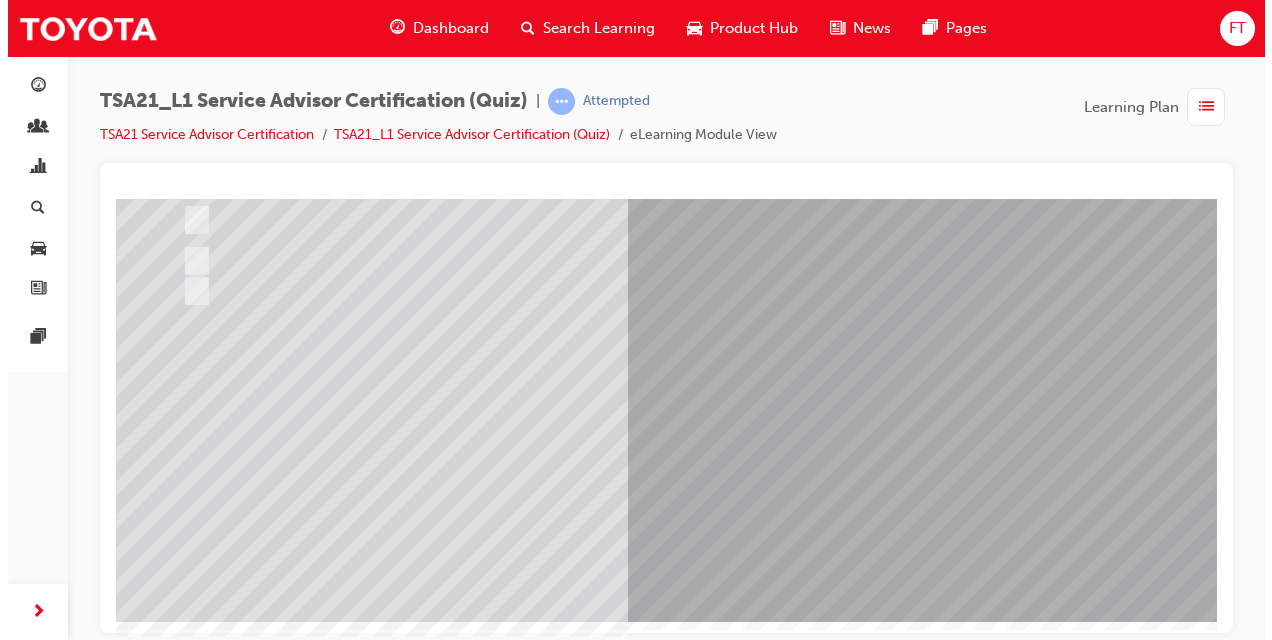 scroll, scrollTop: 0, scrollLeft: 0, axis: both 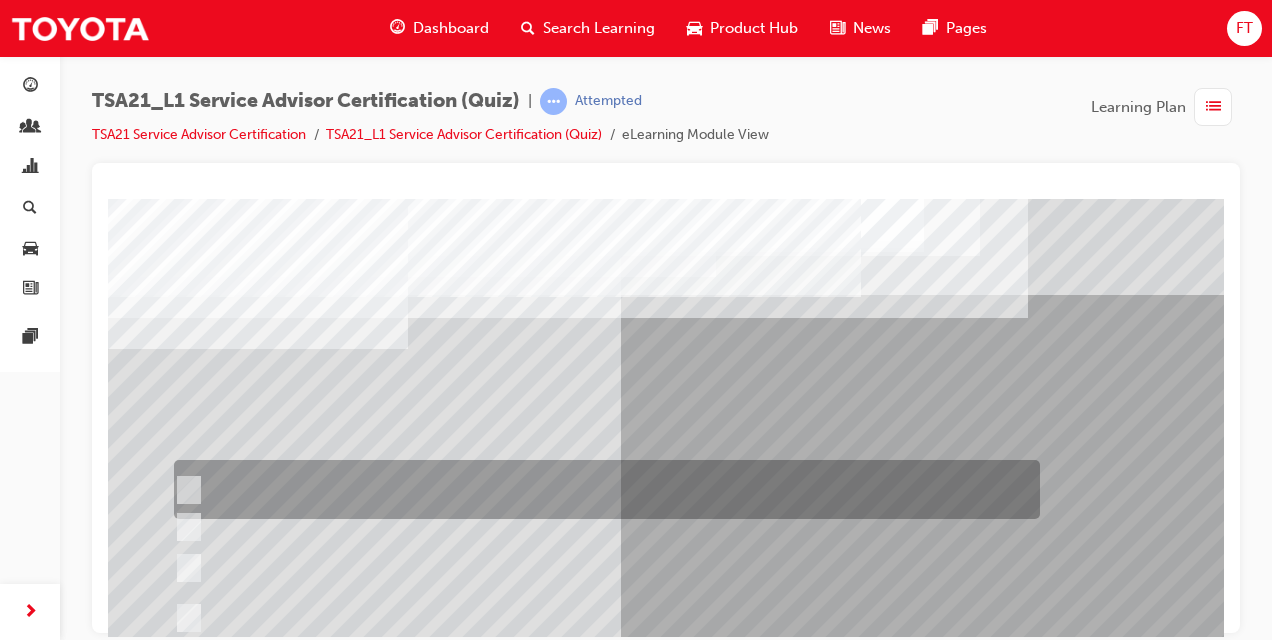 click at bounding box center [602, 489] 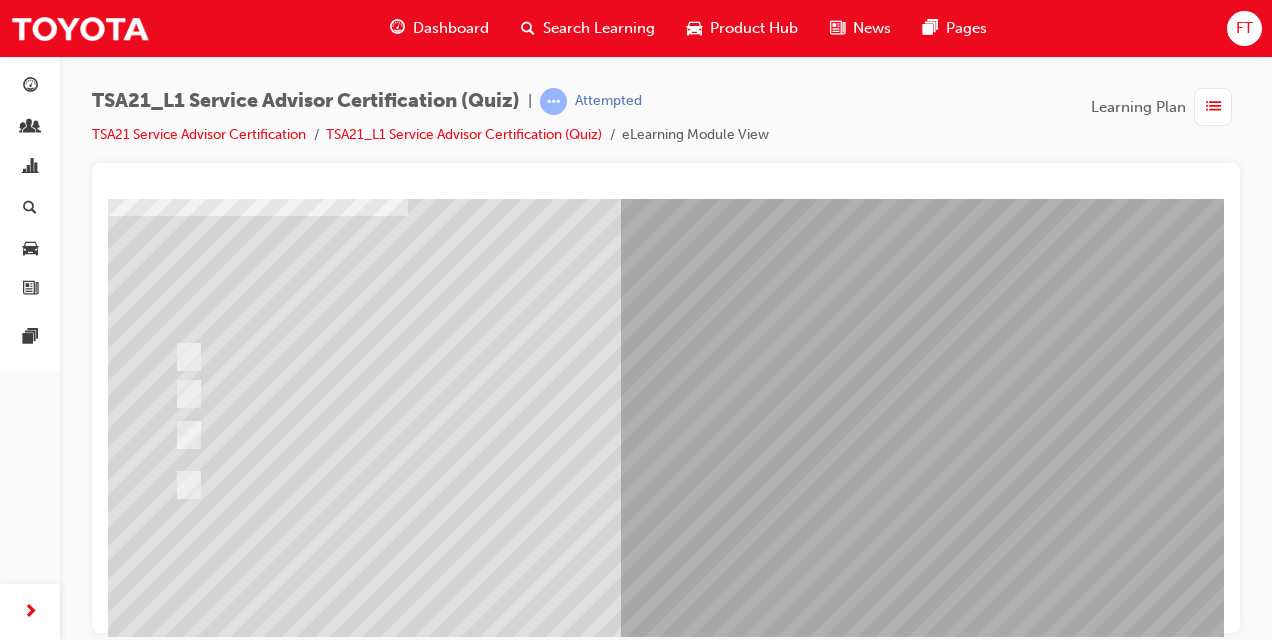 scroll, scrollTop: 280, scrollLeft: 0, axis: vertical 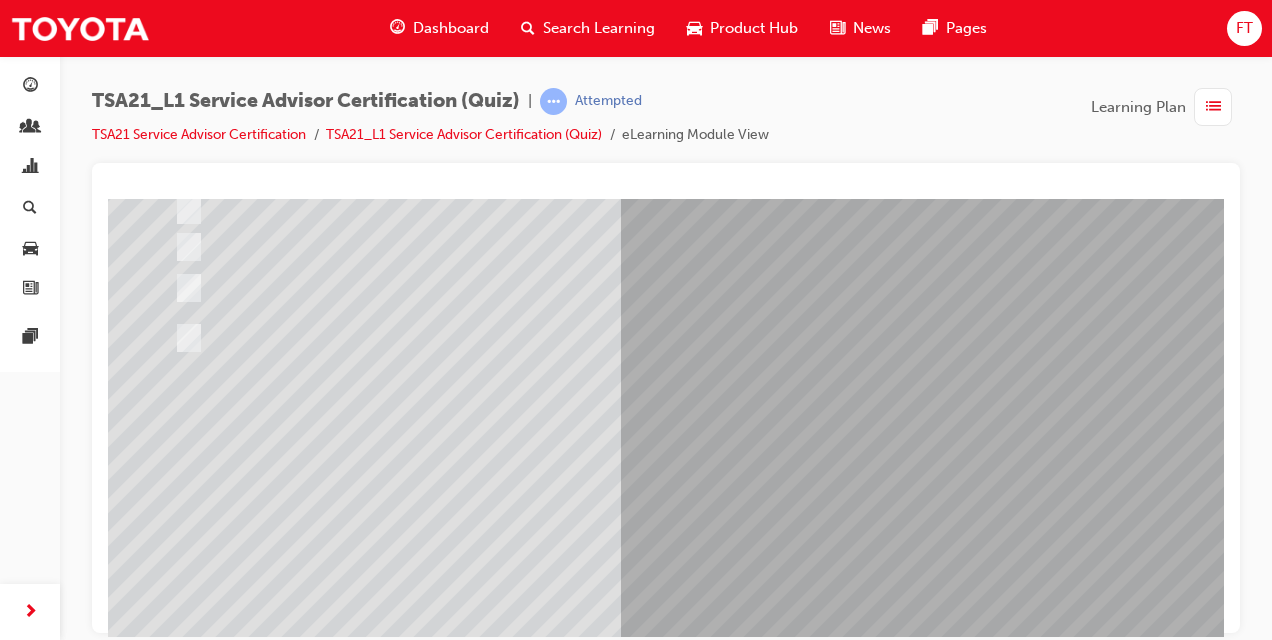 click at bounding box center (180, 3467) 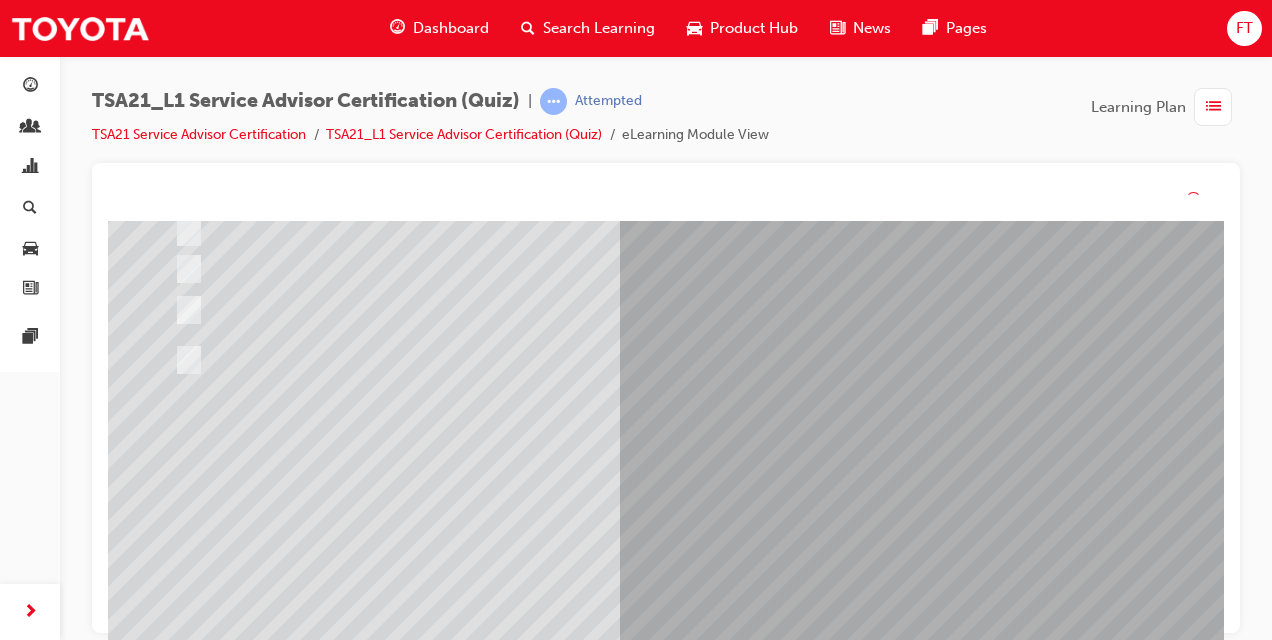 scroll, scrollTop: 0, scrollLeft: 0, axis: both 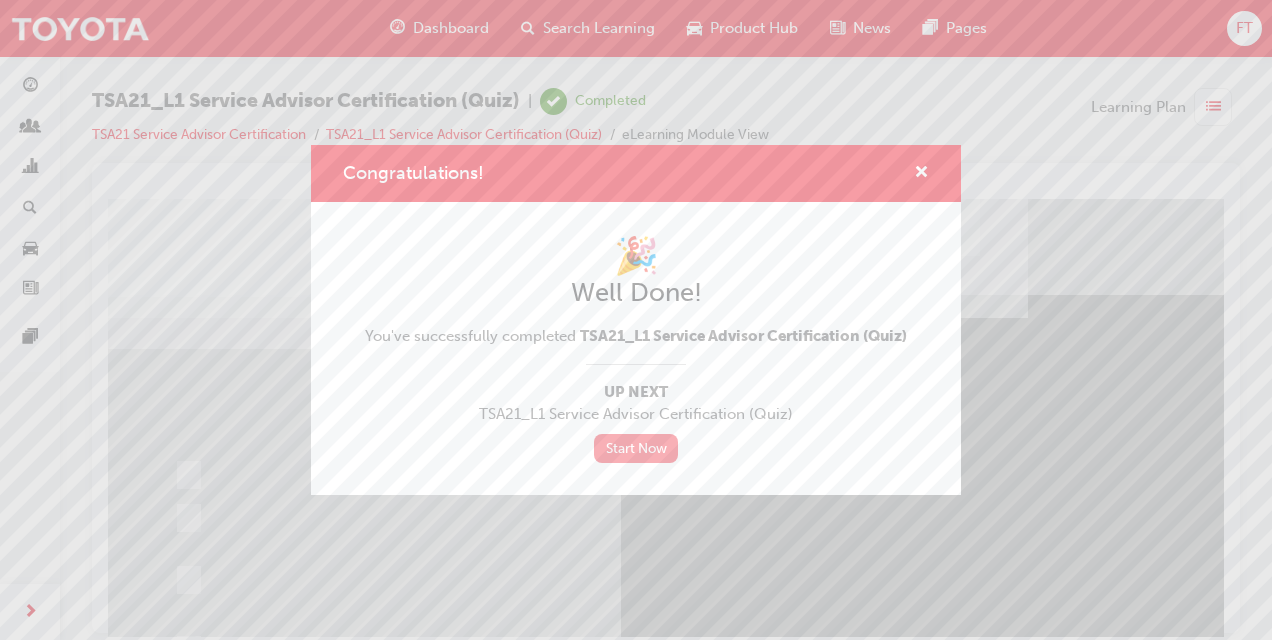 click on "Start Now" at bounding box center (636, 448) 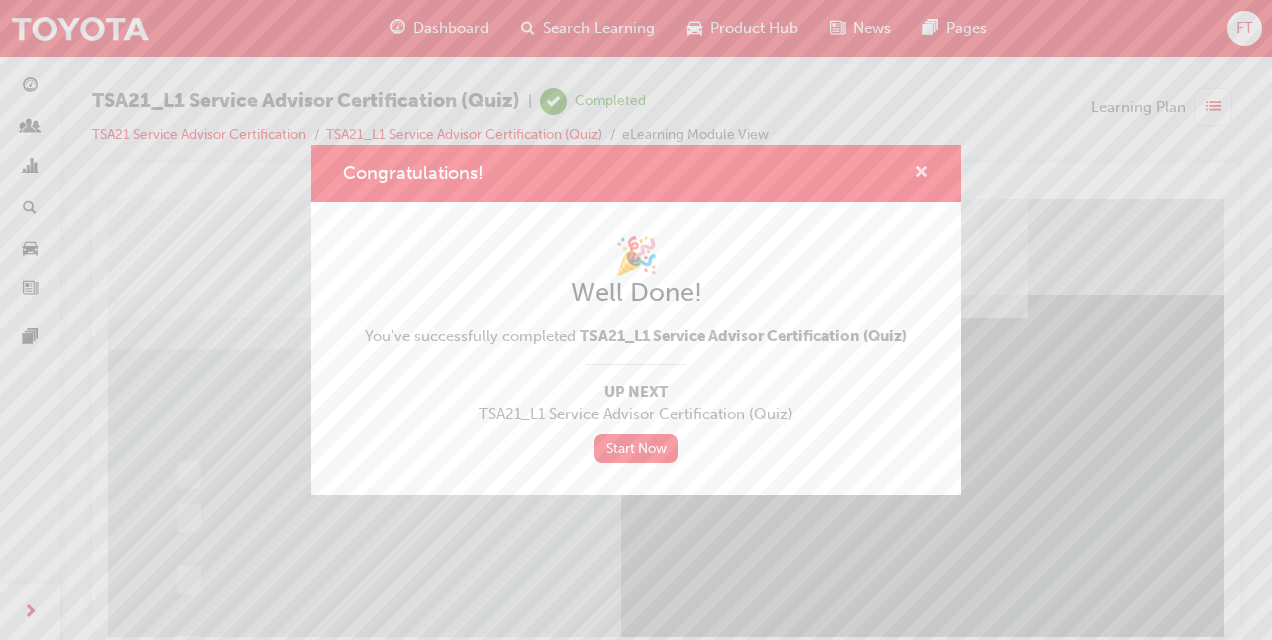 click at bounding box center [921, 174] 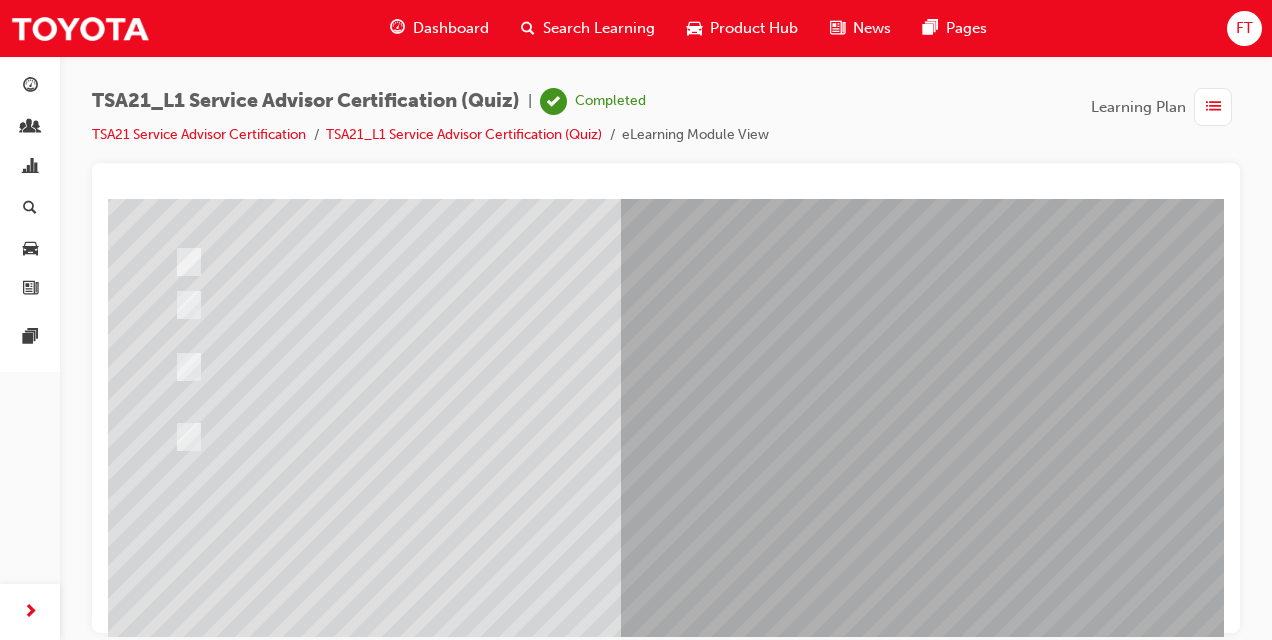 scroll, scrollTop: 297, scrollLeft: 0, axis: vertical 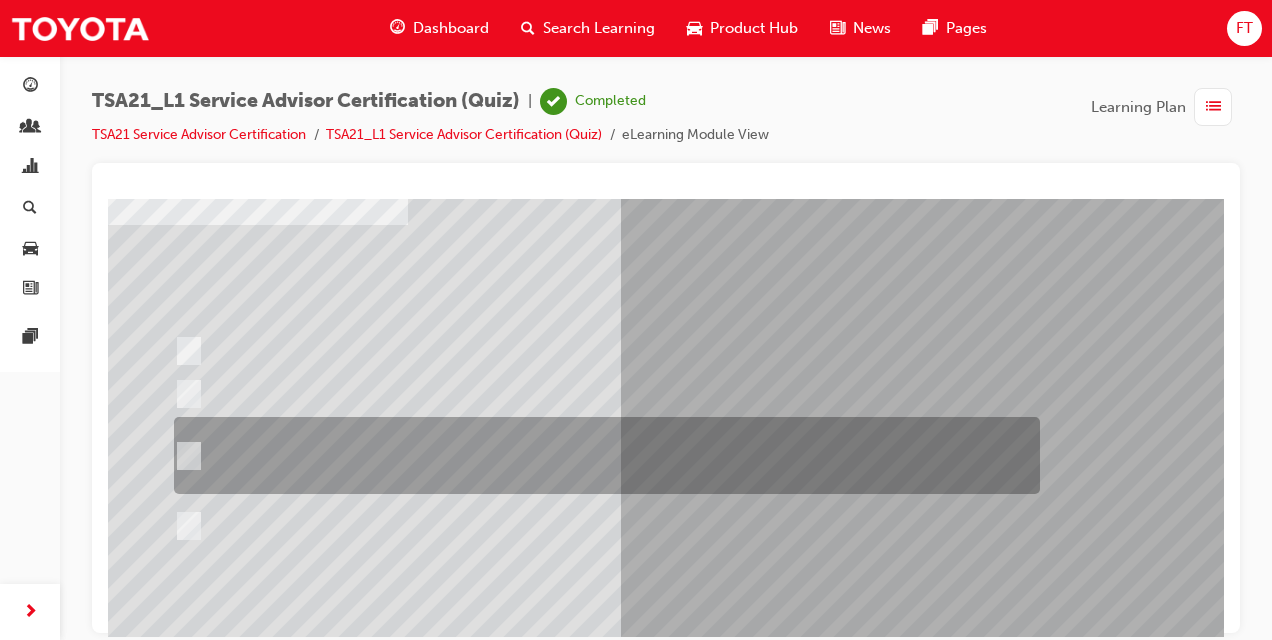 click at bounding box center (602, 455) 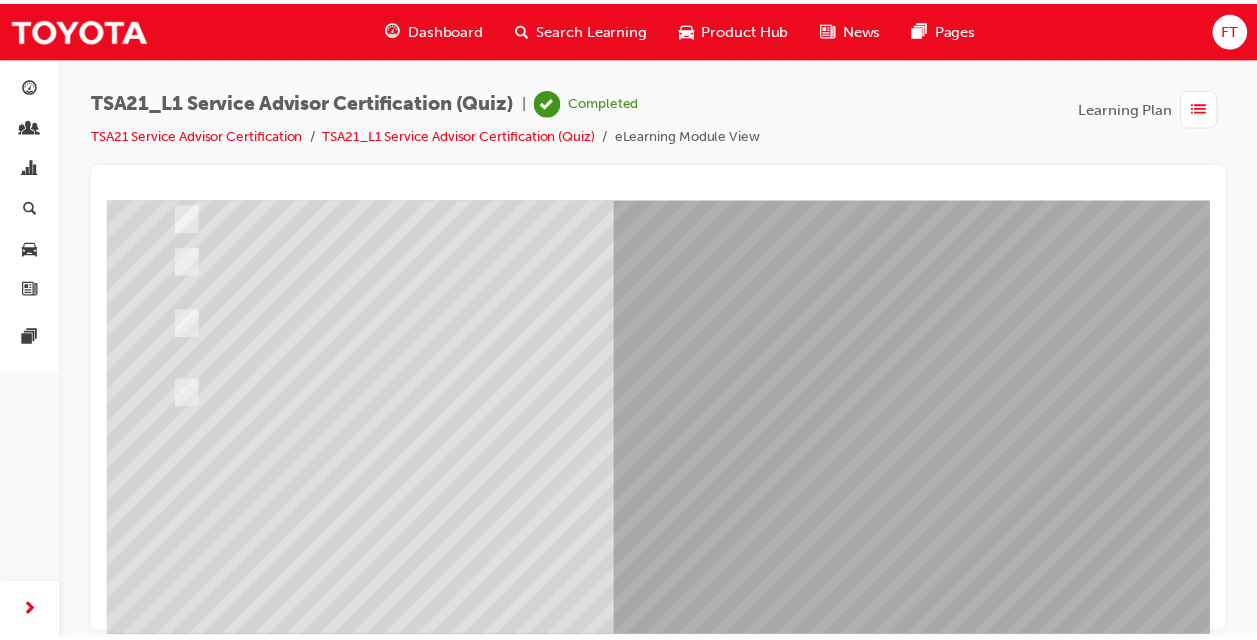 scroll, scrollTop: 284, scrollLeft: 0, axis: vertical 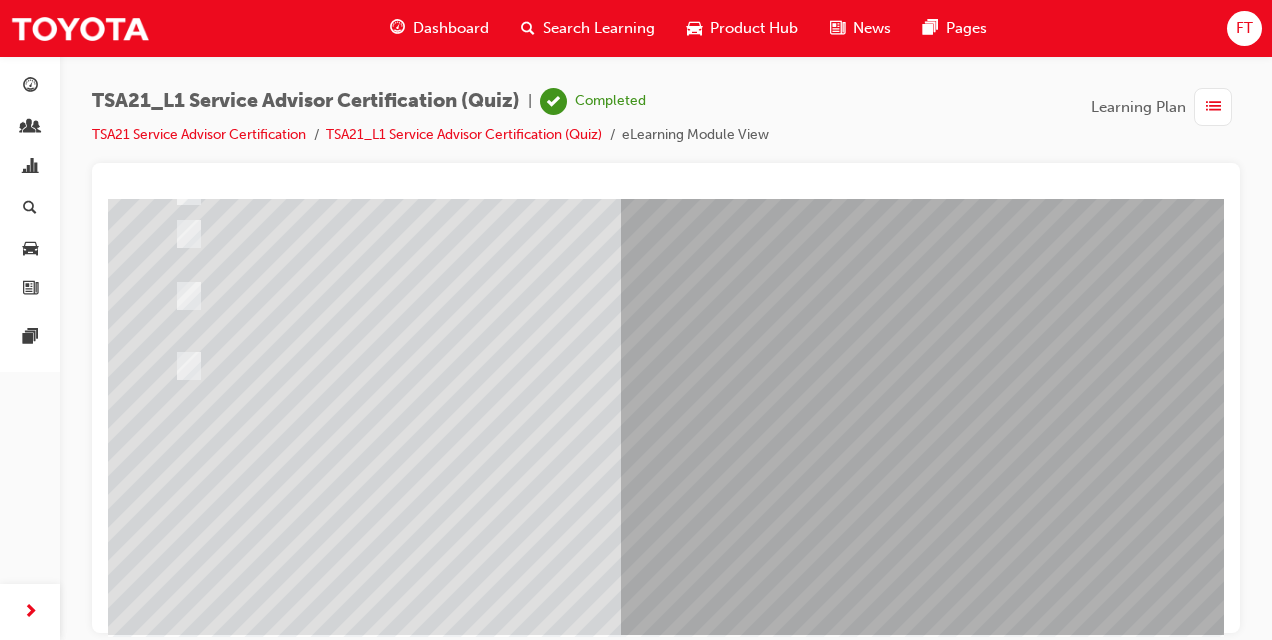 click at bounding box center [180, 3463] 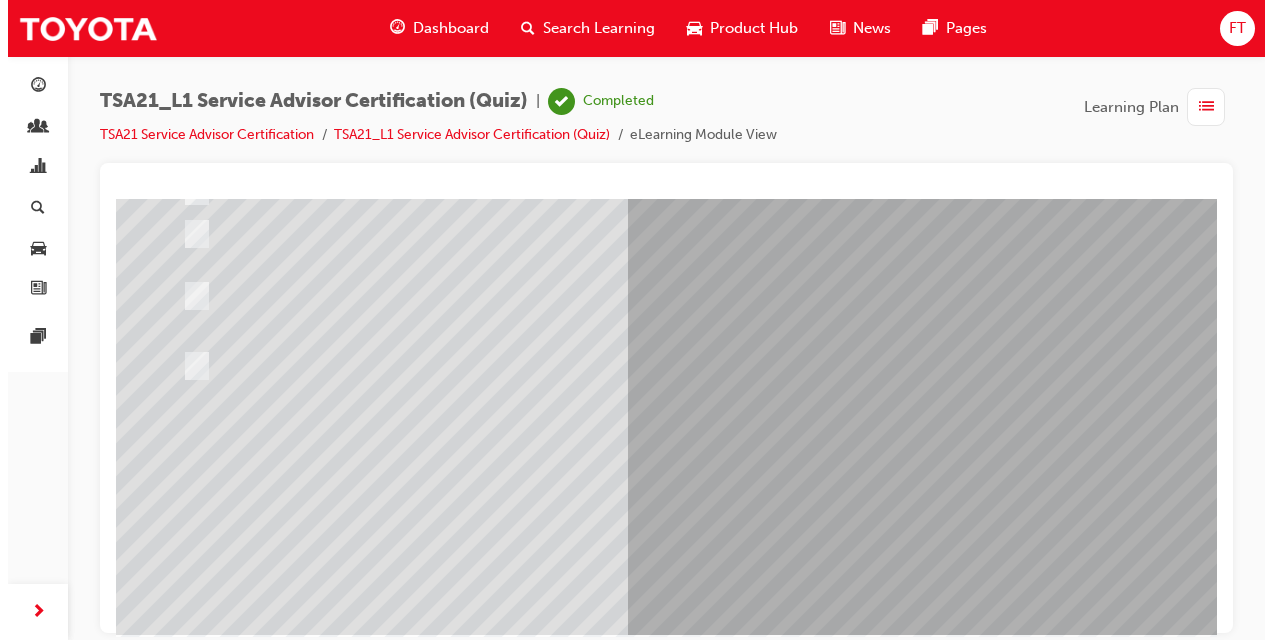scroll, scrollTop: 0, scrollLeft: 0, axis: both 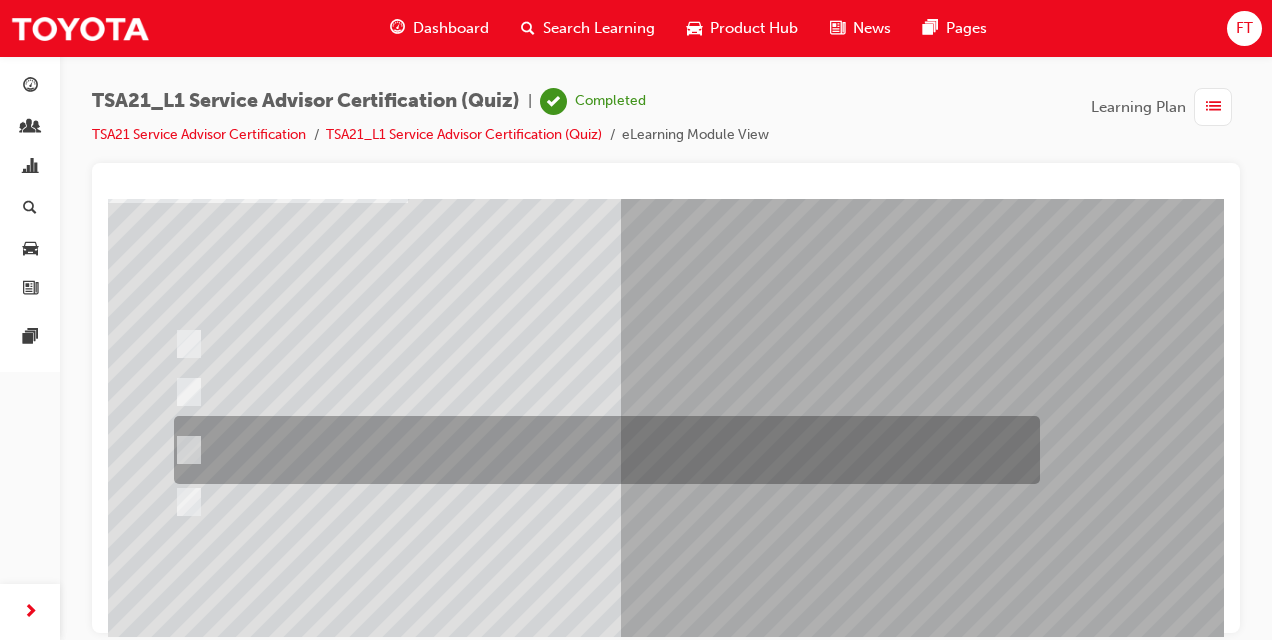 click at bounding box center [602, 450] 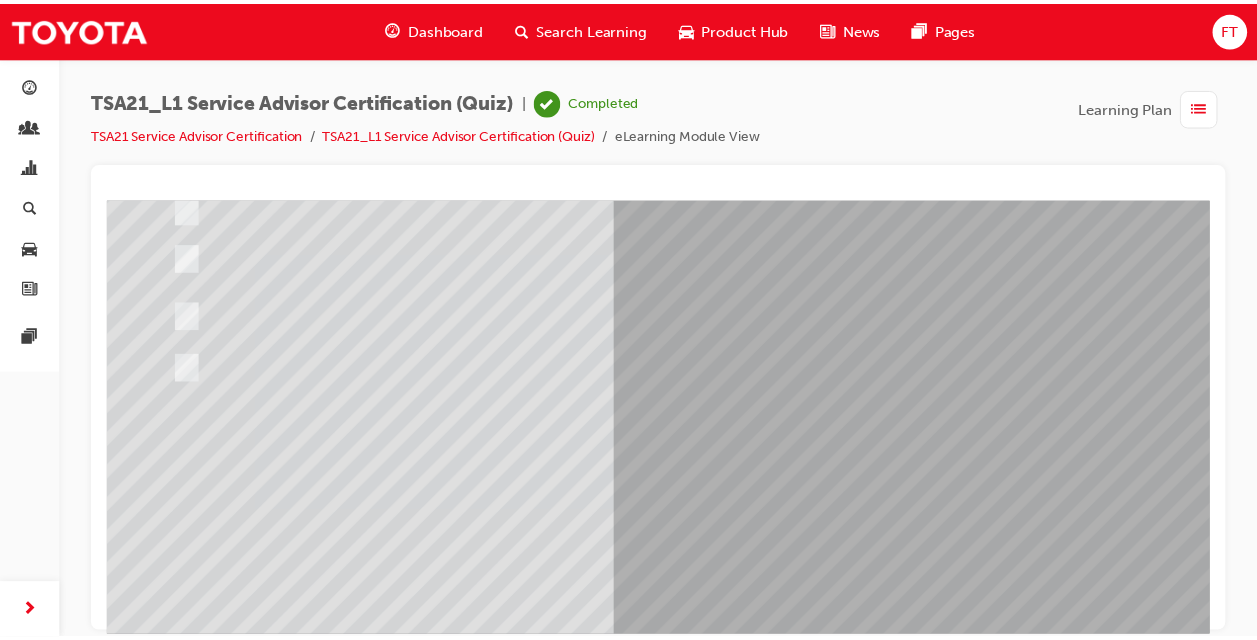 scroll, scrollTop: 297, scrollLeft: 0, axis: vertical 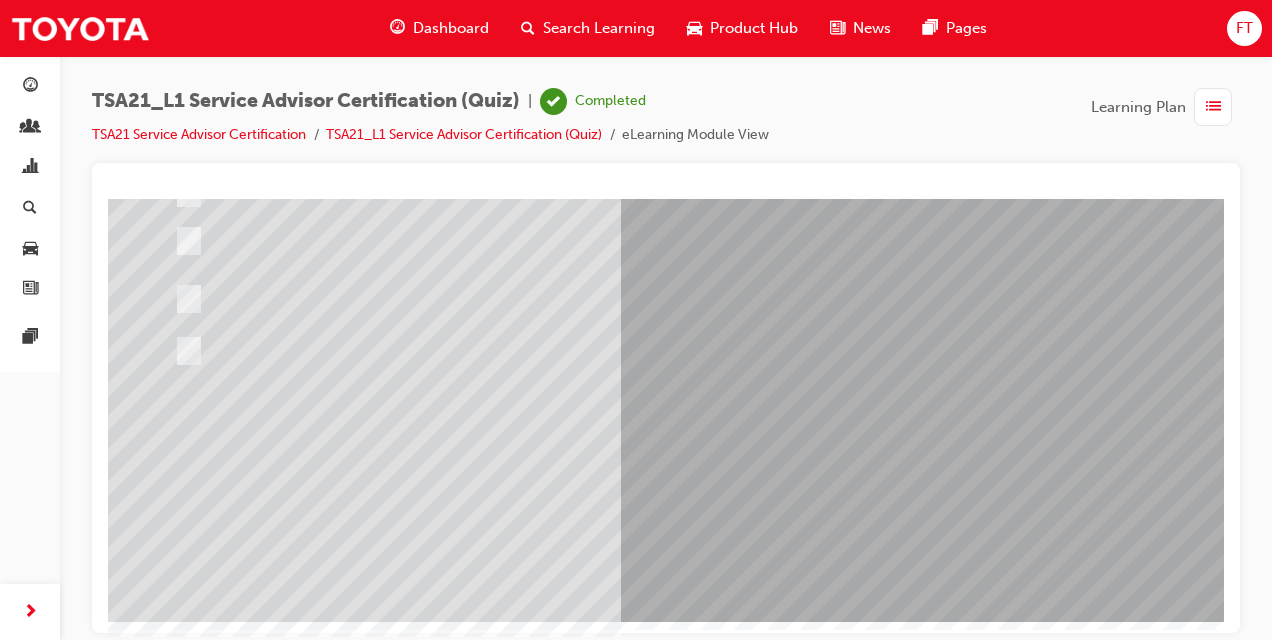 click at bounding box center (180, 3450) 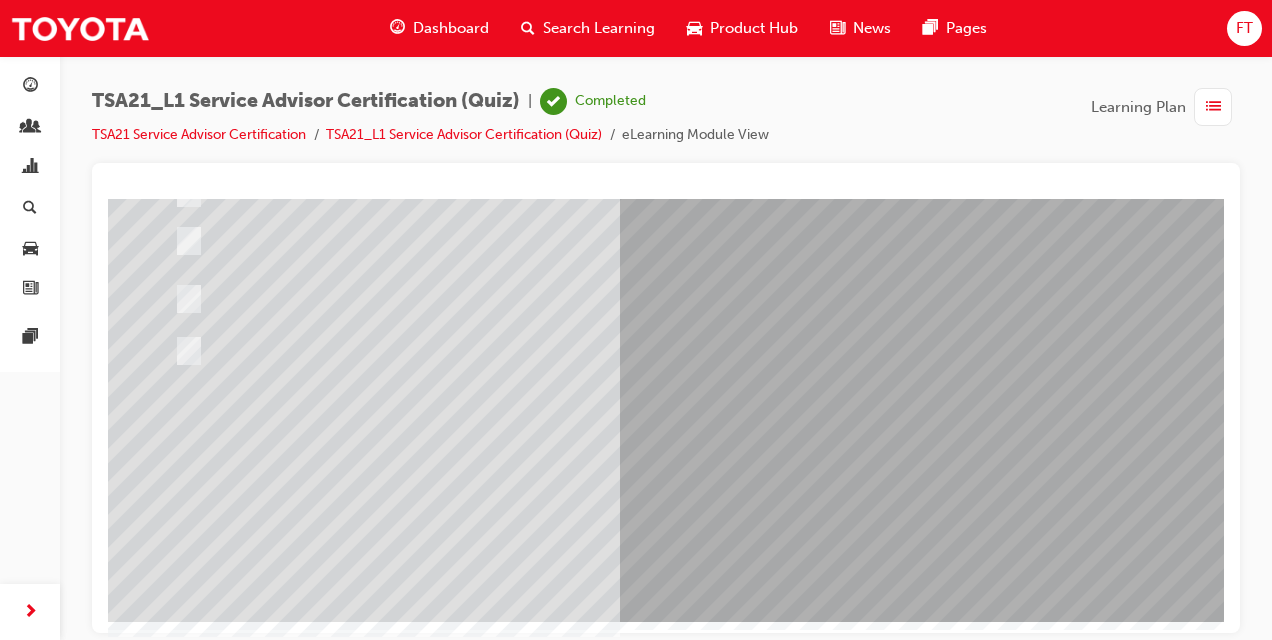 scroll, scrollTop: 0, scrollLeft: 0, axis: both 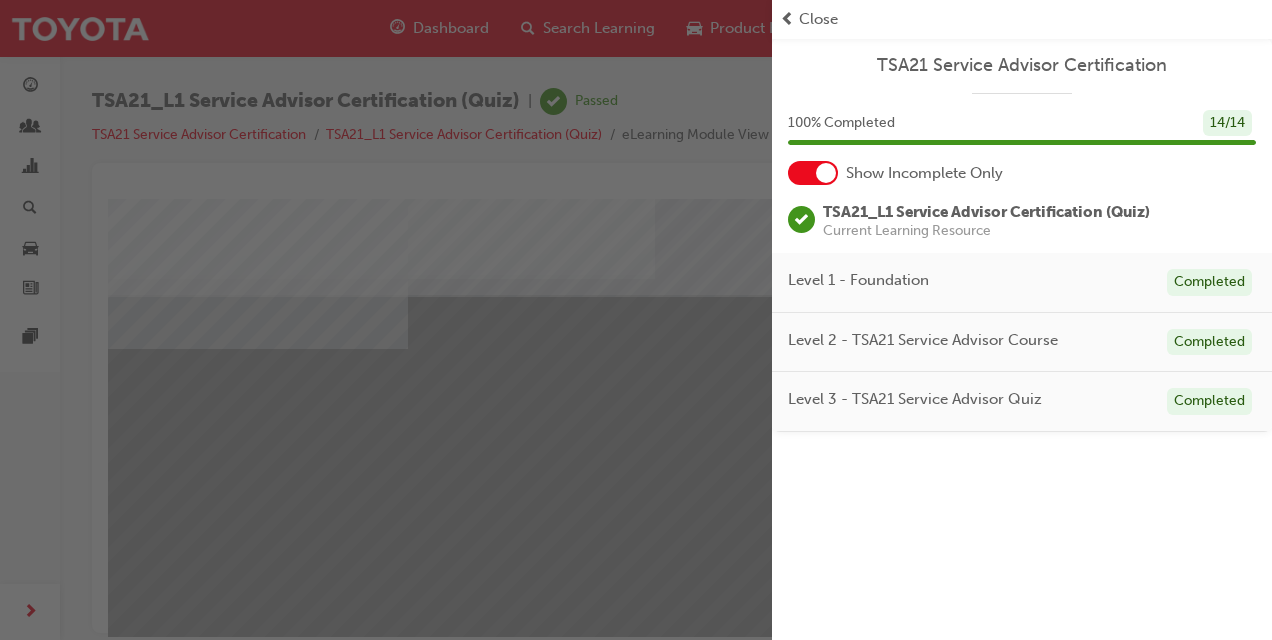 click at bounding box center [386, 320] 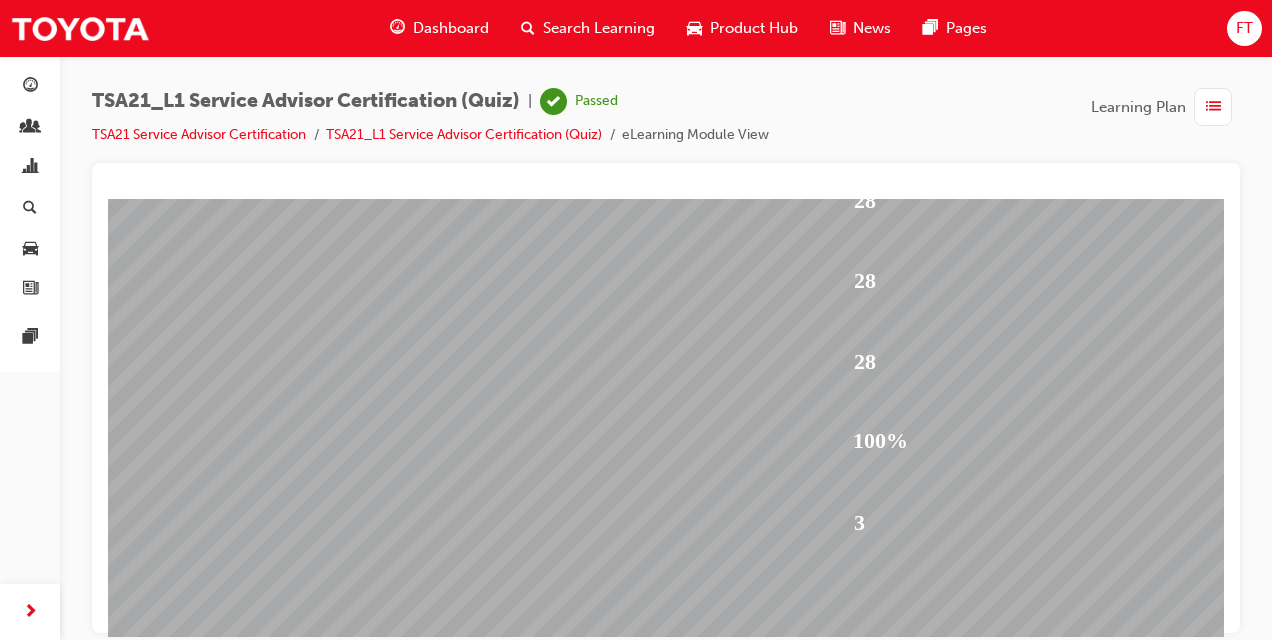 scroll, scrollTop: 297, scrollLeft: 0, axis: vertical 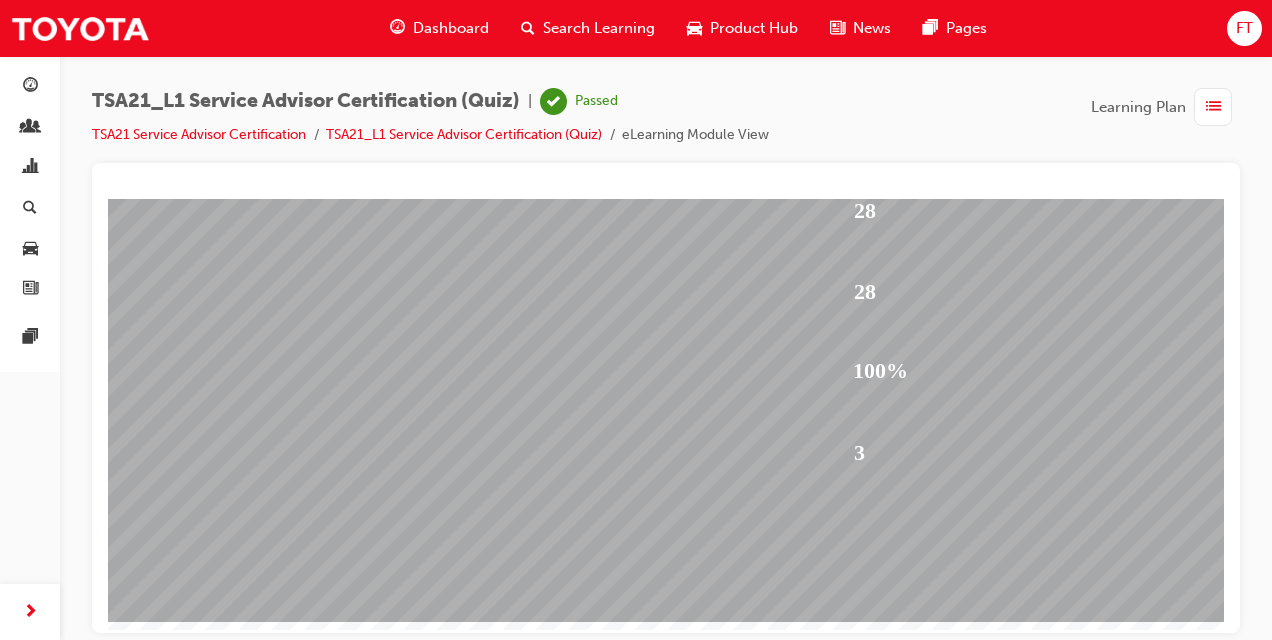 click at bounding box center [182, 1932] 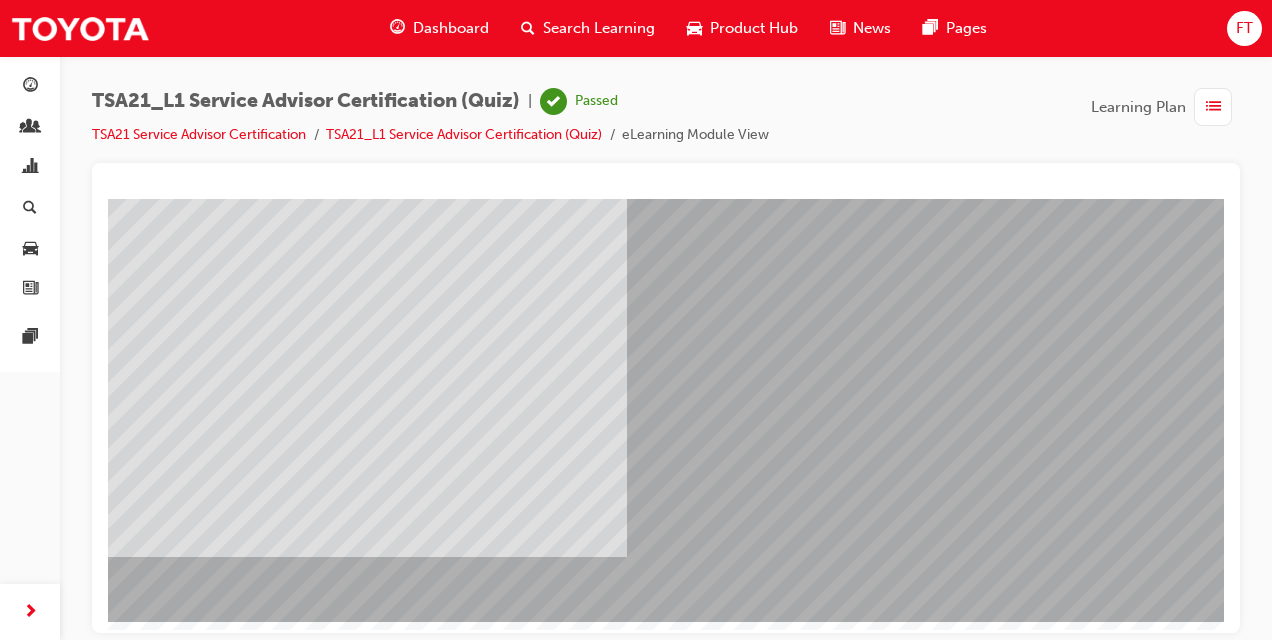 scroll, scrollTop: 0, scrollLeft: 0, axis: both 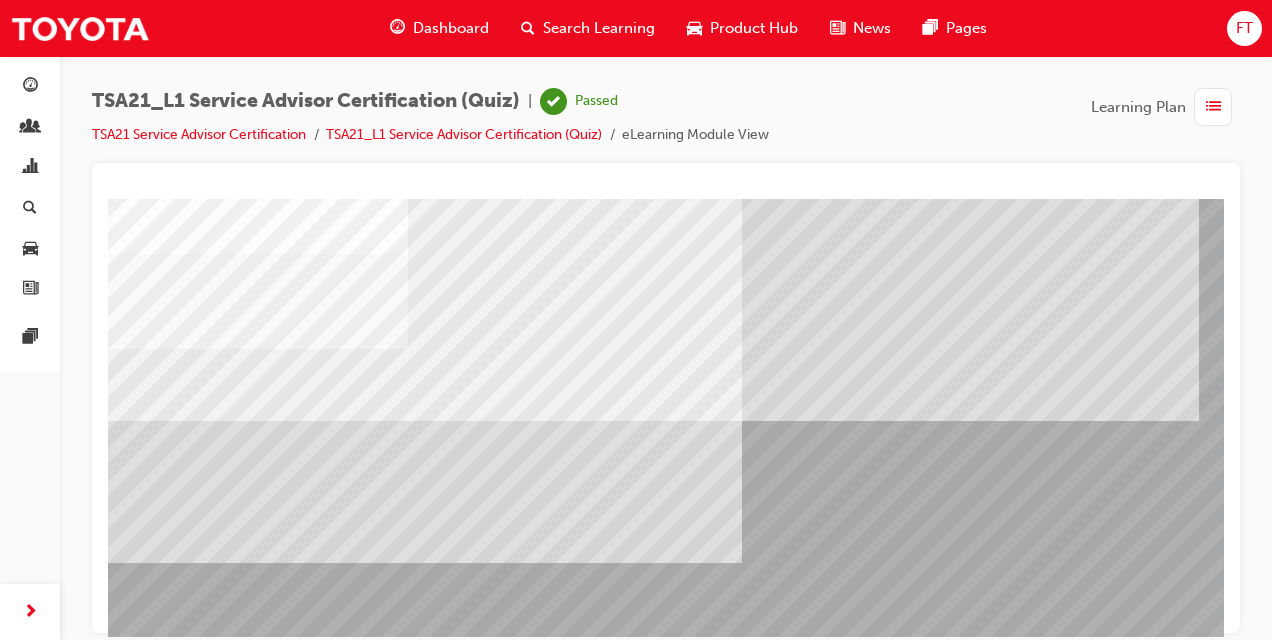 drag, startPoint x: 1220, startPoint y: 209, endPoint x: 1009, endPoint y: 359, distance: 258.88416 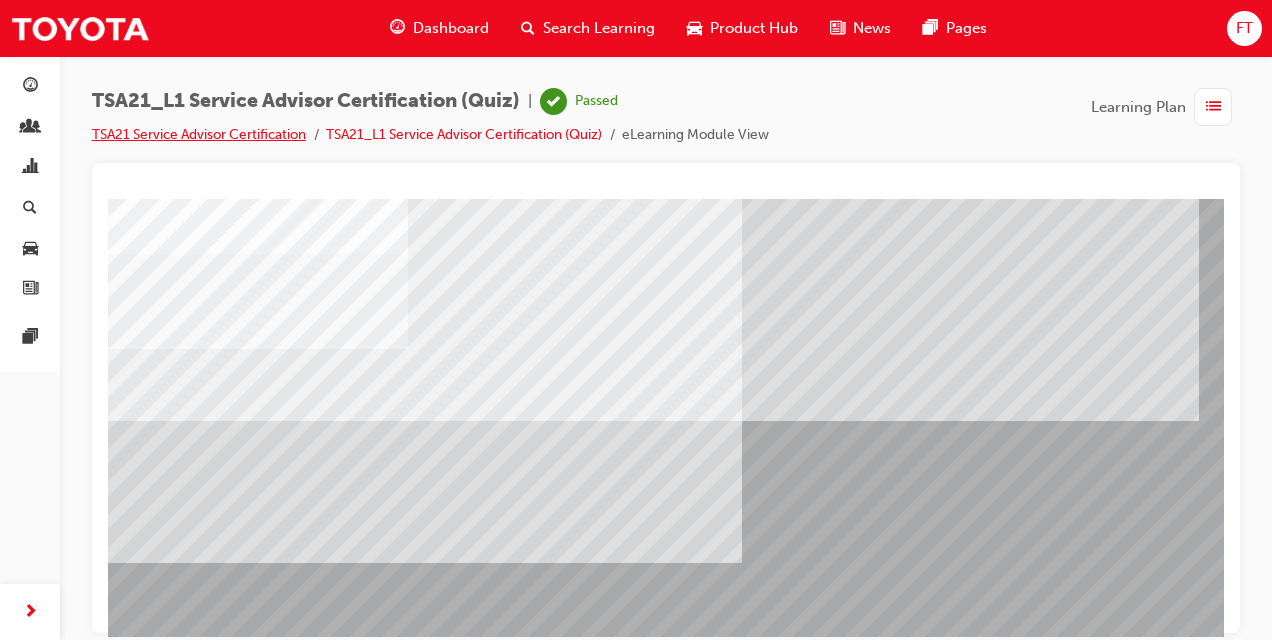 click on "TSA21 Service Advisor Certification" at bounding box center (199, 134) 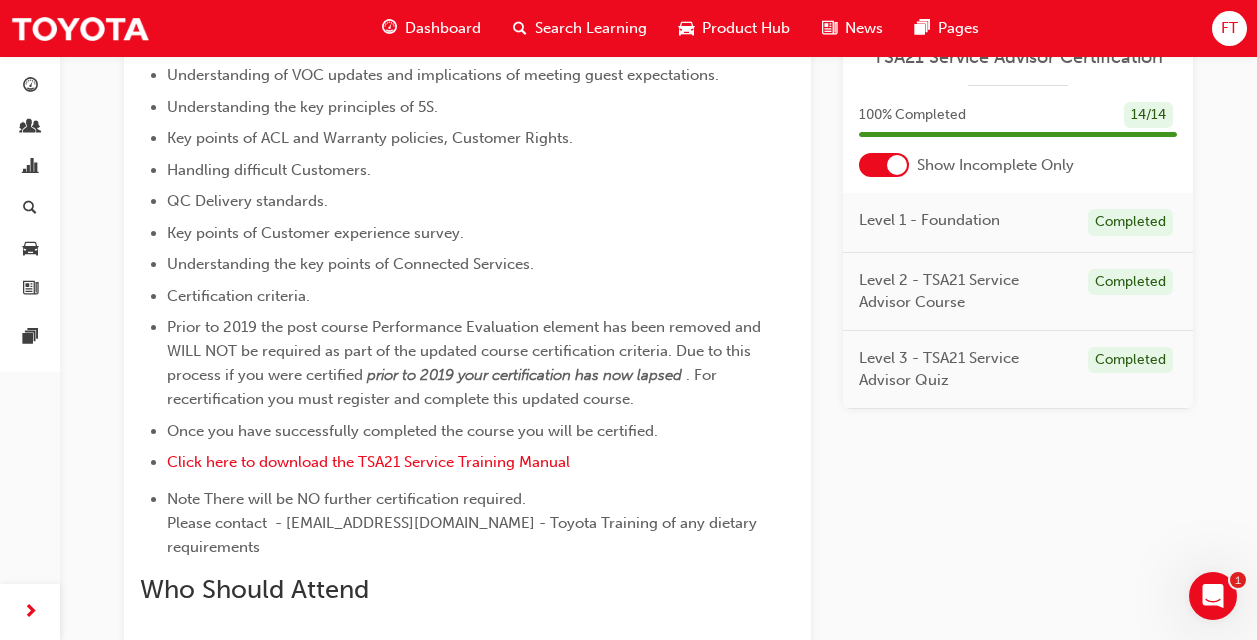 scroll, scrollTop: 853, scrollLeft: 0, axis: vertical 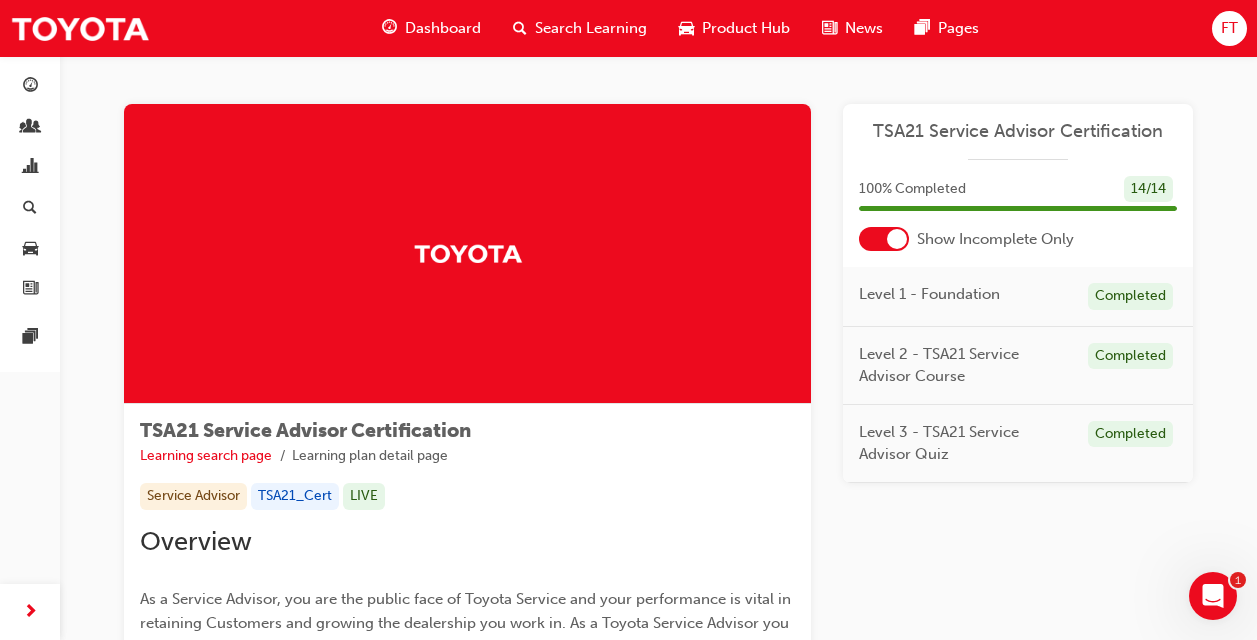 click at bounding box center (897, 239) 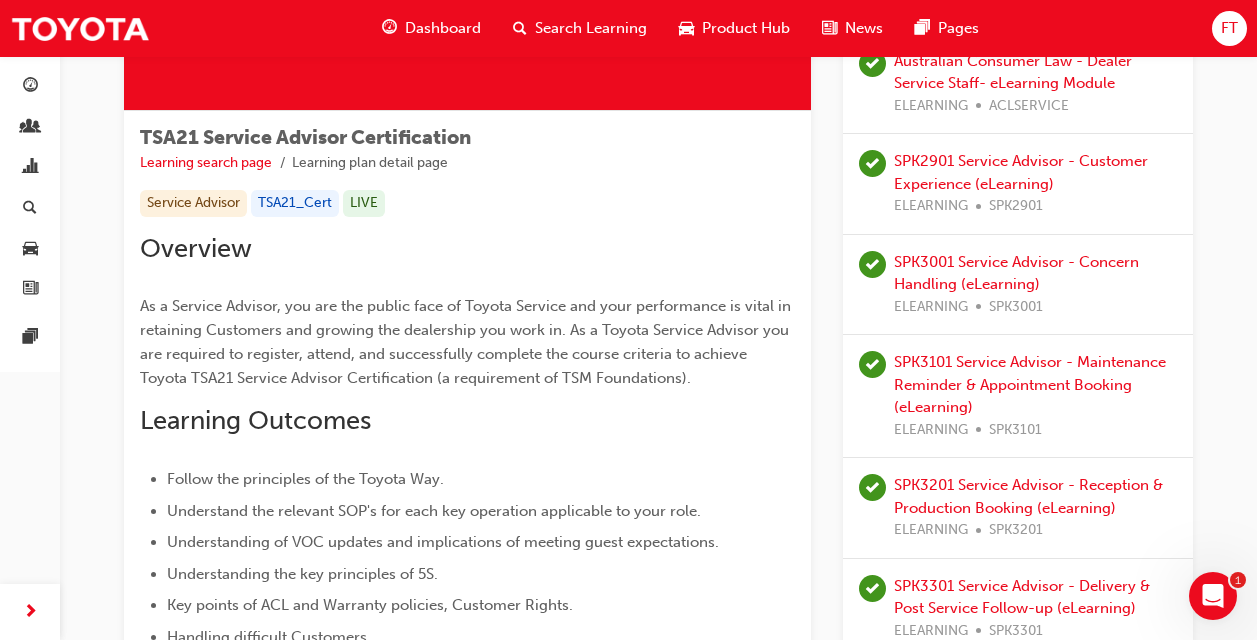 scroll, scrollTop: 333, scrollLeft: 0, axis: vertical 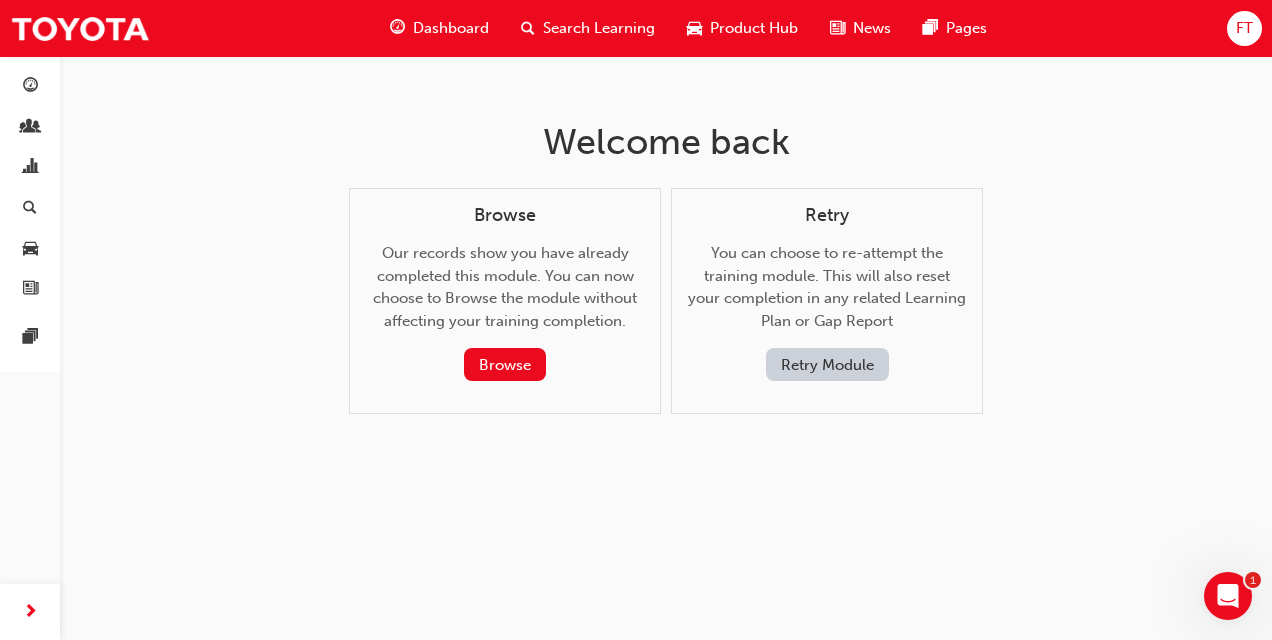 click on "Dashboard" at bounding box center (439, 28) 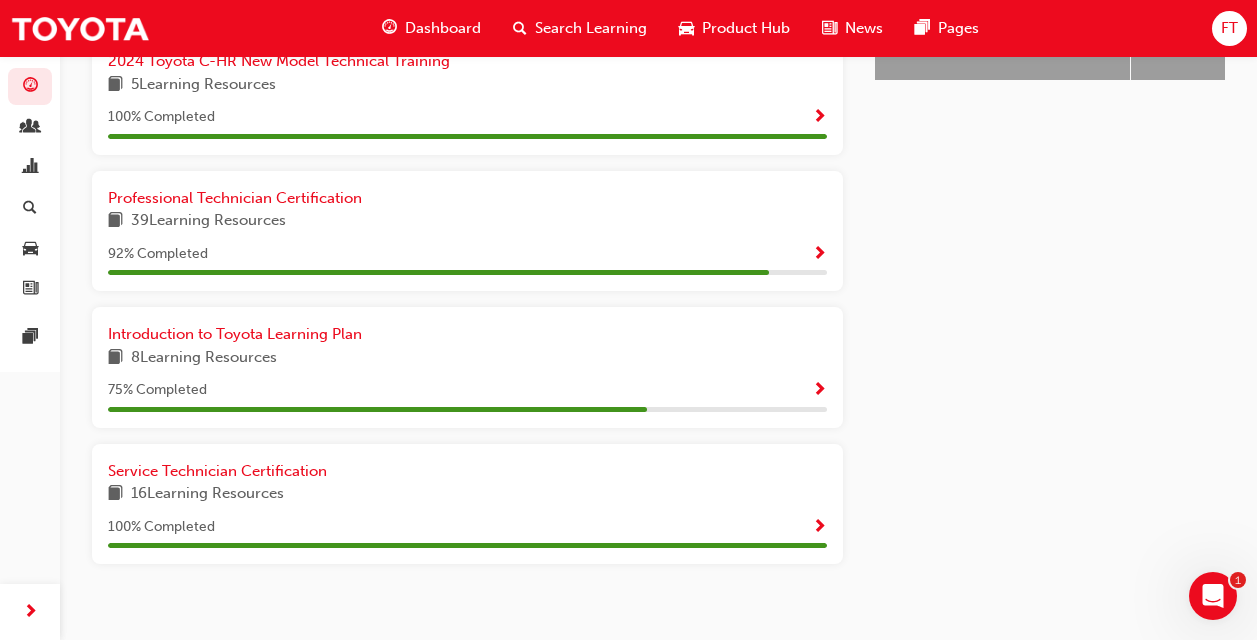 scroll, scrollTop: 1043, scrollLeft: 0, axis: vertical 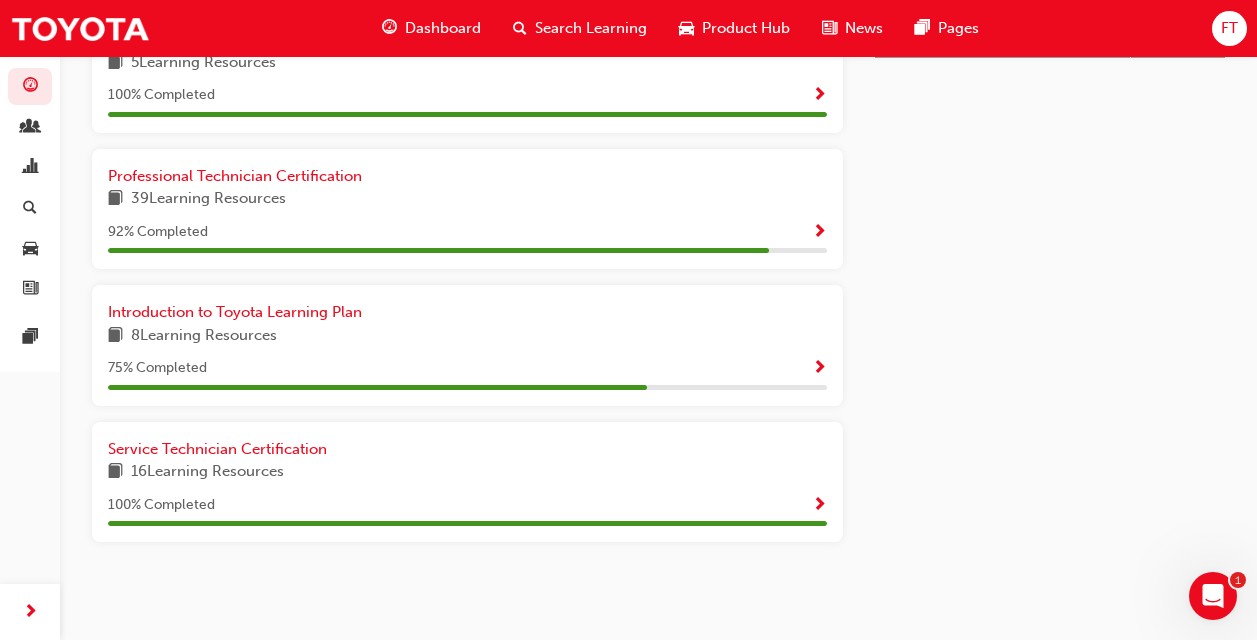 click on "Dashboard" at bounding box center (431, 28) 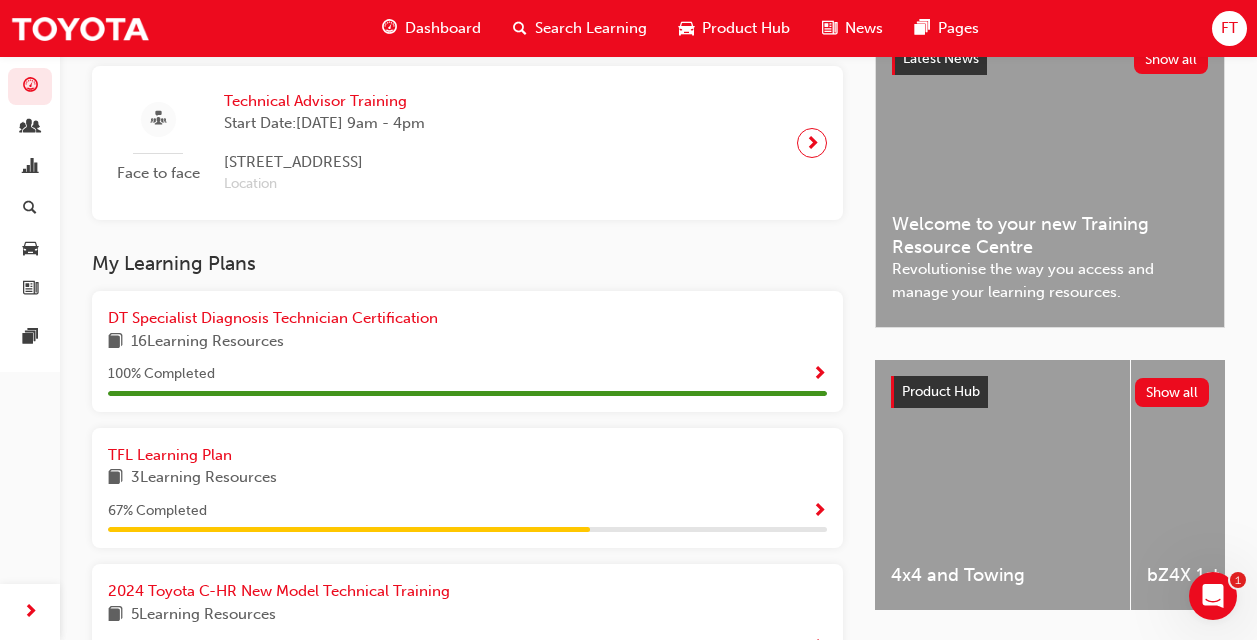 scroll, scrollTop: 0, scrollLeft: 0, axis: both 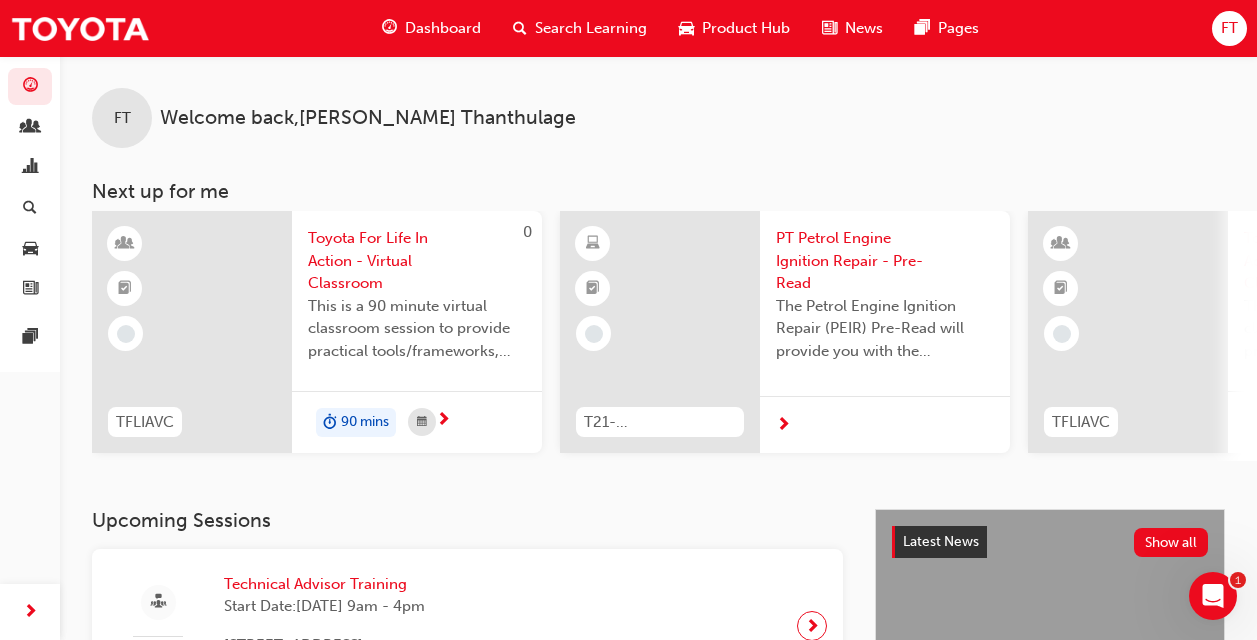 click on "Search Learning" at bounding box center [591, 28] 